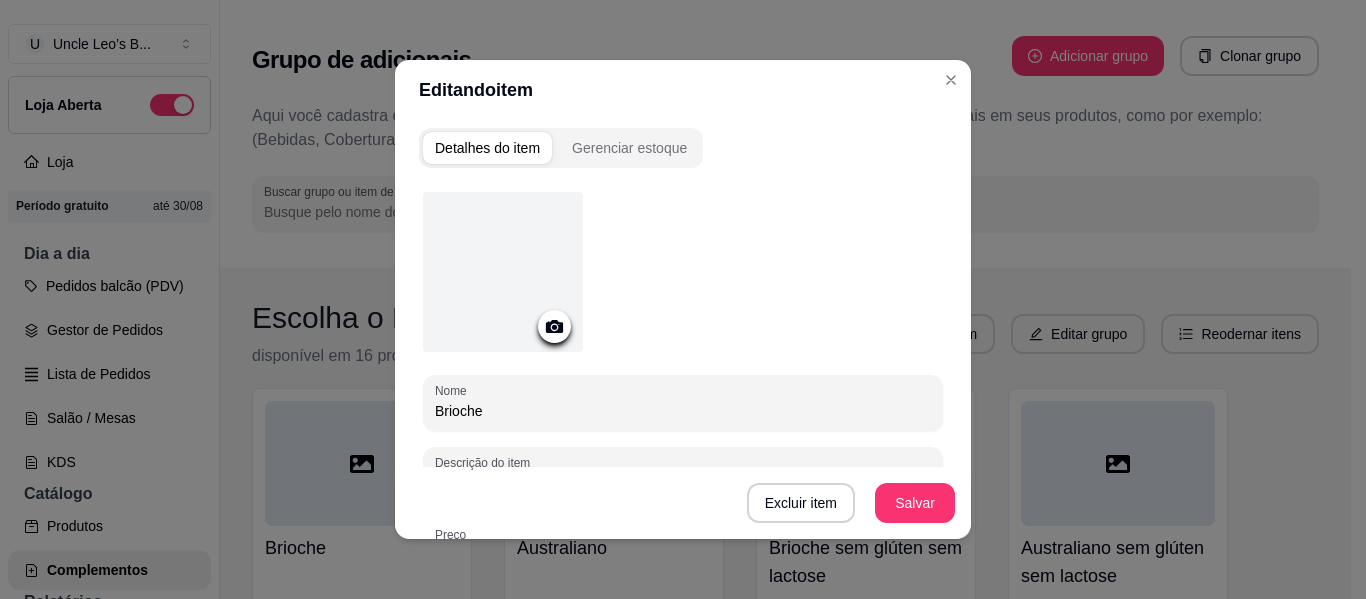 scroll, scrollTop: 32, scrollLeft: 0, axis: vertical 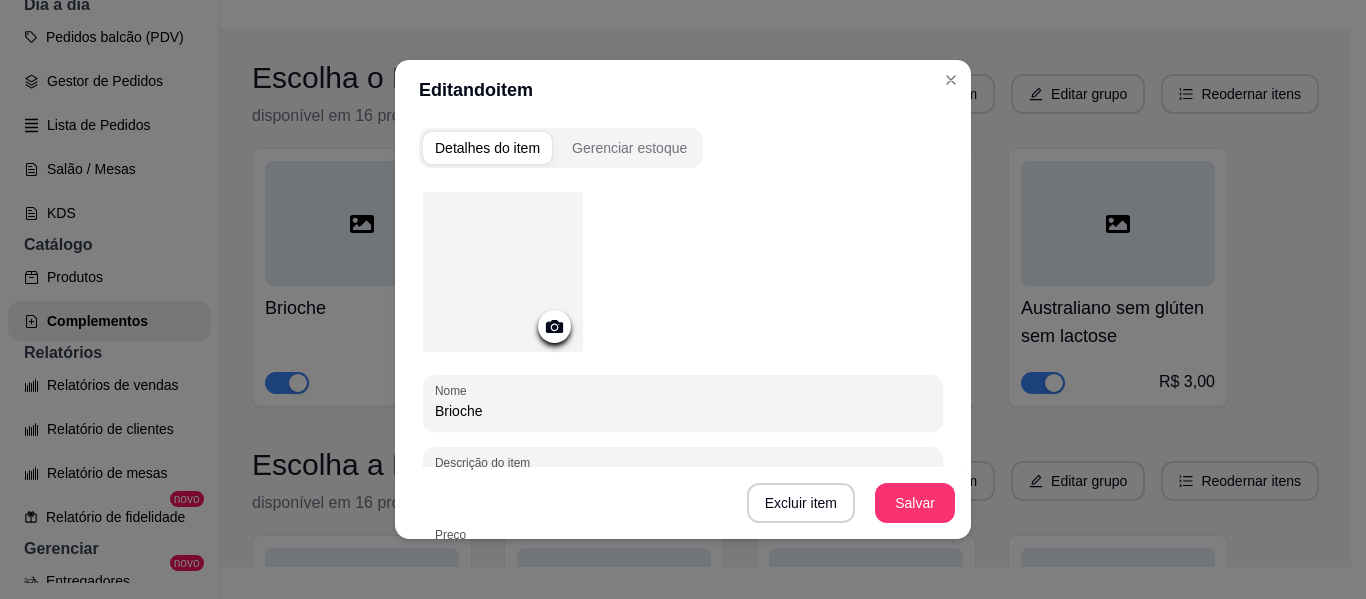 click 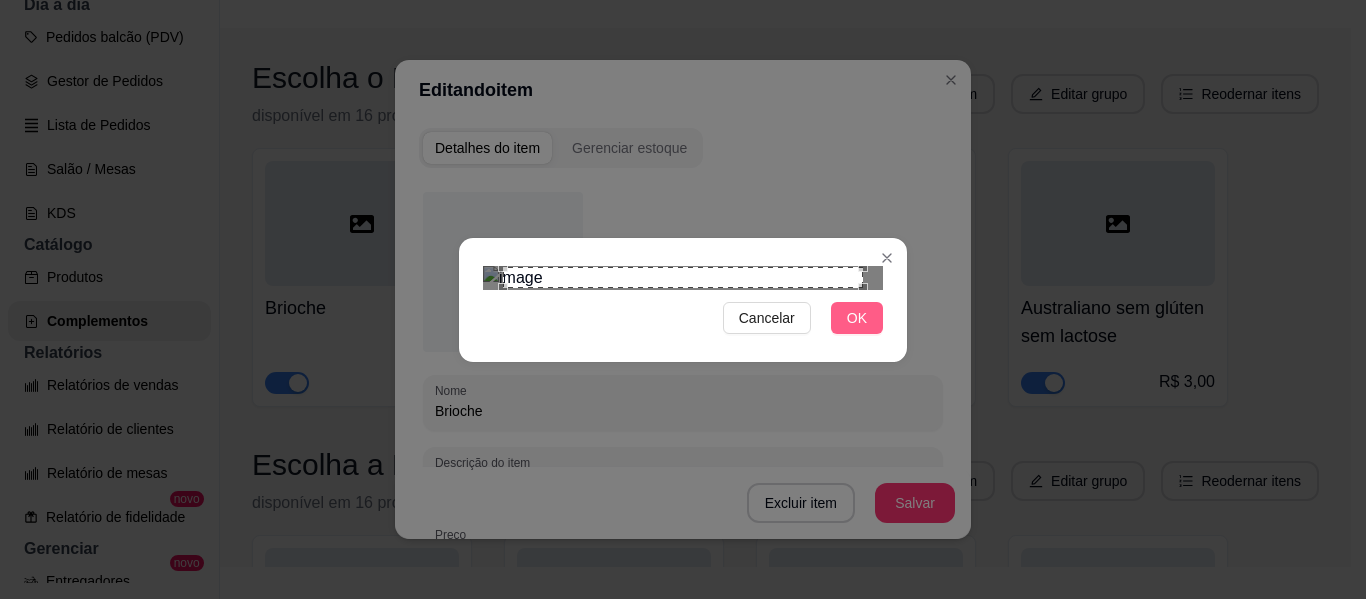 click on "OK" at bounding box center [857, 318] 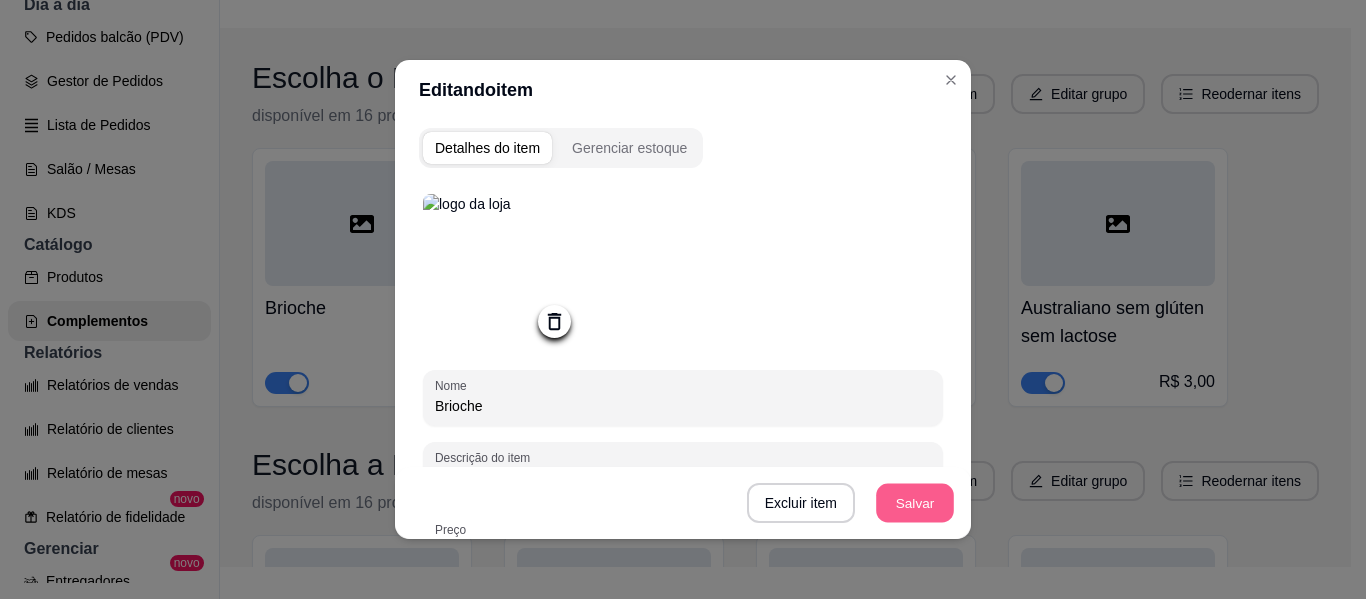 click on "Salvar" at bounding box center (915, 503) 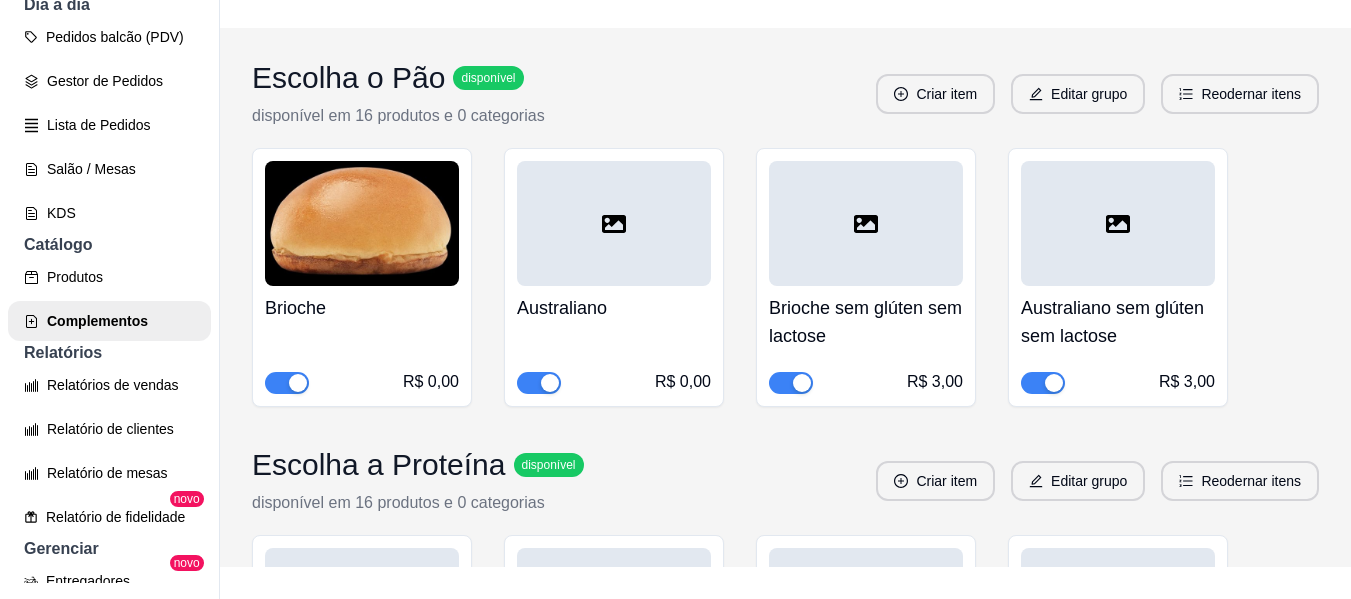 click at bounding box center (614, 223) 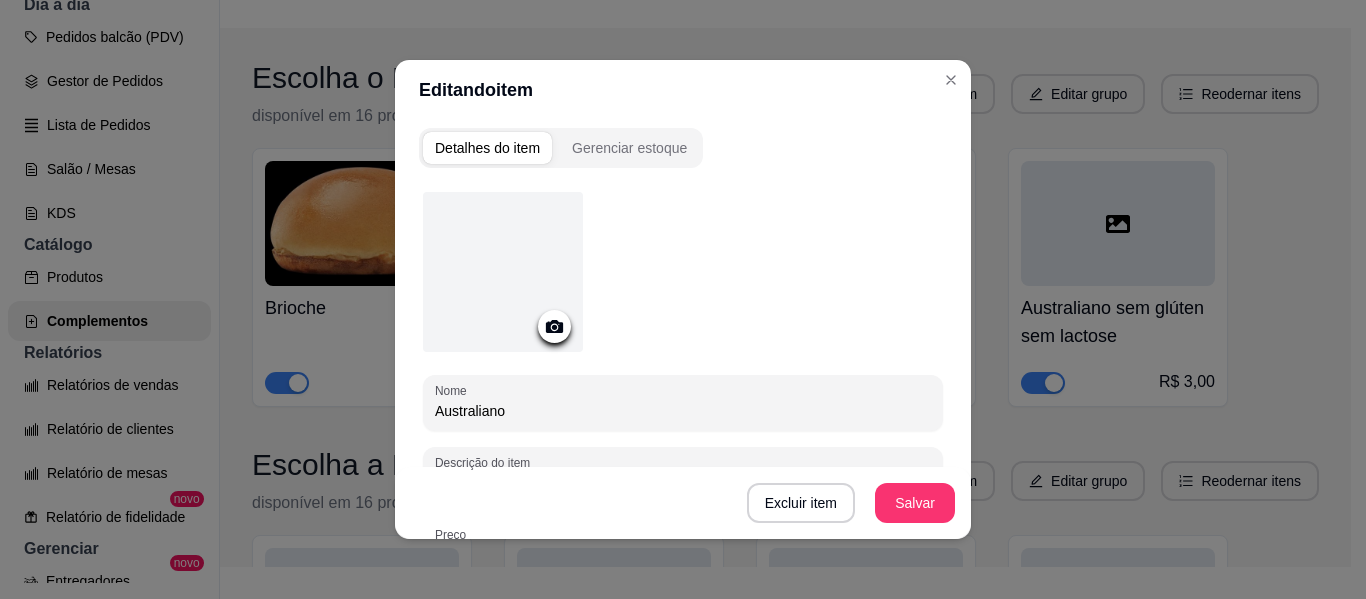click 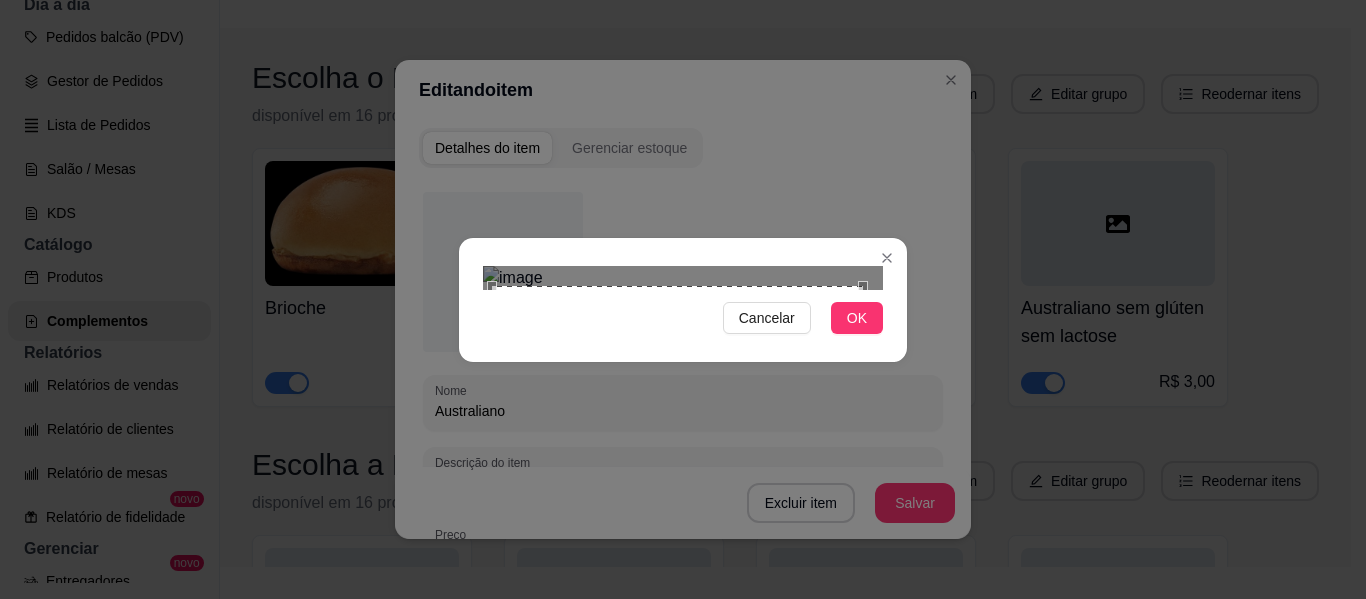 click at bounding box center (487, 662) 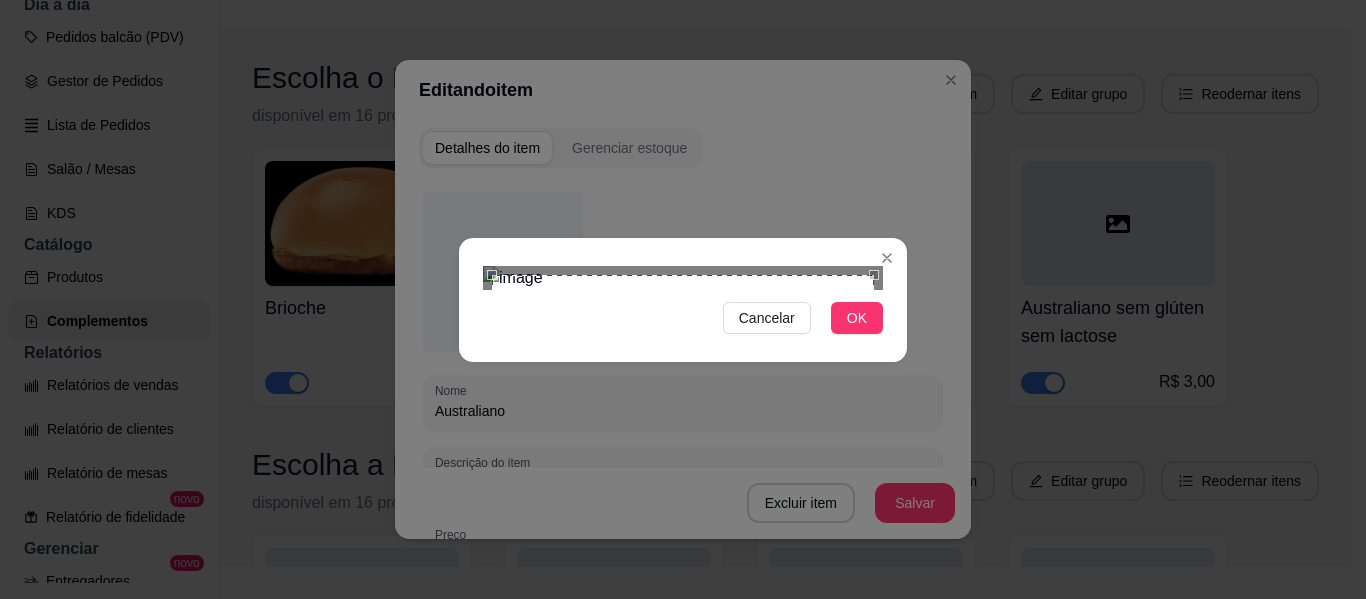 click at bounding box center [683, 278] 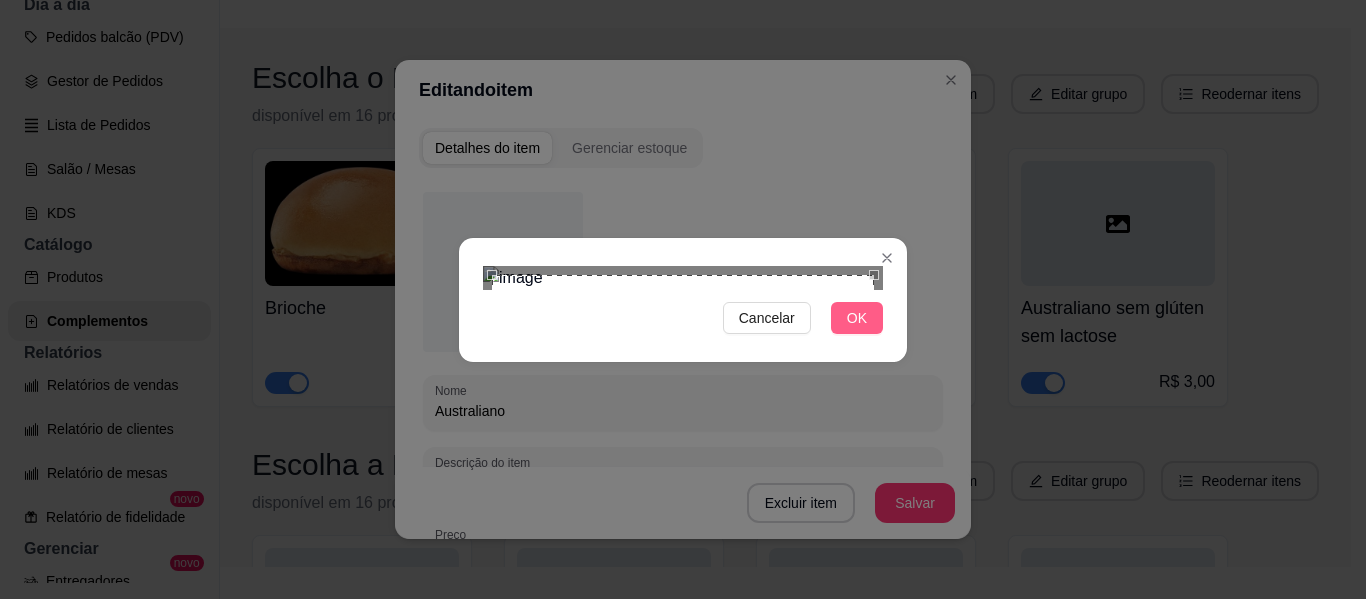 click on "OK" at bounding box center [857, 318] 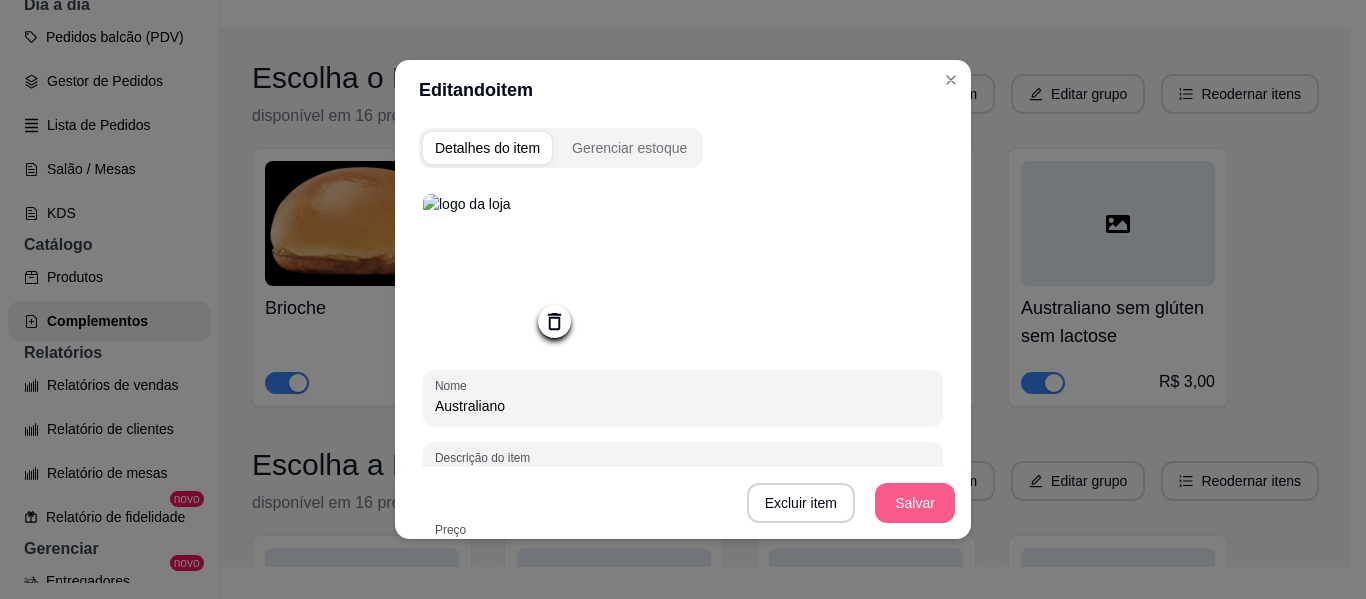 click on "Salvar" at bounding box center (915, 503) 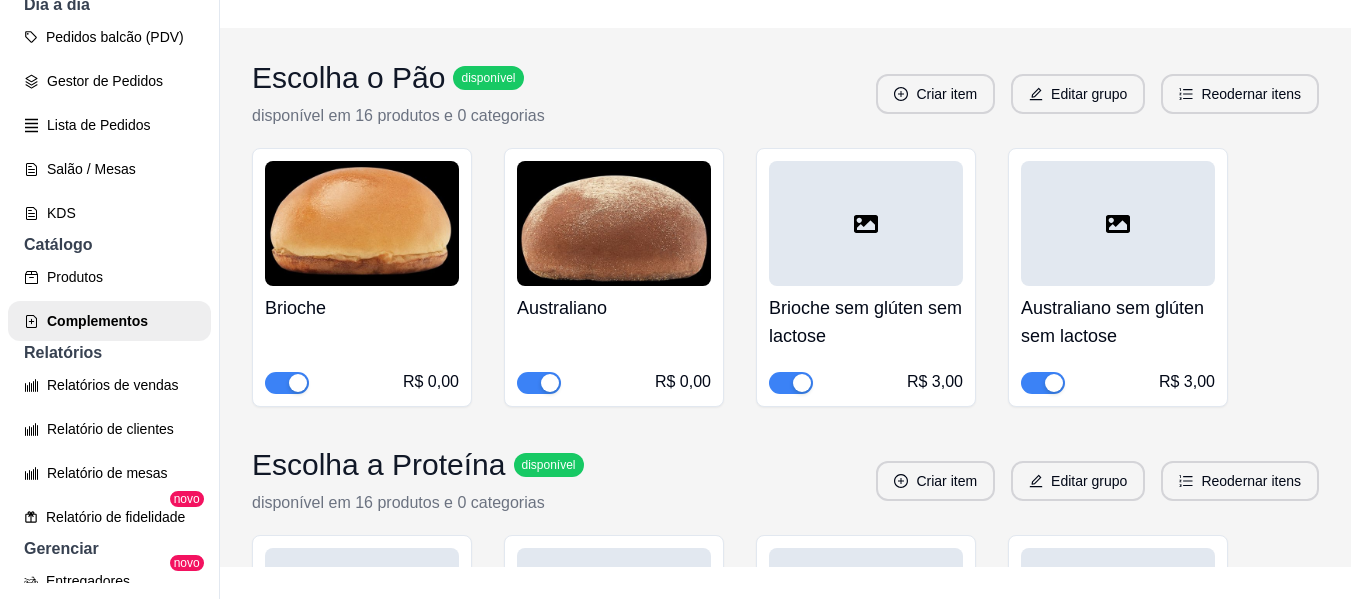 click at bounding box center [866, 223] 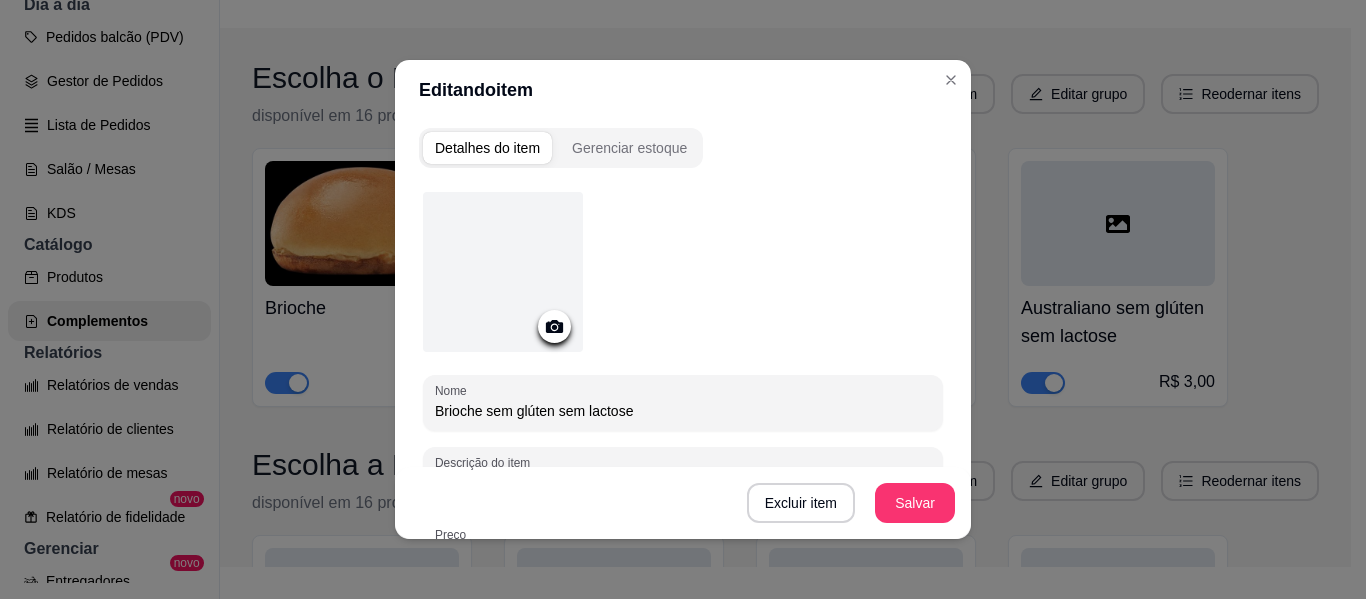 click 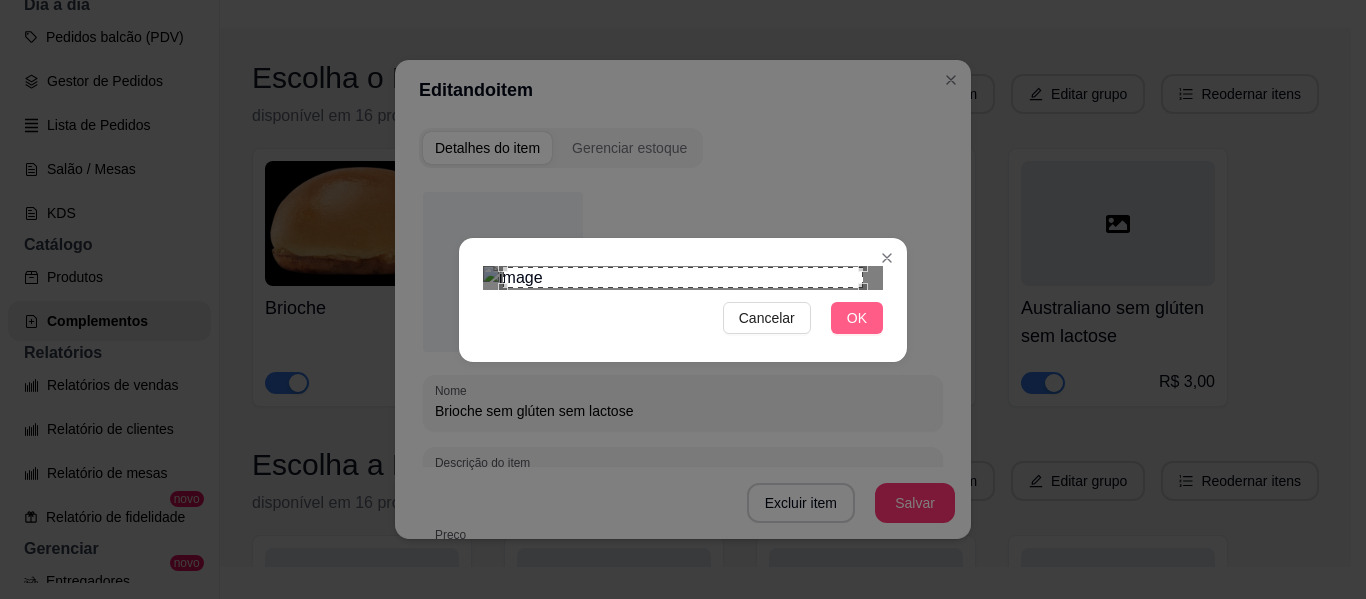 click on "OK" at bounding box center (857, 318) 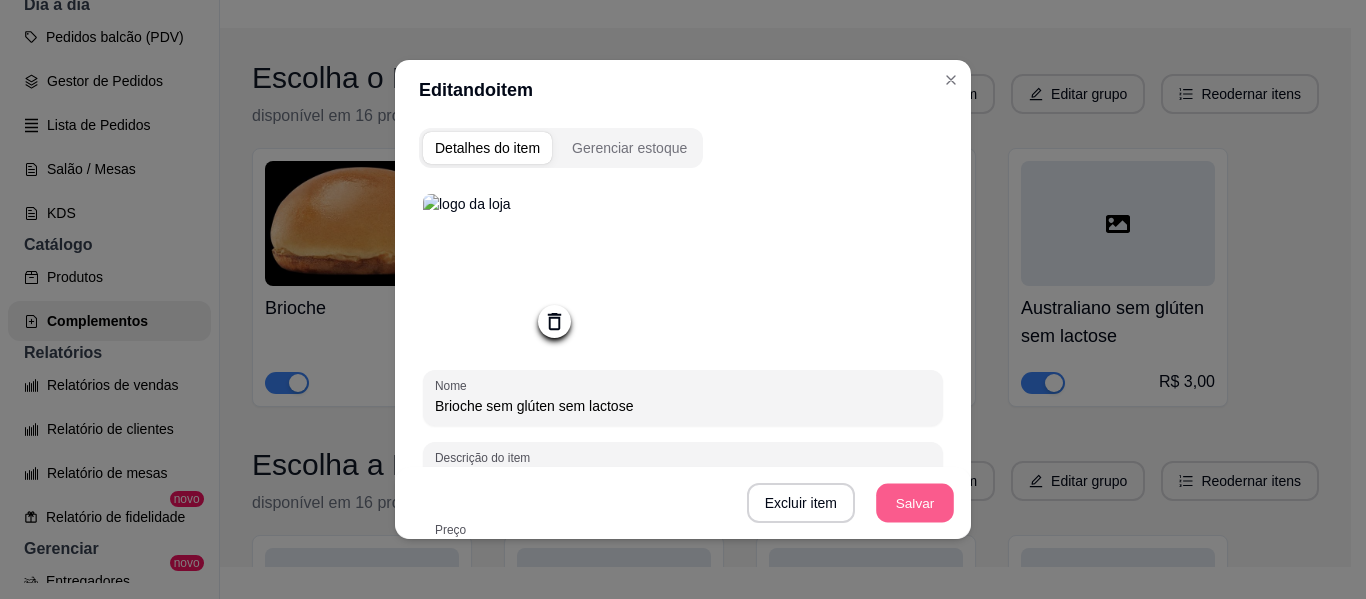 click on "Salvar" at bounding box center (915, 503) 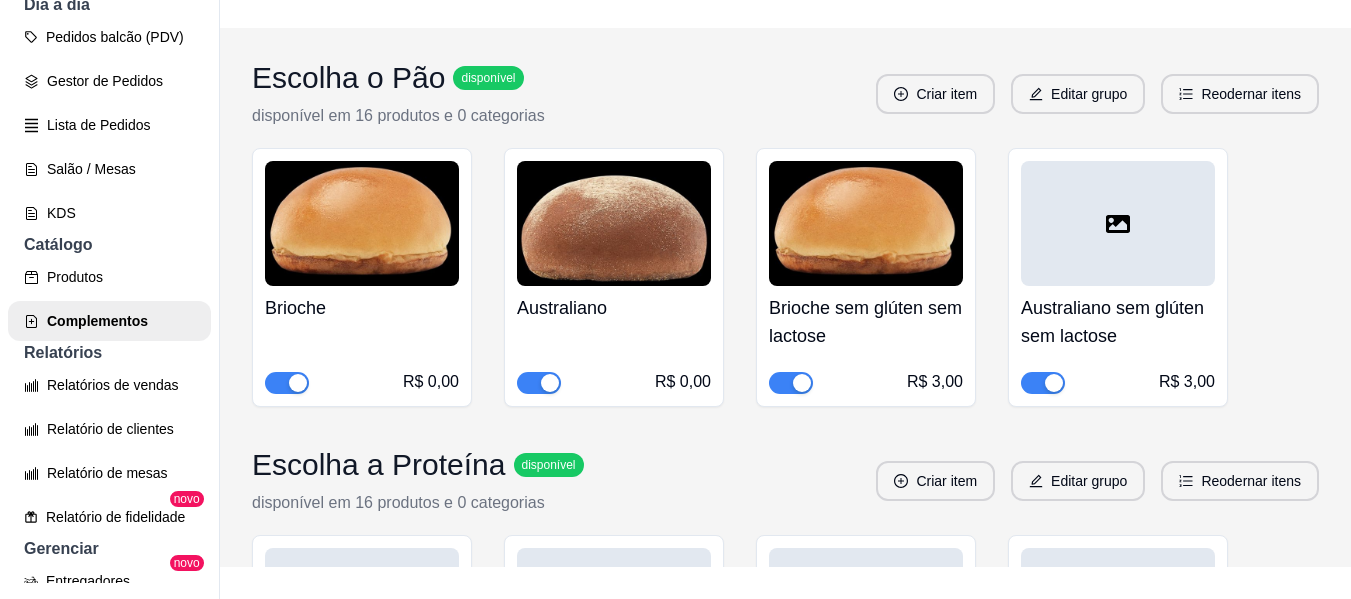 click at bounding box center [1118, 223] 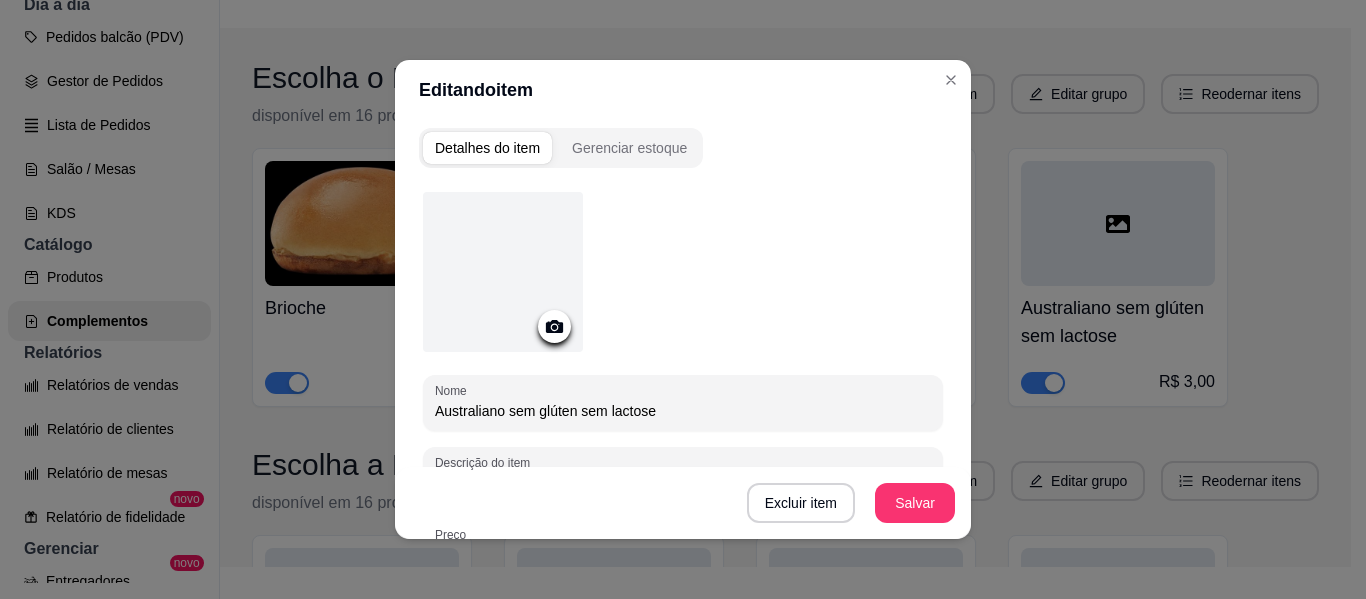 click 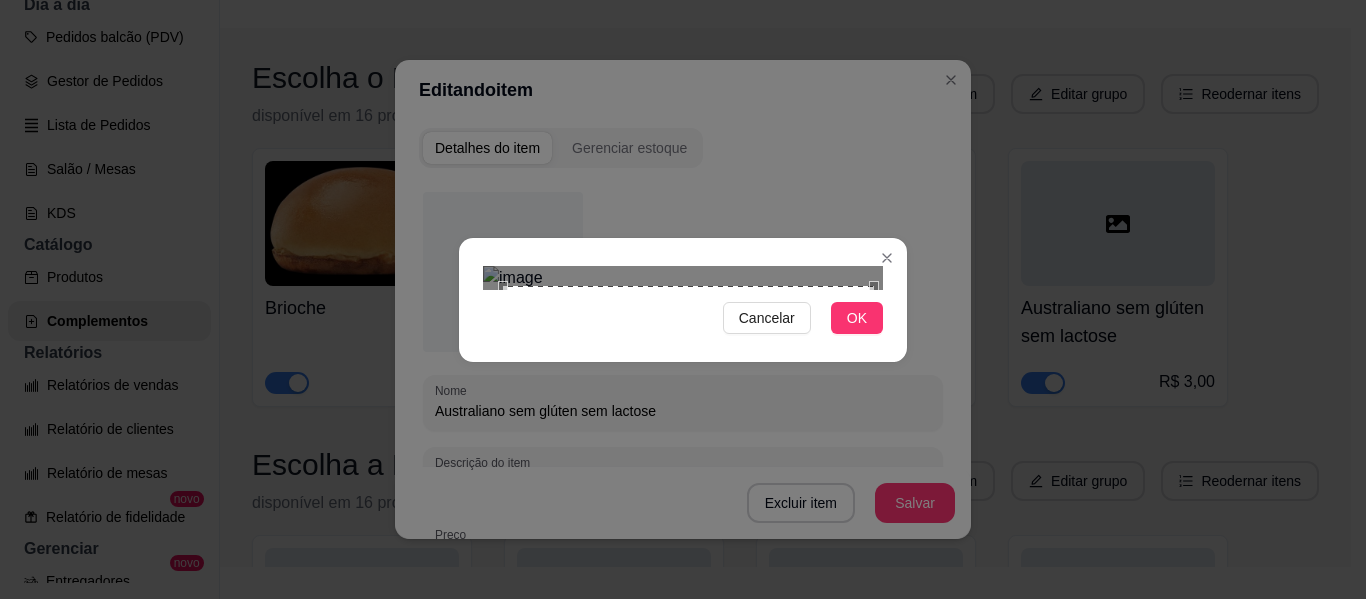 click at bounding box center (879, 662) 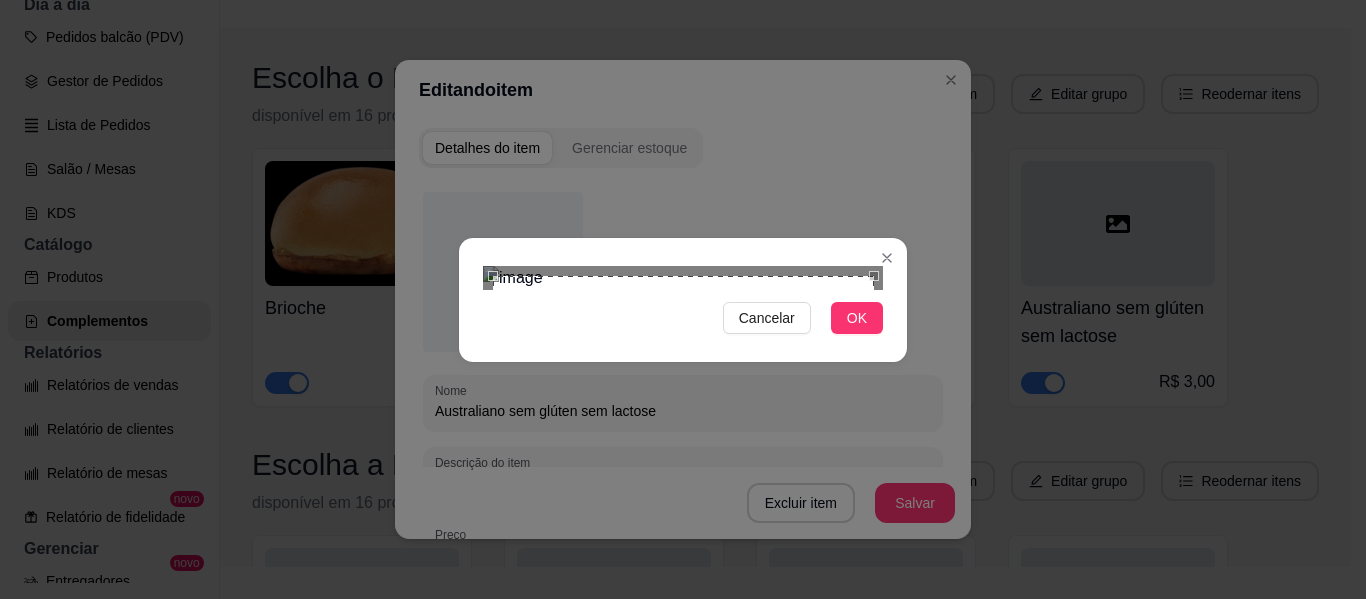 click at bounding box center (488, 271) 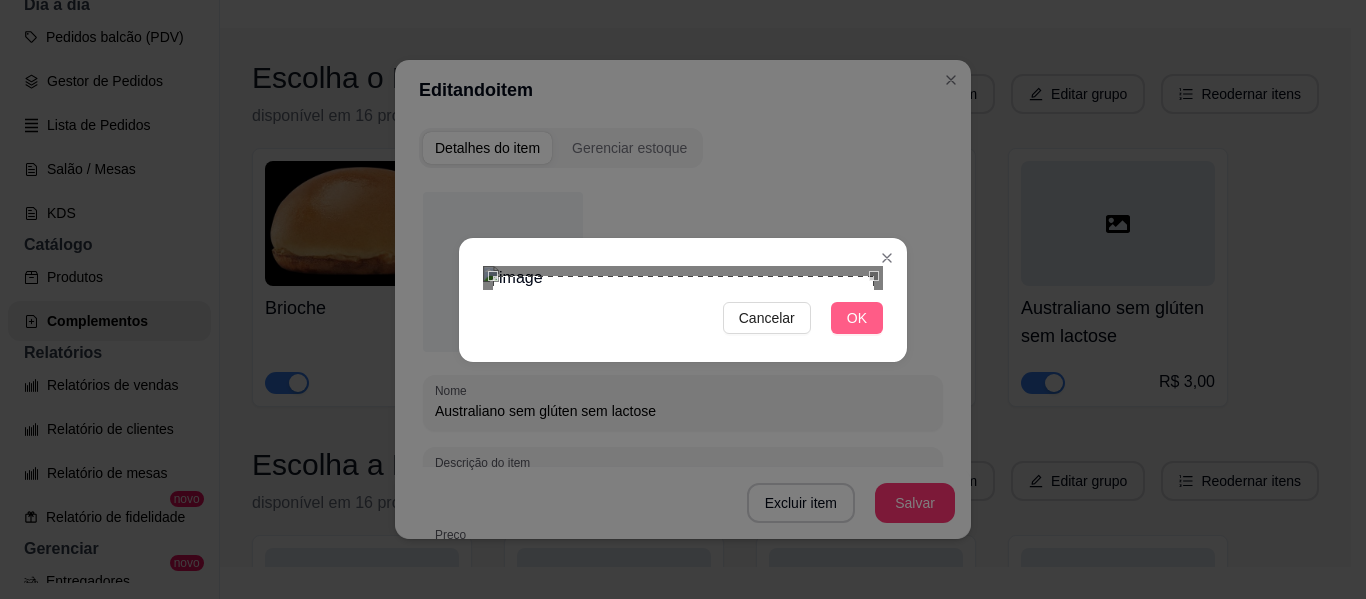 click on "OK" at bounding box center [857, 318] 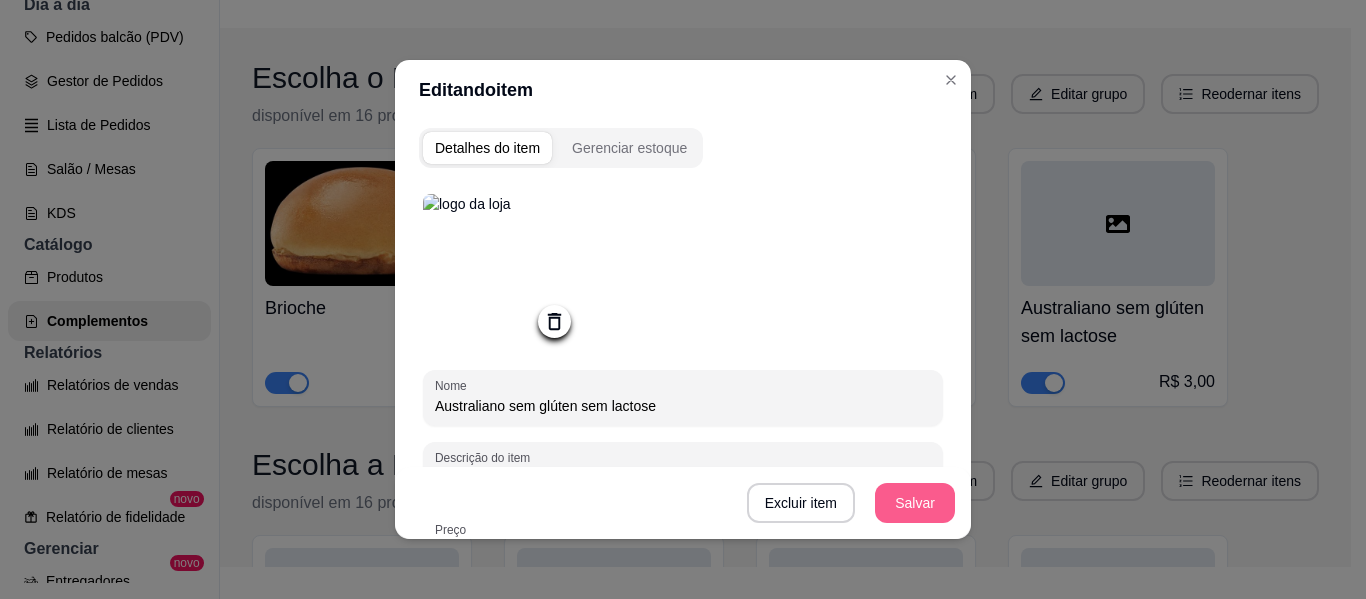 click on "Salvar" at bounding box center [915, 503] 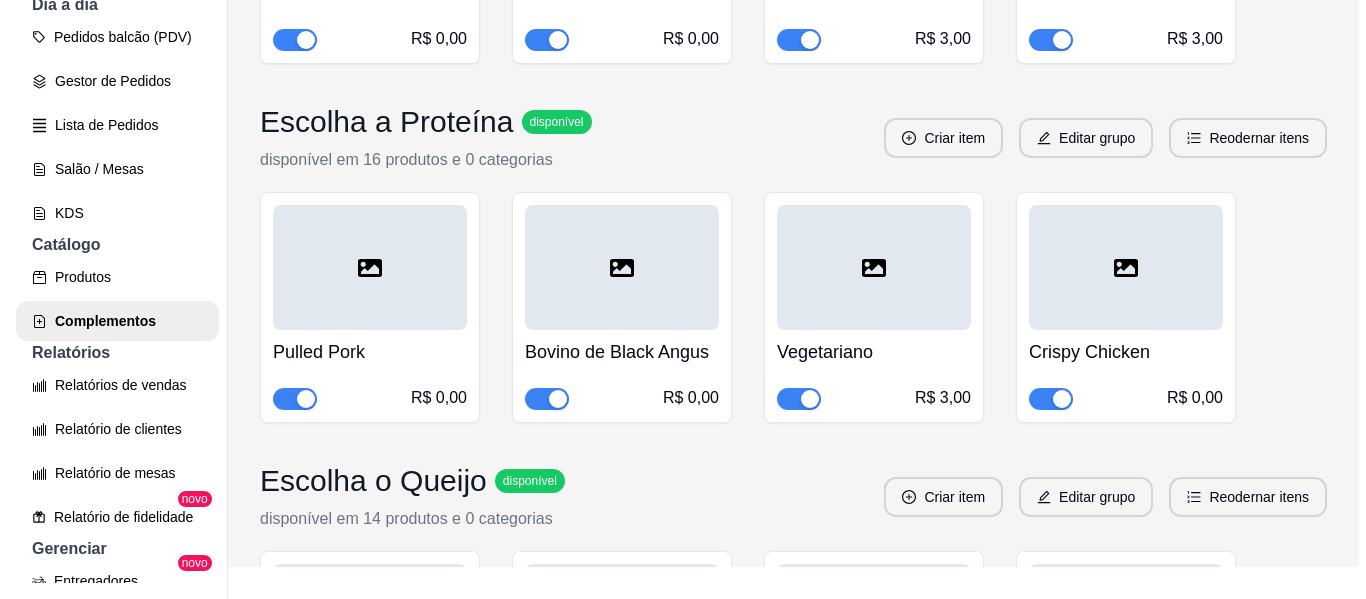 scroll, scrollTop: 559, scrollLeft: 0, axis: vertical 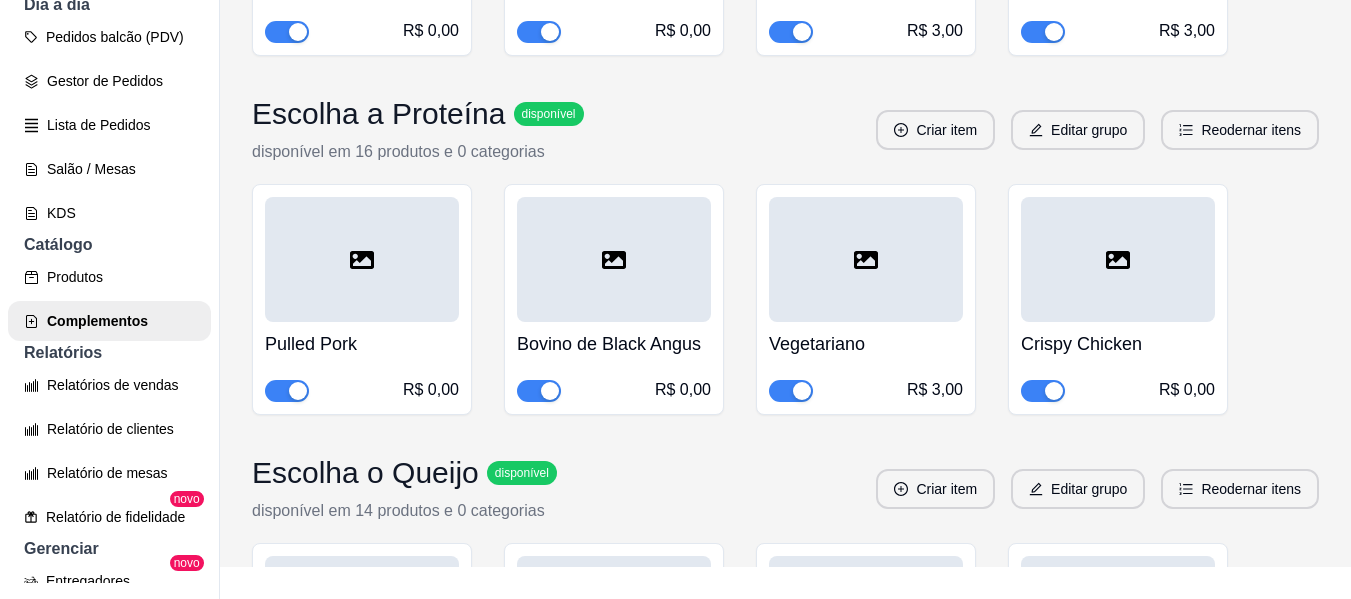 click at bounding box center [362, 259] 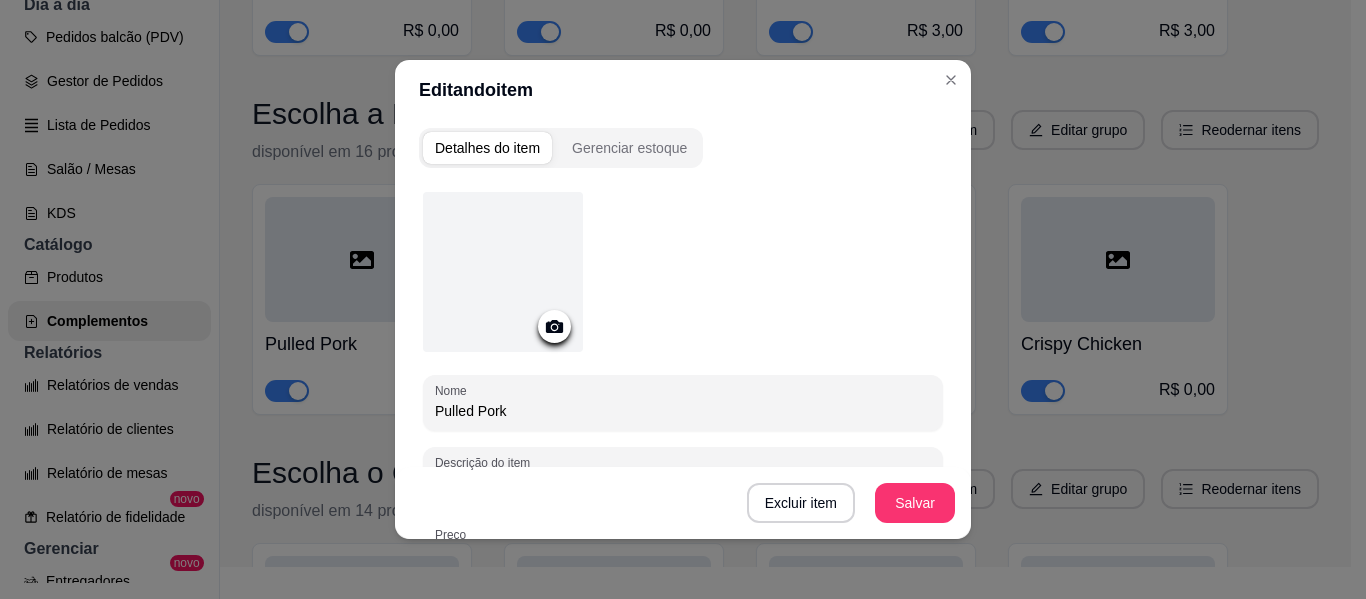 click 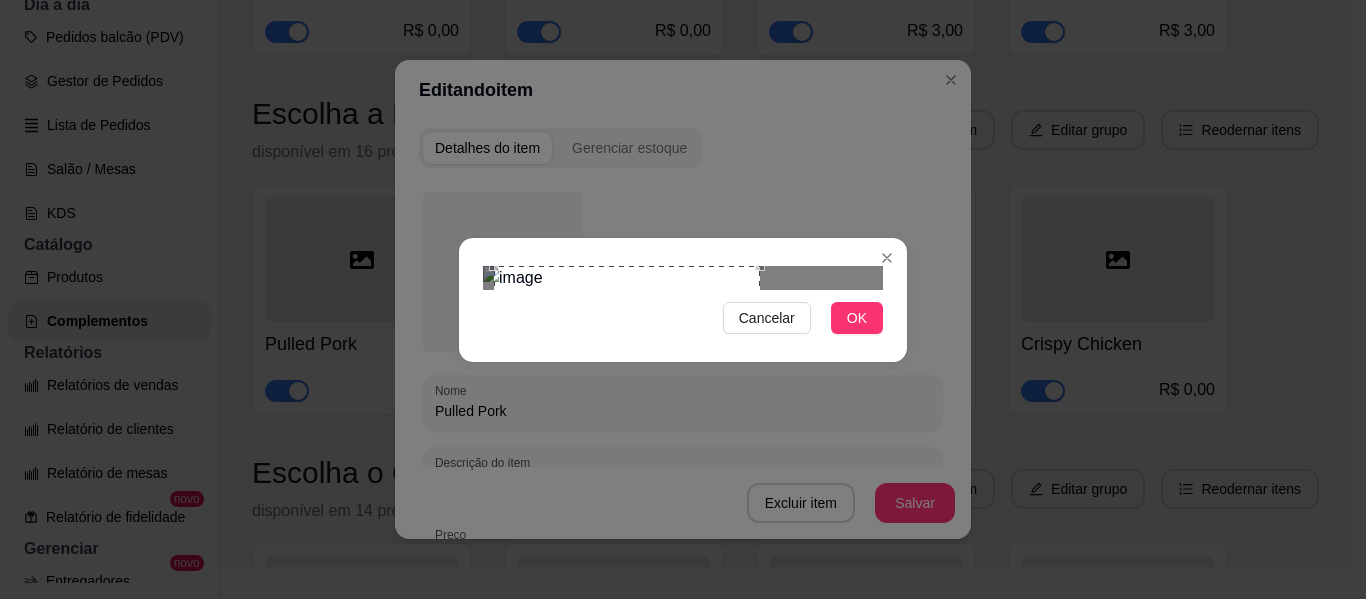 click at bounding box center (627, 357) 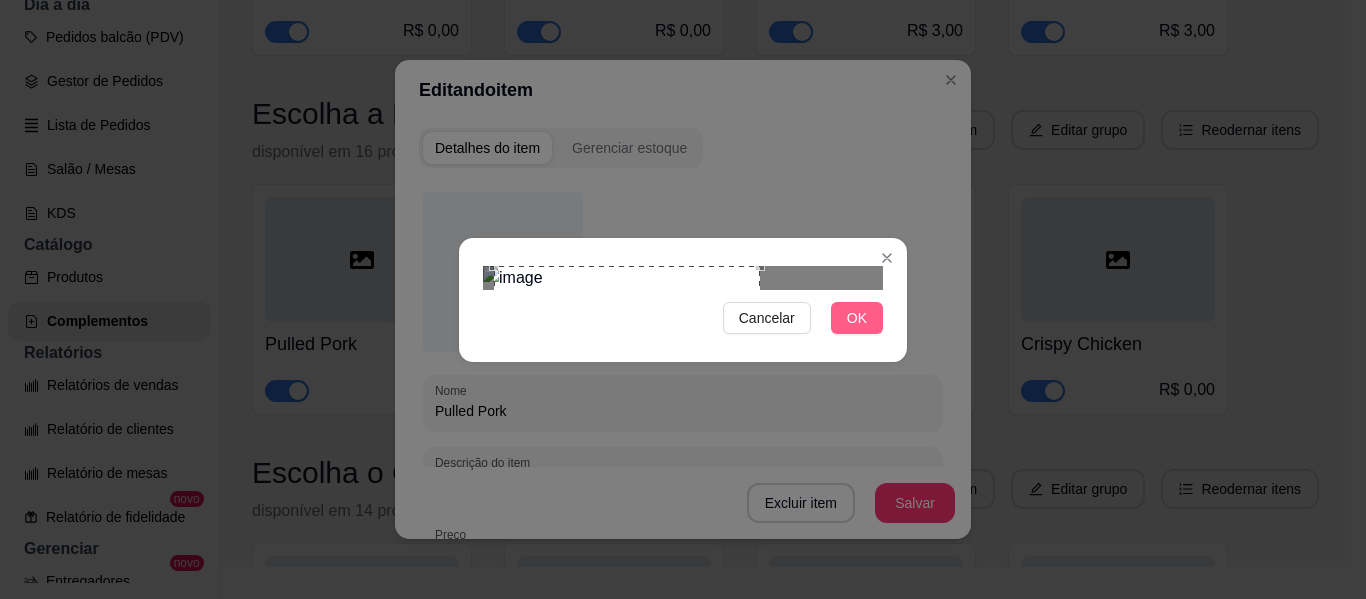 click on "OK" at bounding box center (857, 318) 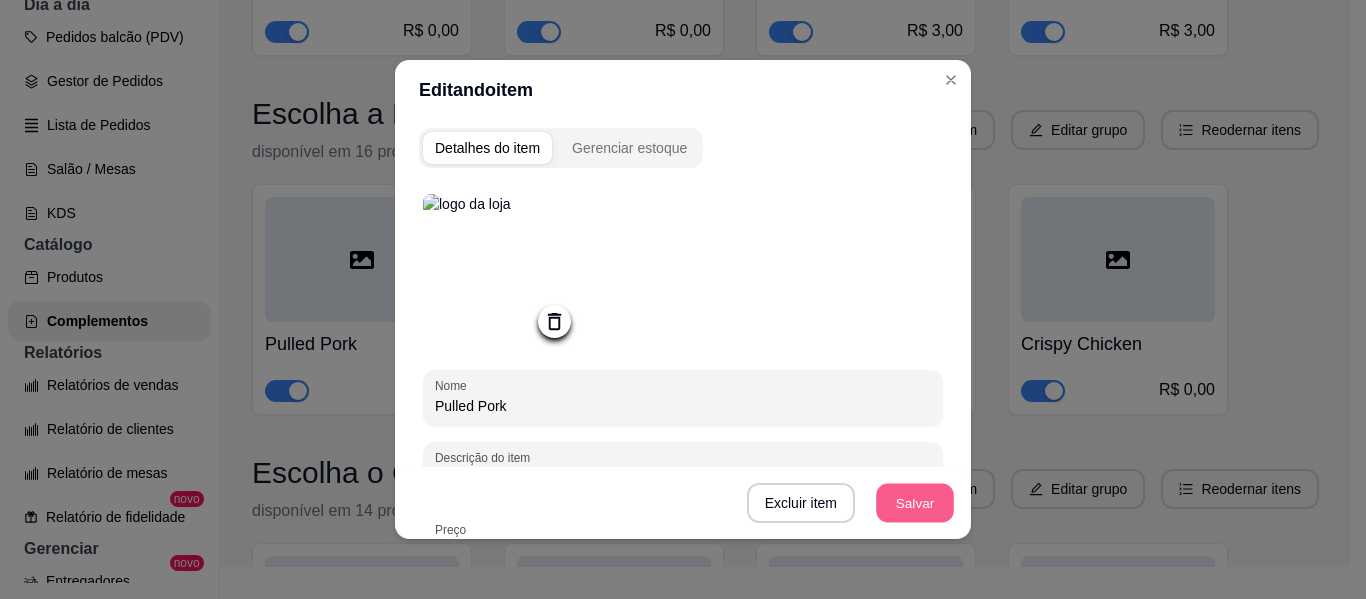 click on "Salvar" at bounding box center [915, 503] 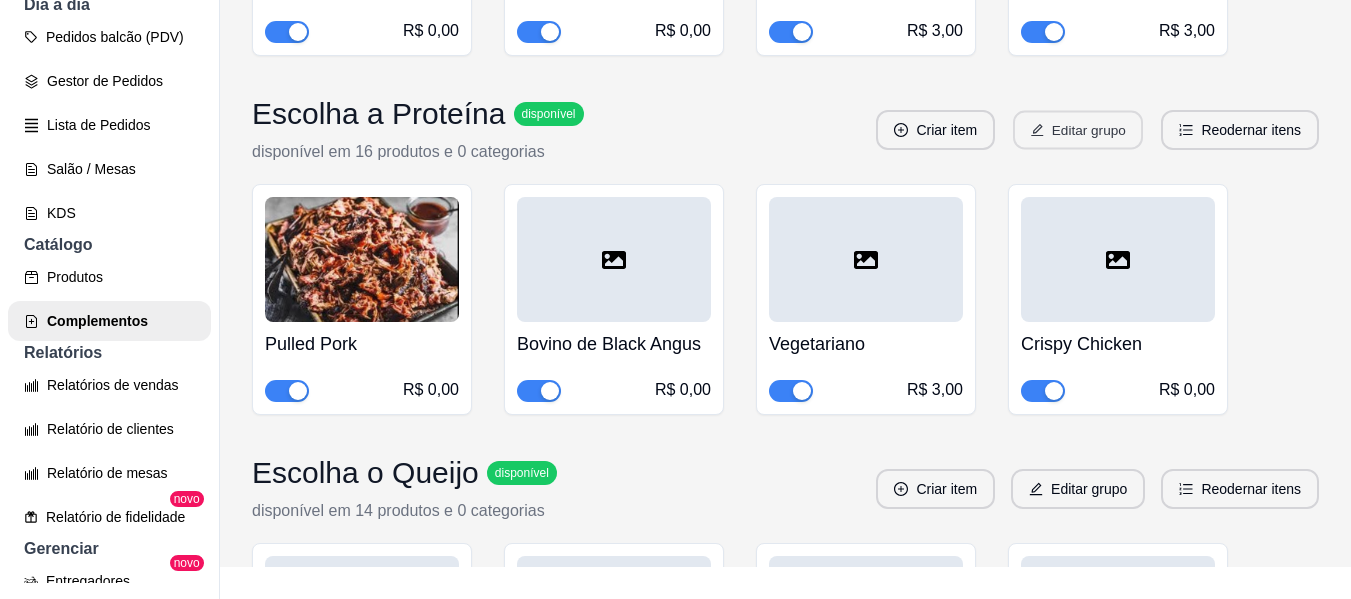 click on "Editar grupo" at bounding box center [1078, 130] 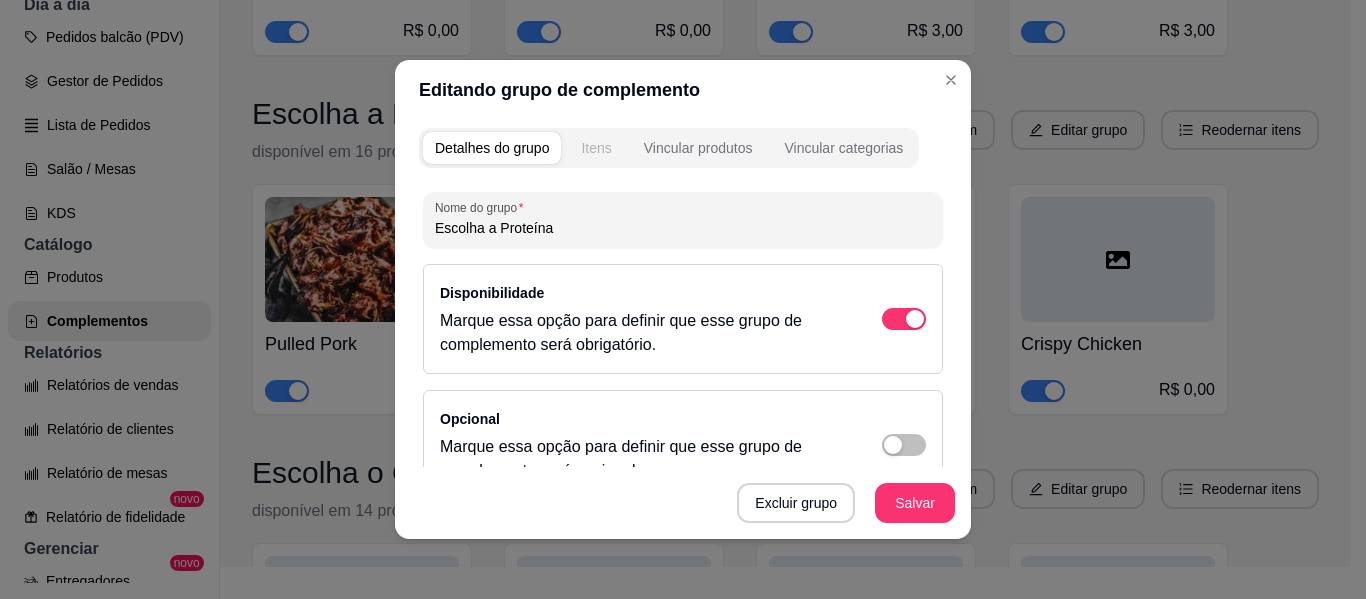 click on "Itens" at bounding box center [596, 148] 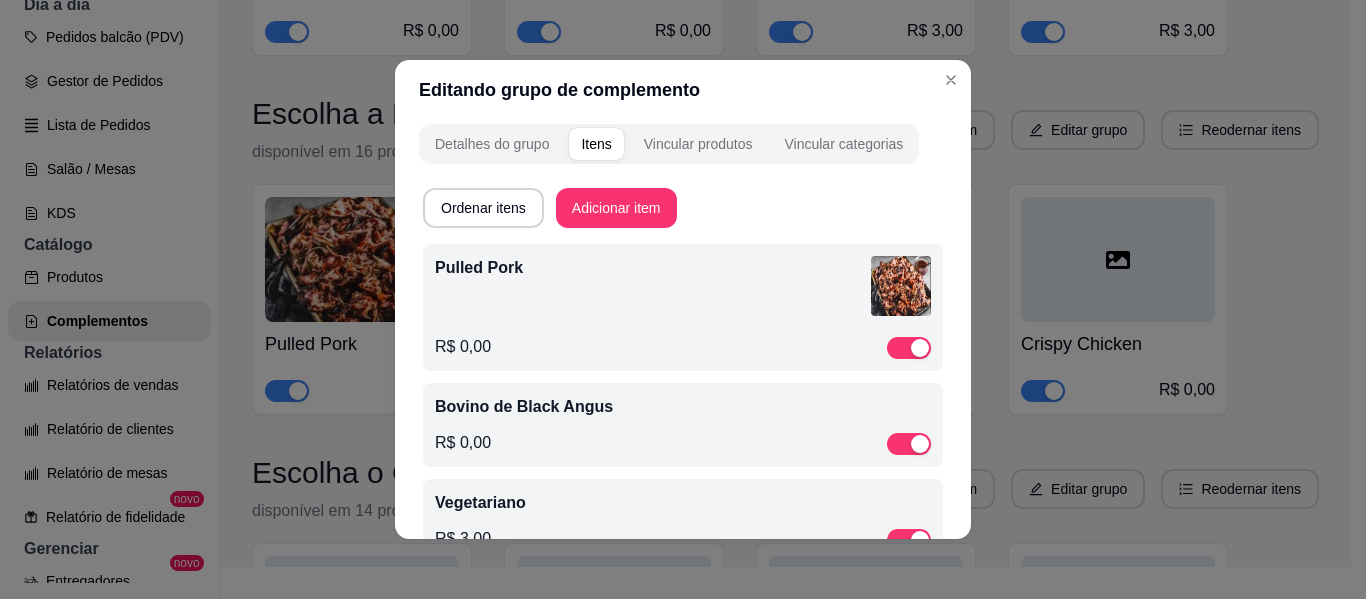 scroll, scrollTop: 0, scrollLeft: 0, axis: both 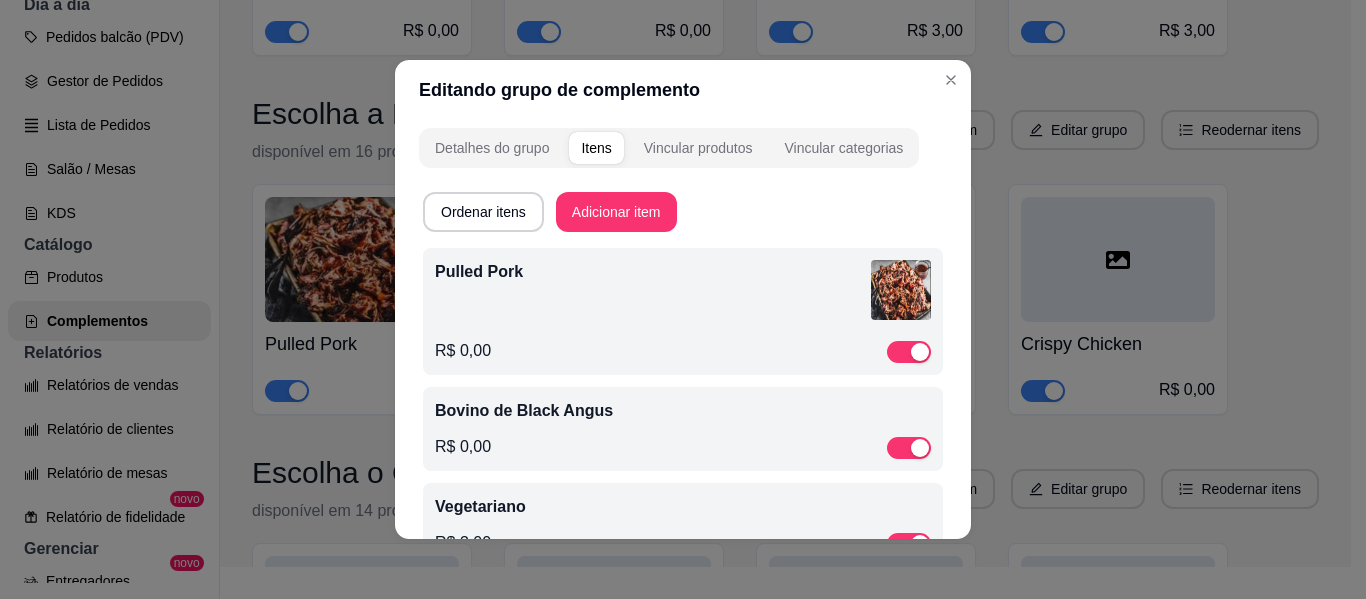 click on "Pulled Pork" at bounding box center (683, 293) 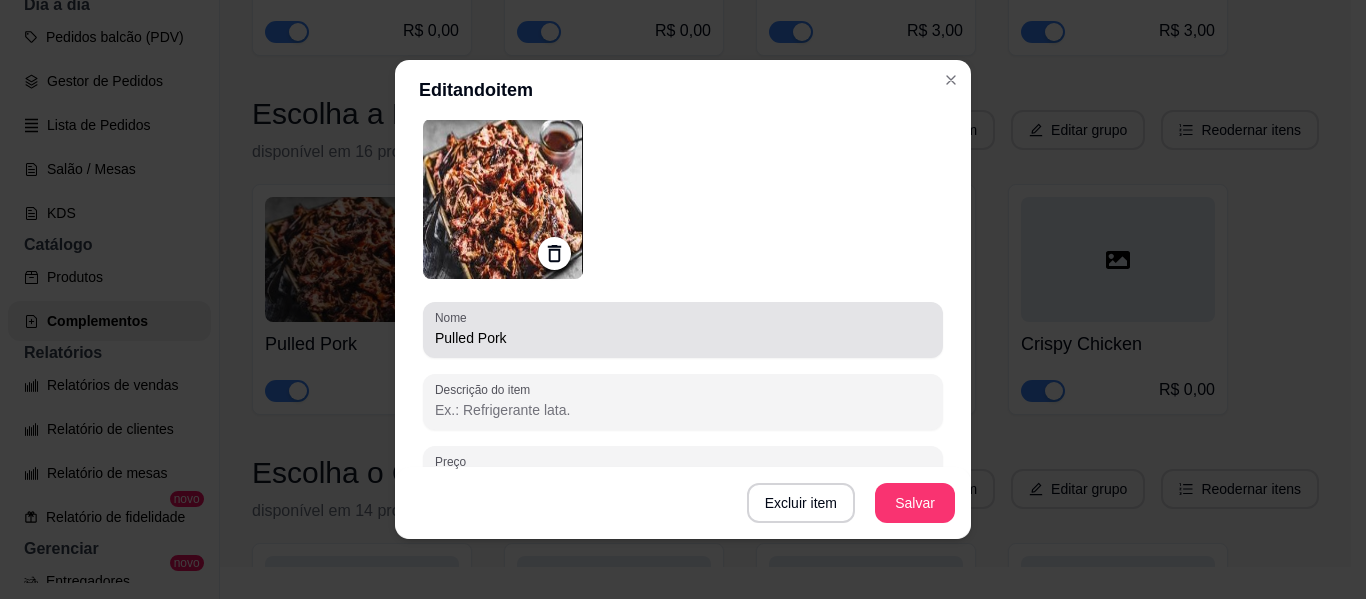 scroll, scrollTop: 93, scrollLeft: 0, axis: vertical 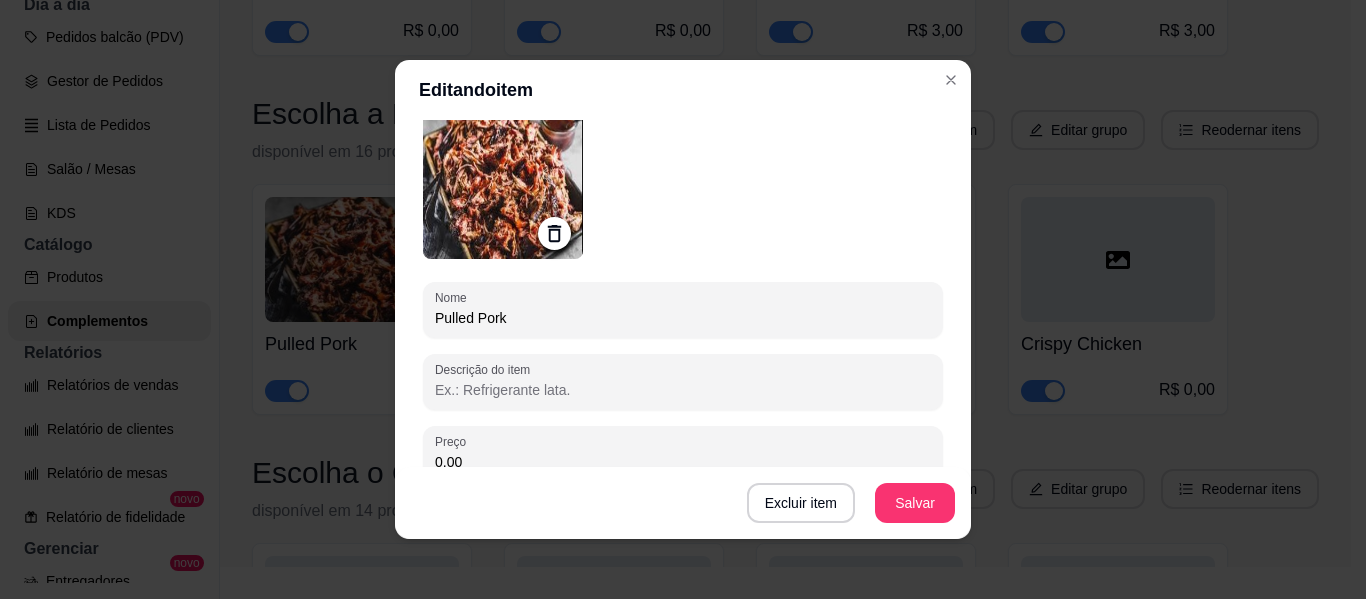 click on "Descrição do item" at bounding box center (683, 390) 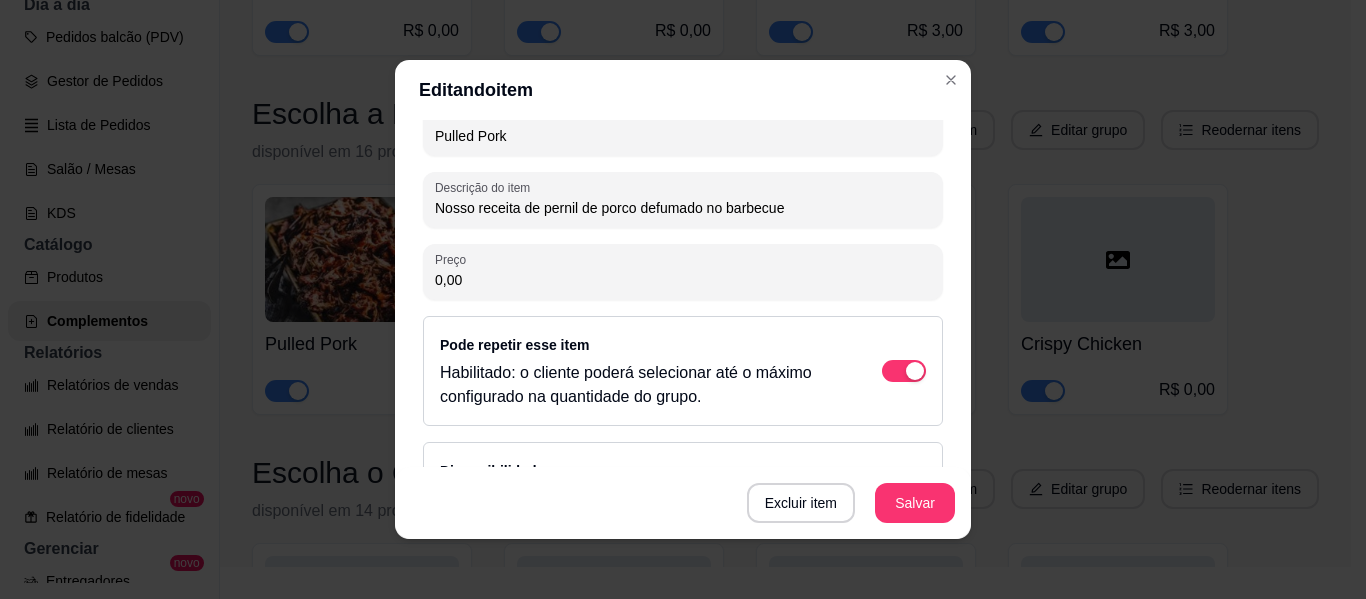 scroll, scrollTop: 282, scrollLeft: 0, axis: vertical 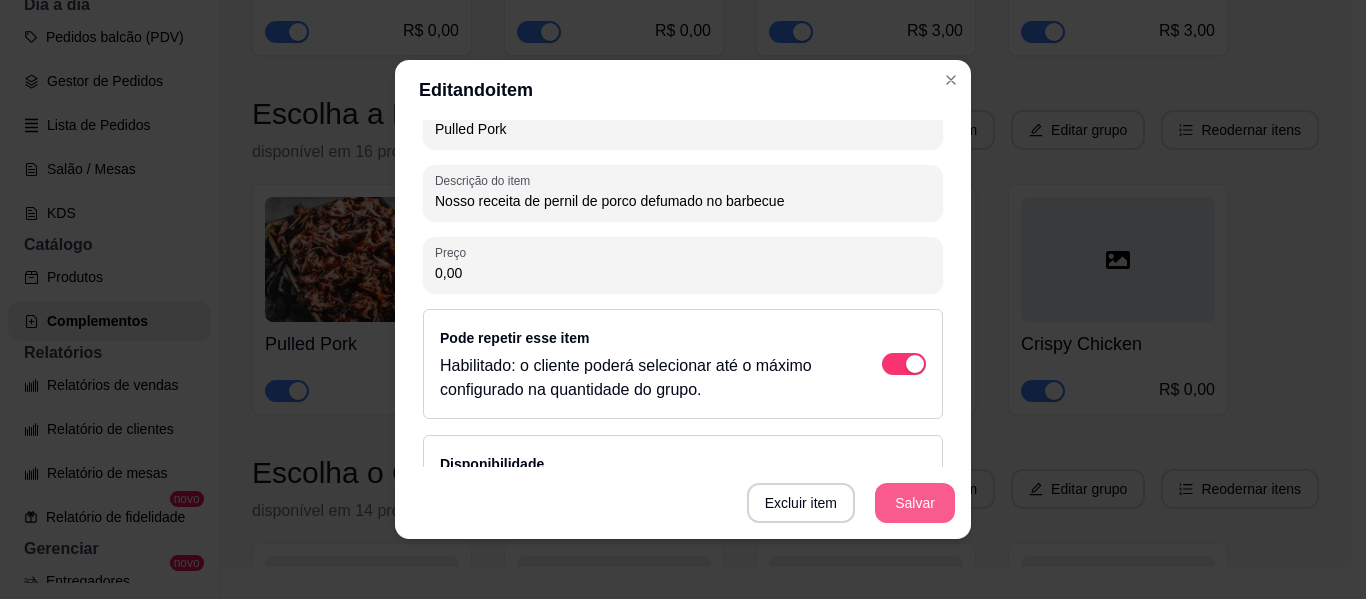 type on "Nosso receita de pernil de porco defumado no barbecue" 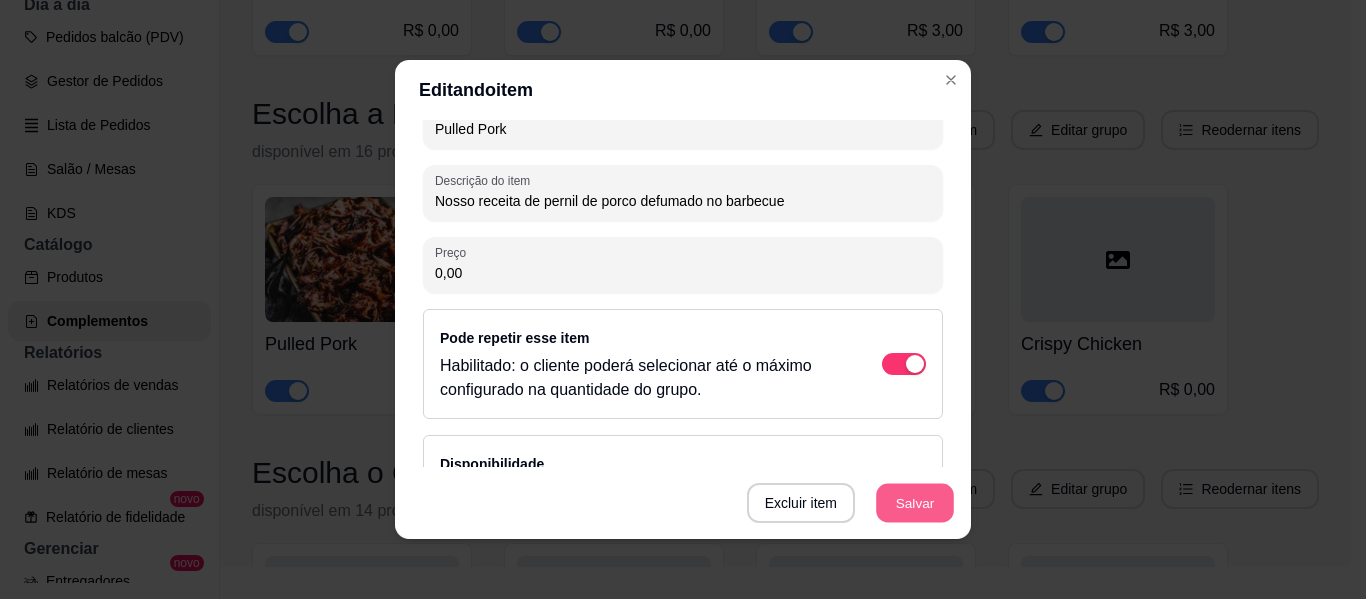 click on "Salvar" at bounding box center (915, 503) 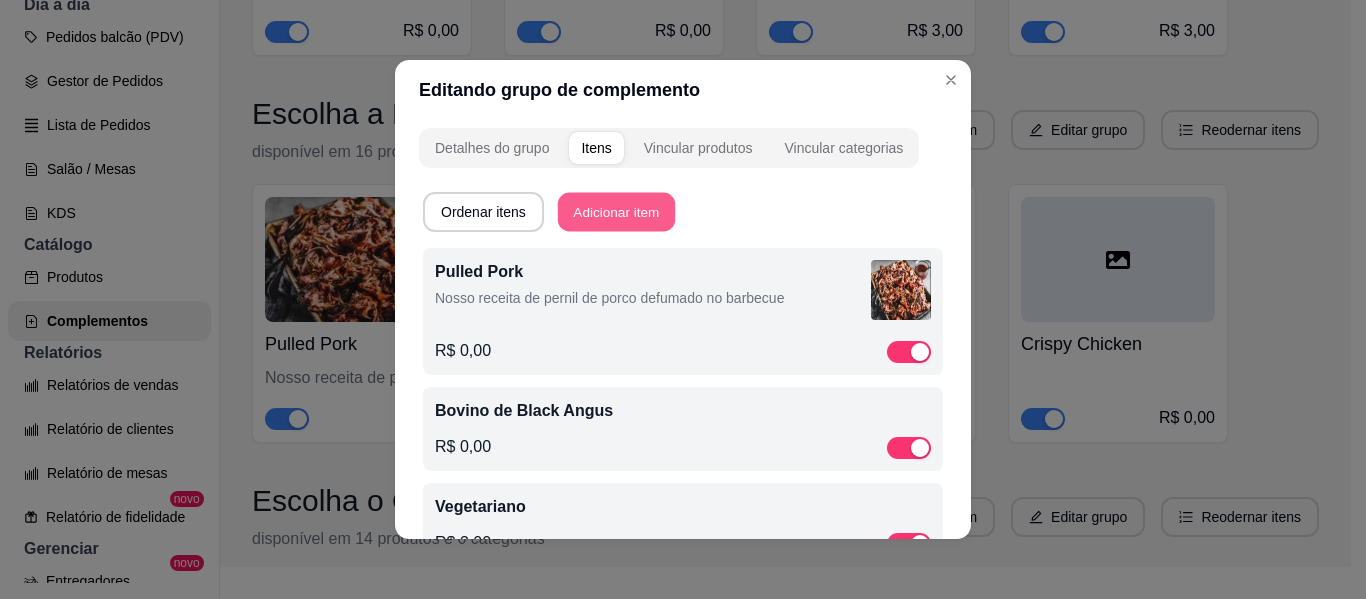 click on "Adicionar item" at bounding box center (616, 212) 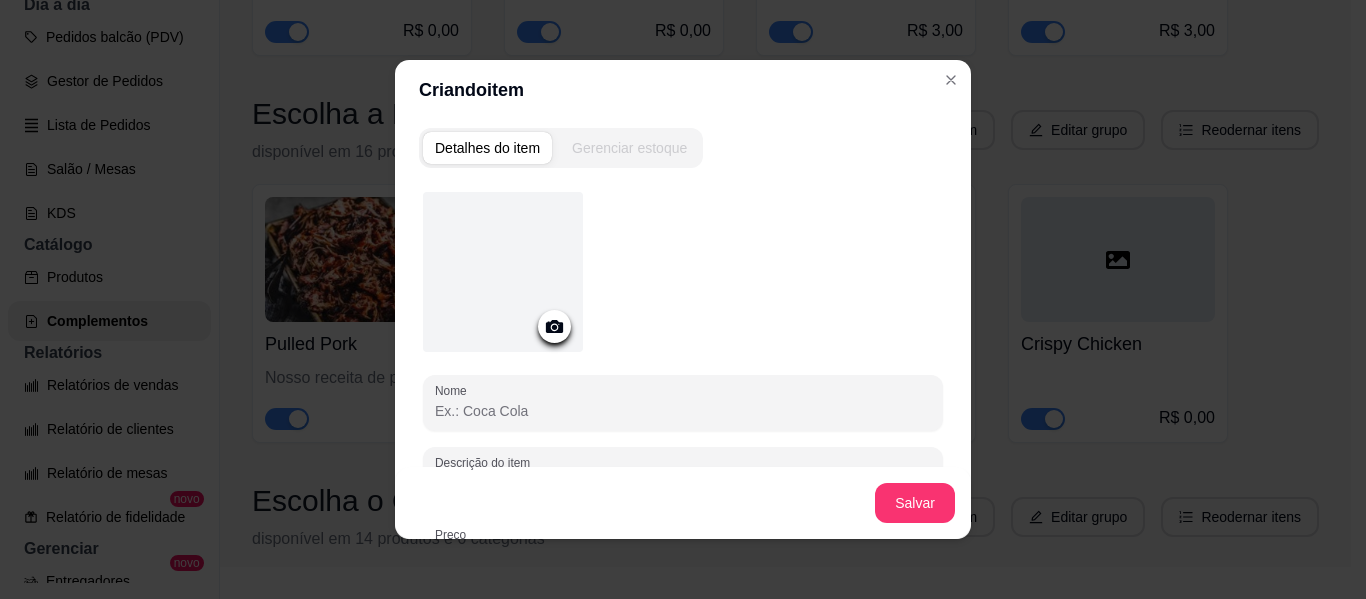 click 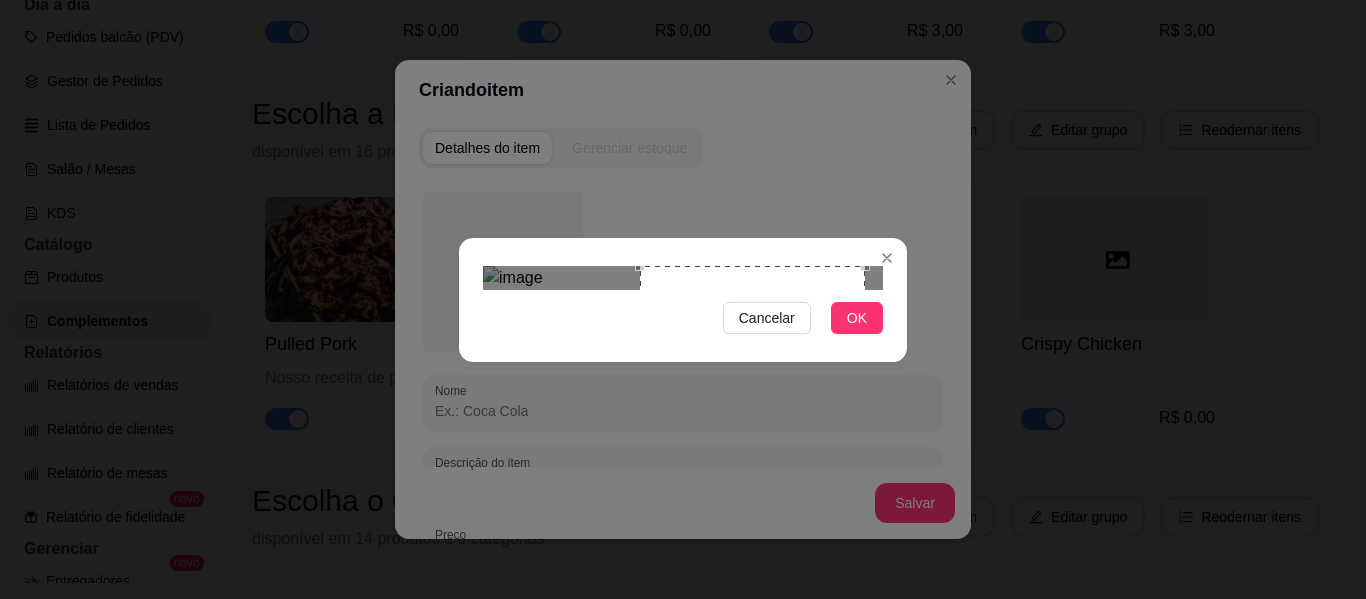 click at bounding box center [752, 378] 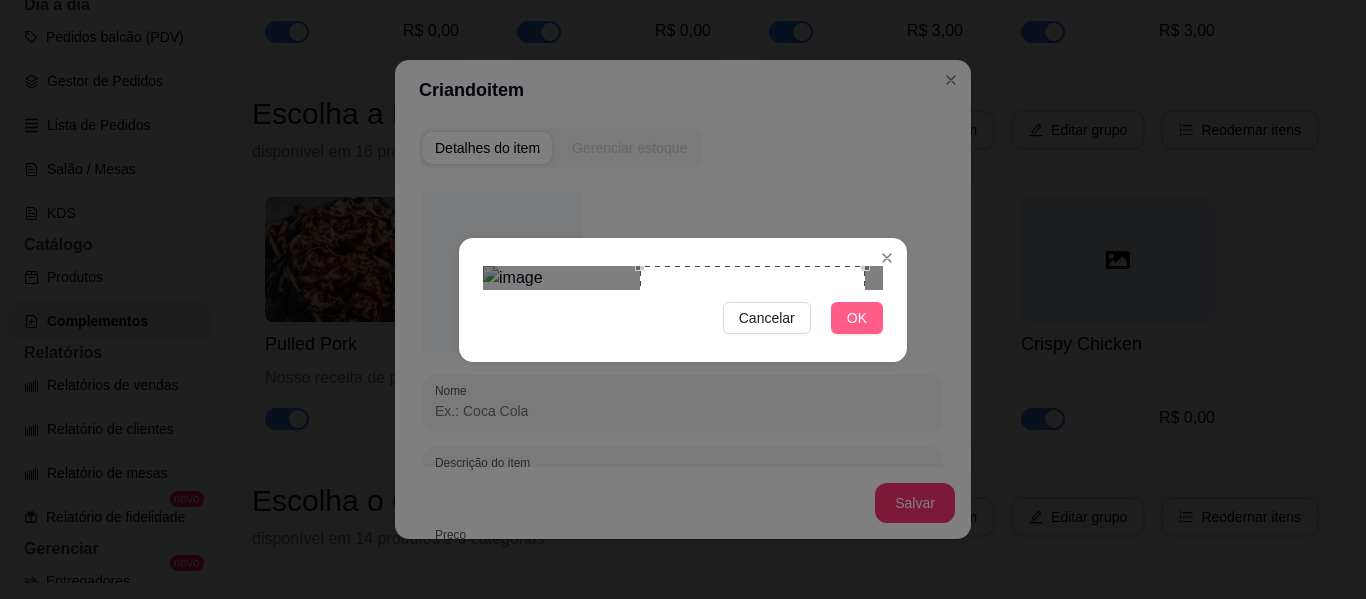click on "OK" at bounding box center [857, 318] 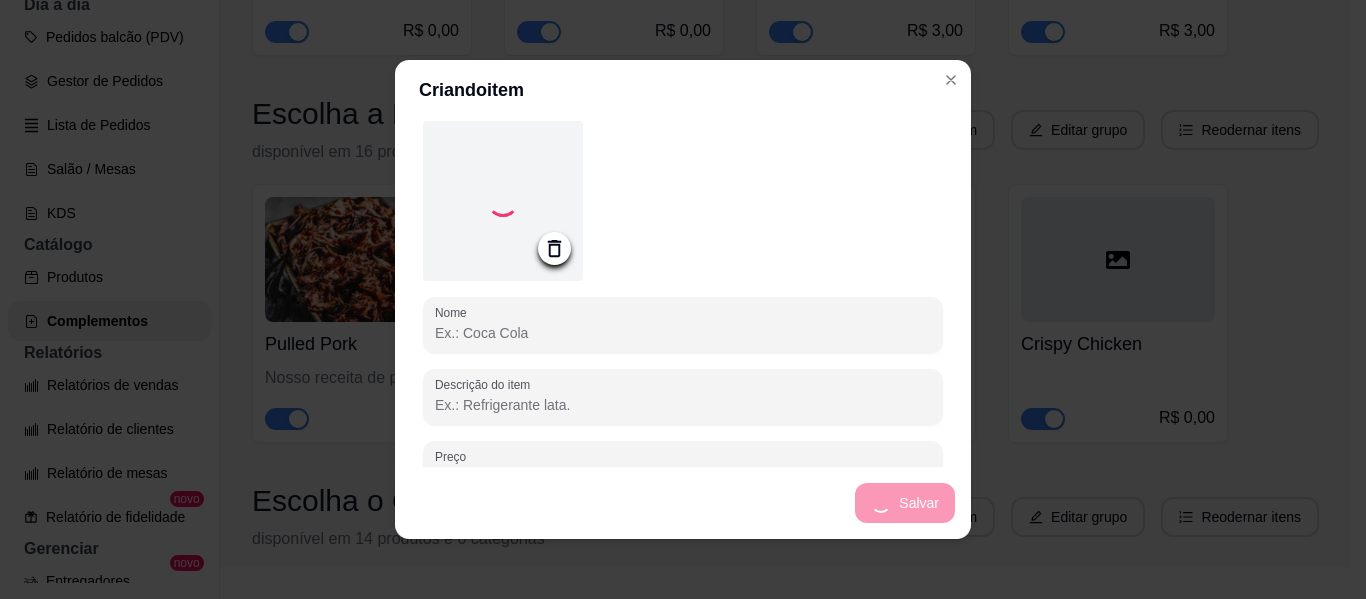scroll, scrollTop: 72, scrollLeft: 0, axis: vertical 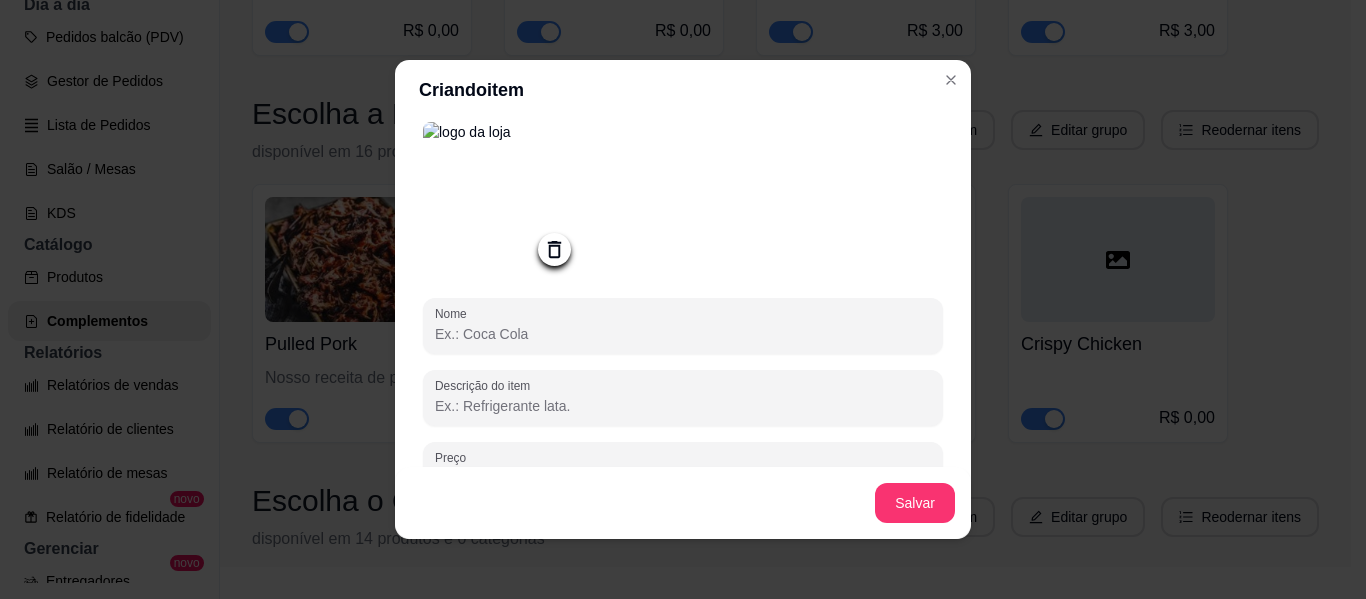 click on "Nome" at bounding box center (683, 334) 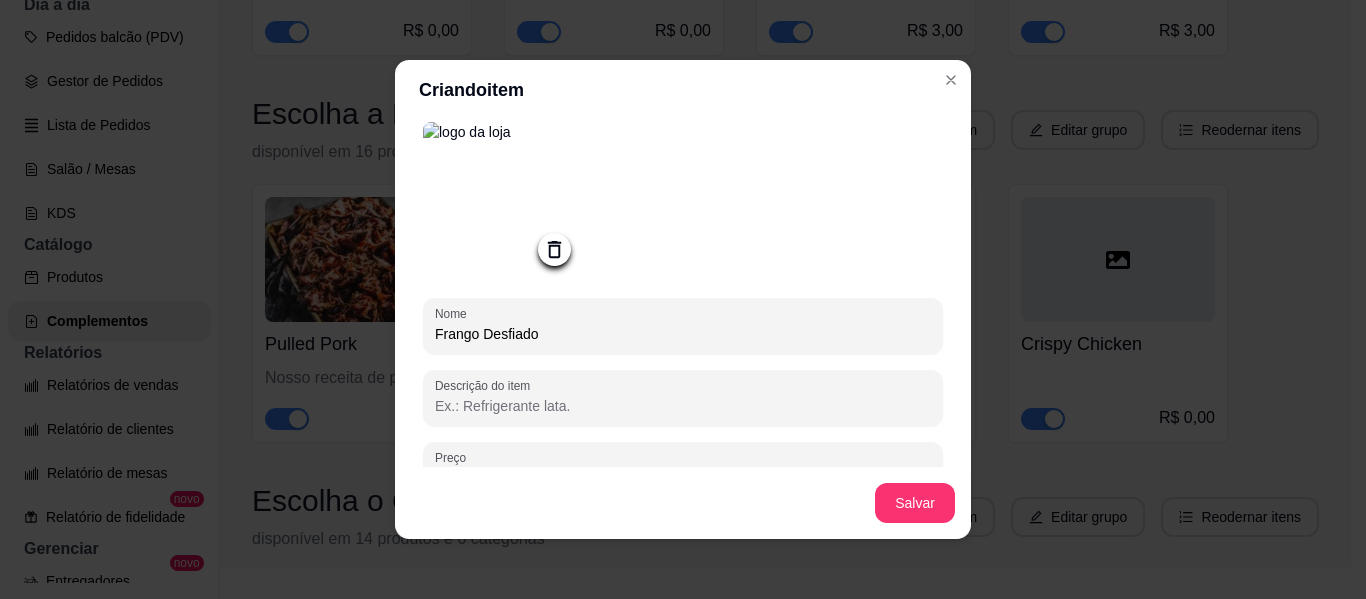 click on "Descrição do item" at bounding box center [683, 406] 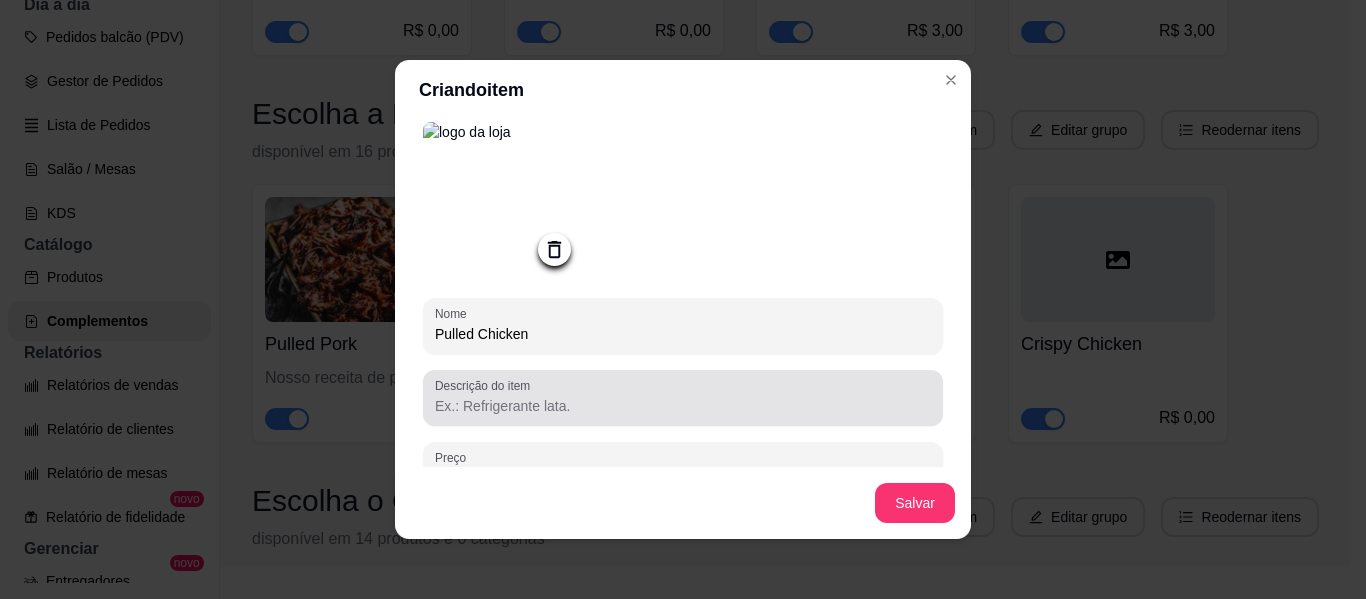 type on "Pulled Chicken" 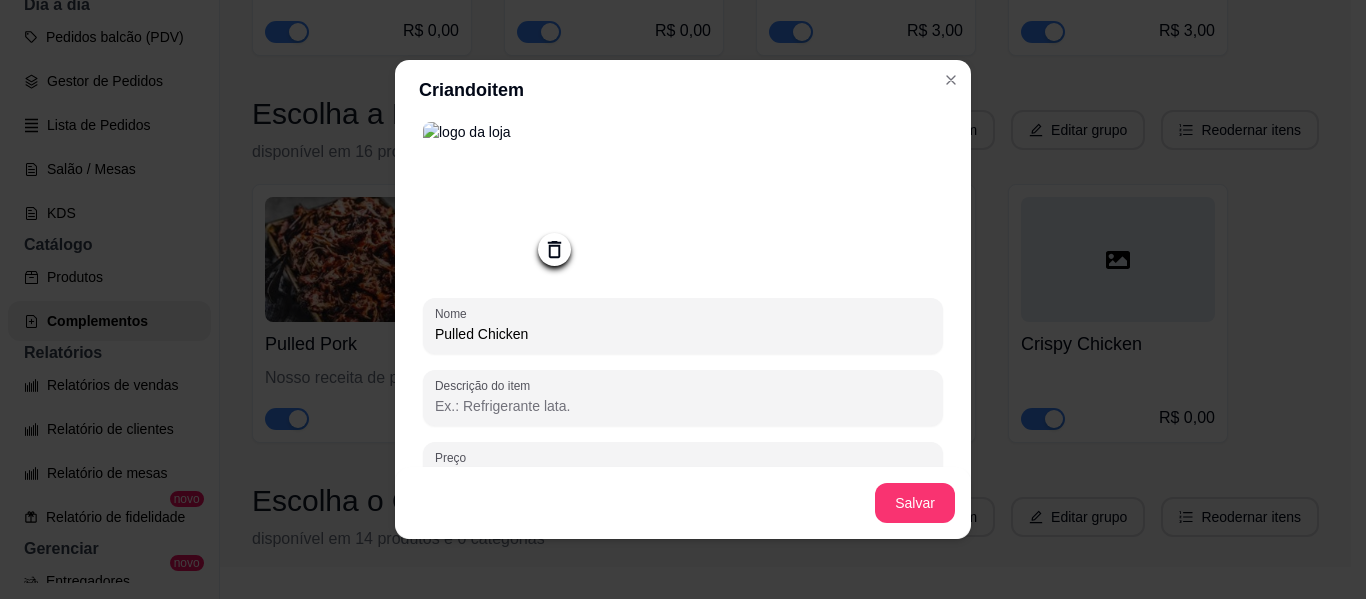 click on "Descrição do item" at bounding box center (683, 406) 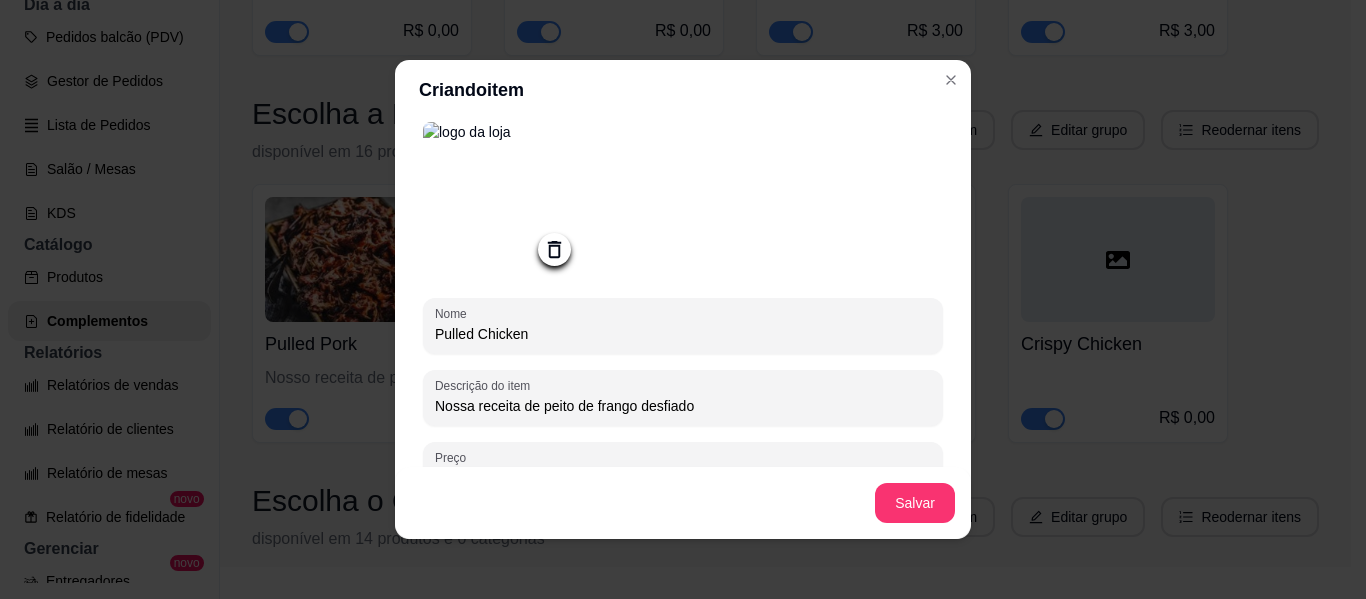 scroll, scrollTop: 245, scrollLeft: 0, axis: vertical 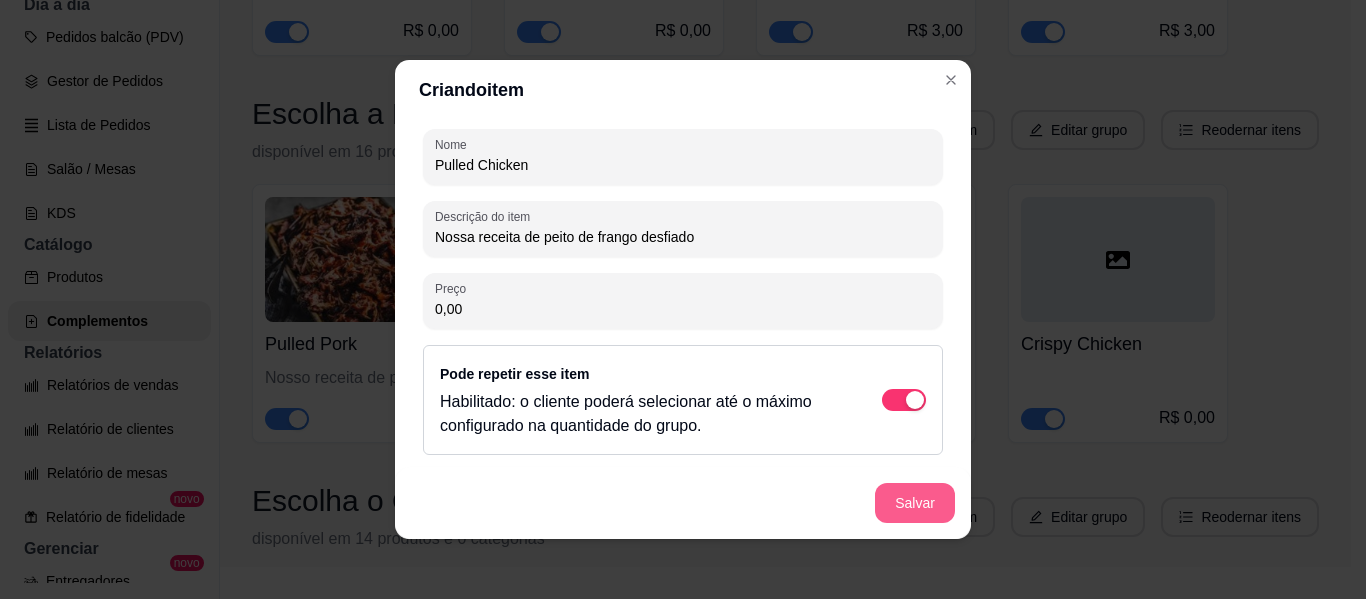 type on "Nossa receita de peito de frango desfiado" 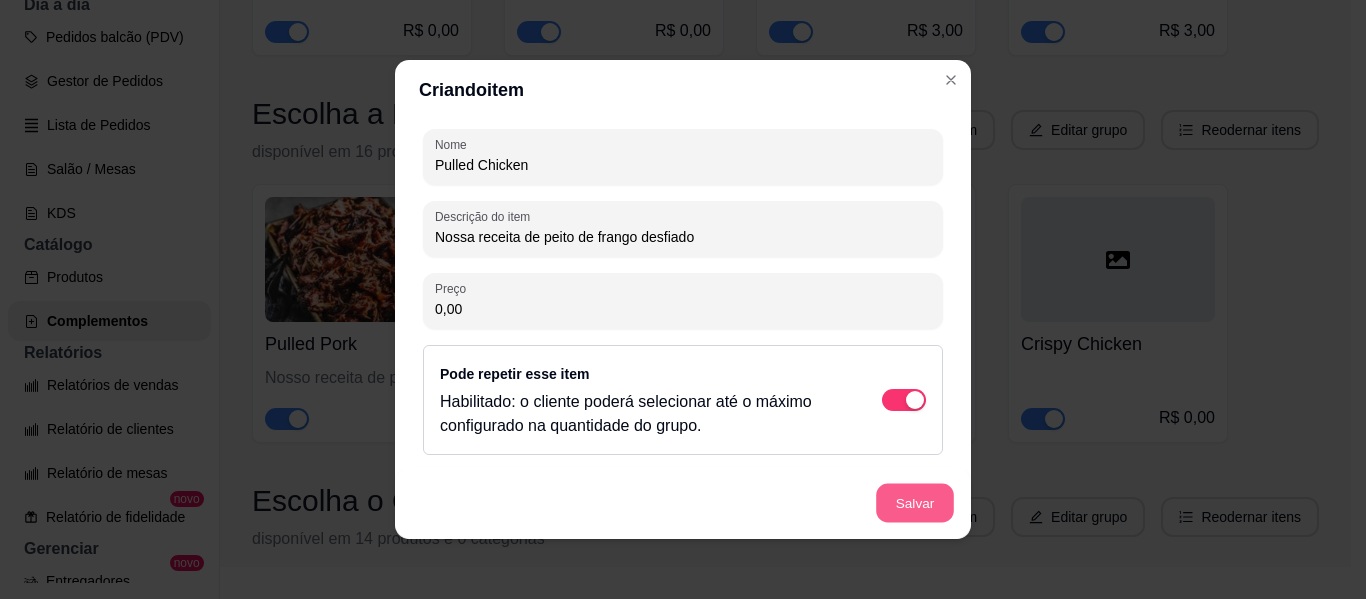 click on "Salvar" at bounding box center (915, 503) 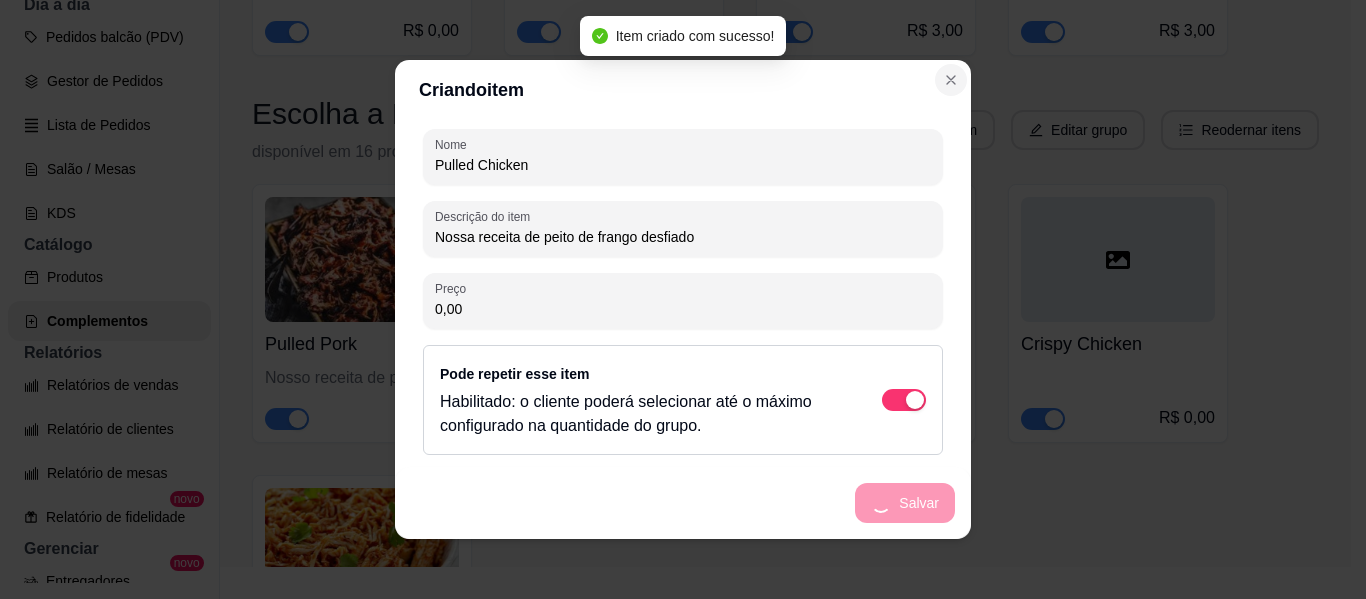 click on "Criando  item Detalhes do item Gerenciar estoque Nome Pulled Chicken Descrição do item Nossa receita de peito de frango desfiado Preço 0,00 Pode repetir esse item Habilitado: o cliente poderá selecionar até o máximo configurado na quantidade do grupo. Salvar" at bounding box center [683, 299] 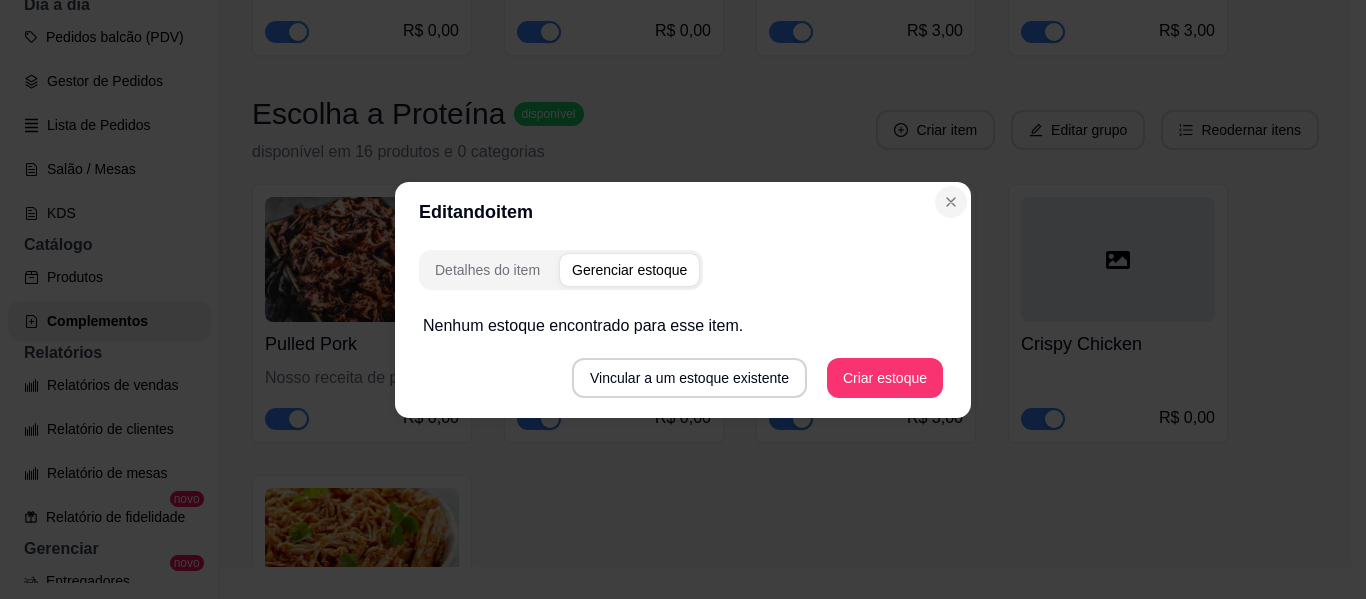 scroll, scrollTop: 0, scrollLeft: 0, axis: both 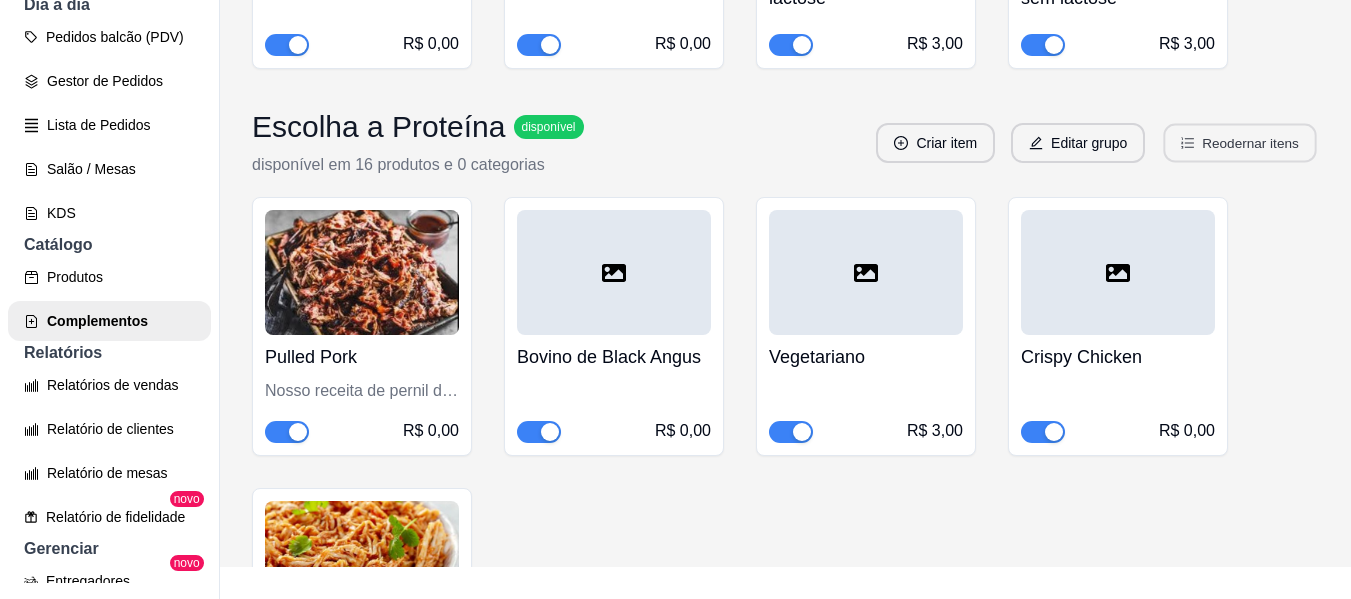 click on "Reodernar itens" at bounding box center [1240, 143] 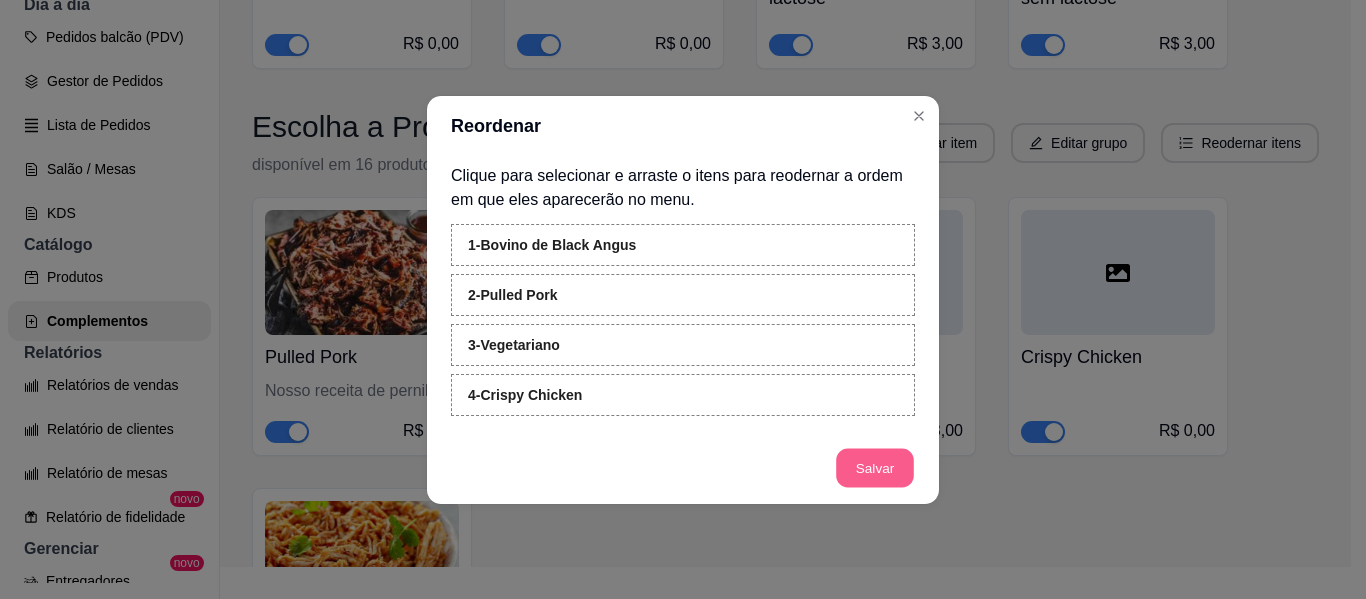 click on "Salvar" at bounding box center (875, 467) 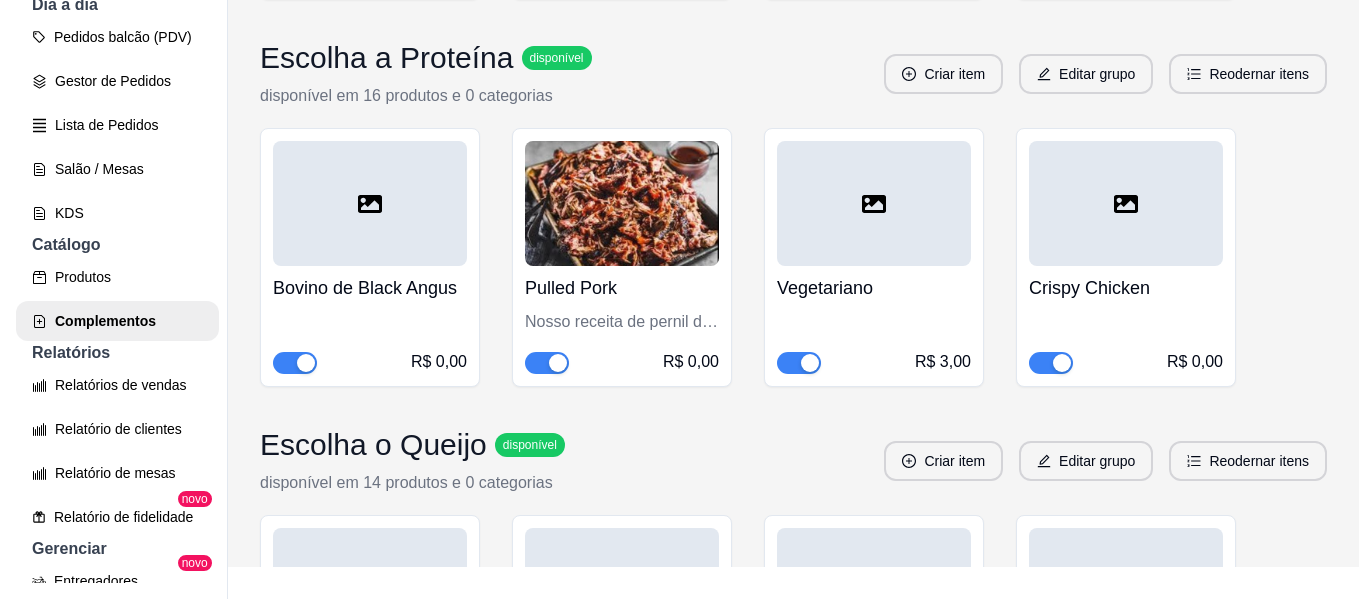 scroll, scrollTop: 541, scrollLeft: 0, axis: vertical 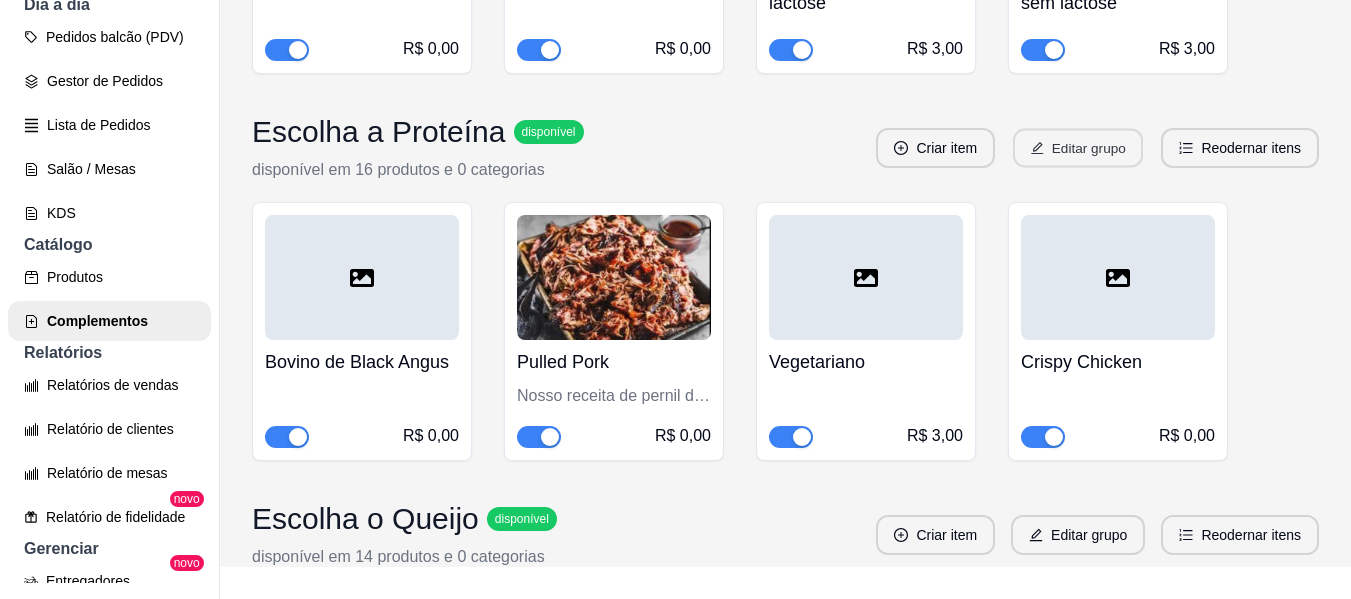 click on "Editar grupo" at bounding box center (1078, 148) 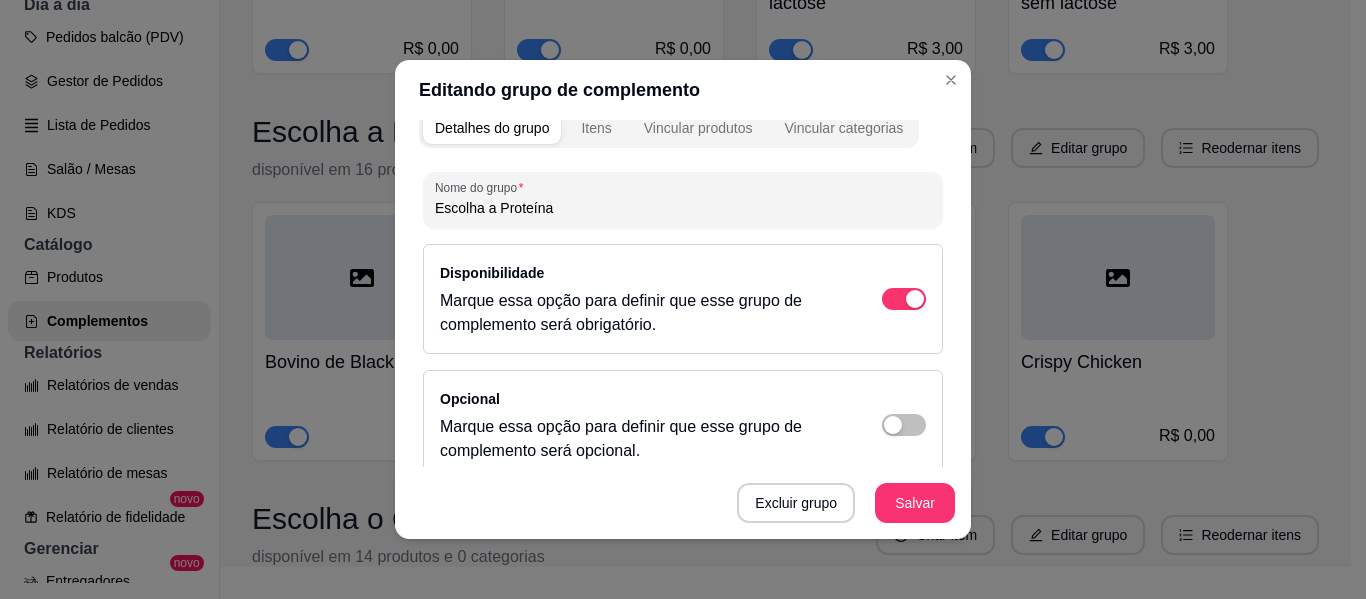 scroll, scrollTop: 0, scrollLeft: 0, axis: both 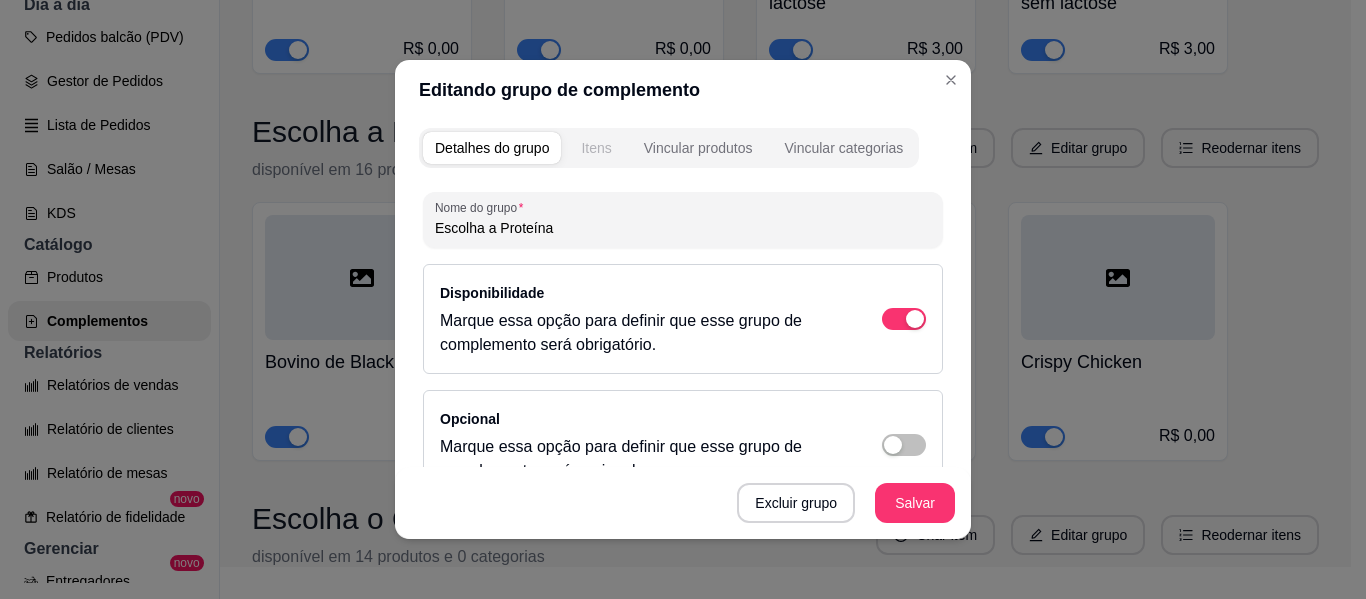 click on "Itens" at bounding box center [596, 148] 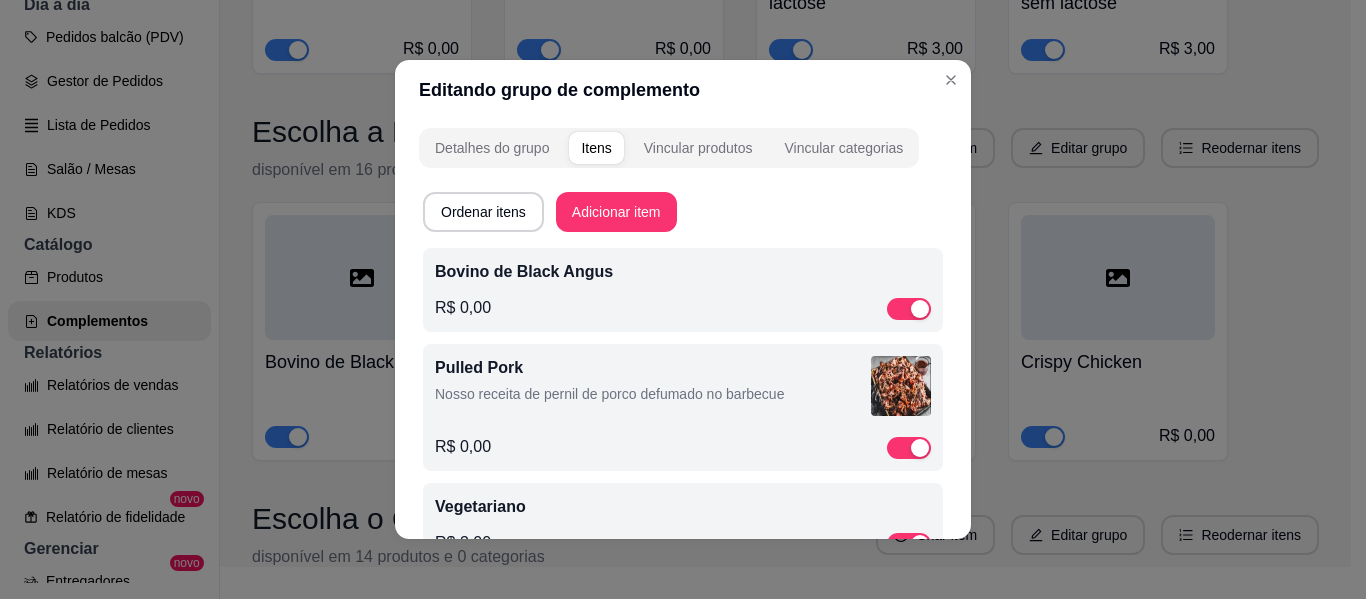 scroll, scrollTop: 159, scrollLeft: 0, axis: vertical 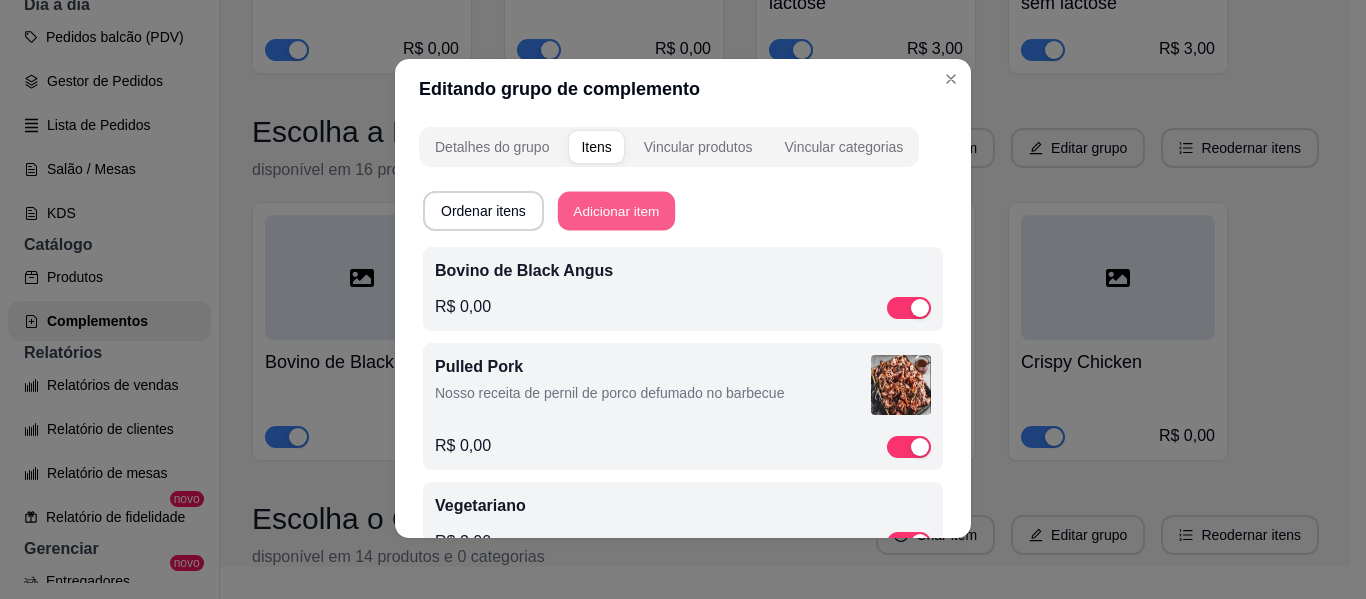 click on "Adicionar item" at bounding box center [616, 211] 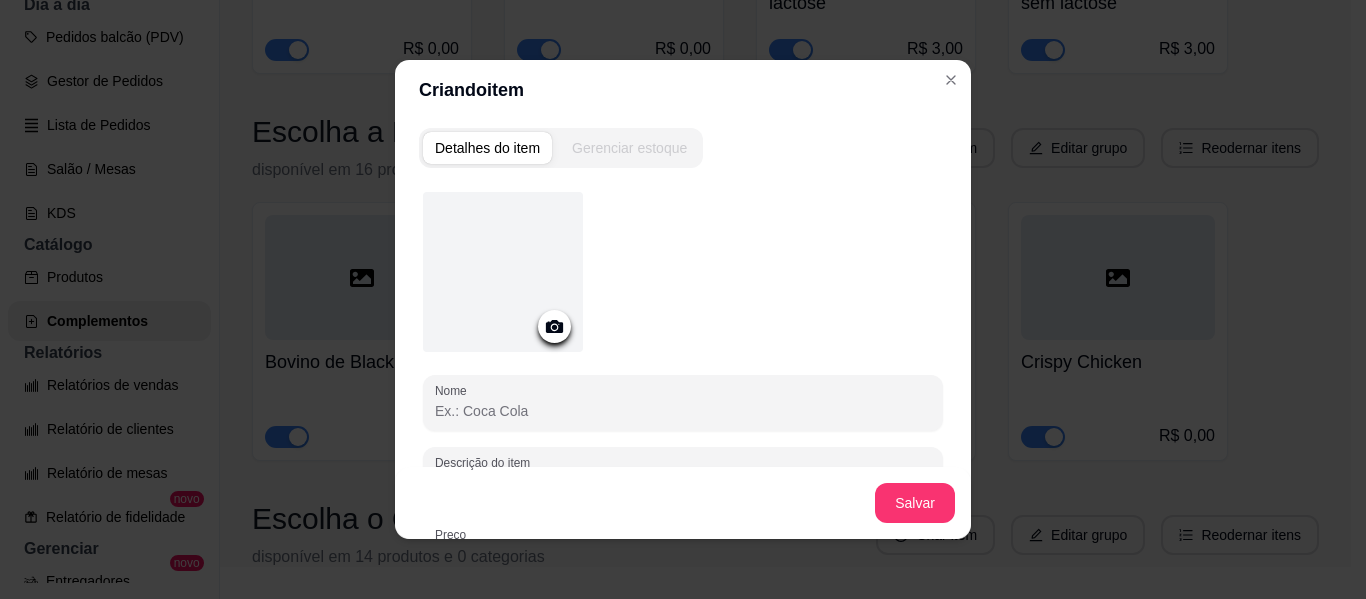click 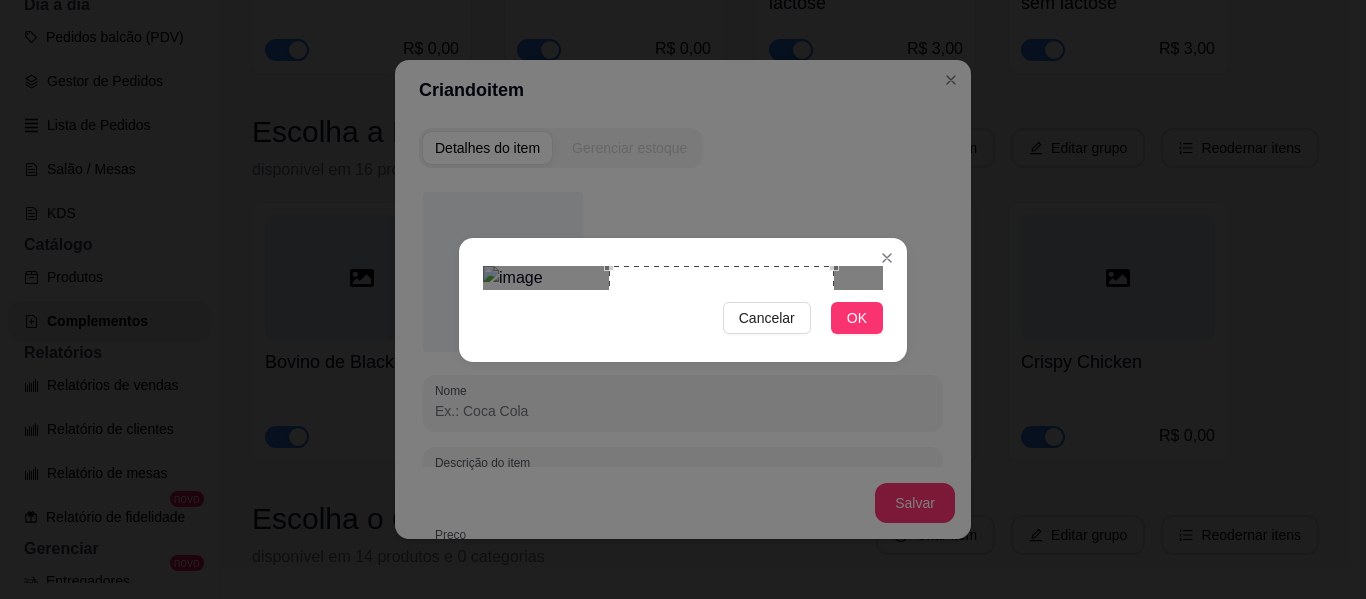 click at bounding box center (721, 378) 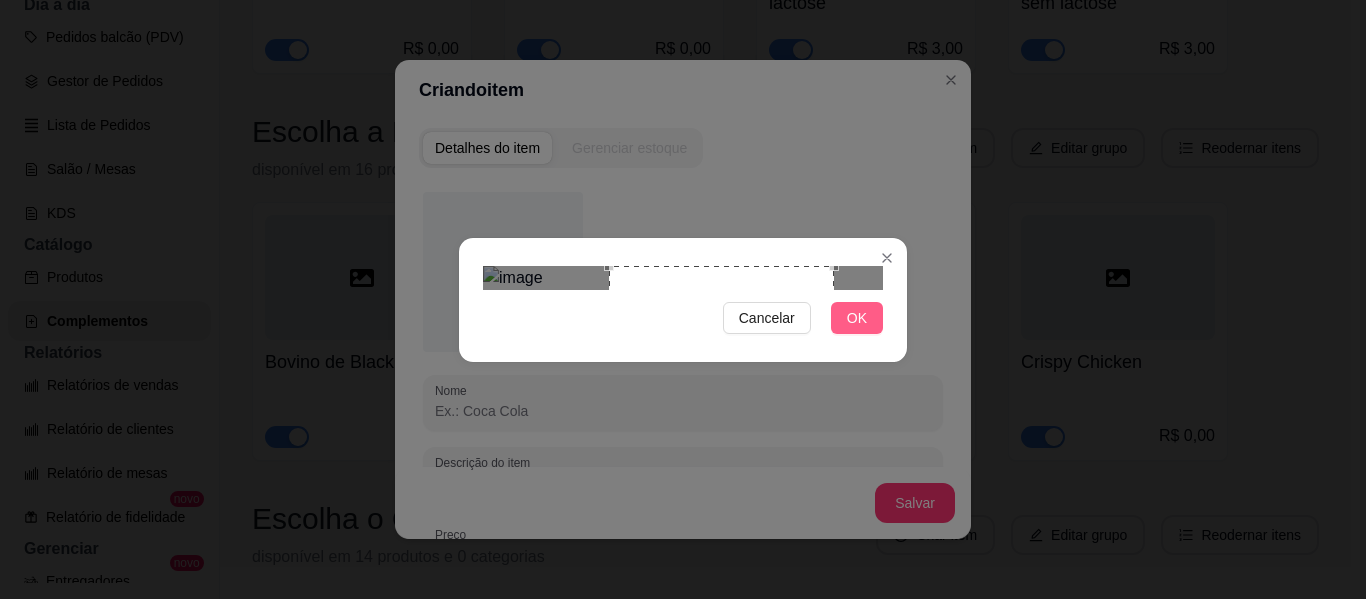 click on "OK" at bounding box center (857, 318) 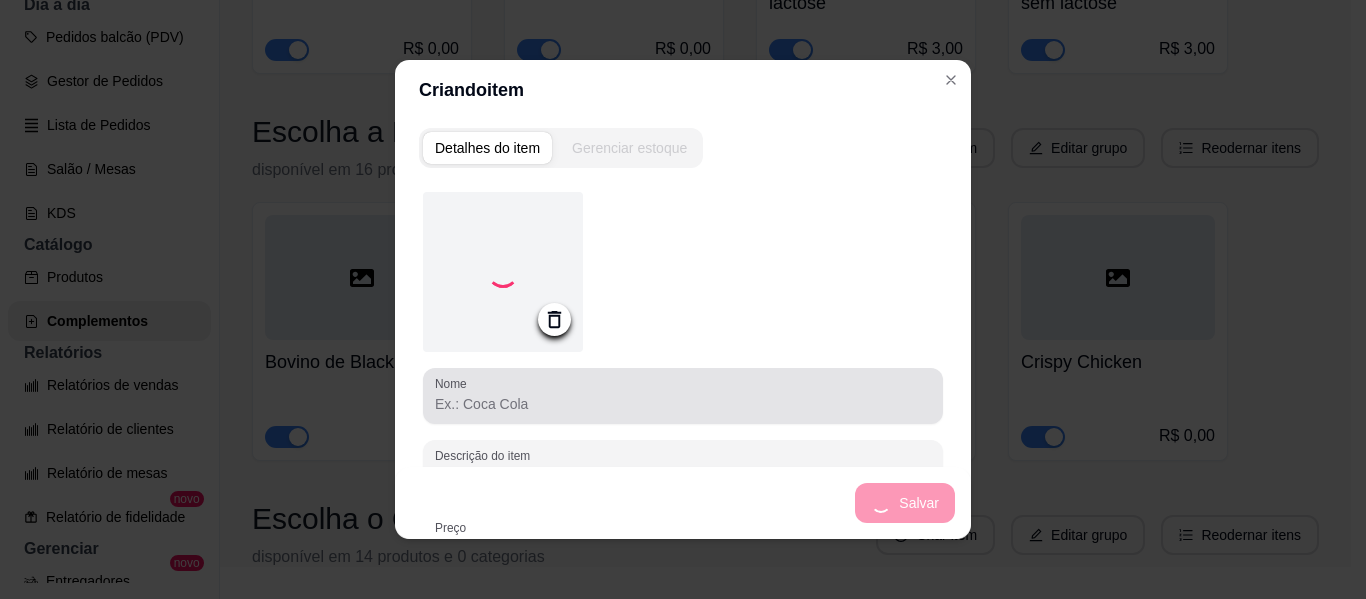 click on "Nome" at bounding box center (683, 404) 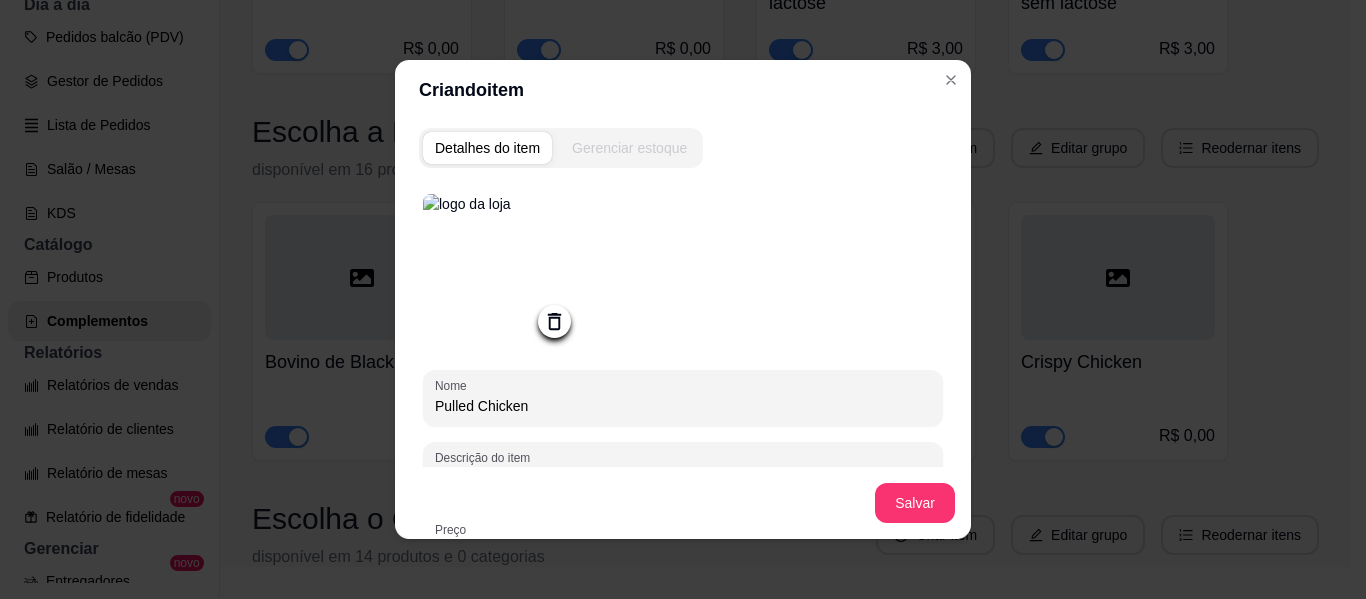 type on "Pulled Chicken" 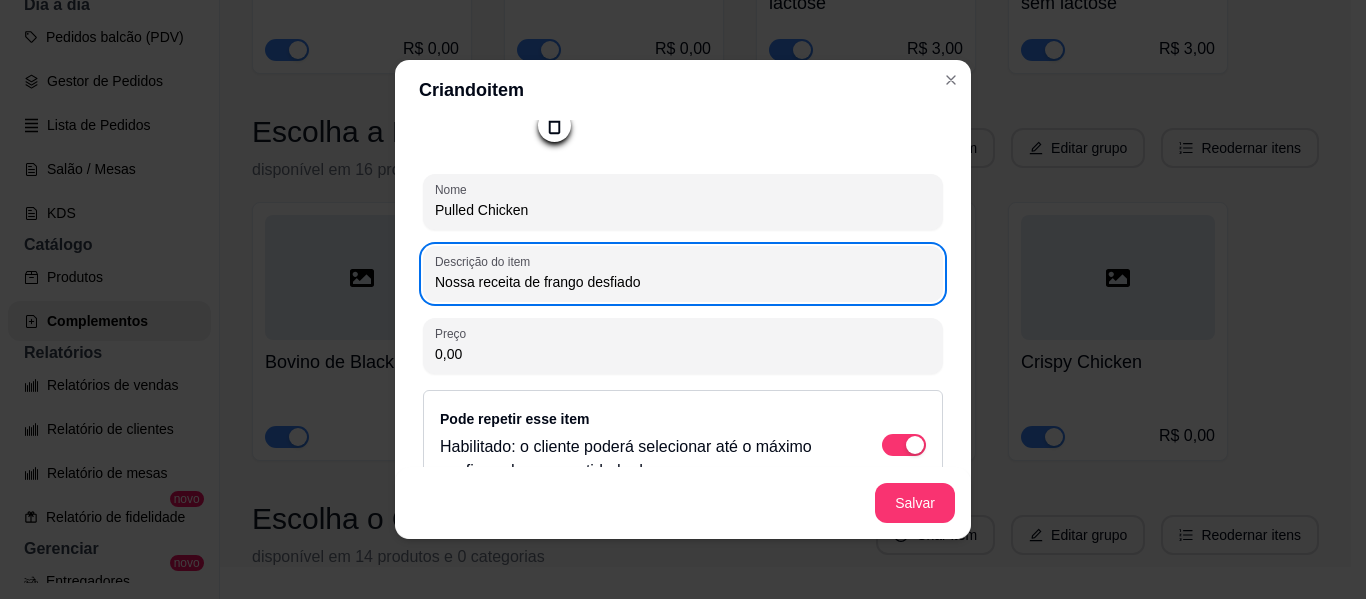 scroll, scrollTop: 245, scrollLeft: 0, axis: vertical 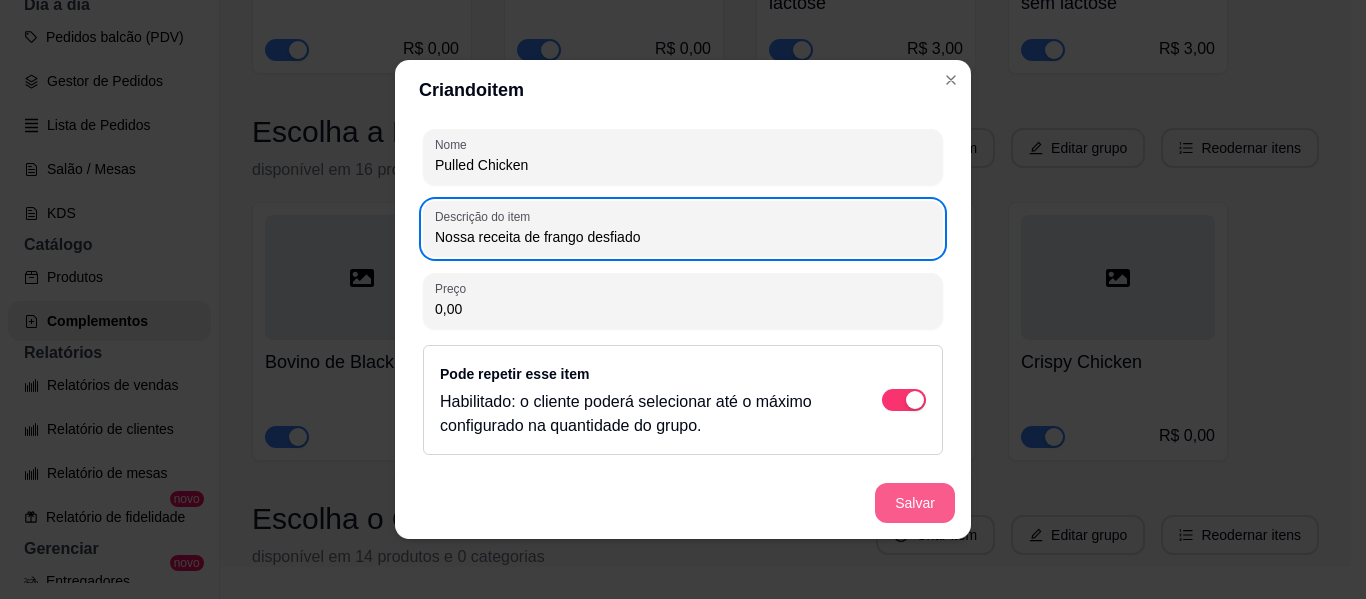 type on "Nossa receita de frango desfiado" 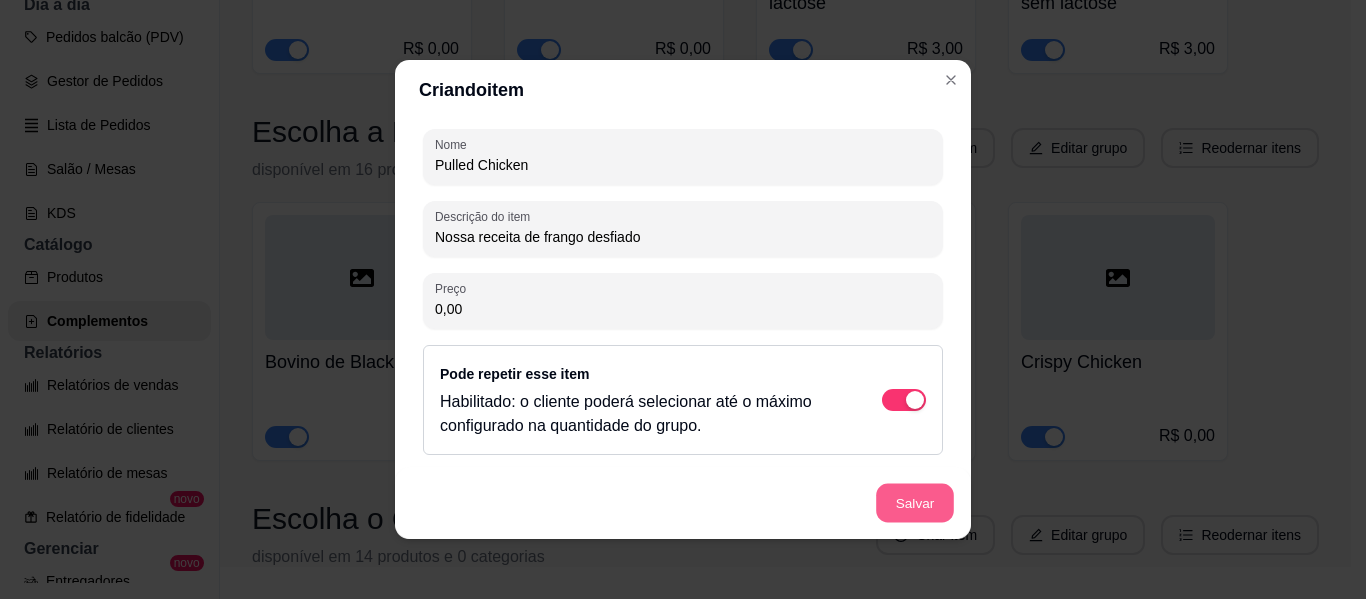 click on "Salvar" at bounding box center [915, 503] 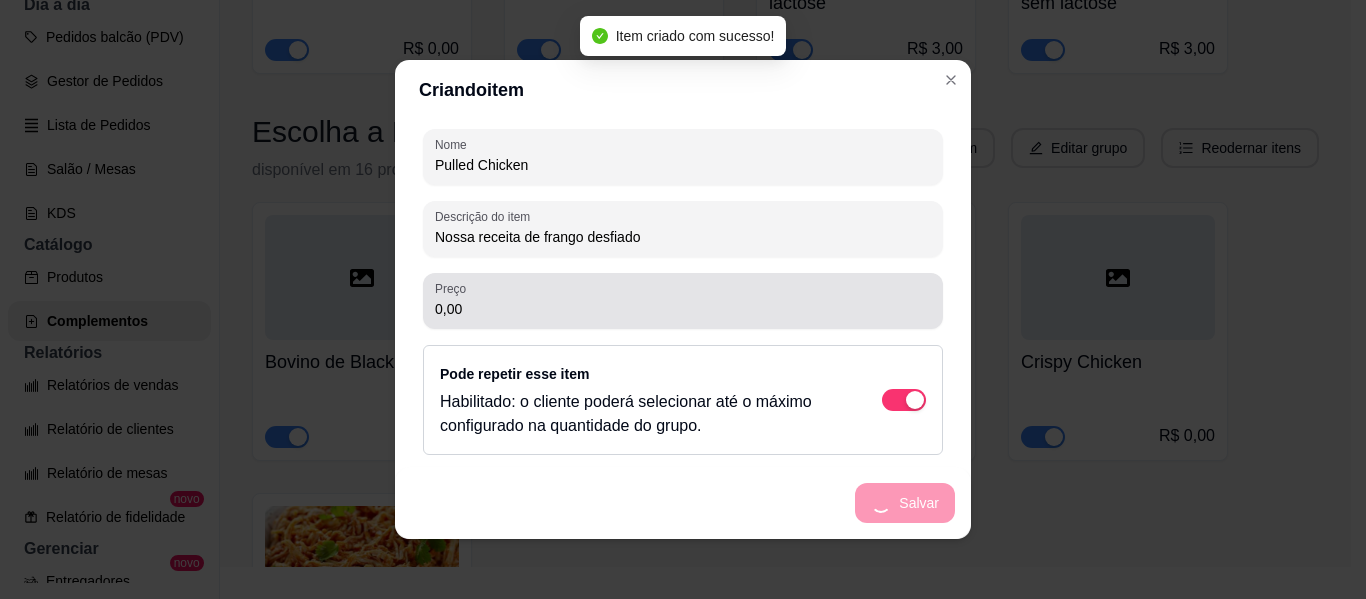 scroll, scrollTop: 0, scrollLeft: 0, axis: both 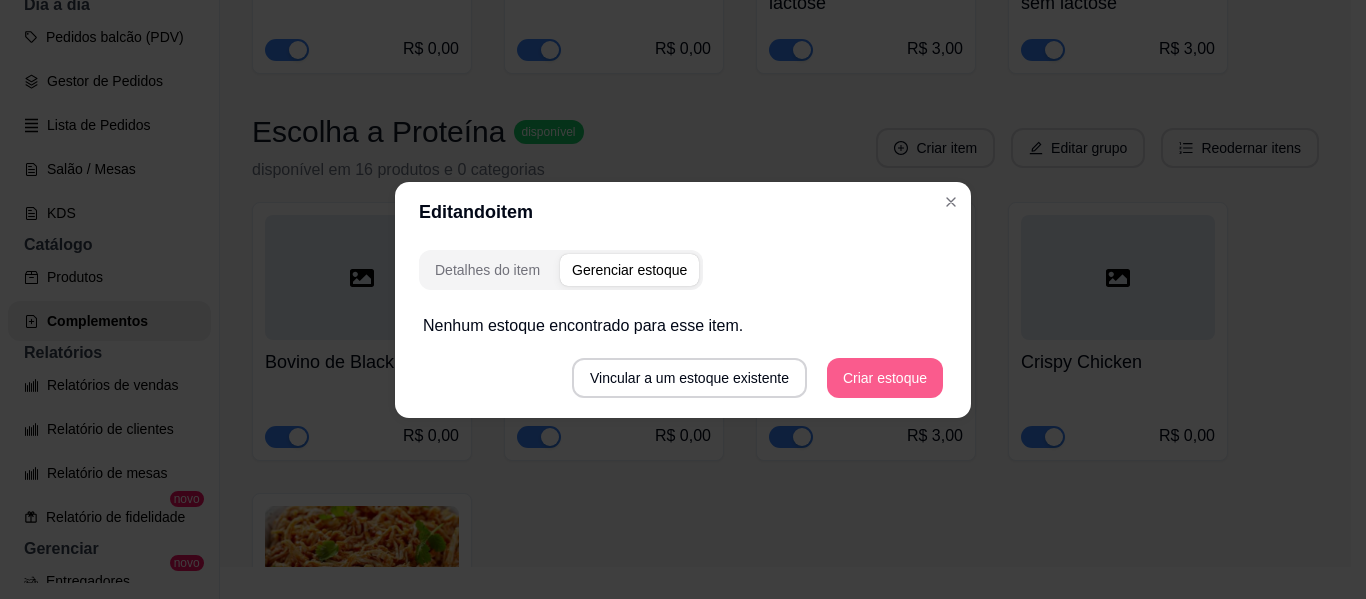 click on "Criar estoque" at bounding box center (885, 378) 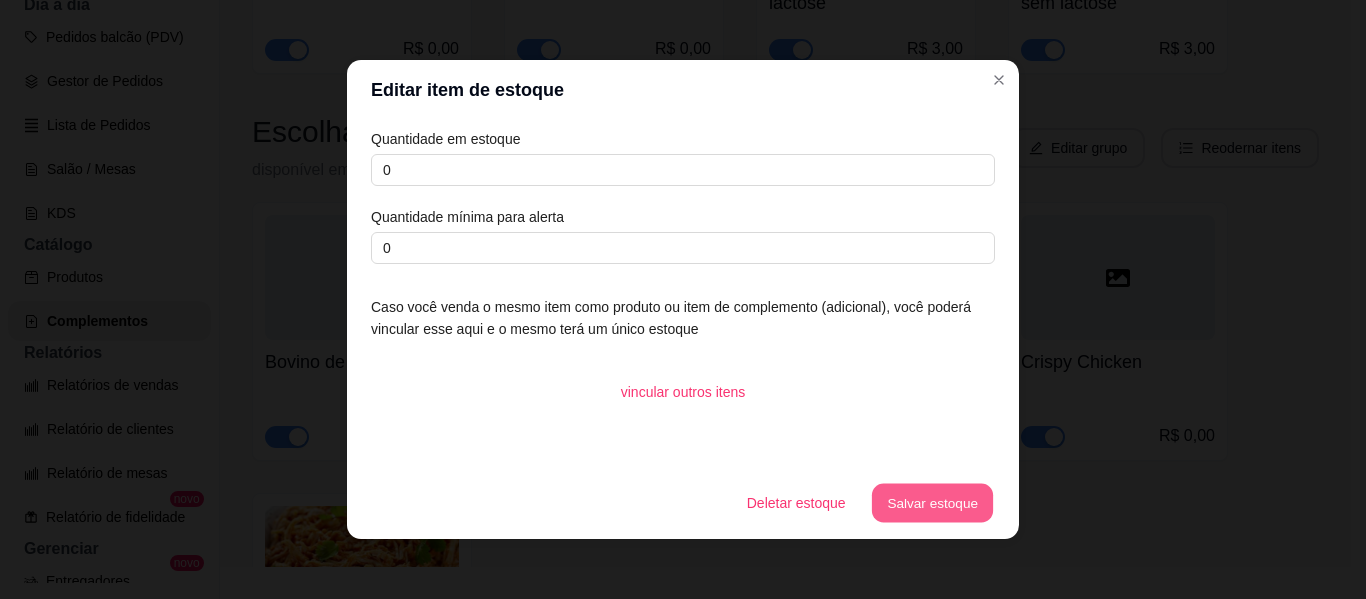 click on "Salvar estoque" at bounding box center [932, 503] 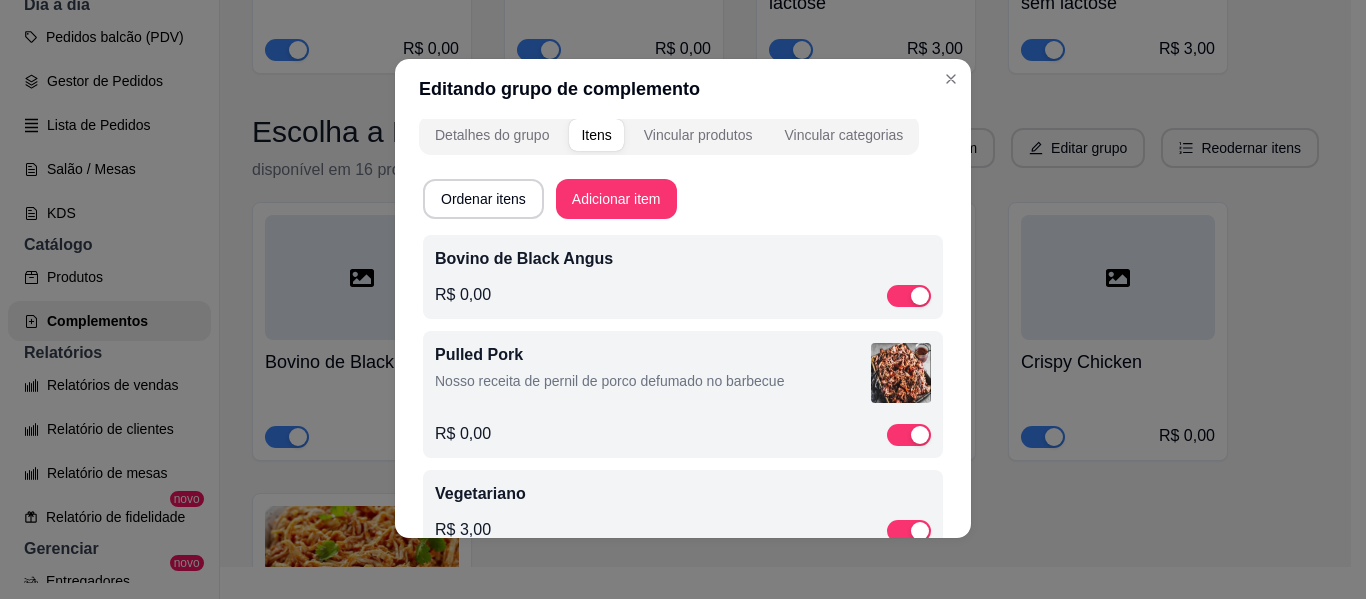 scroll, scrollTop: 5, scrollLeft: 0, axis: vertical 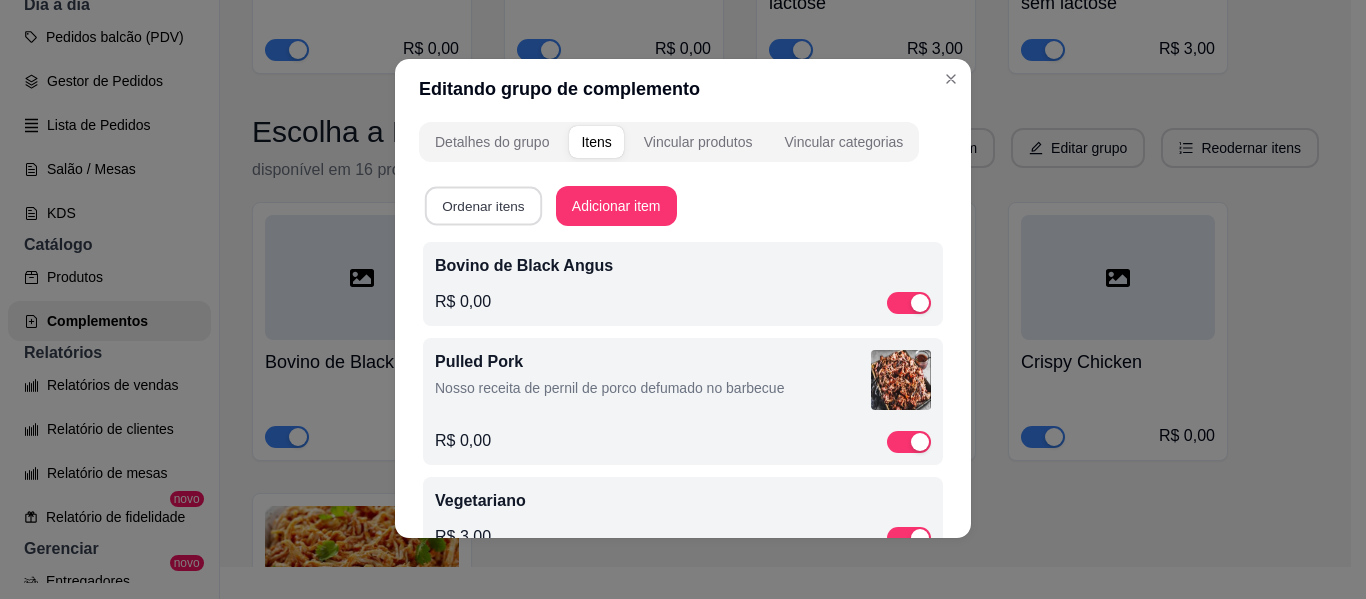 click on "Ordenar itens" at bounding box center [483, 206] 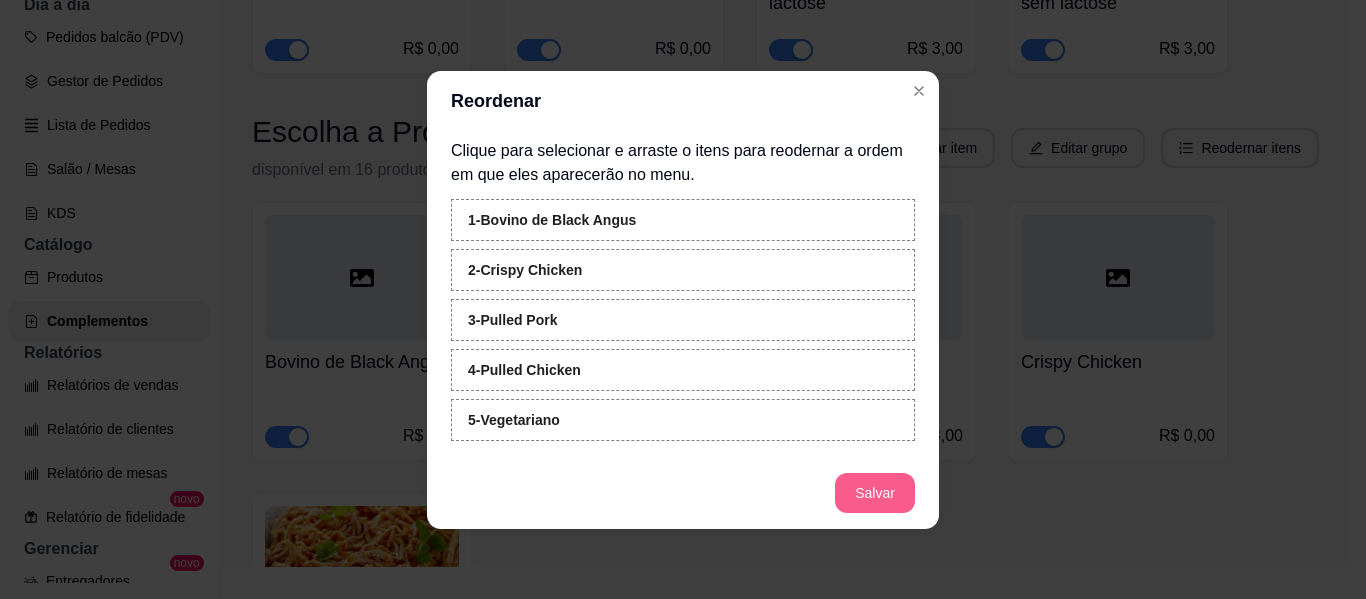 click on "Salvar" at bounding box center [875, 493] 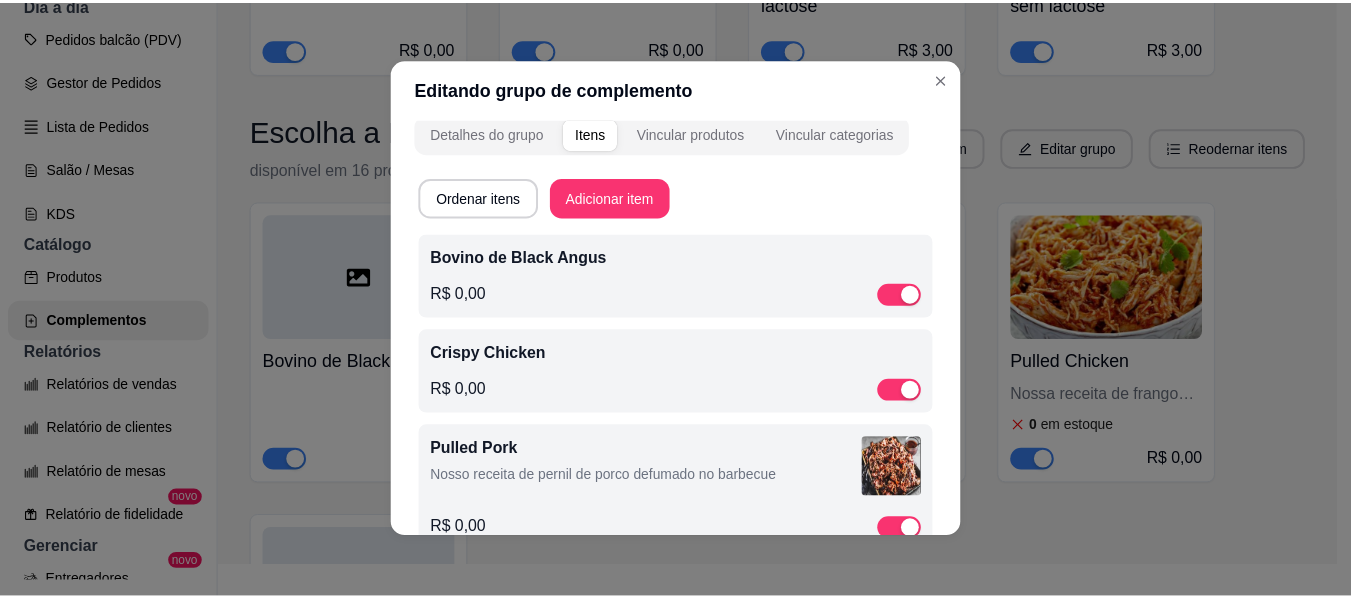 scroll, scrollTop: 6, scrollLeft: 0, axis: vertical 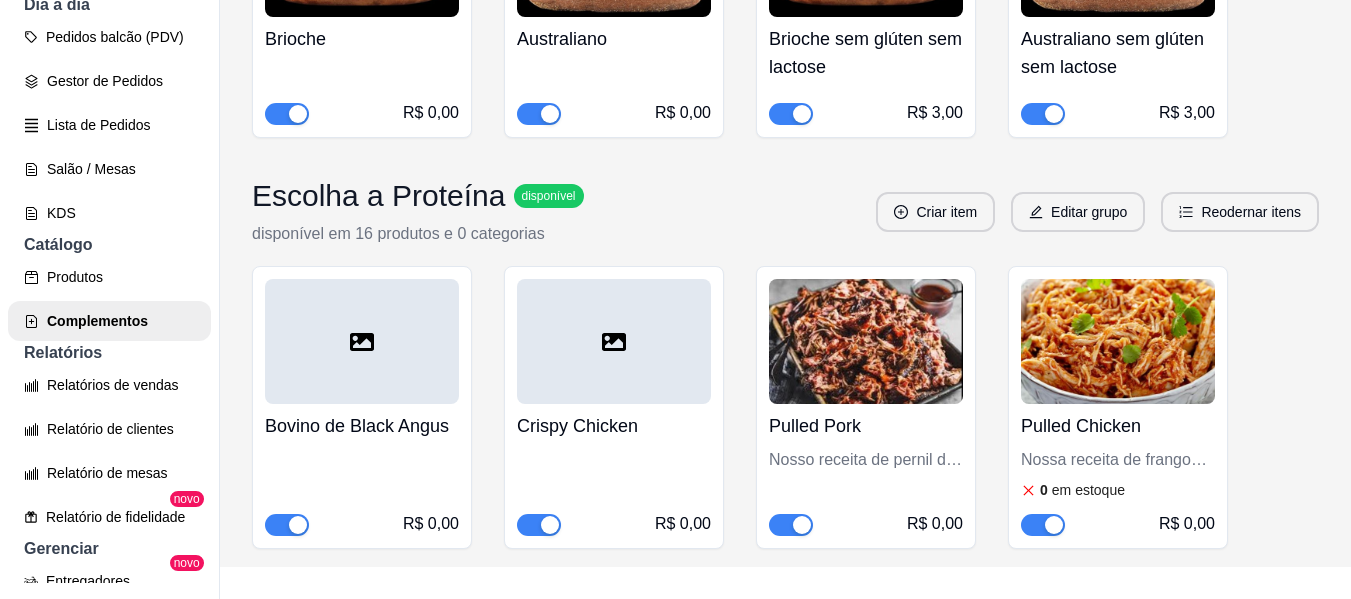 click at bounding box center [362, 341] 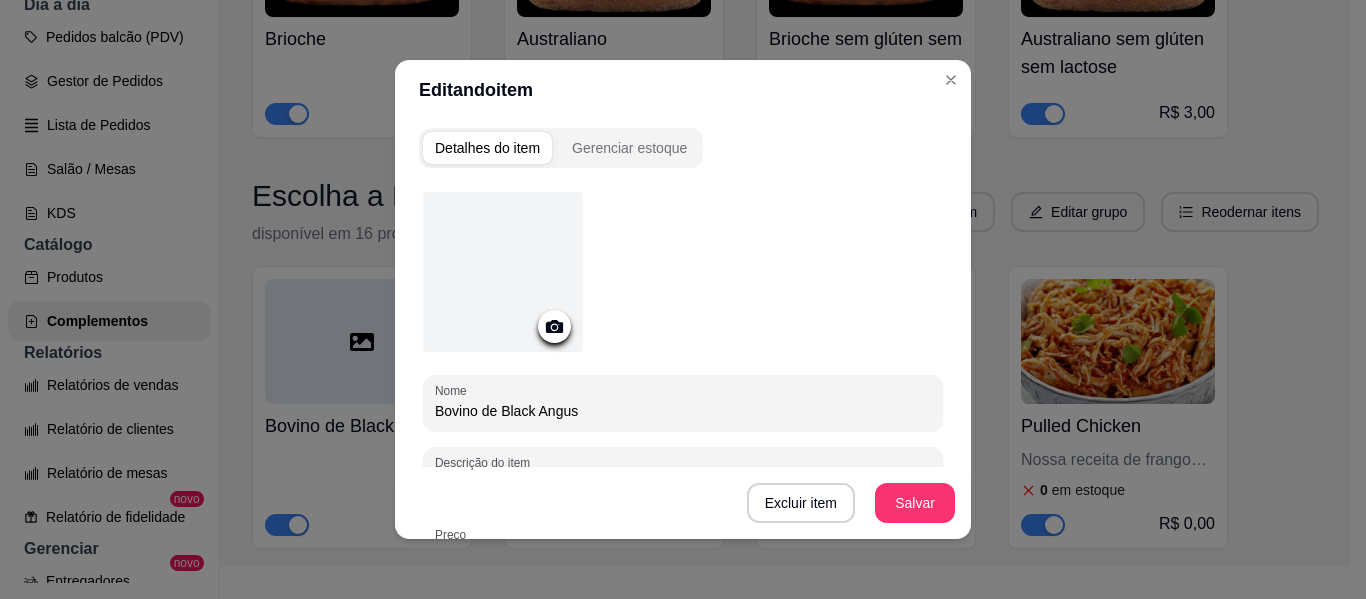 click 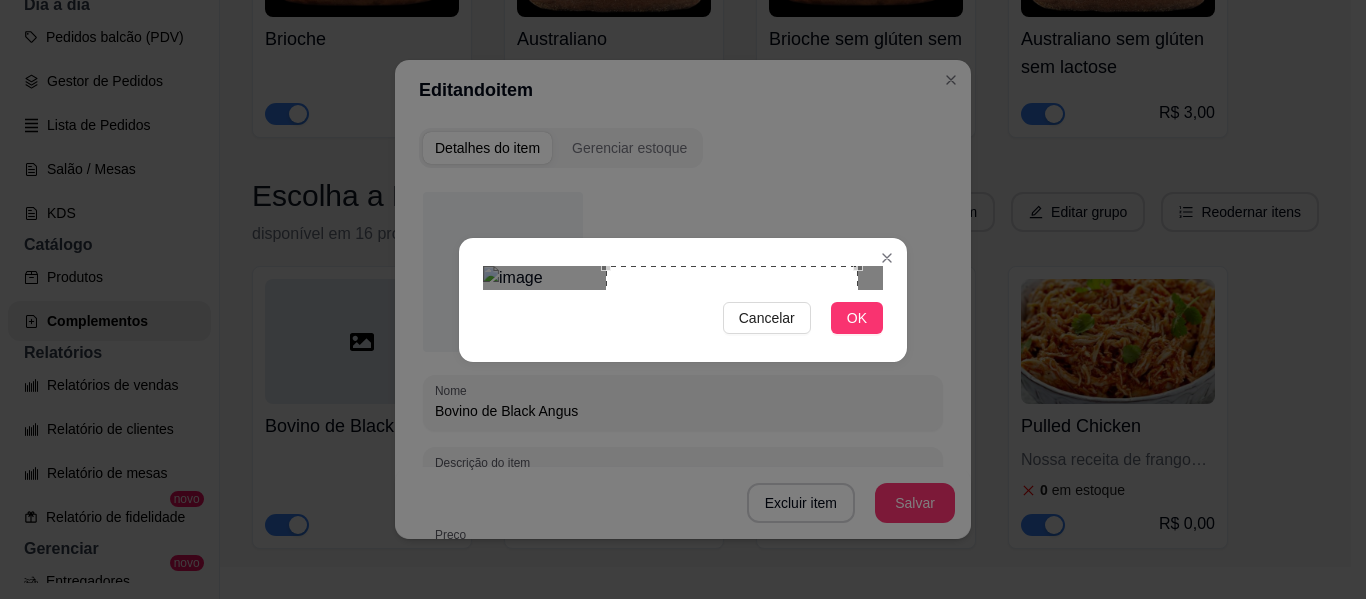 click at bounding box center [732, 387] 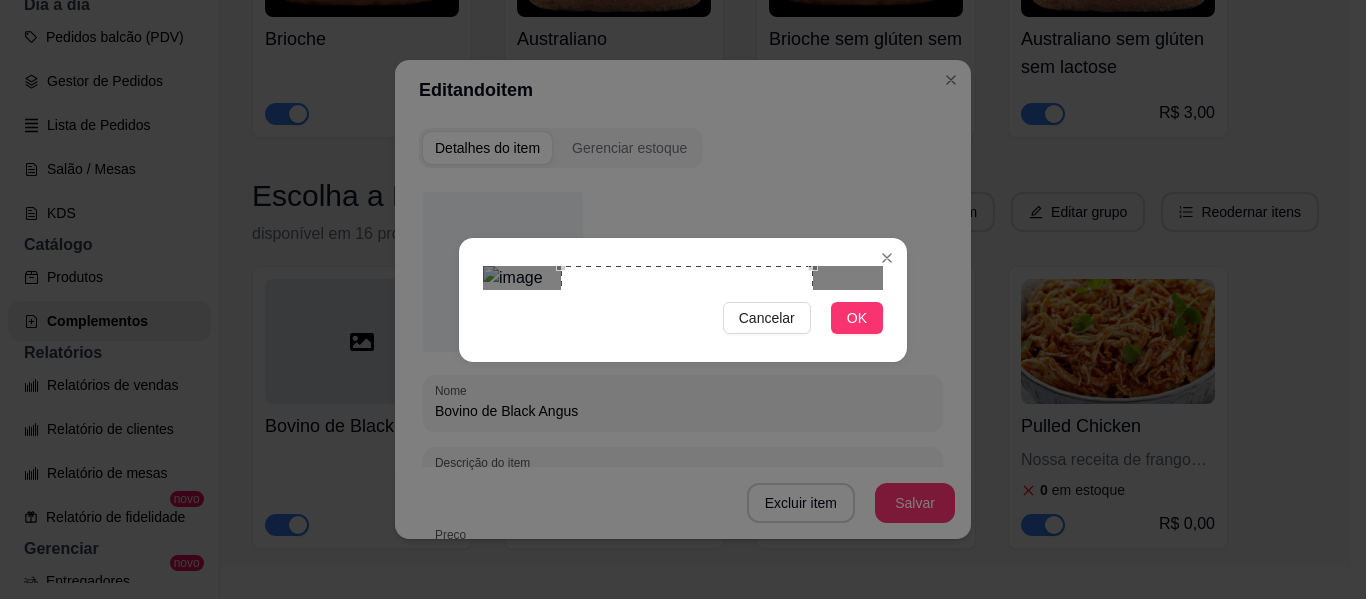 click at bounding box center (687, 387) 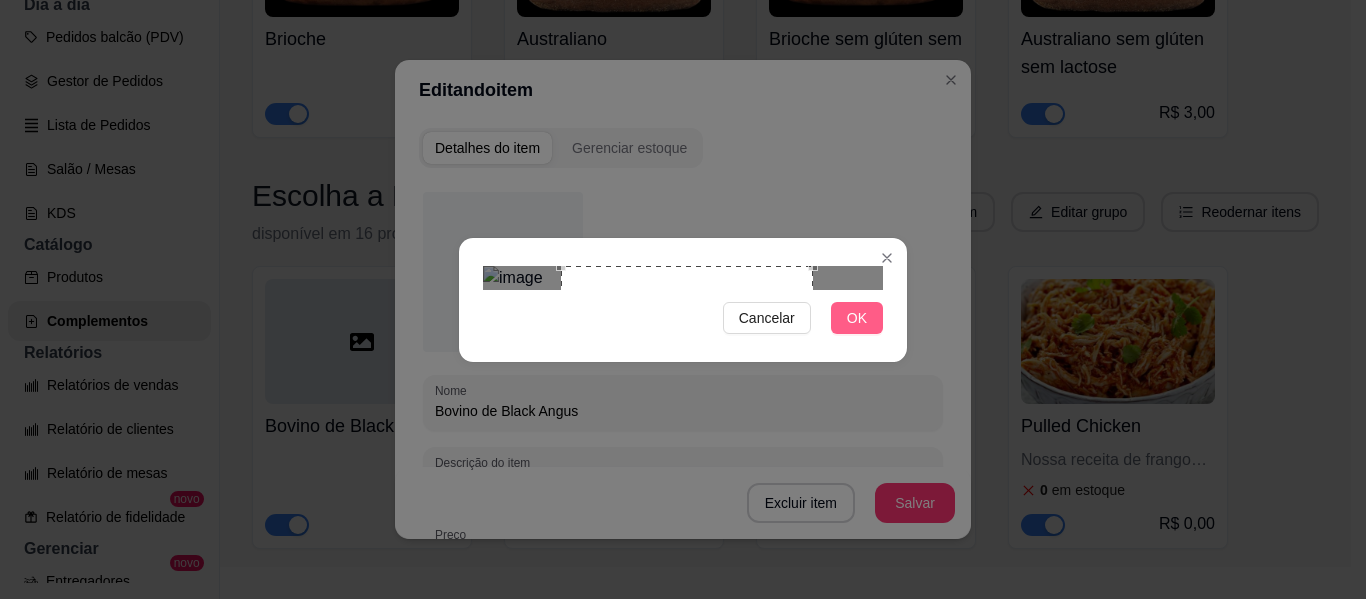 click on "OK" at bounding box center [857, 318] 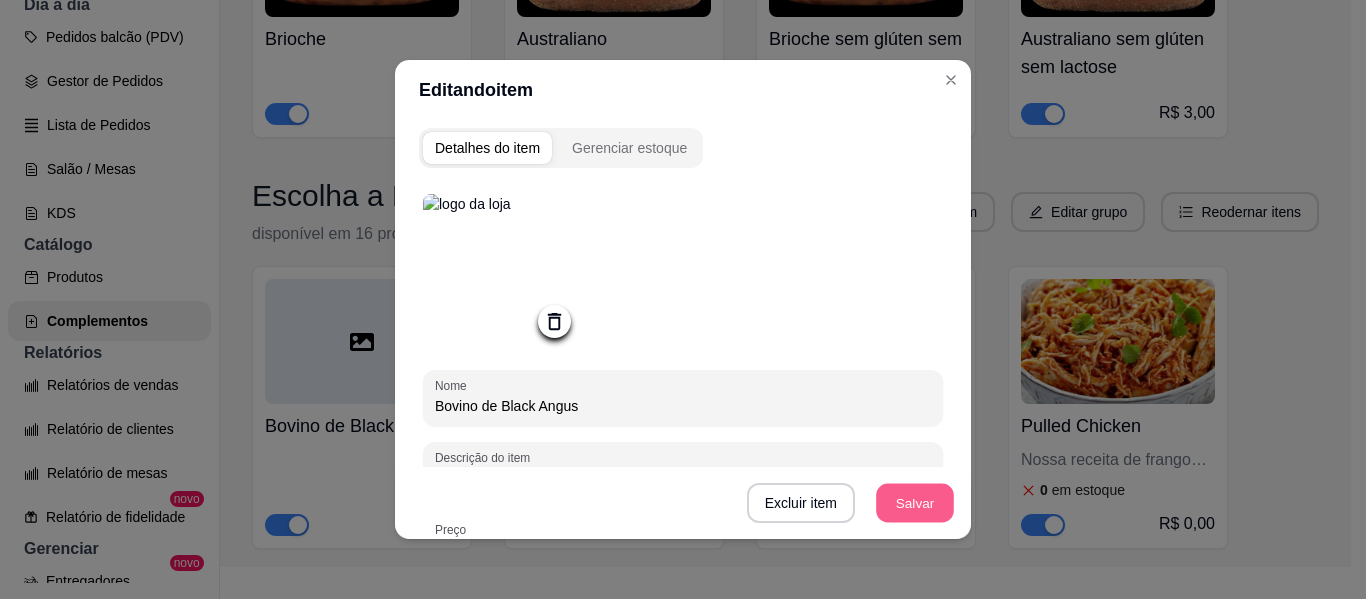 click on "Salvar" at bounding box center (915, 503) 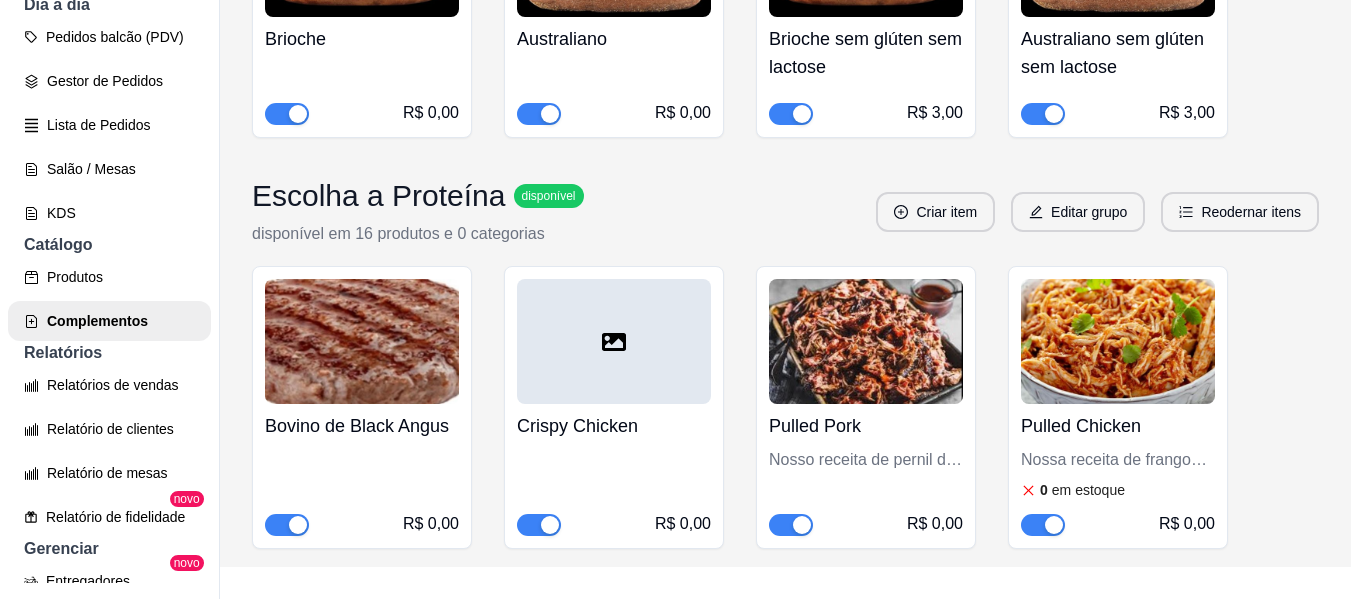 click at bounding box center (614, 341) 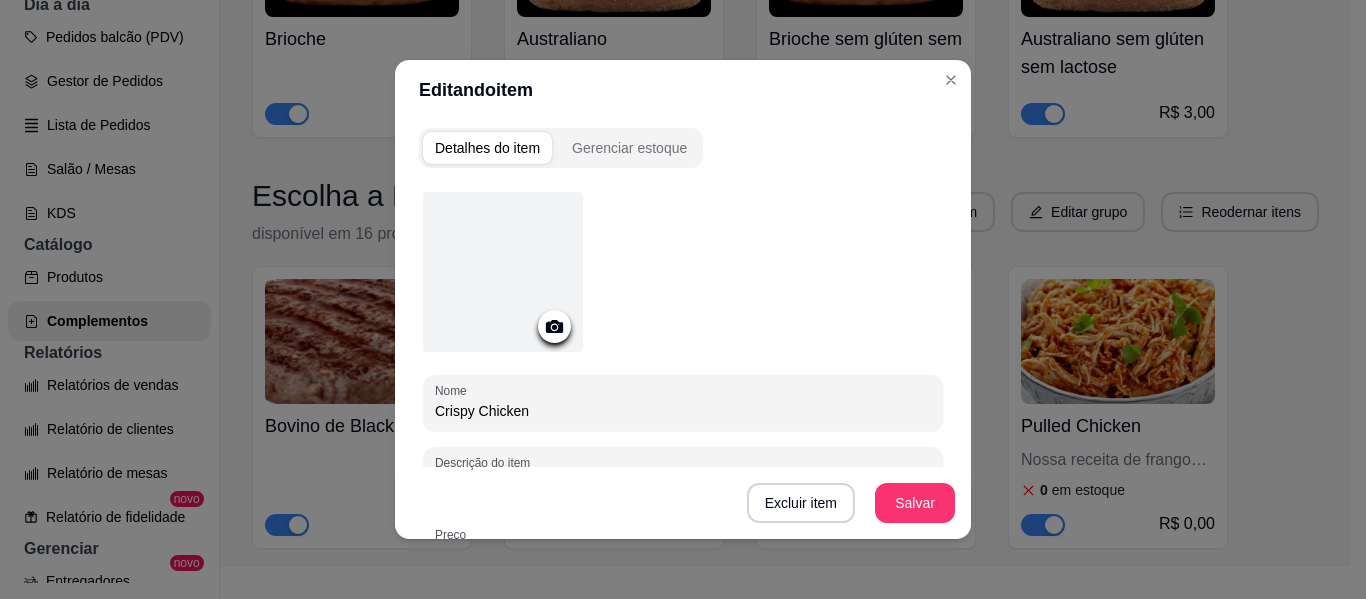 click 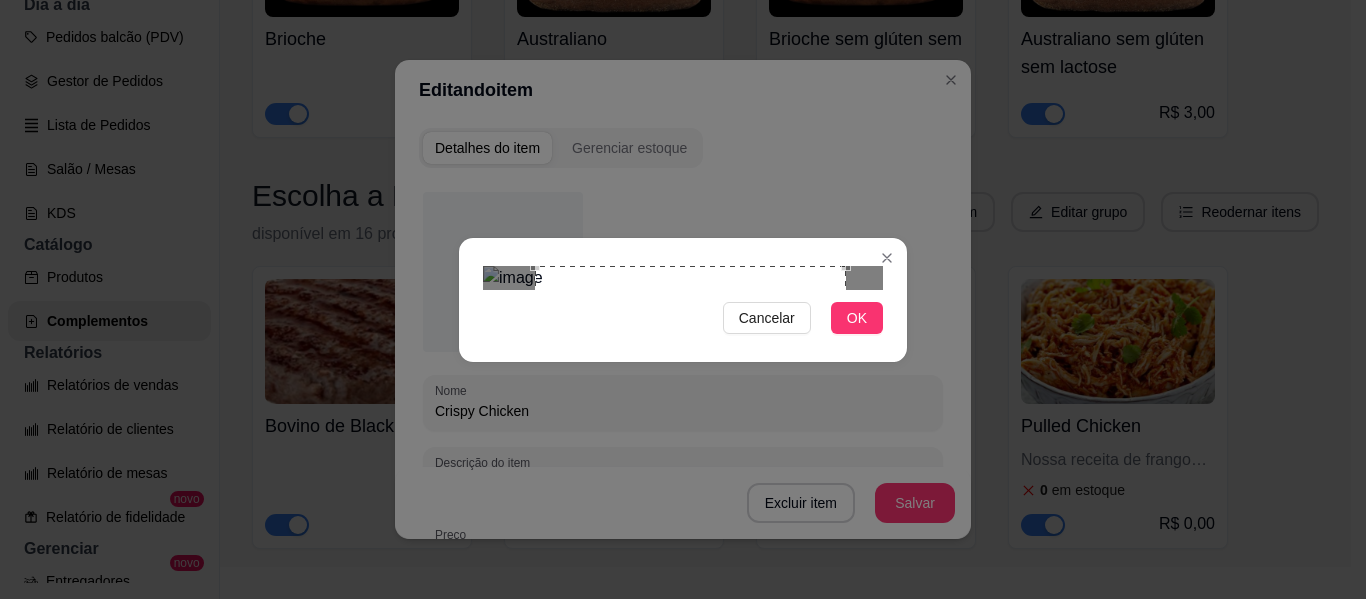click at bounding box center [690, 421] 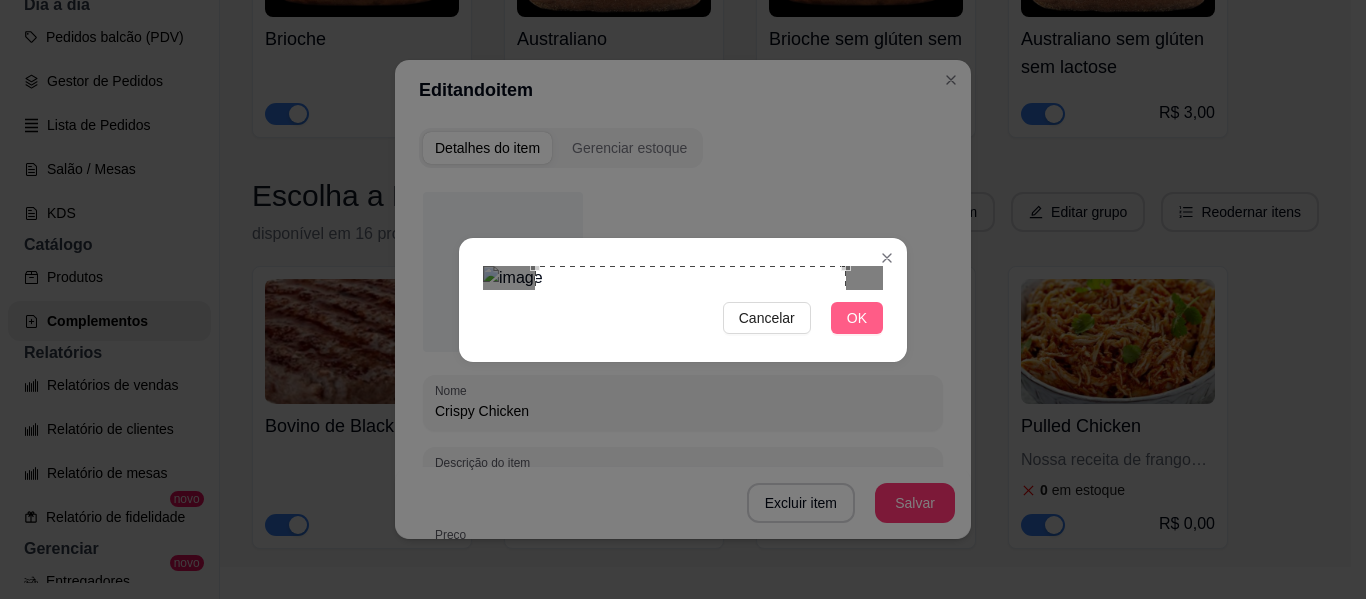 click on "OK" at bounding box center (857, 318) 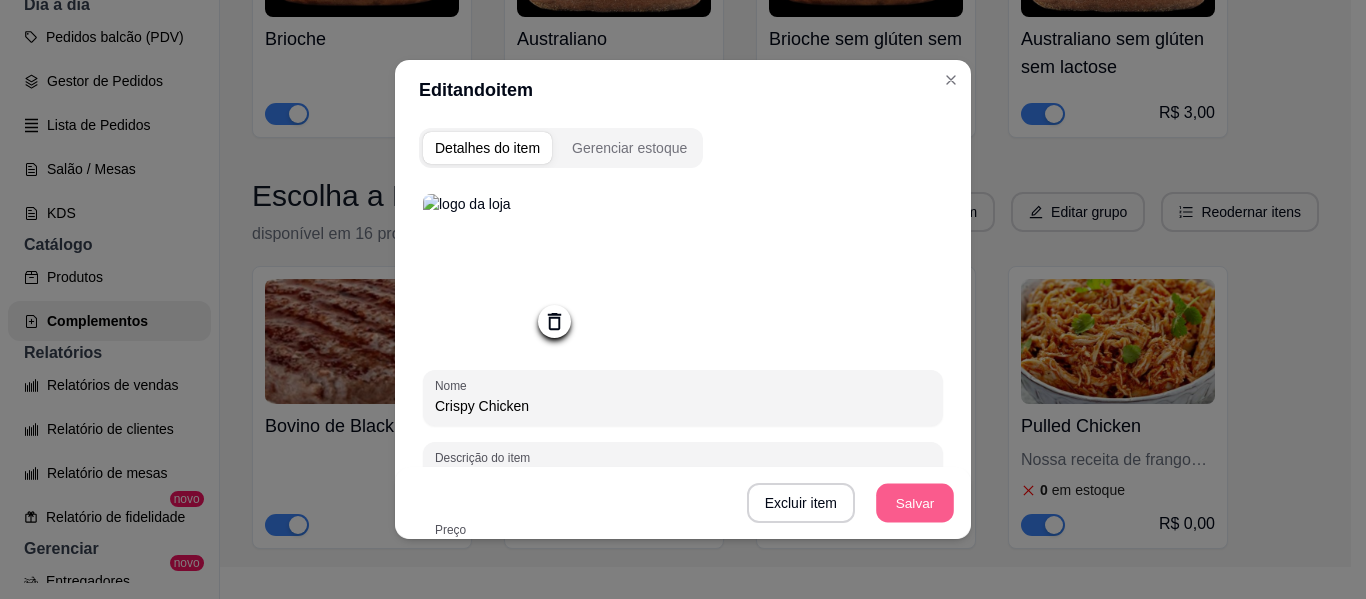 click on "Salvar" at bounding box center (915, 503) 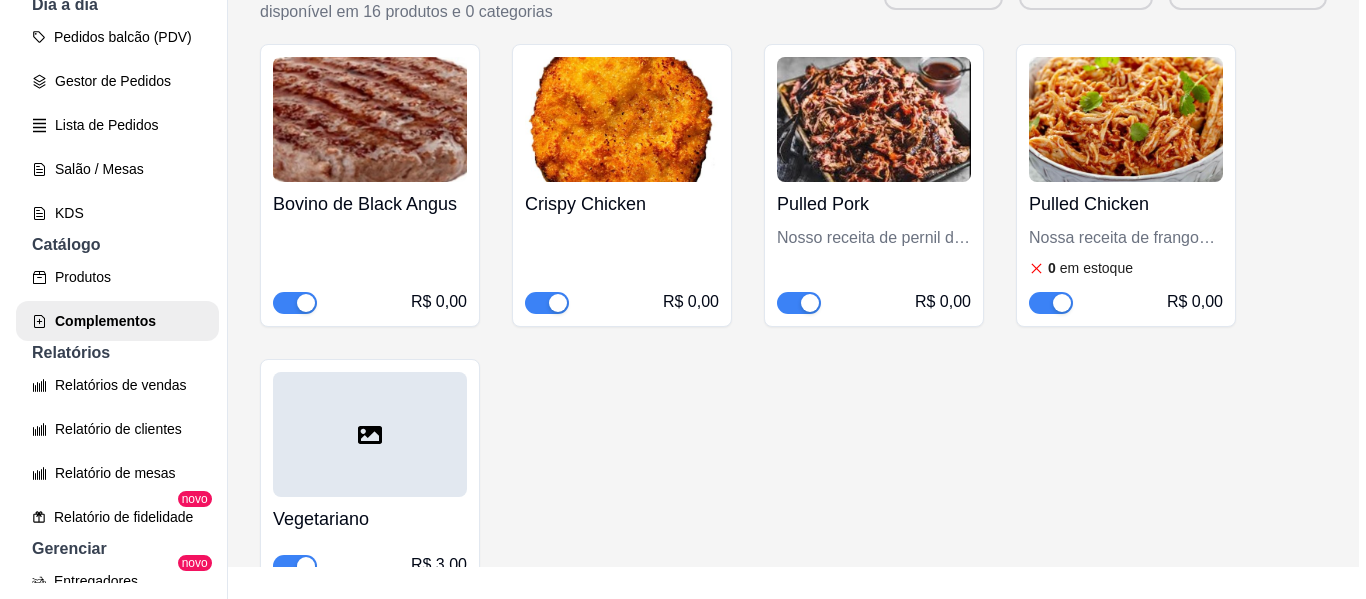 scroll, scrollTop: 721, scrollLeft: 0, axis: vertical 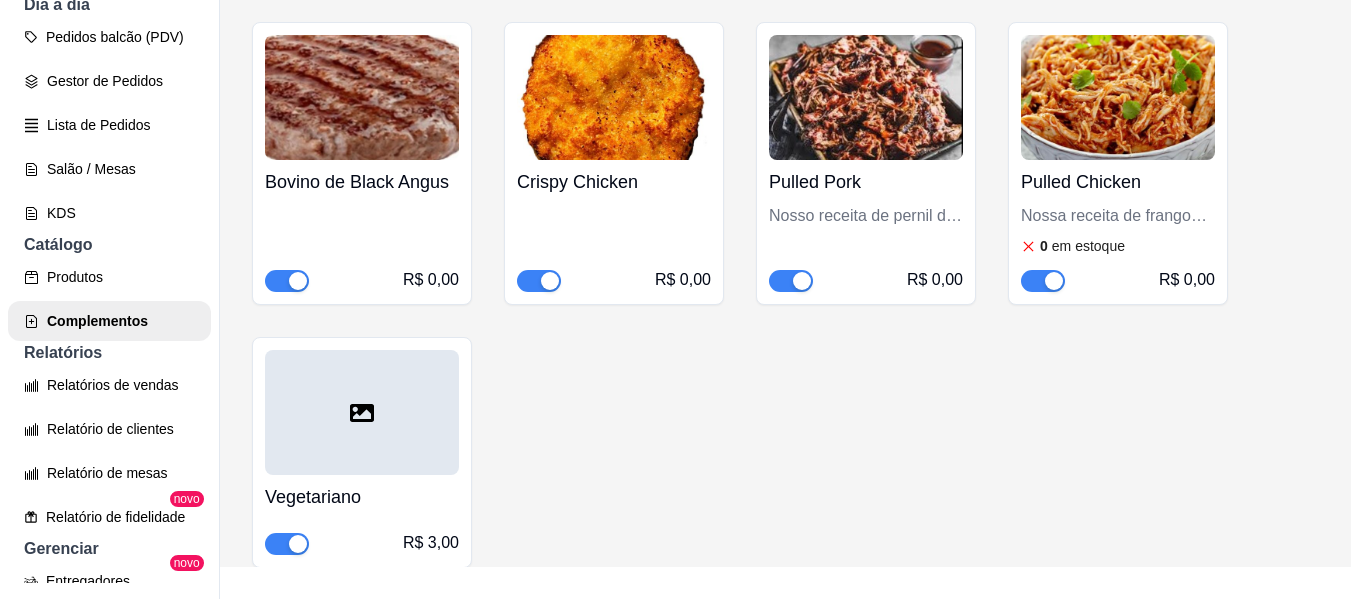 click on "Nossa receita de frango desfiado" at bounding box center (1118, 216) 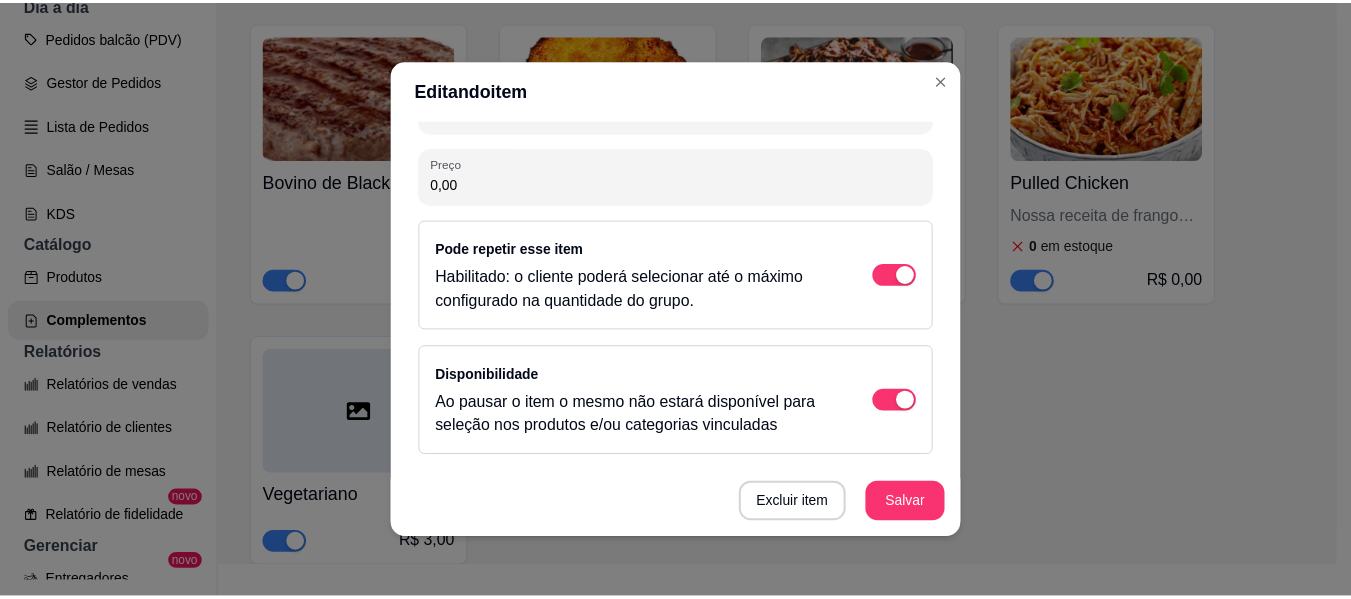 scroll, scrollTop: 0, scrollLeft: 0, axis: both 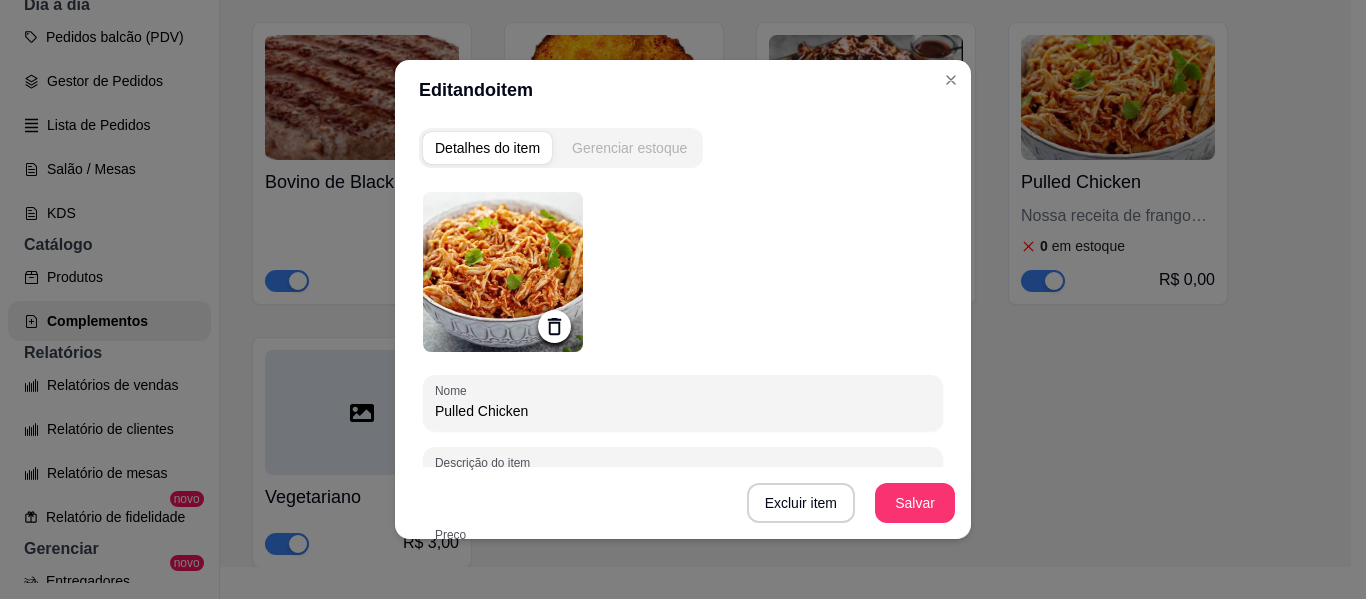 click on "Gerenciar estoque" at bounding box center [629, 148] 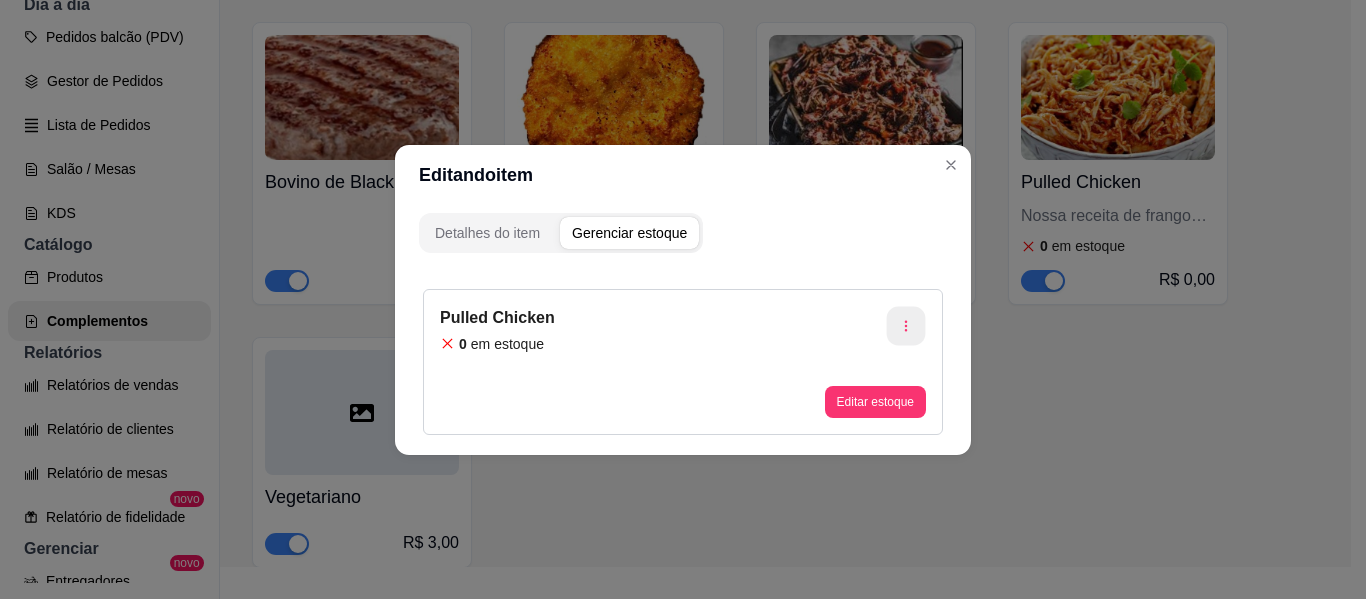 click 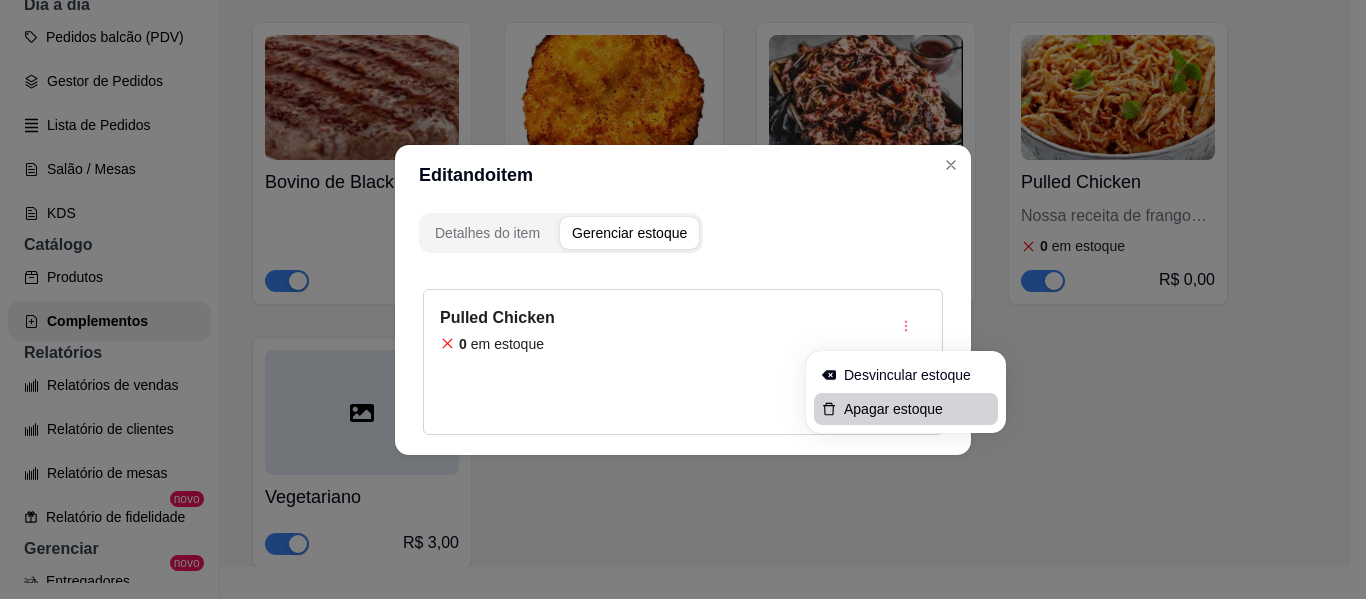 click on "Apagar estoque" at bounding box center [917, 409] 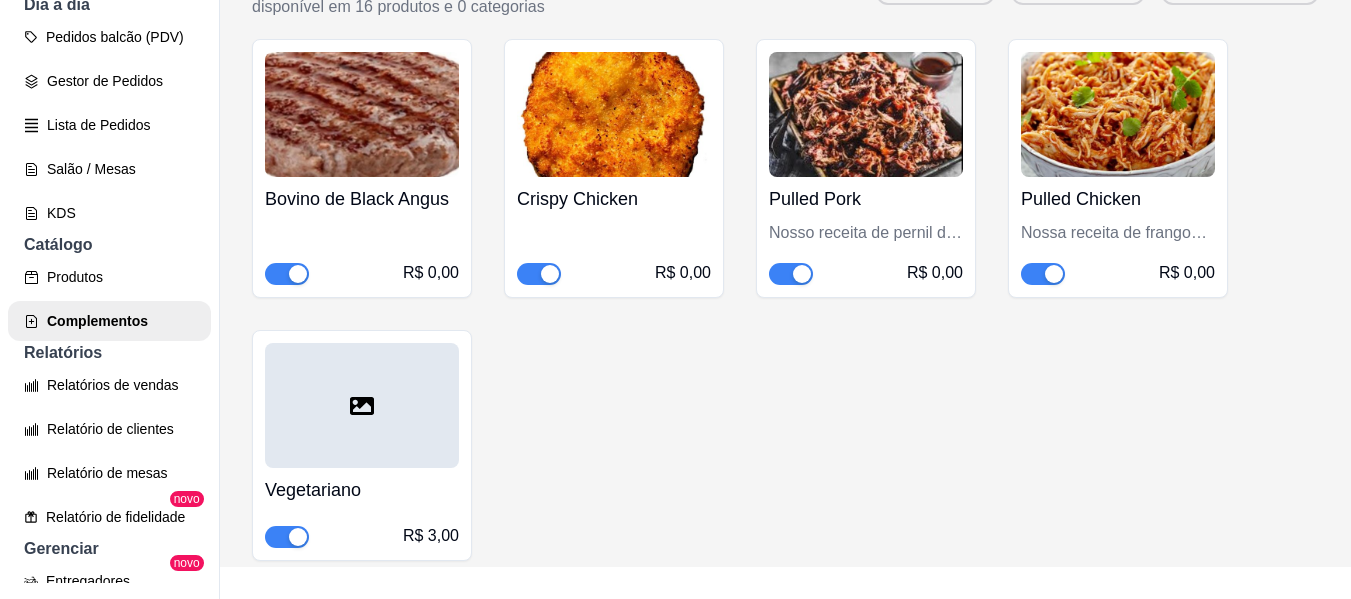 scroll, scrollTop: 707, scrollLeft: 0, axis: vertical 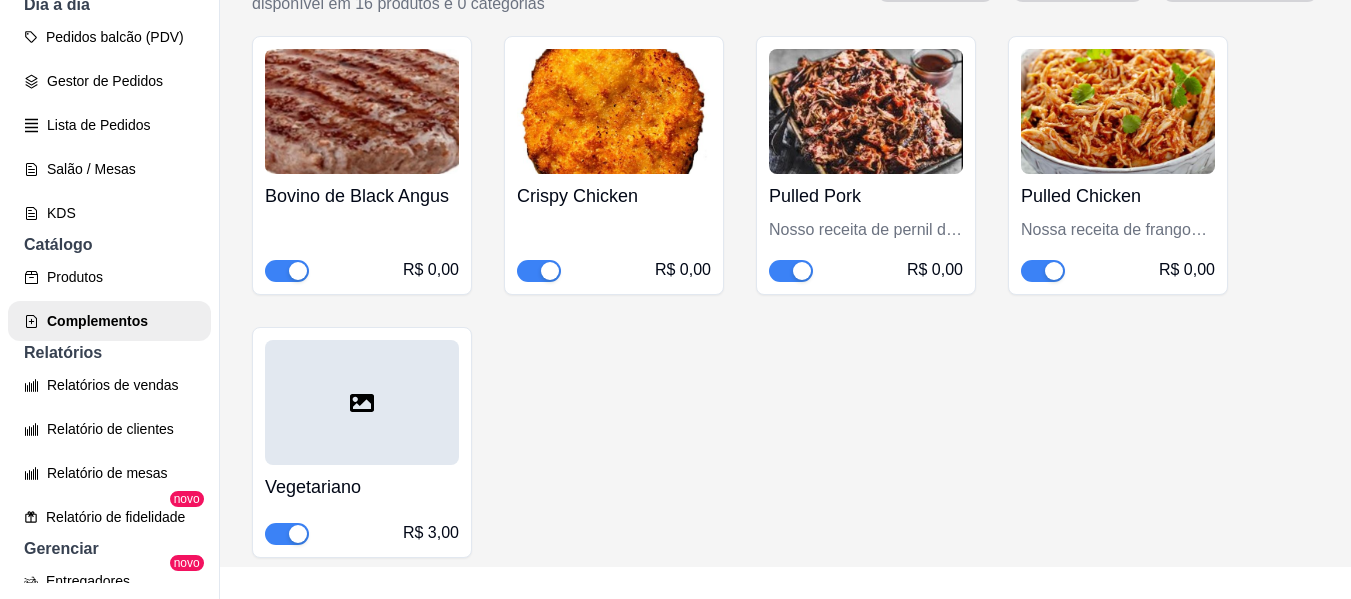 click at bounding box center (362, 402) 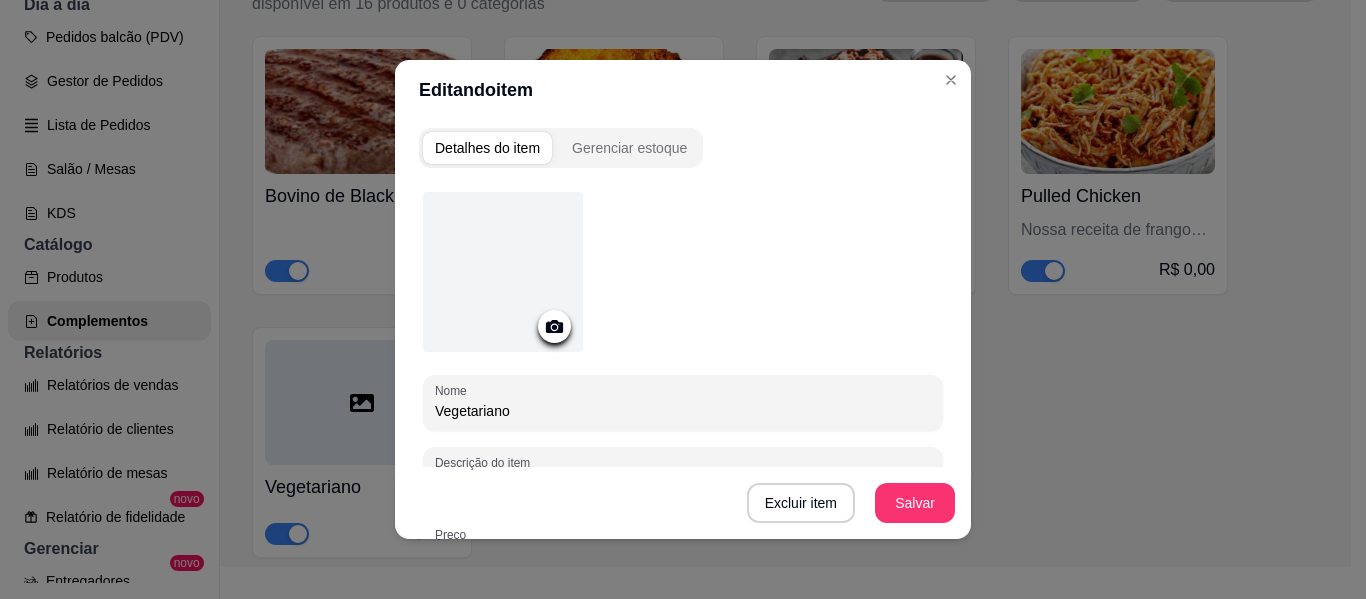 click at bounding box center (554, 326) 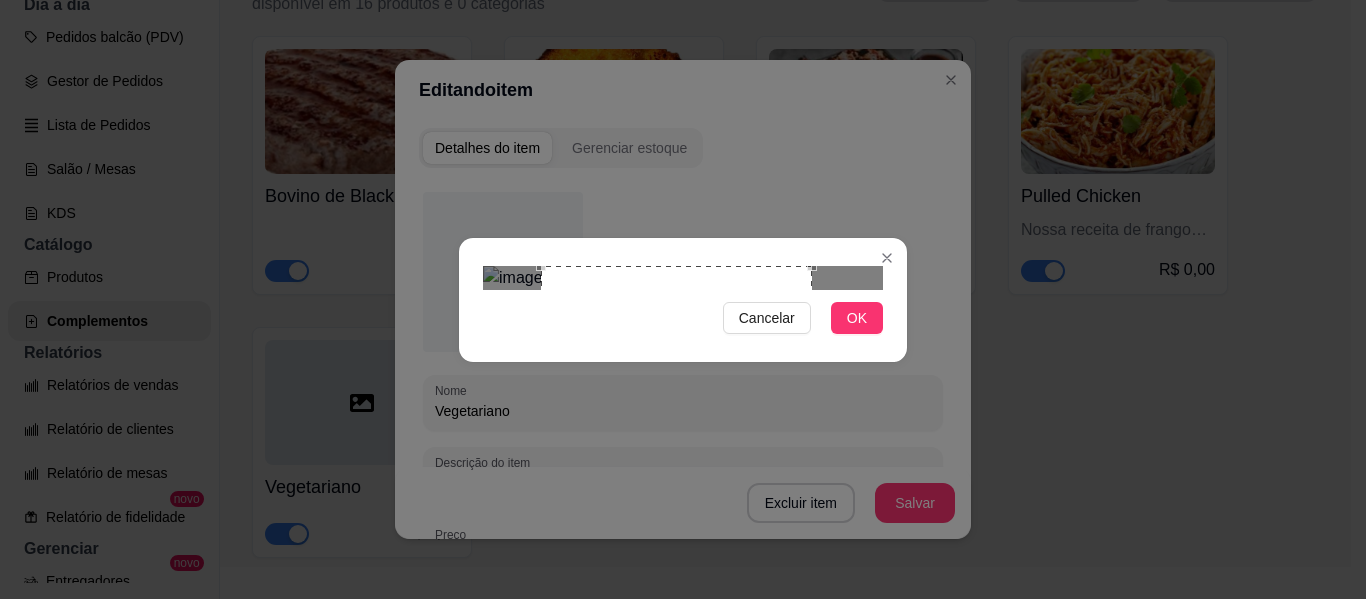 click at bounding box center (676, 401) 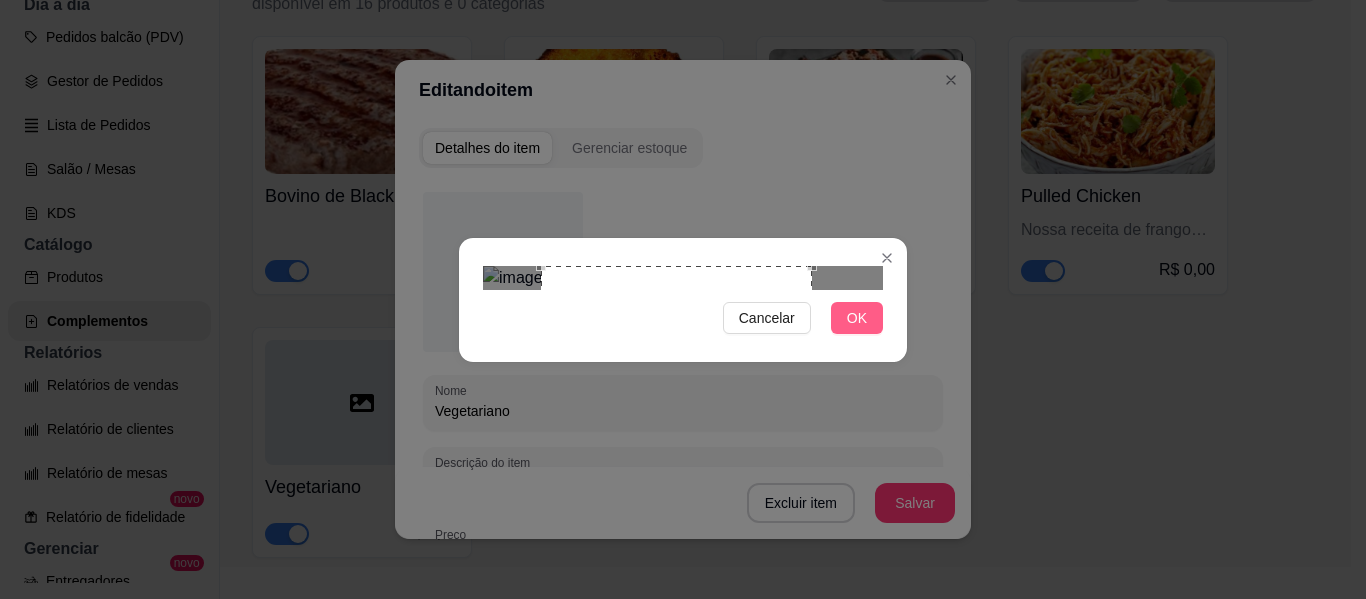 click on "OK" at bounding box center (857, 318) 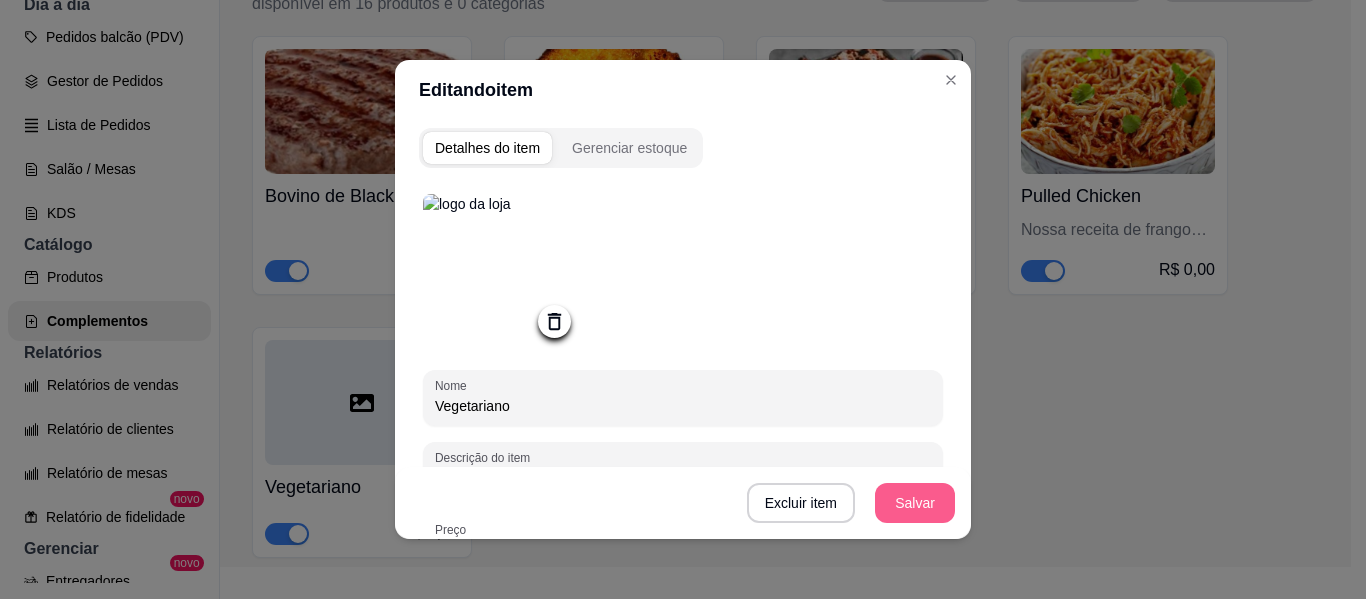 click on "Salvar" at bounding box center (915, 503) 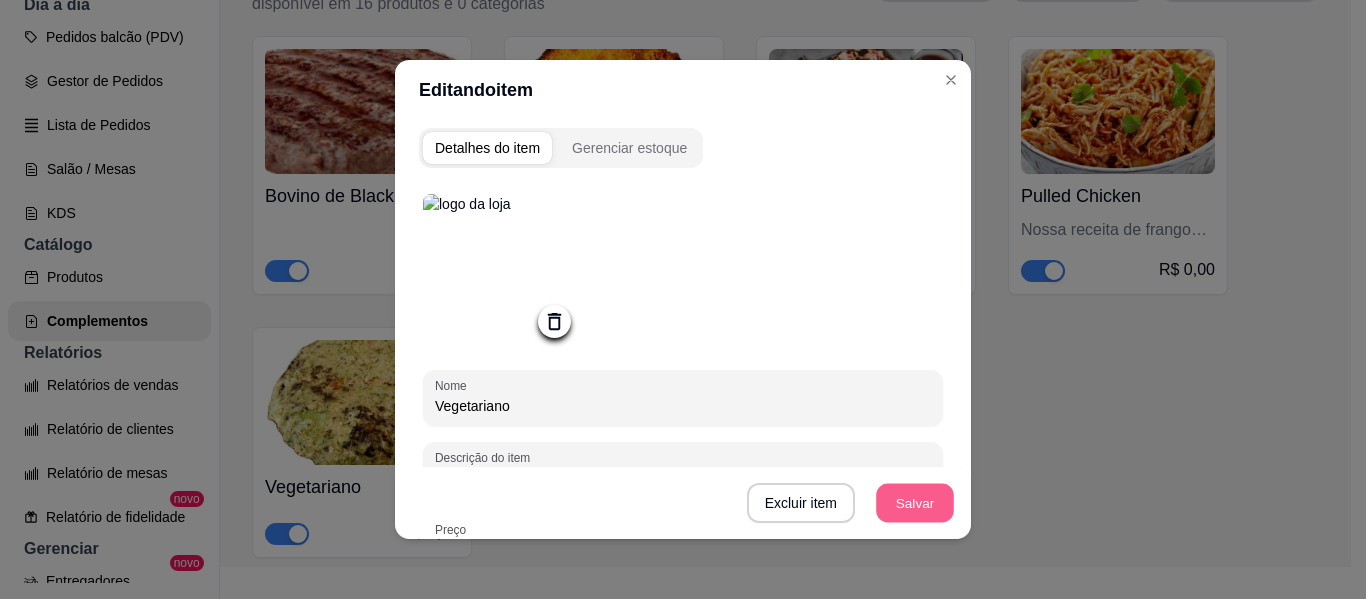 click on "Salvar" at bounding box center (915, 503) 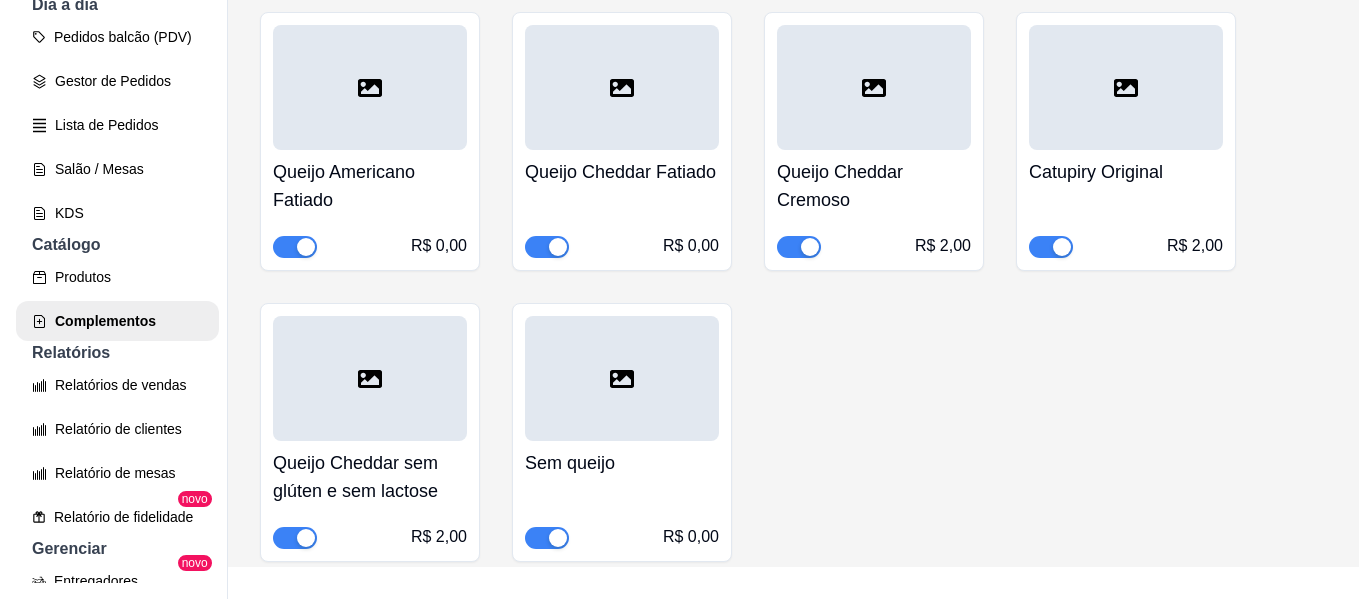 scroll, scrollTop: 1380, scrollLeft: 0, axis: vertical 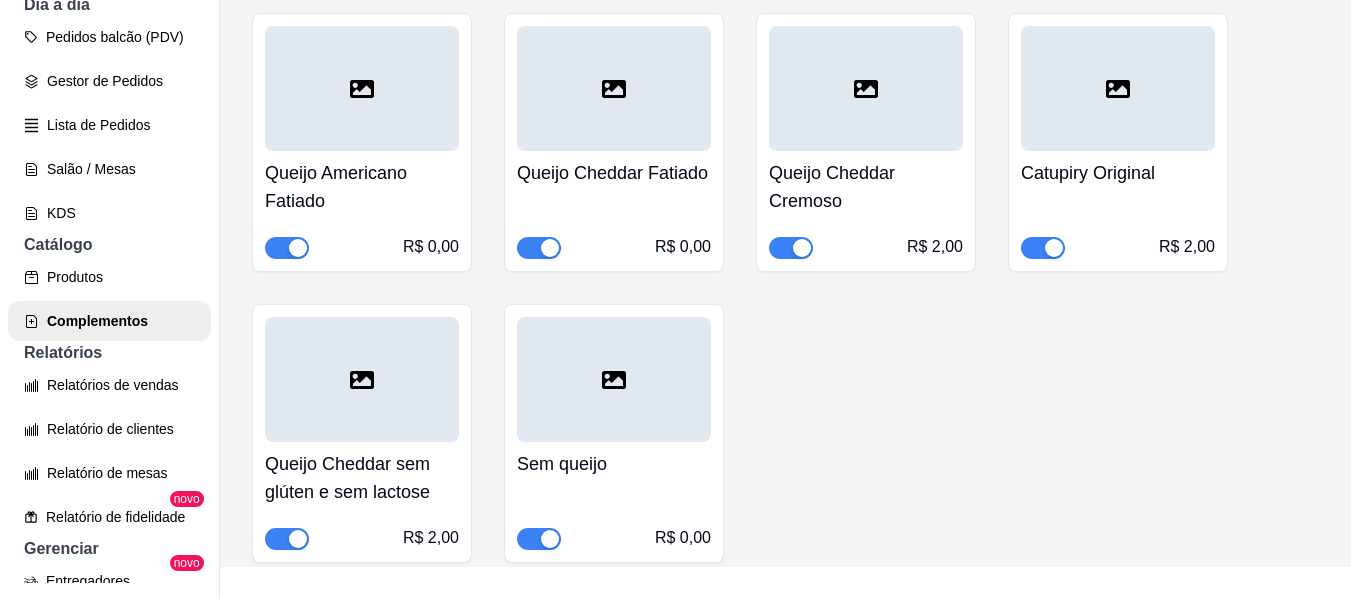 click at bounding box center [362, 88] 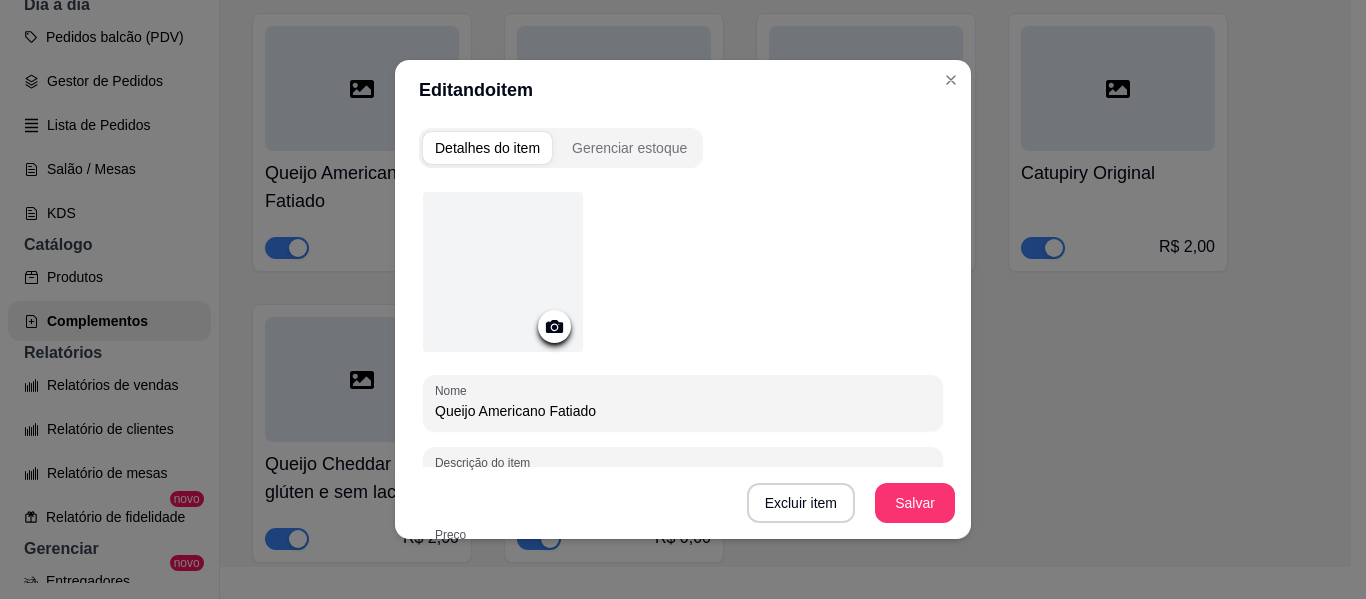click 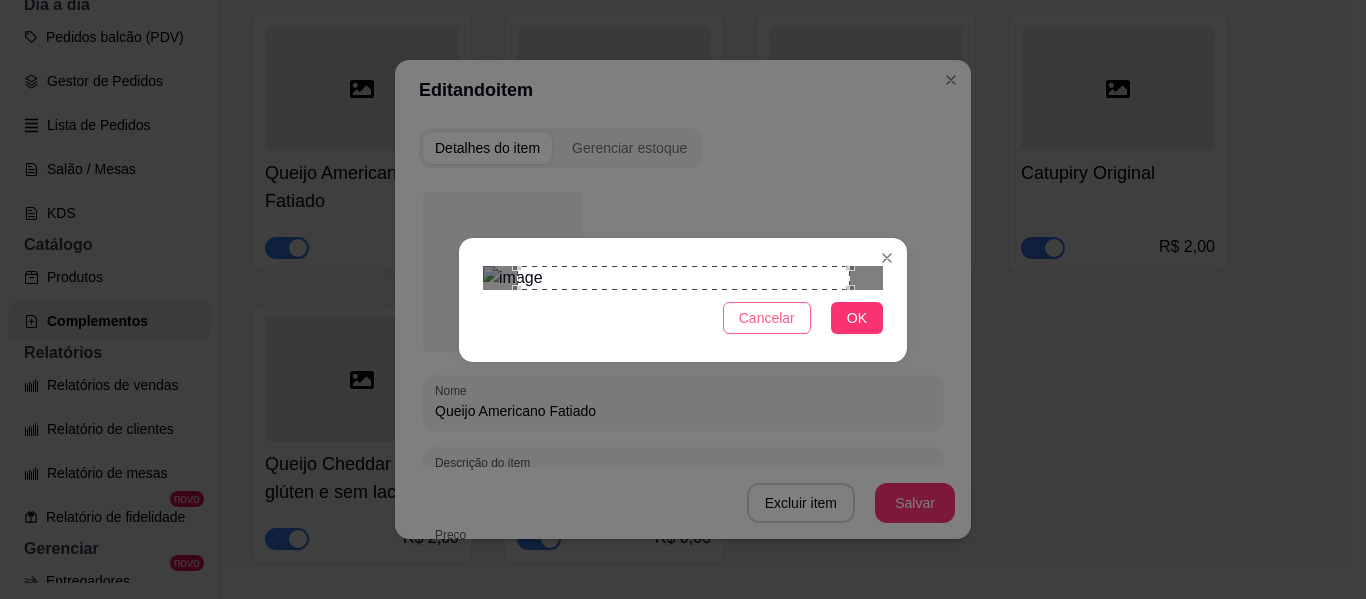 click on "Cancelar" at bounding box center (767, 318) 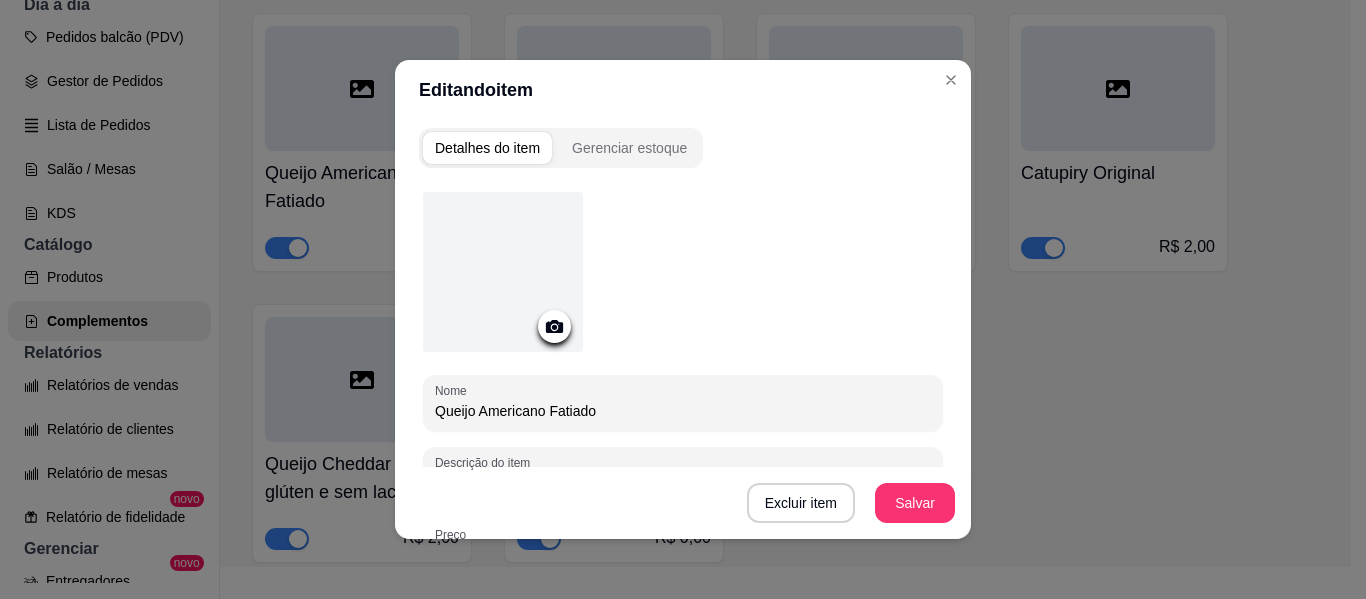 click 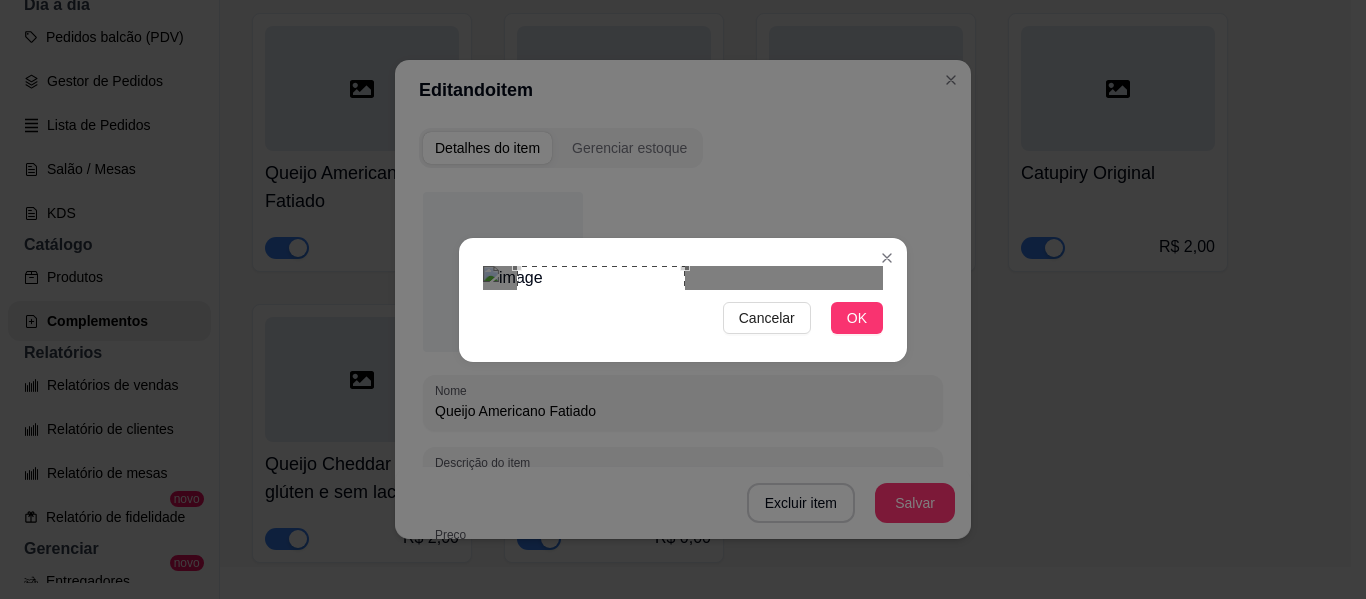 click at bounding box center (683, 278) 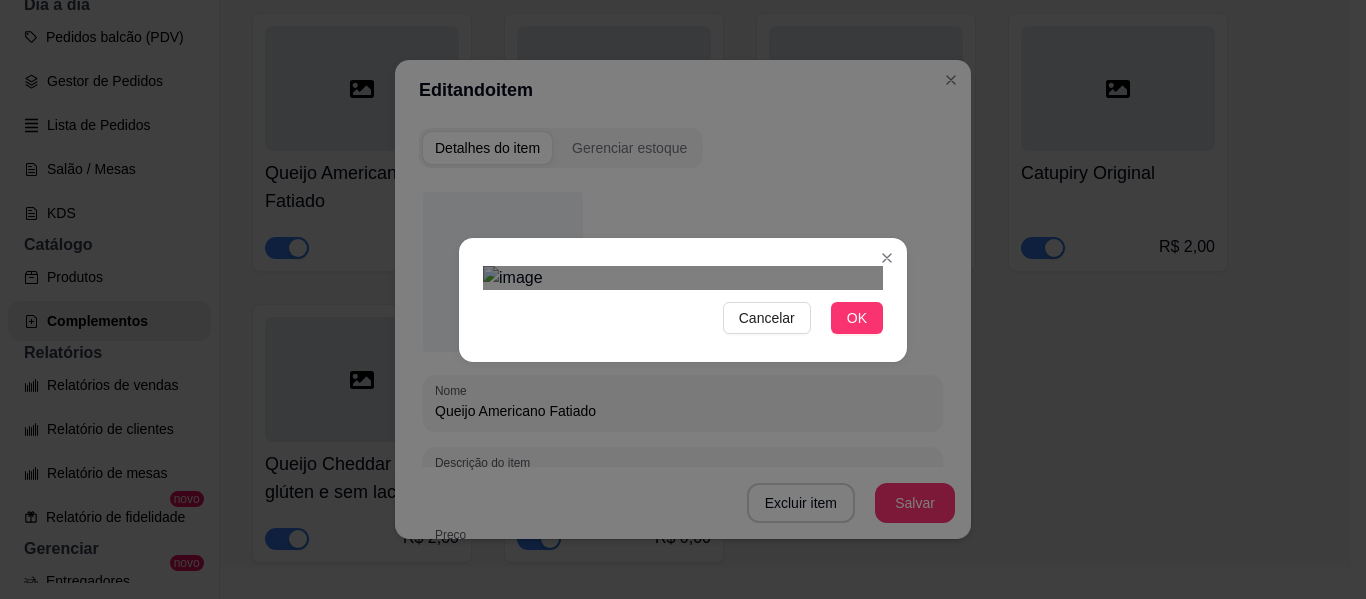 click at bounding box center (653, 441) 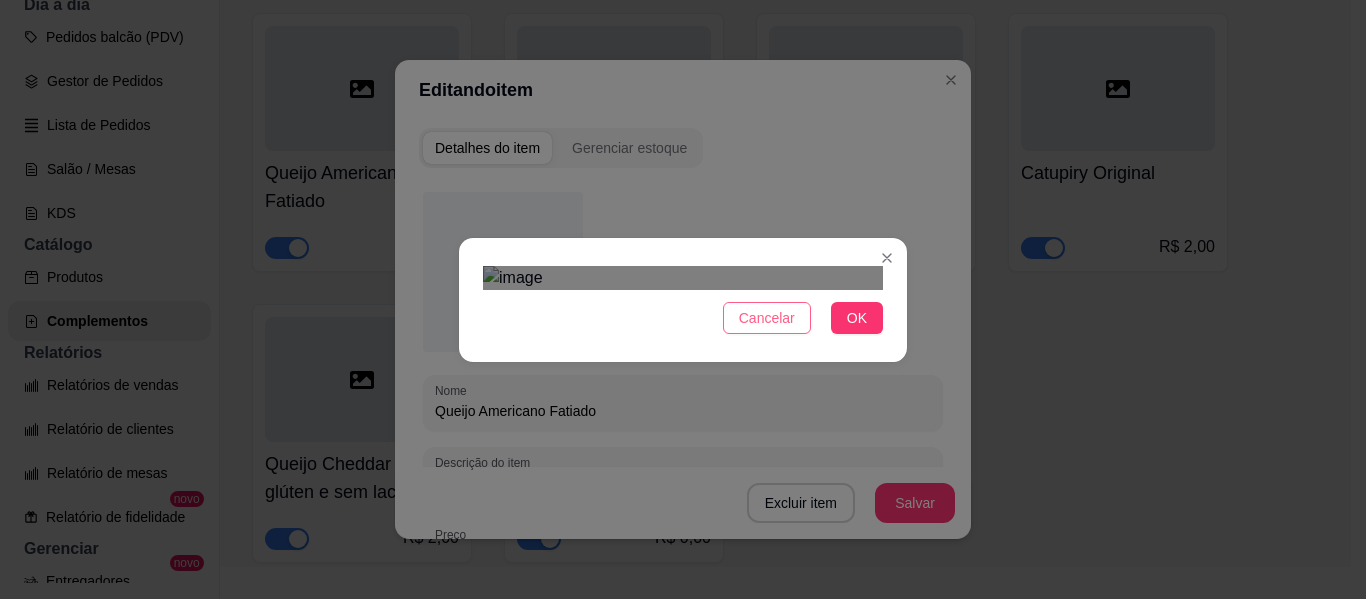 click on "Cancelar" at bounding box center (767, 318) 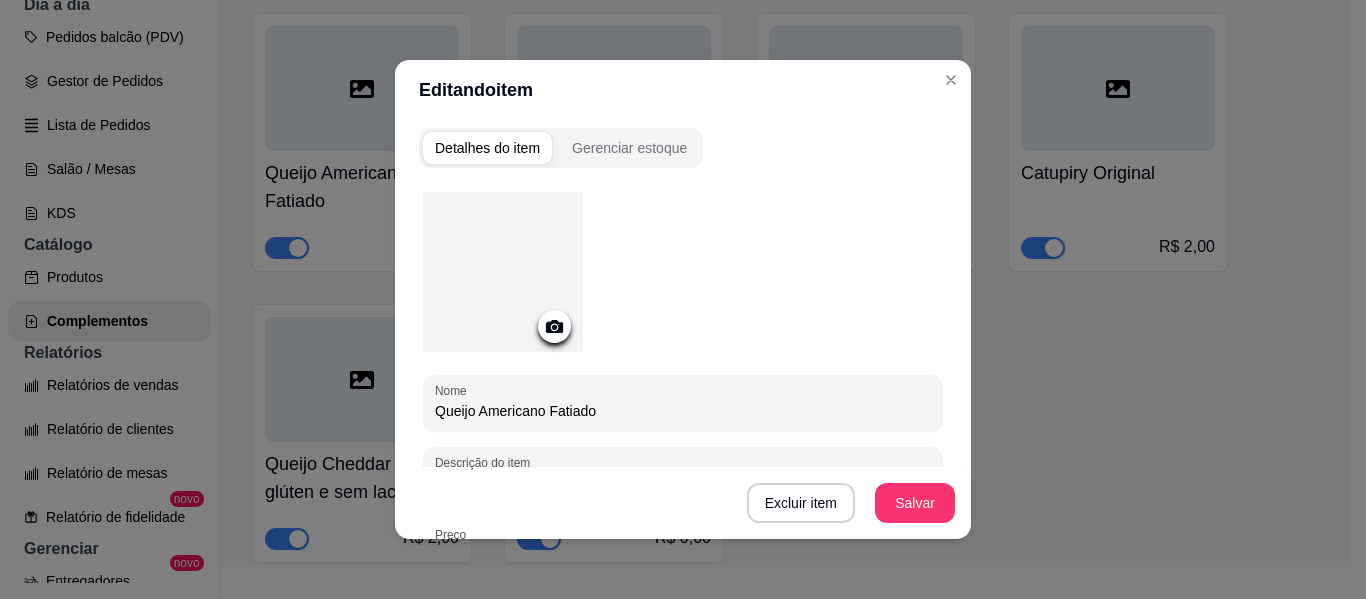scroll, scrollTop: 32, scrollLeft: 0, axis: vertical 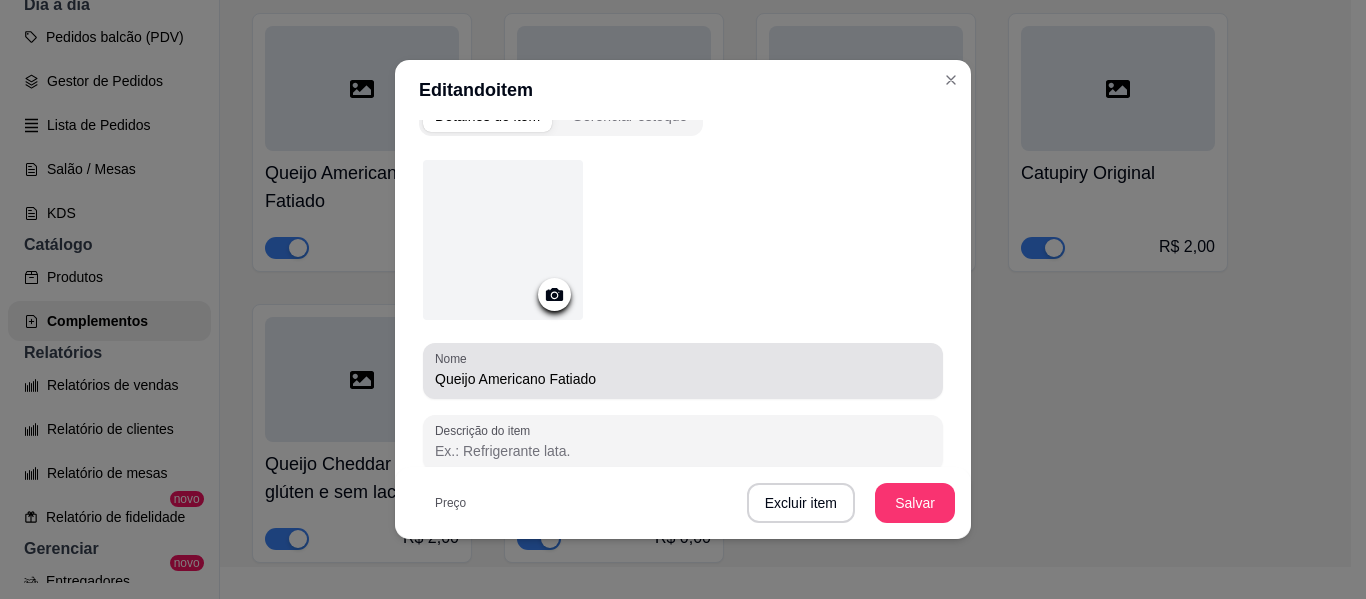 click on "Queijo Americano Fatiado" at bounding box center (683, 379) 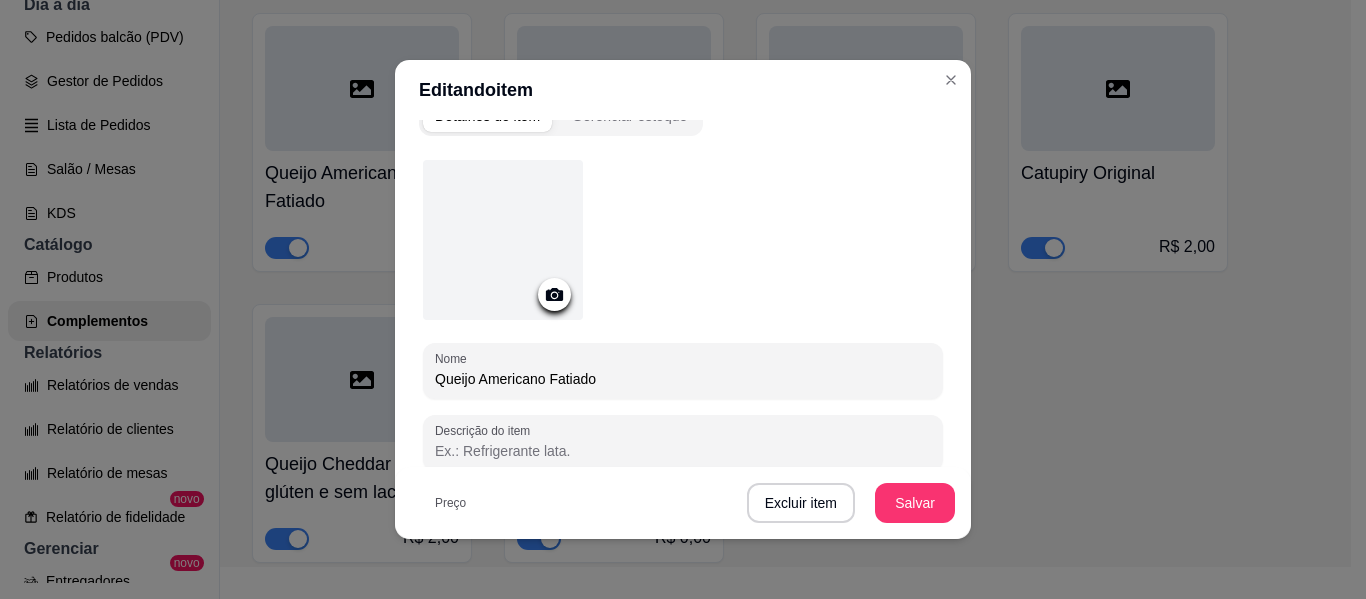 click on "Queijo Americano Fatiado" at bounding box center [683, 379] 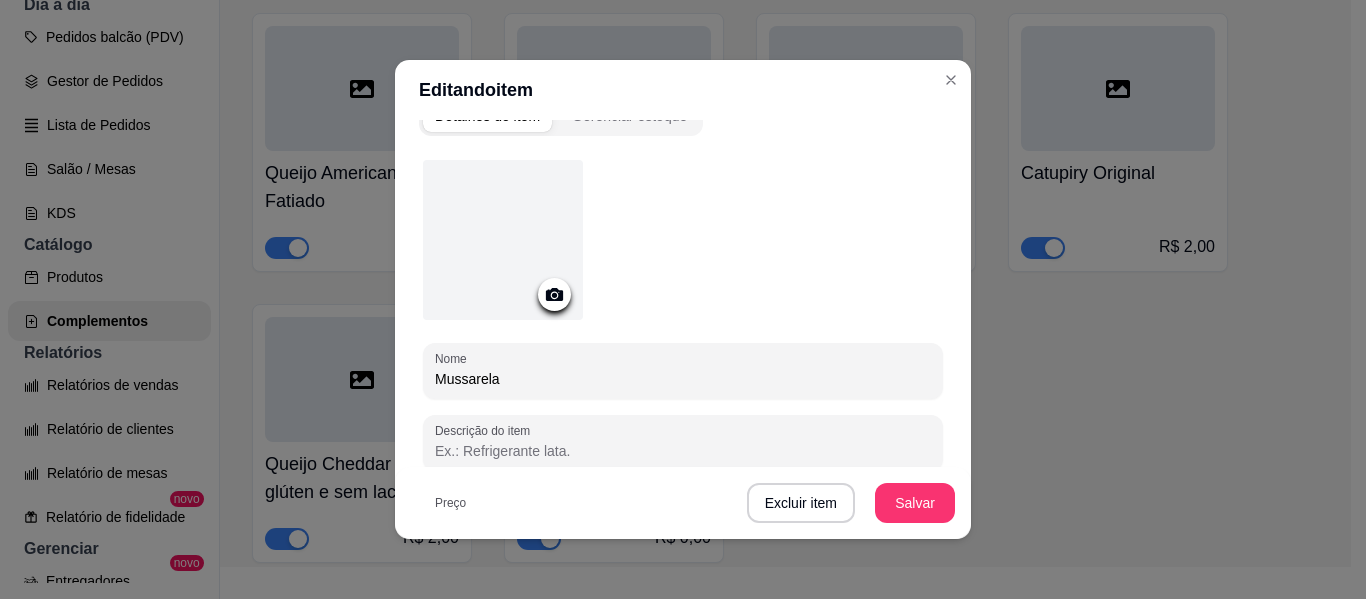 click 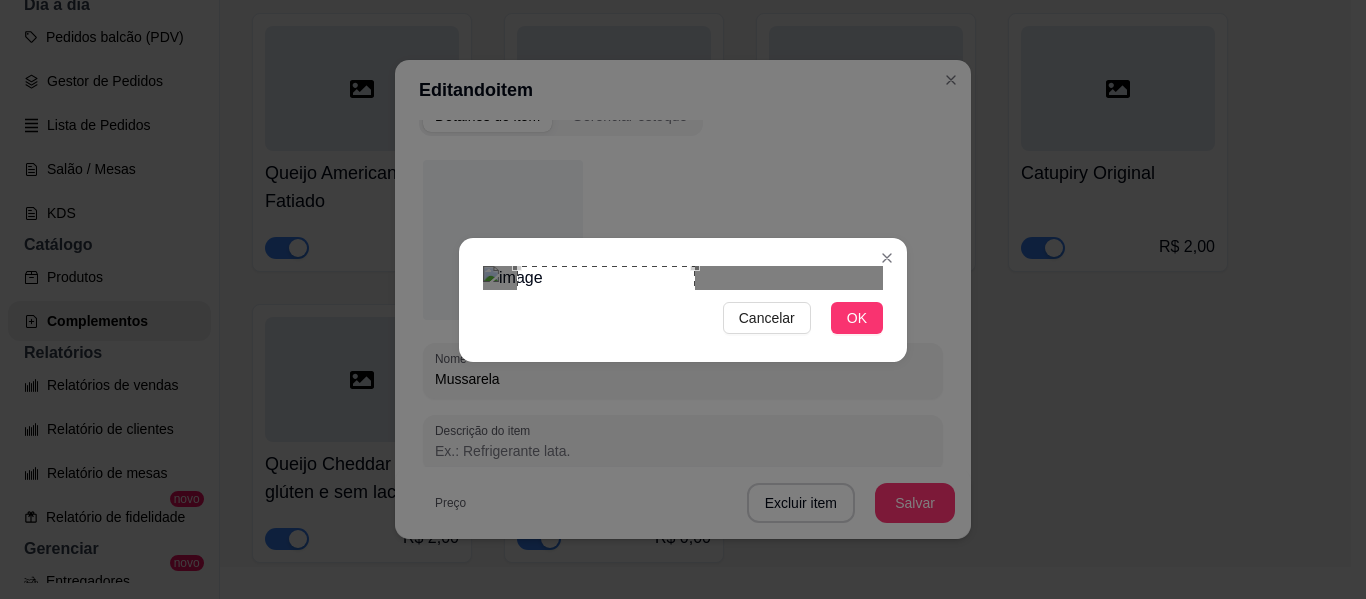 click at bounding box center [683, 278] 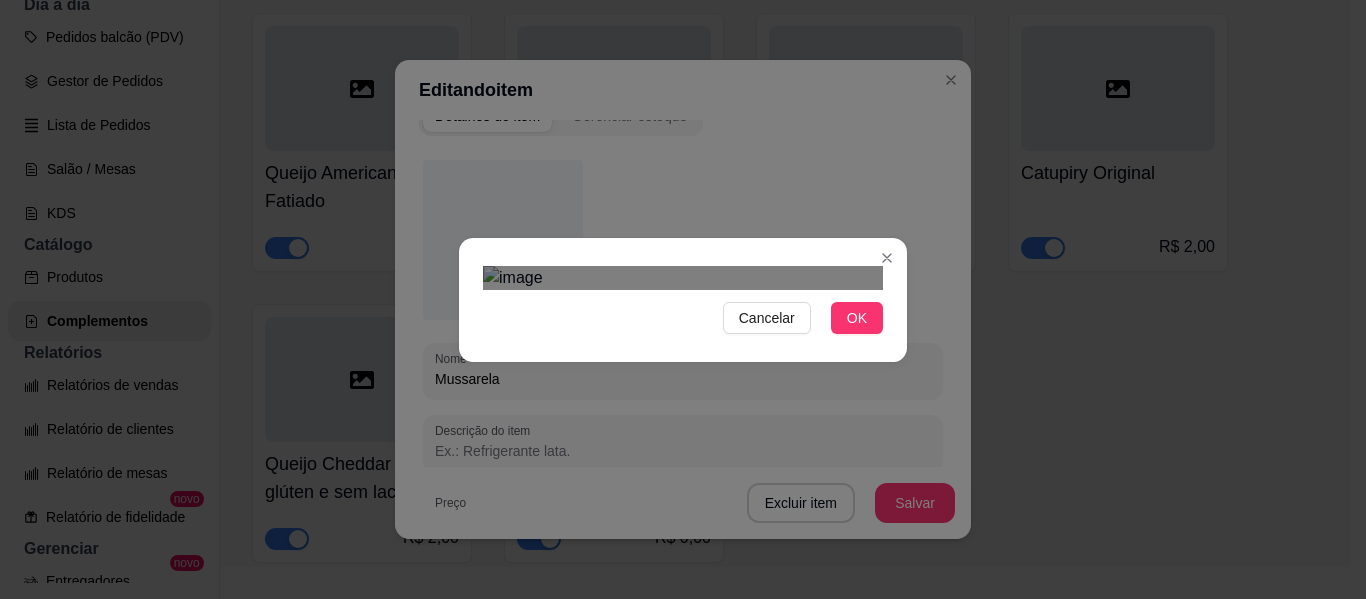 click at bounding box center (656, 447) 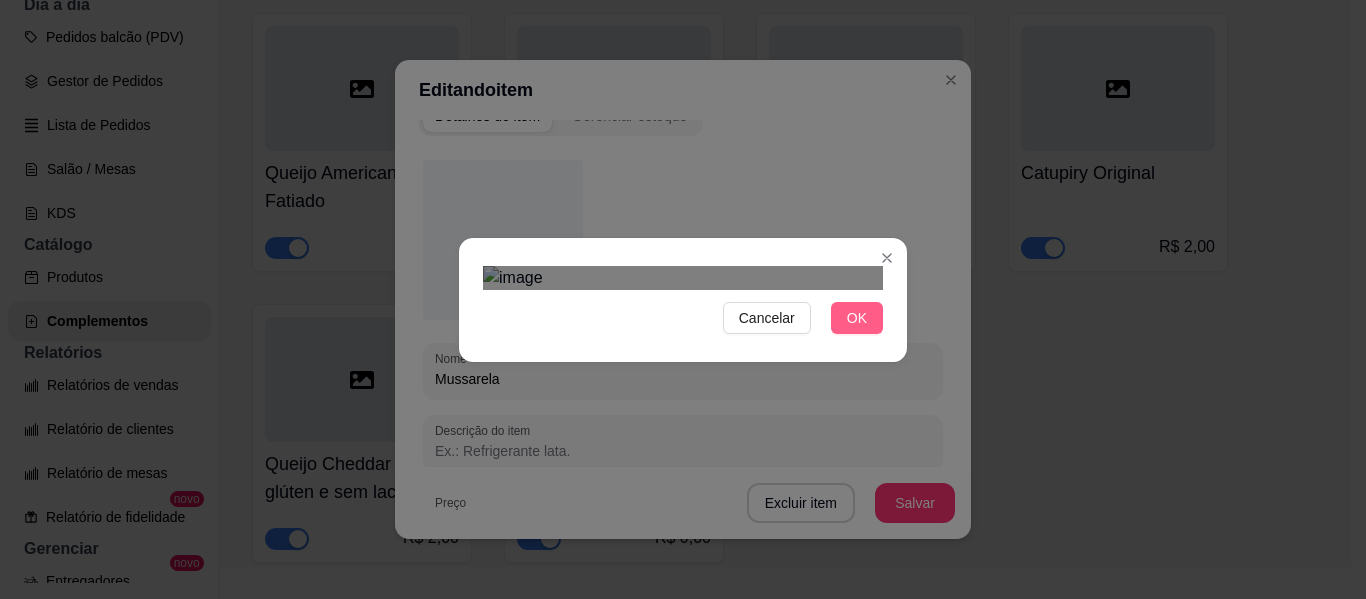 click on "OK" at bounding box center (857, 318) 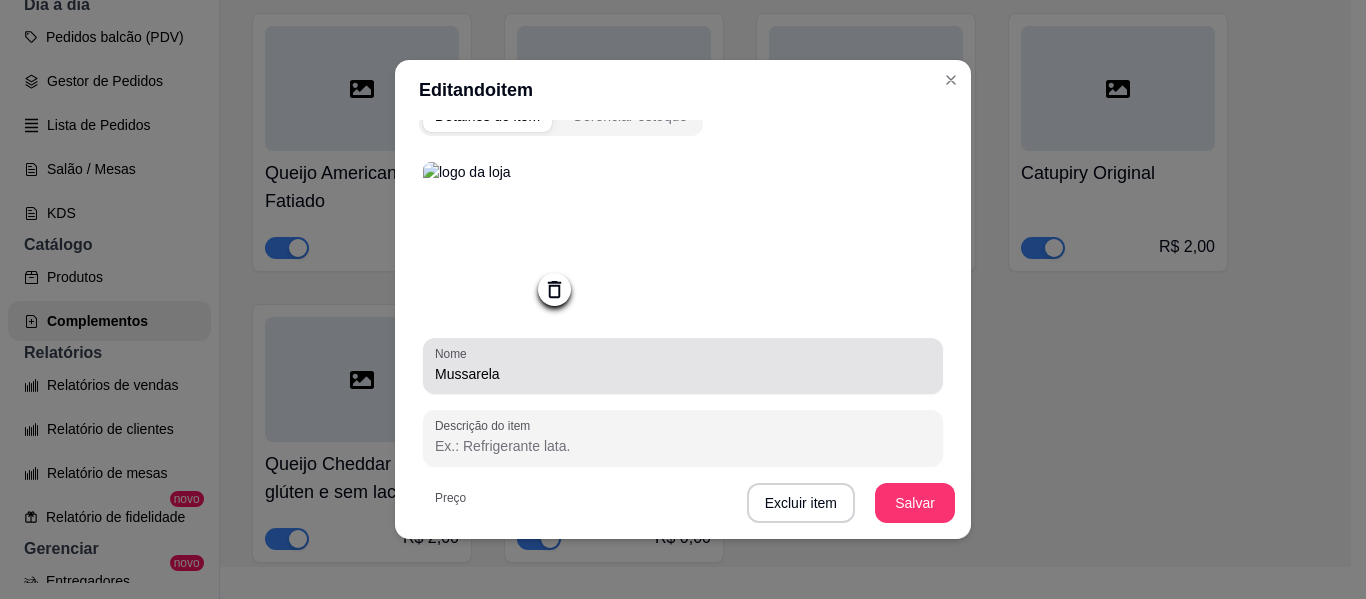 click on "Mussarela" at bounding box center (683, 374) 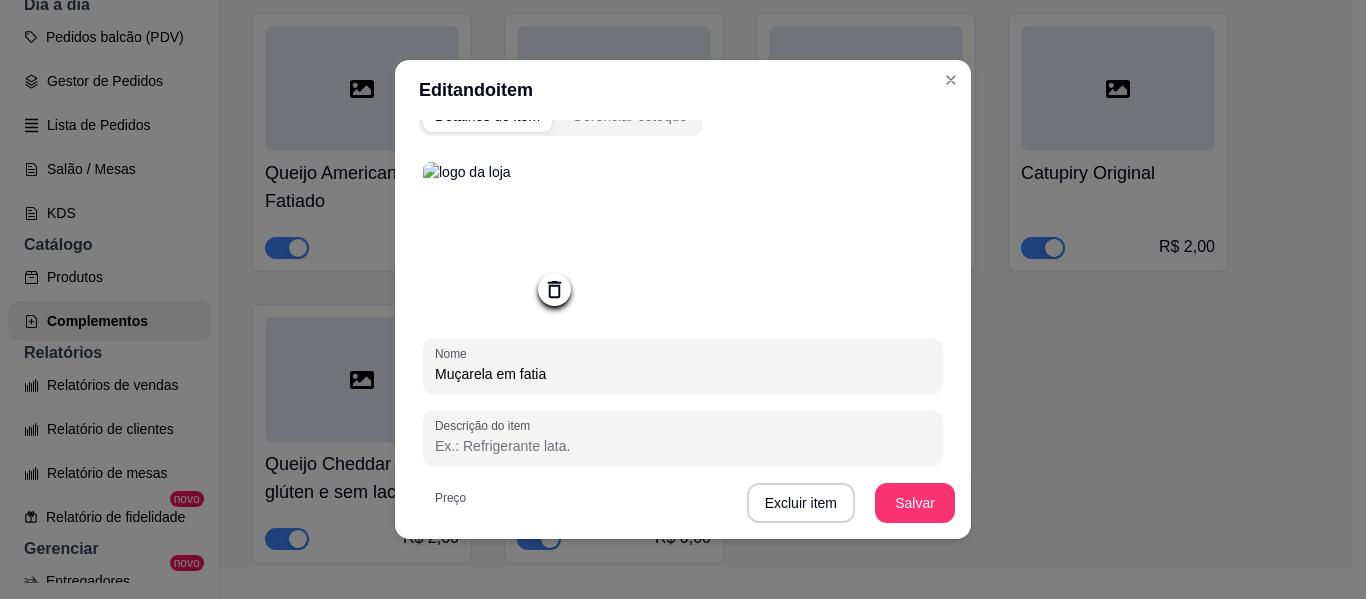 click on "Muçarela em fatia" at bounding box center (683, 374) 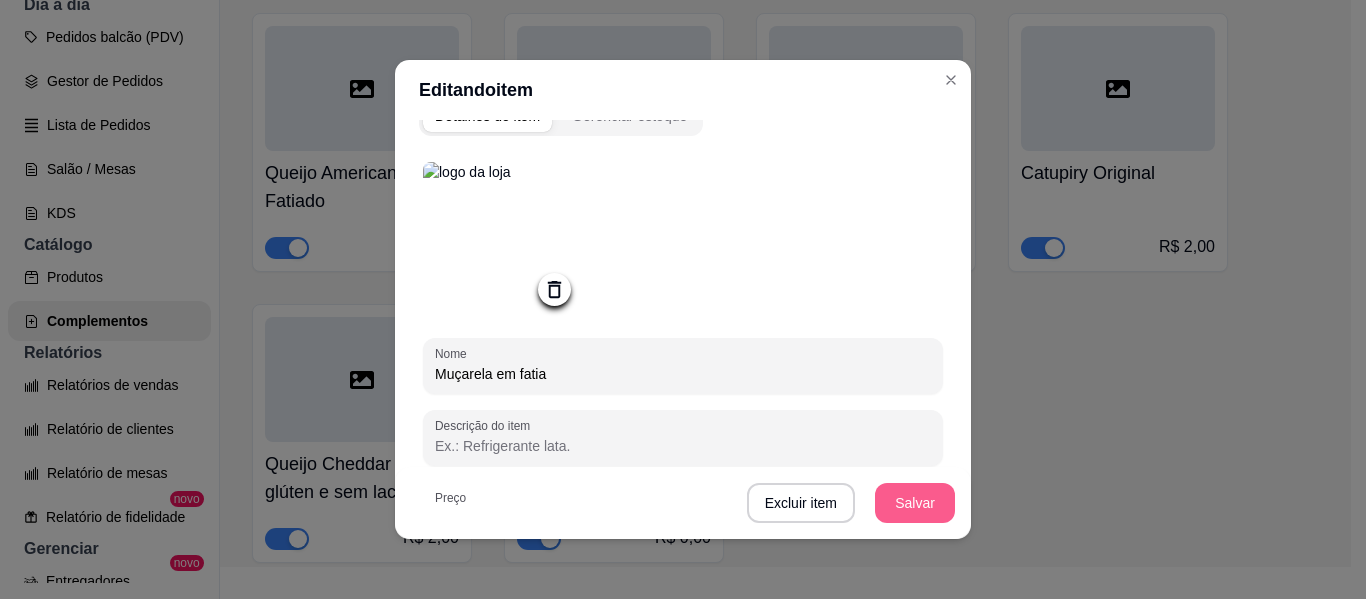 click on "Salvar" at bounding box center [915, 503] 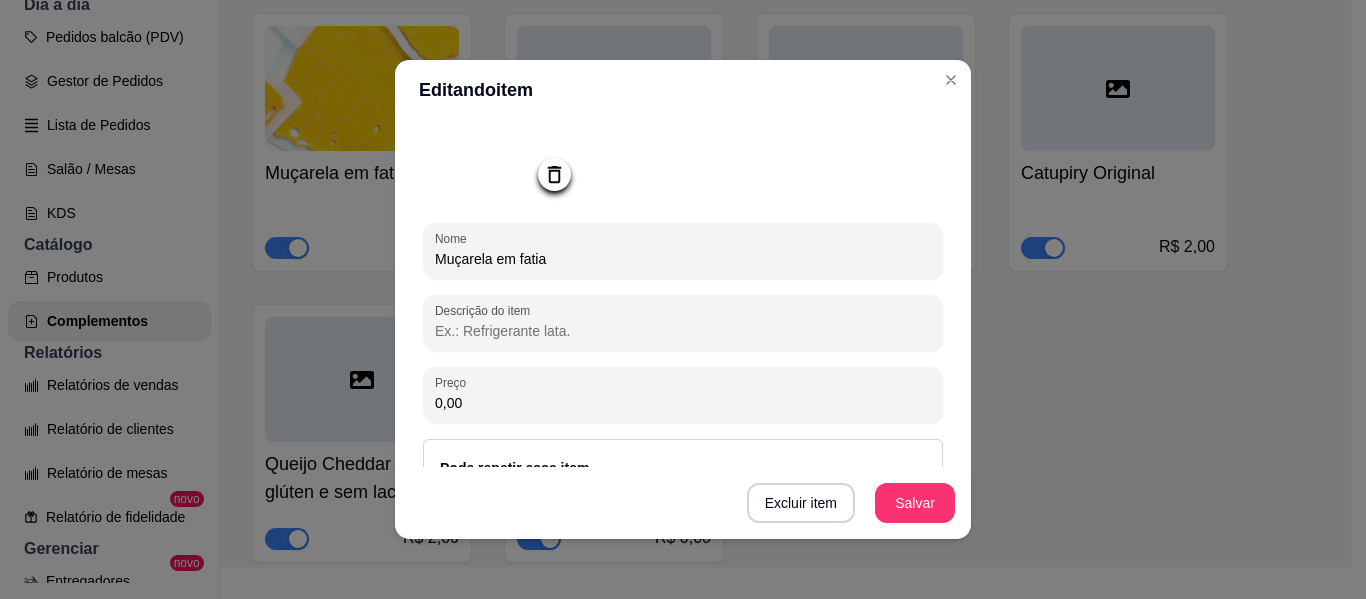 scroll, scrollTop: 146, scrollLeft: 0, axis: vertical 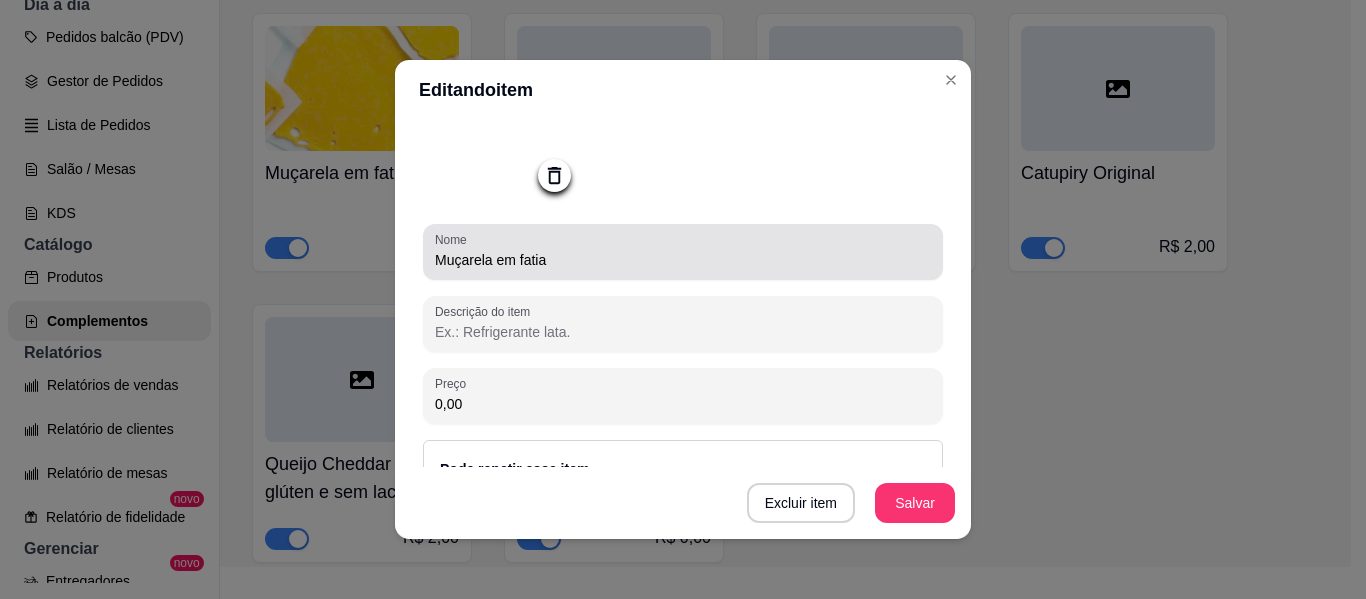 click on "Muçarela em fatia" at bounding box center [683, 260] 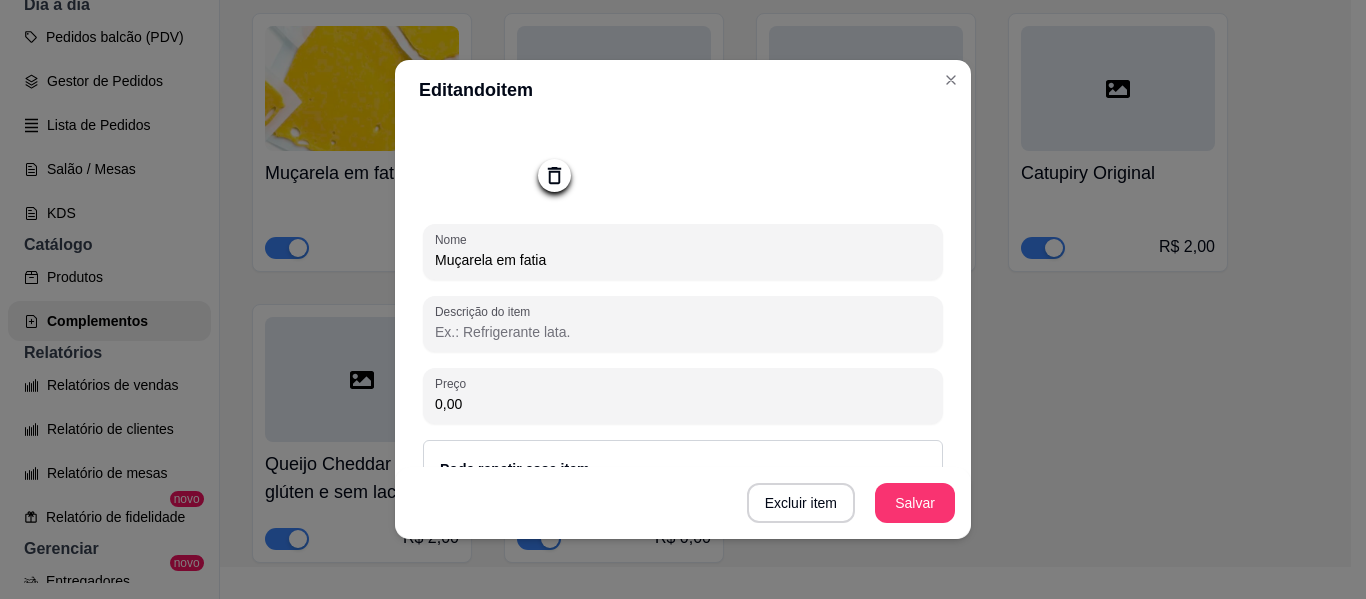 click on "Muçarela em fatia" at bounding box center [683, 260] 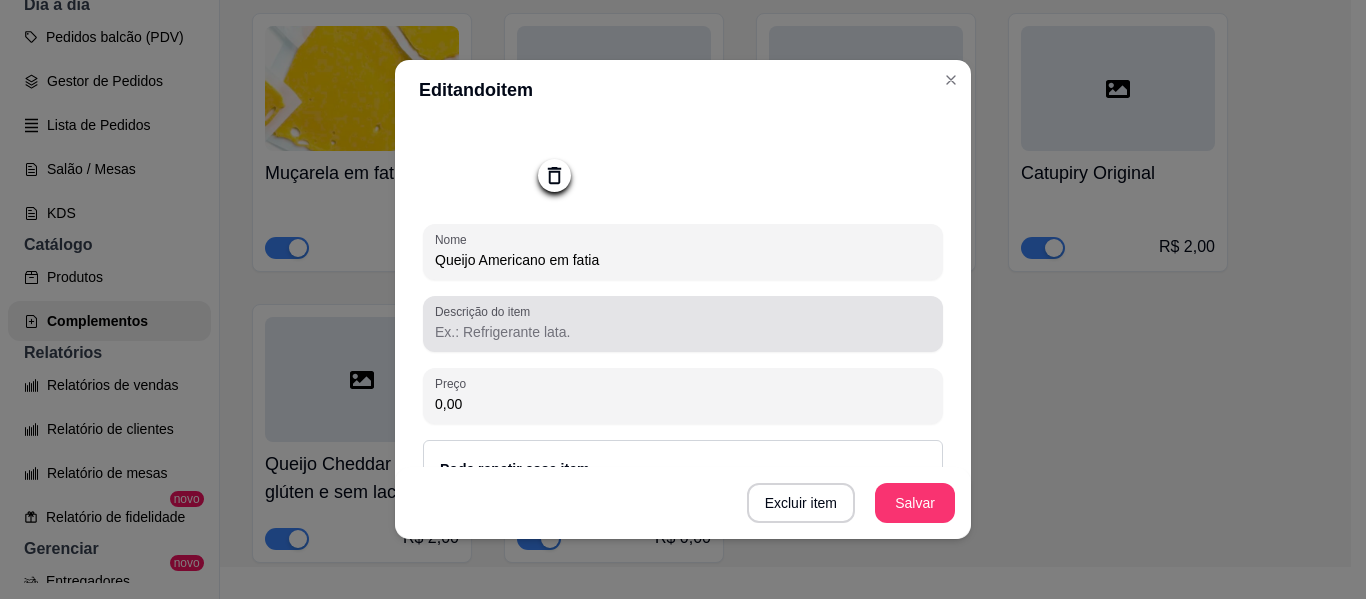 type on "Queijo Americano em fatia" 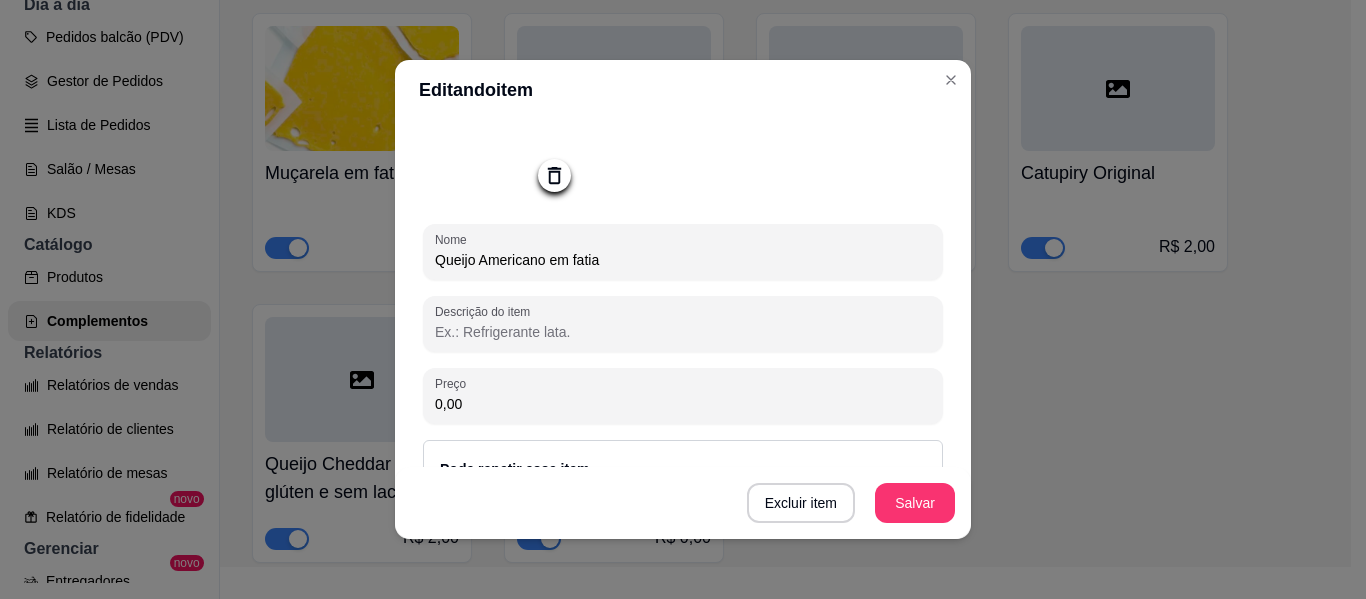 click on "Descrição do item" at bounding box center [683, 332] 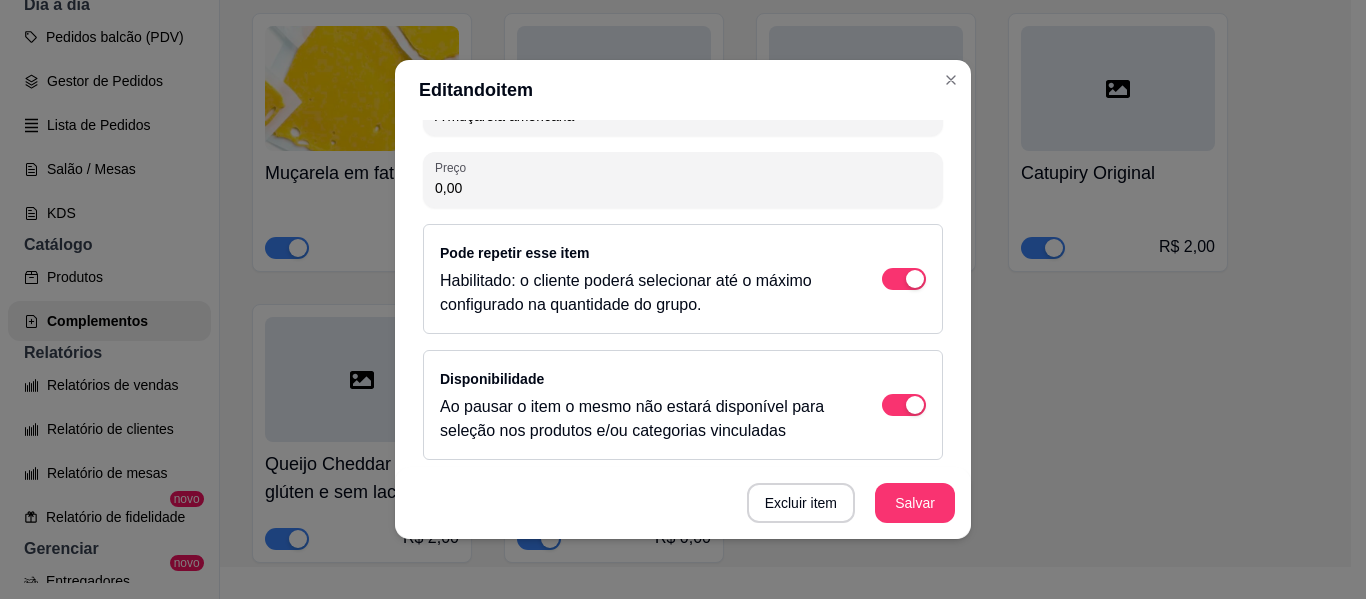 scroll, scrollTop: 371, scrollLeft: 0, axis: vertical 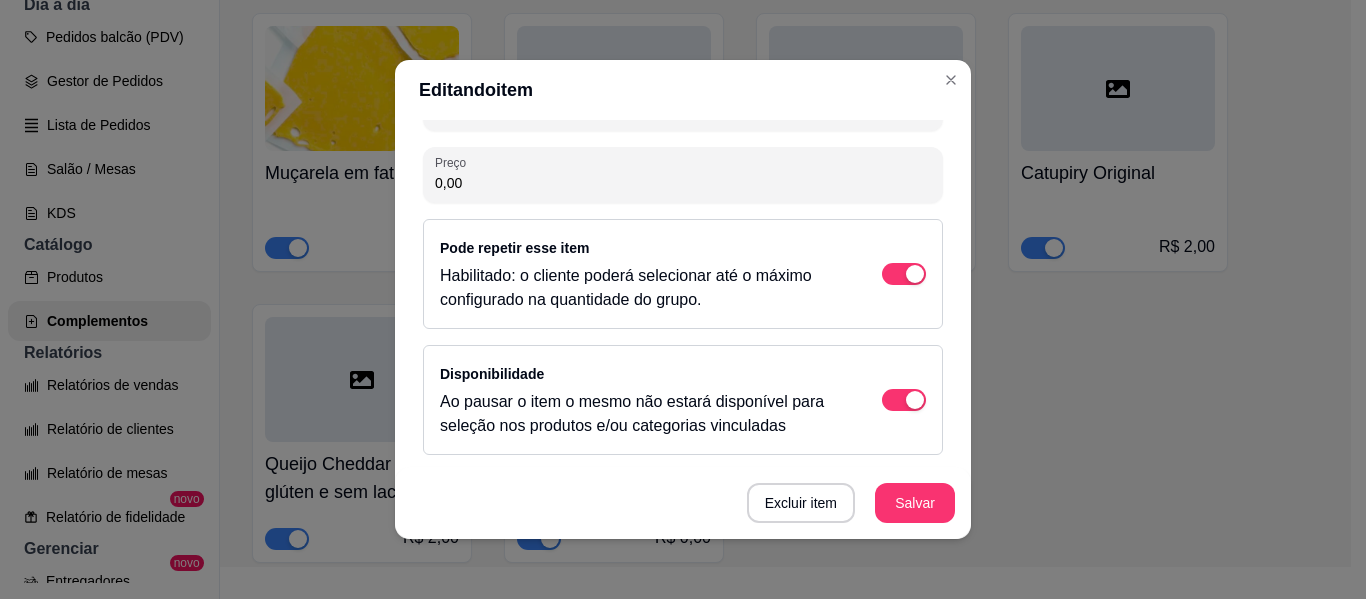 type on "A muçarela americana" 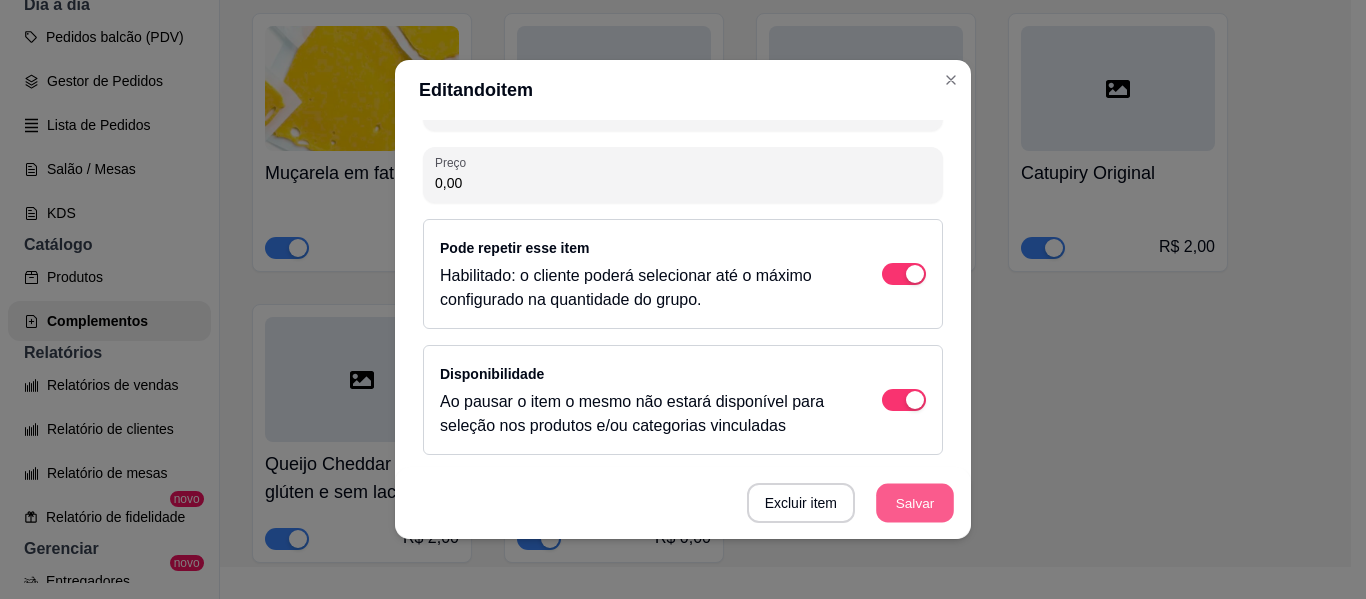 click on "Salvar" at bounding box center [915, 503] 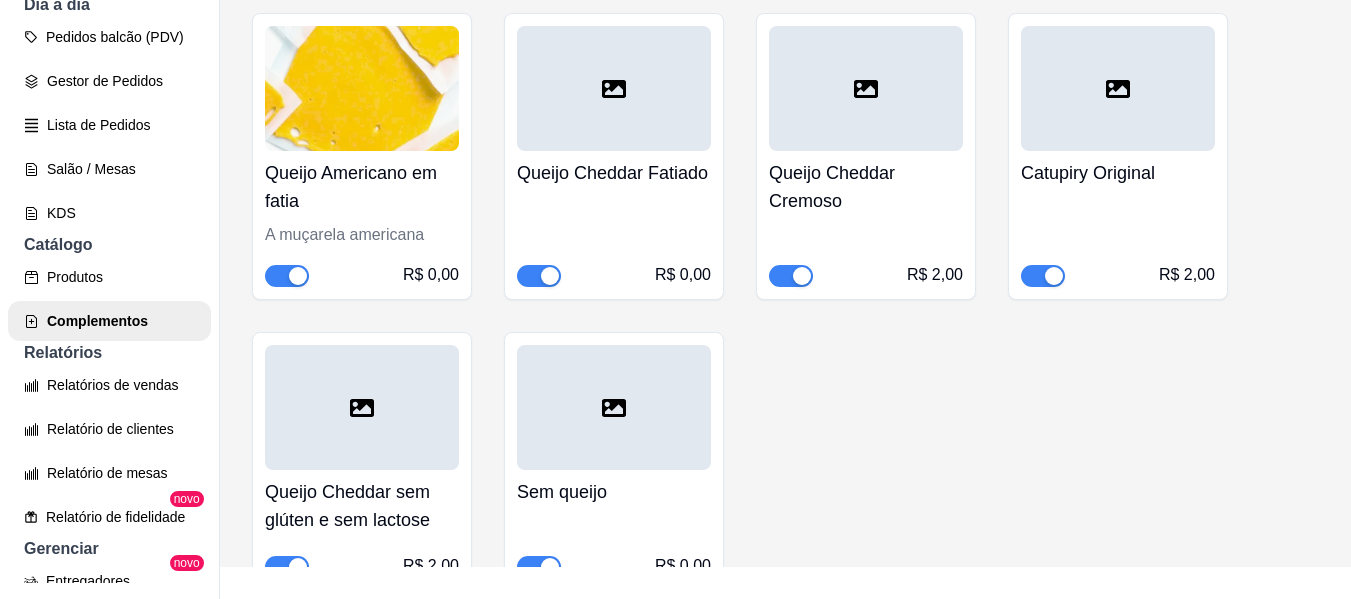 click at bounding box center [614, 88] 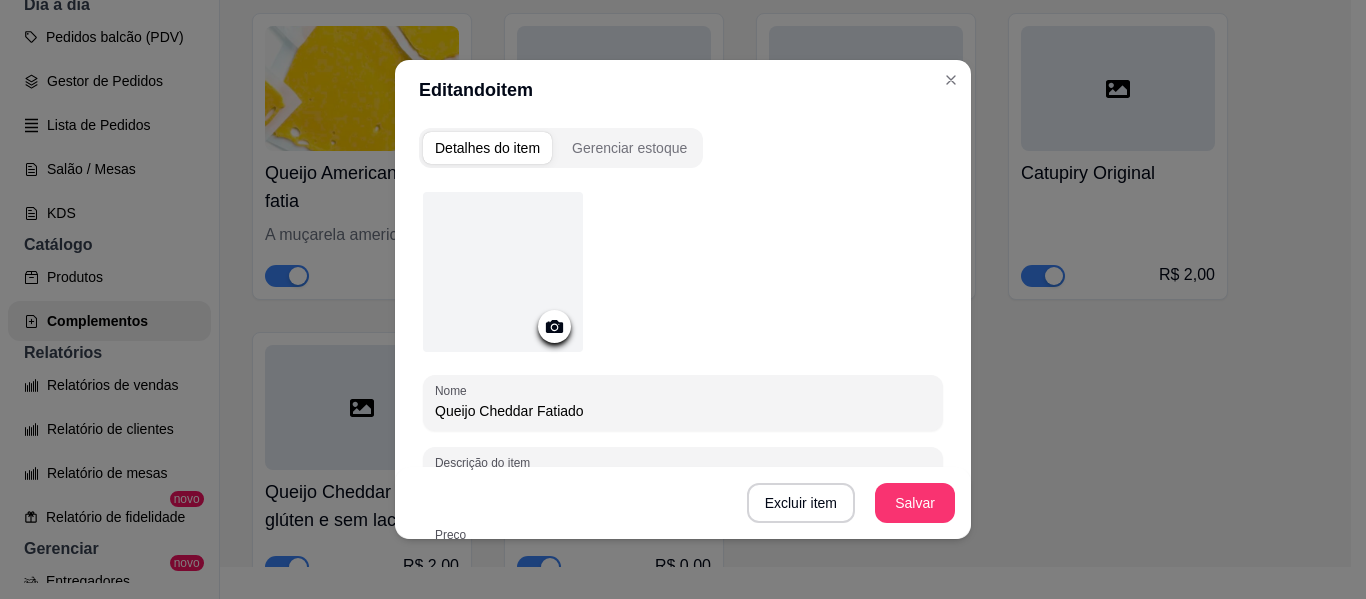 click 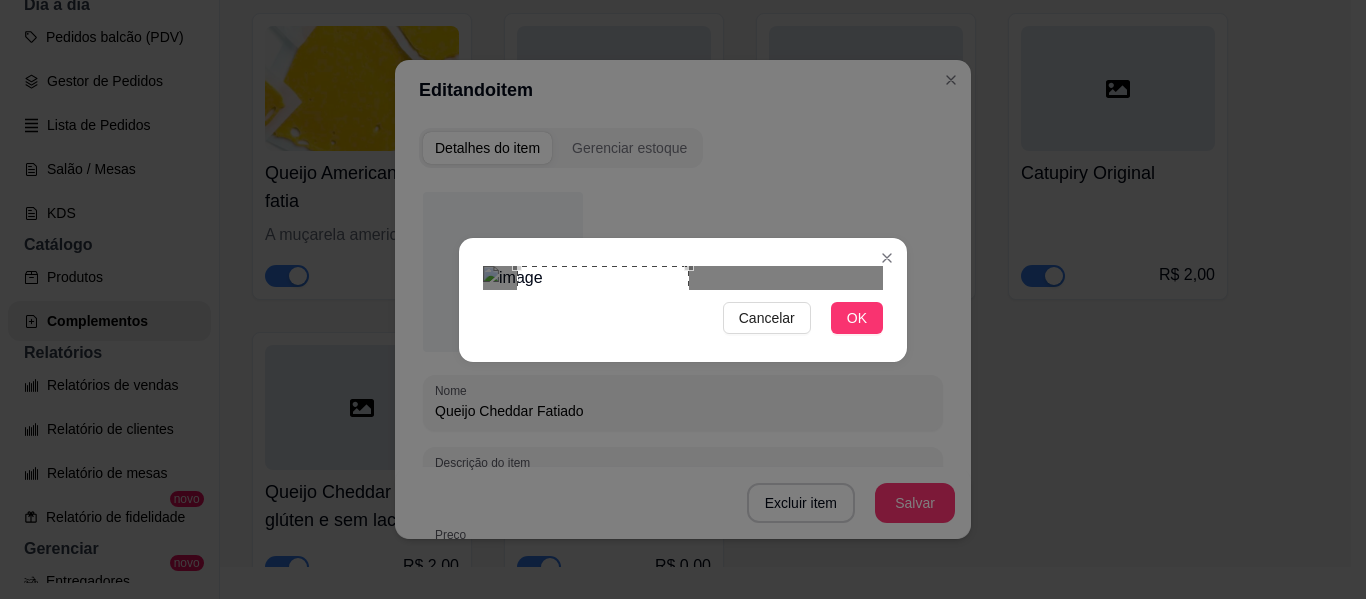 click at bounding box center [683, 278] 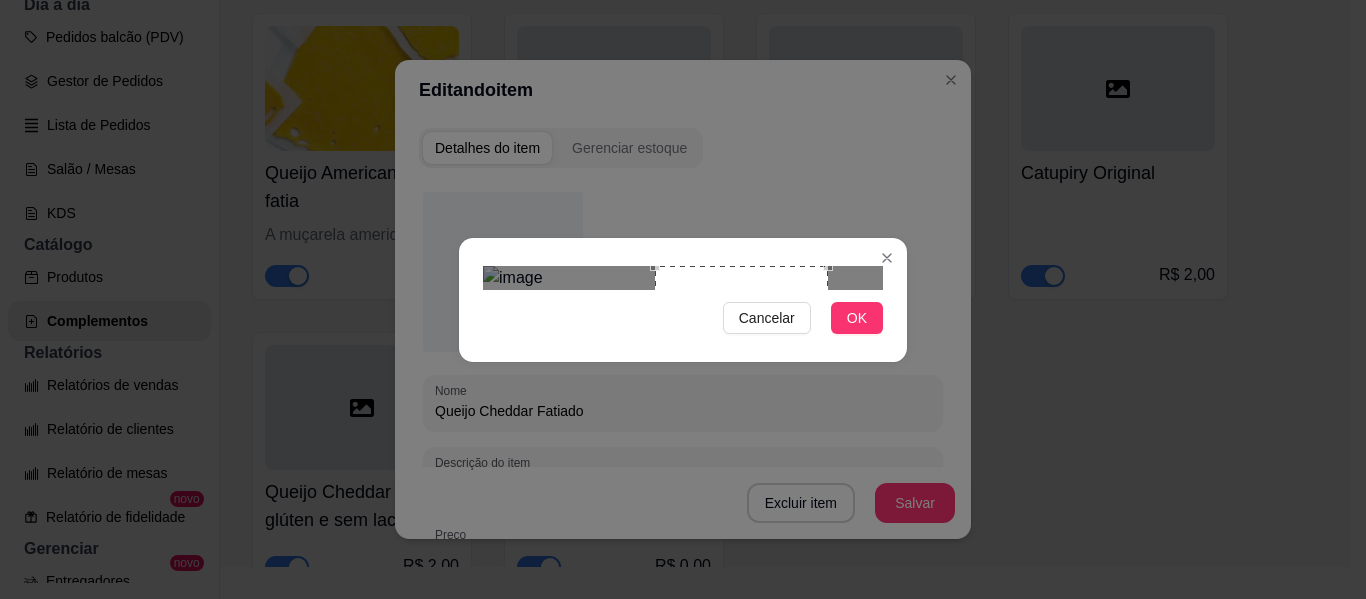 click at bounding box center [741, 352] 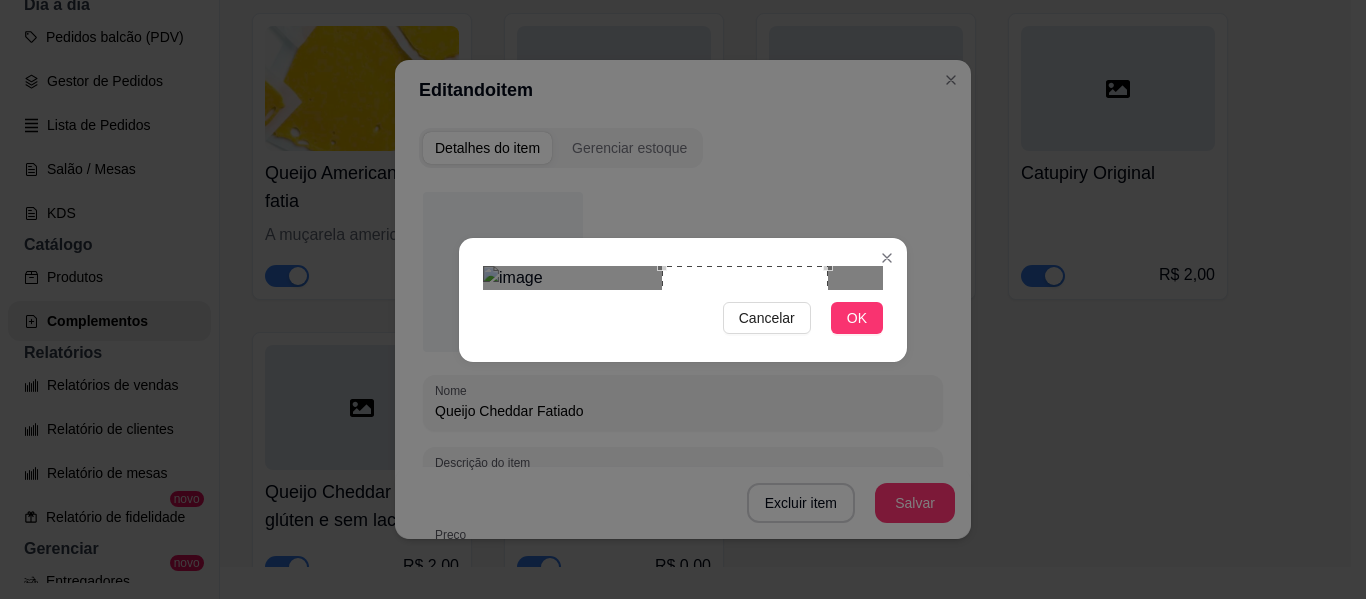 click at bounding box center (745, 349) 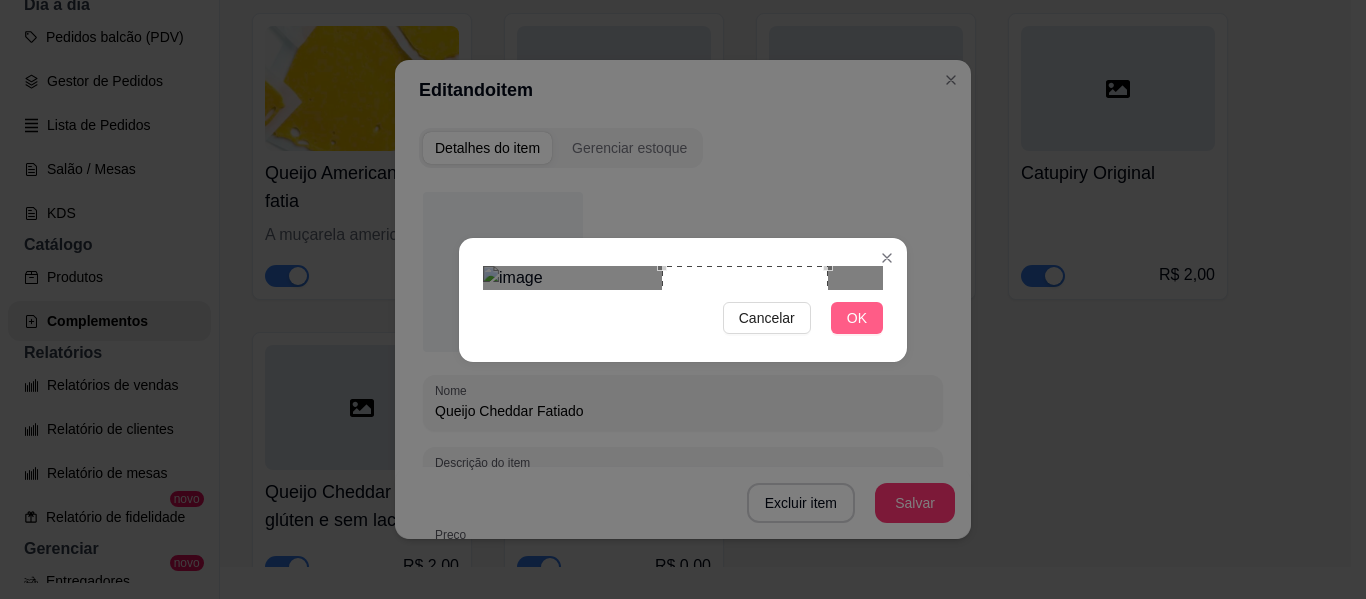 click on "OK" at bounding box center [857, 318] 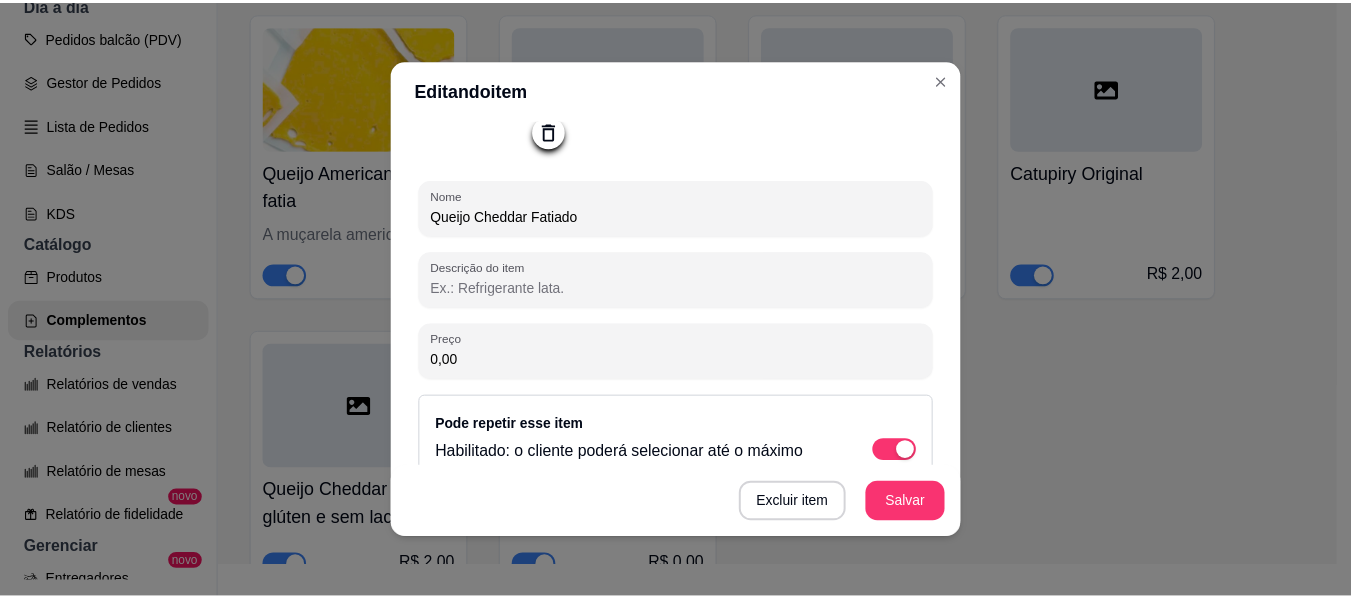 scroll, scrollTop: 191, scrollLeft: 0, axis: vertical 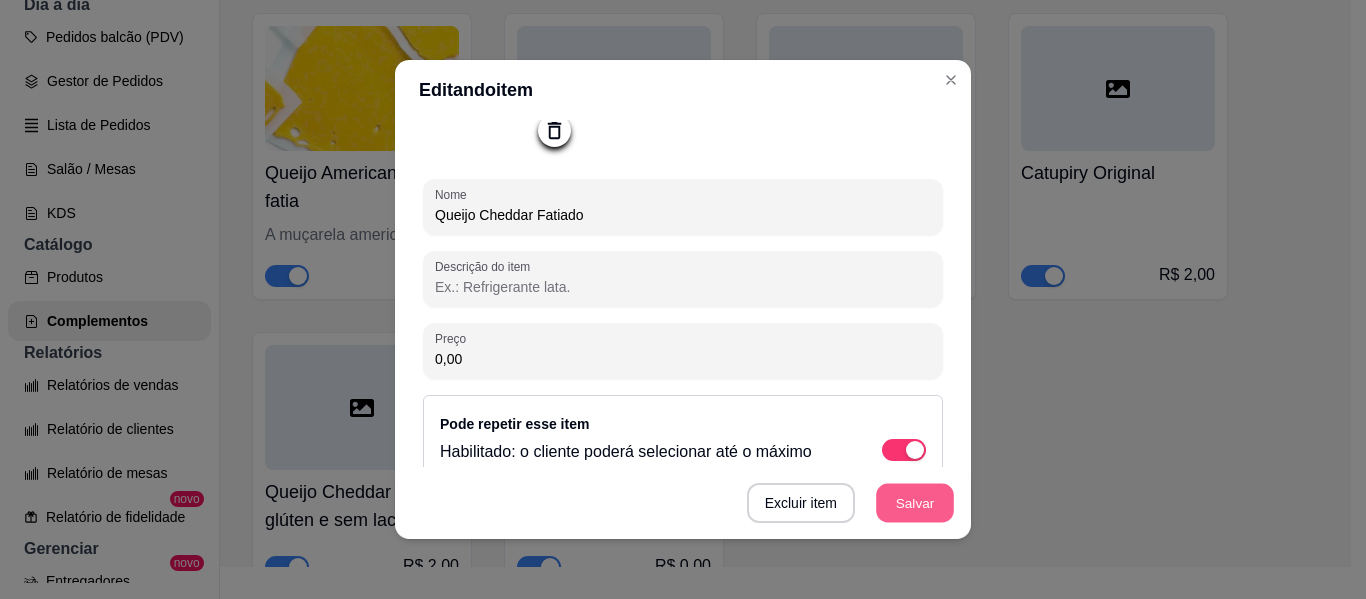 click on "Salvar" at bounding box center [915, 503] 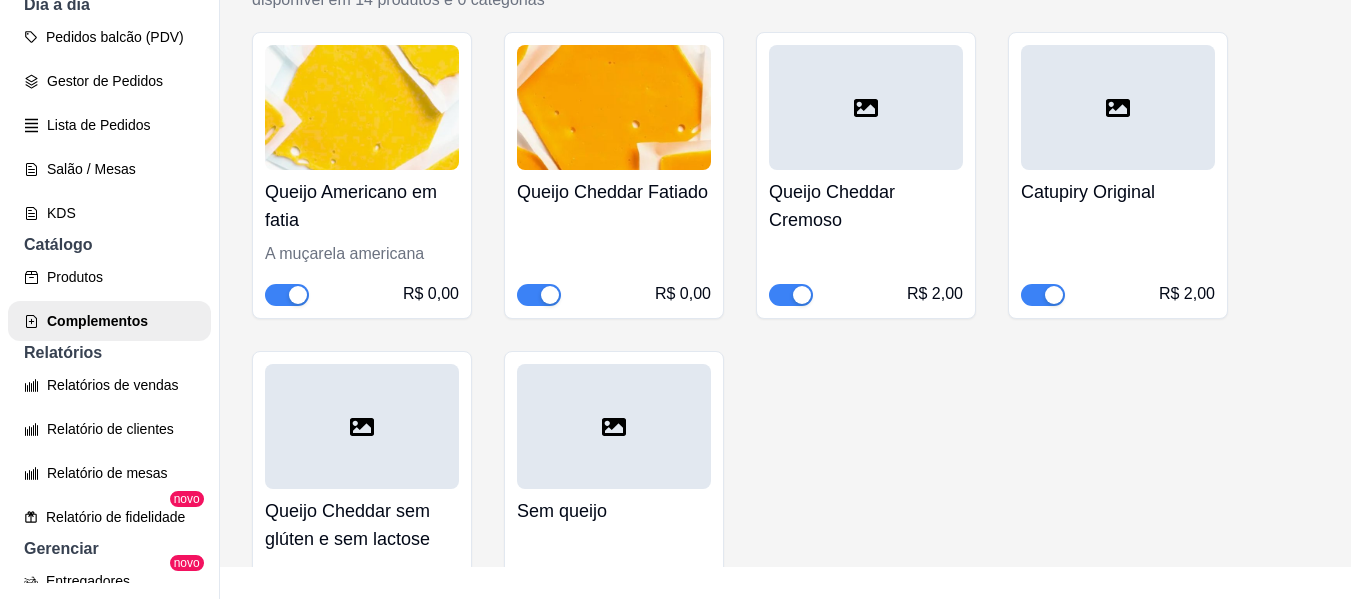 scroll, scrollTop: 1362, scrollLeft: 0, axis: vertical 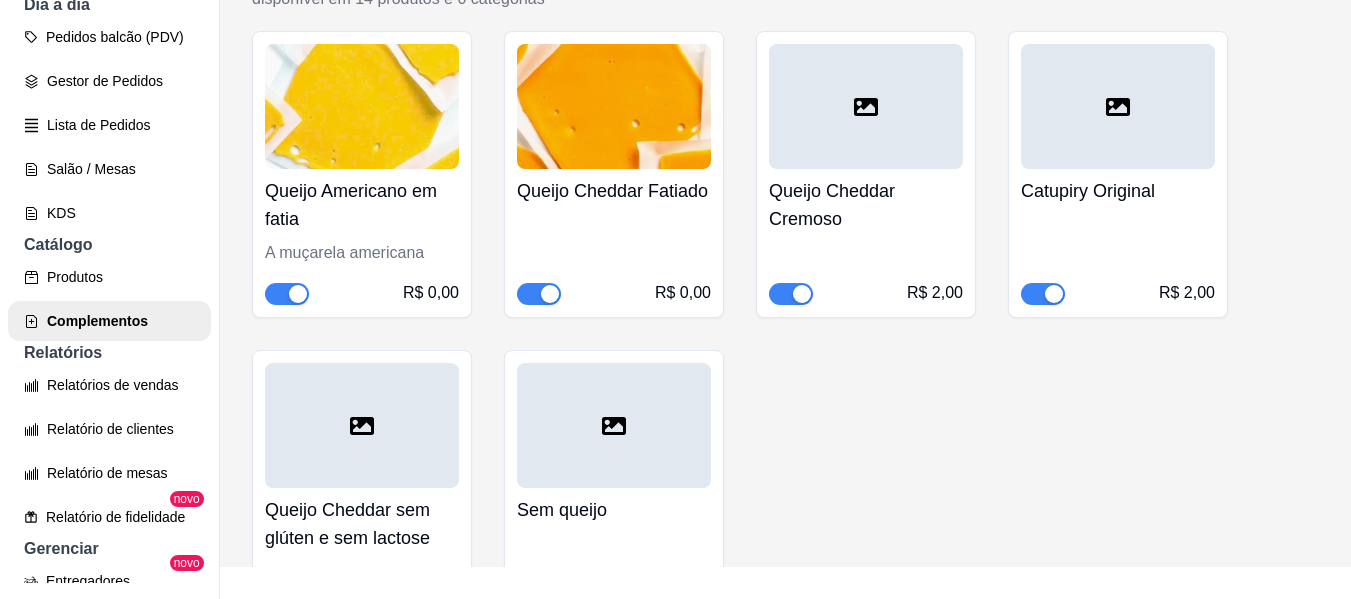 click at bounding box center [866, 106] 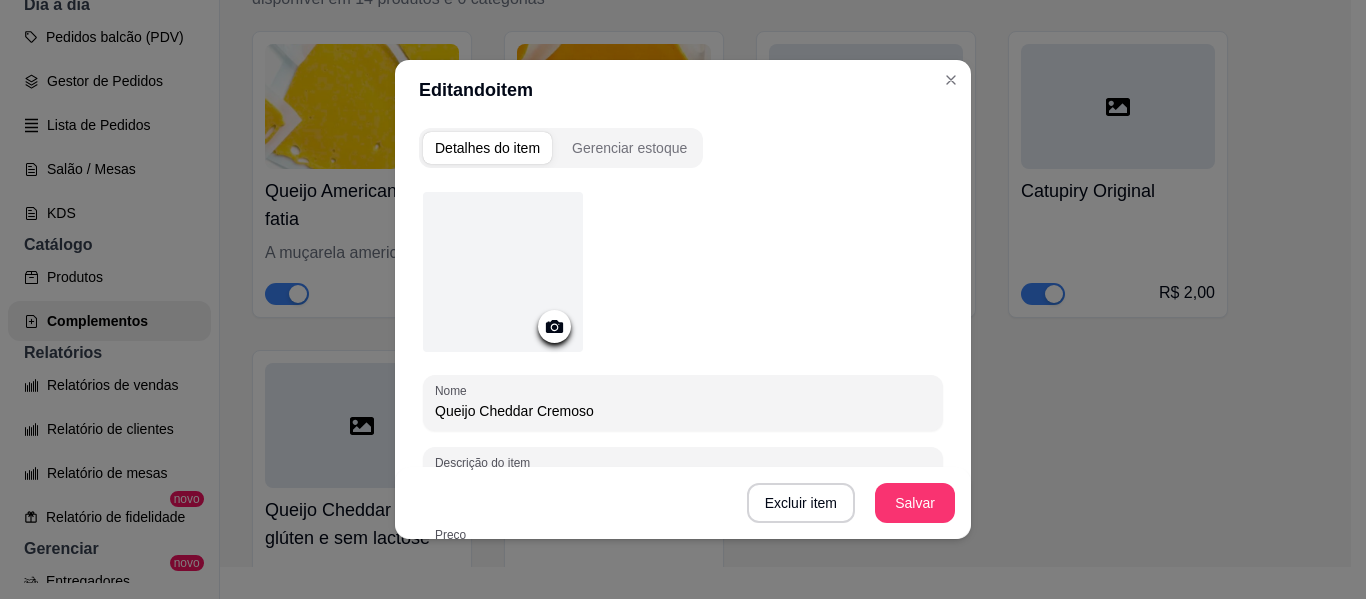 click 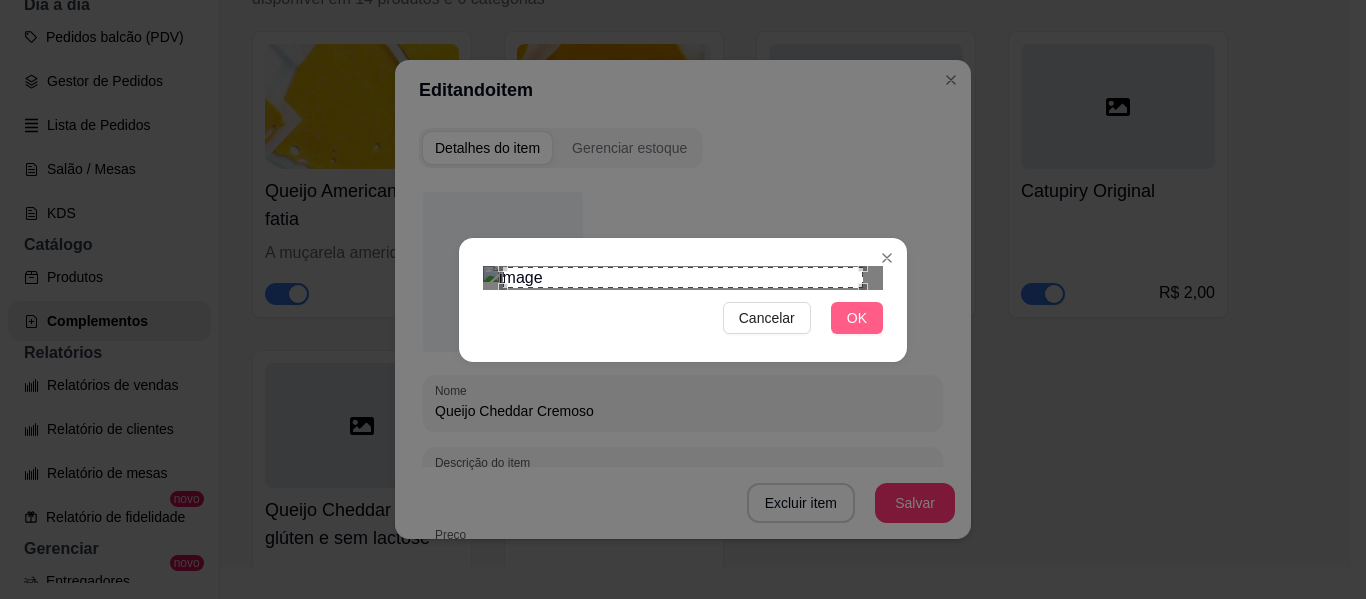 click on "OK" at bounding box center (857, 318) 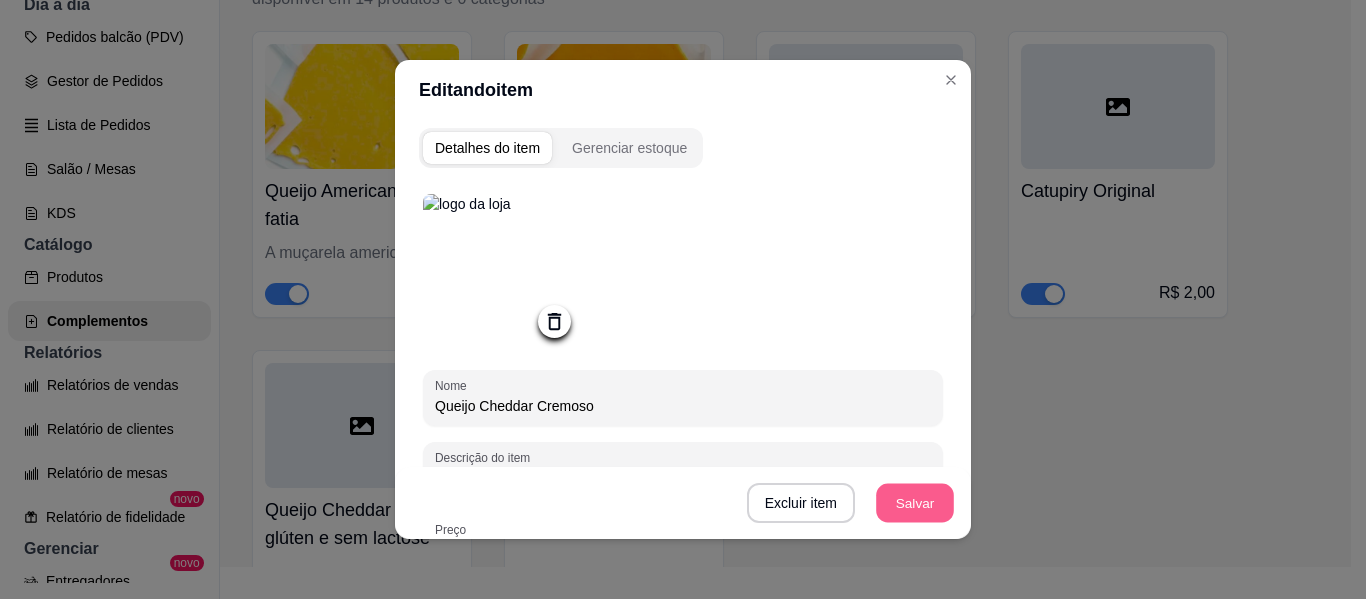 click on "Salvar" at bounding box center (915, 503) 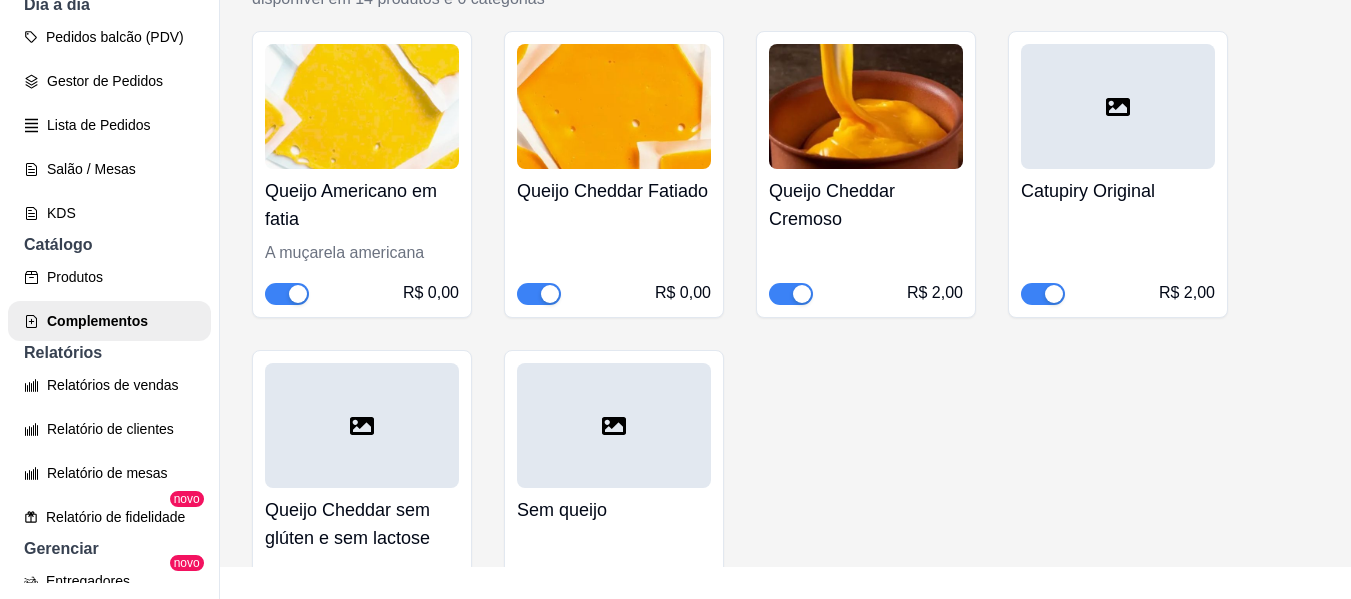 click at bounding box center (1118, 106) 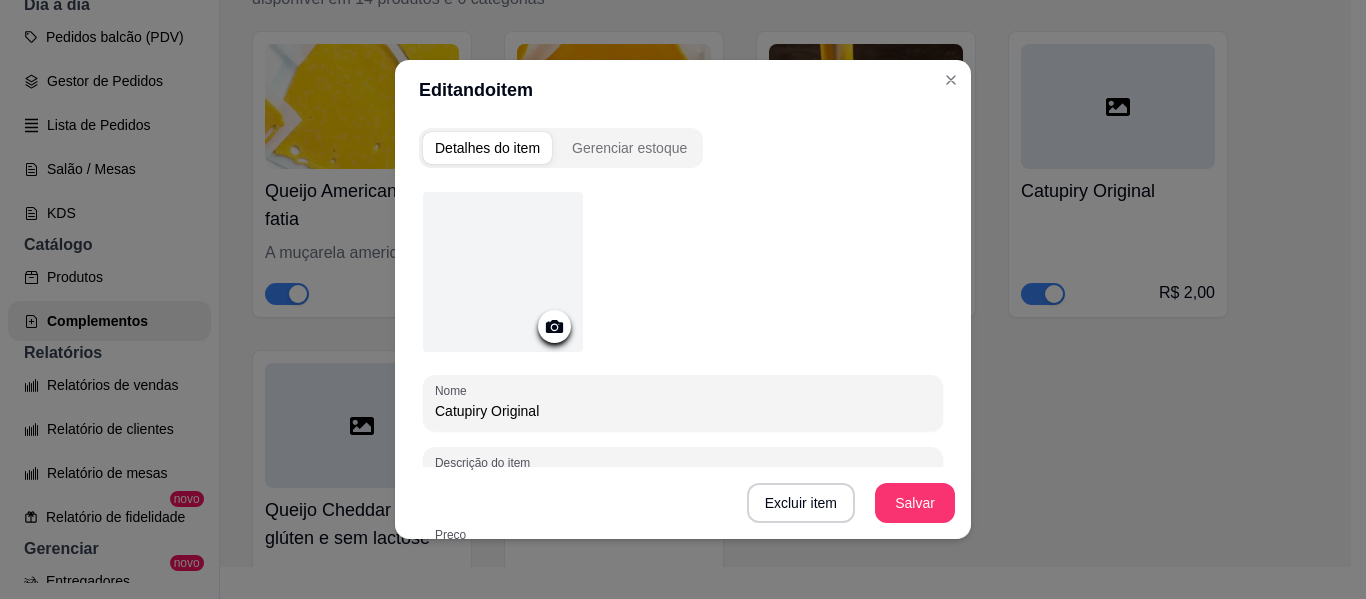 click 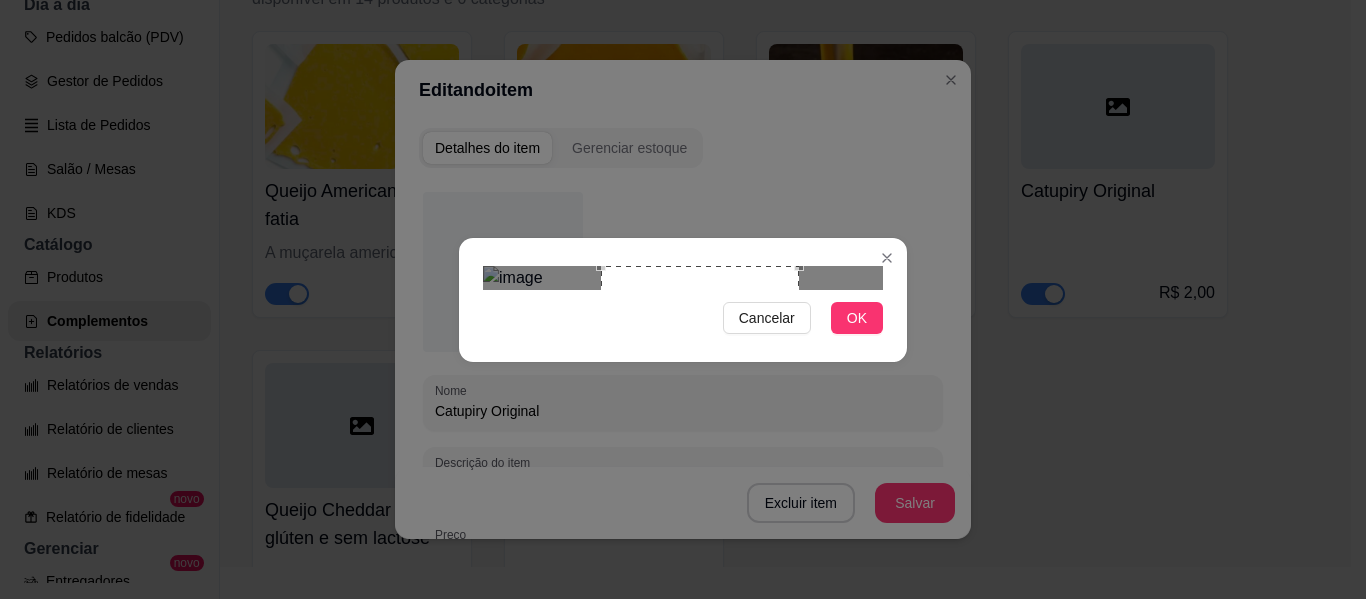 click at bounding box center [700, 365] 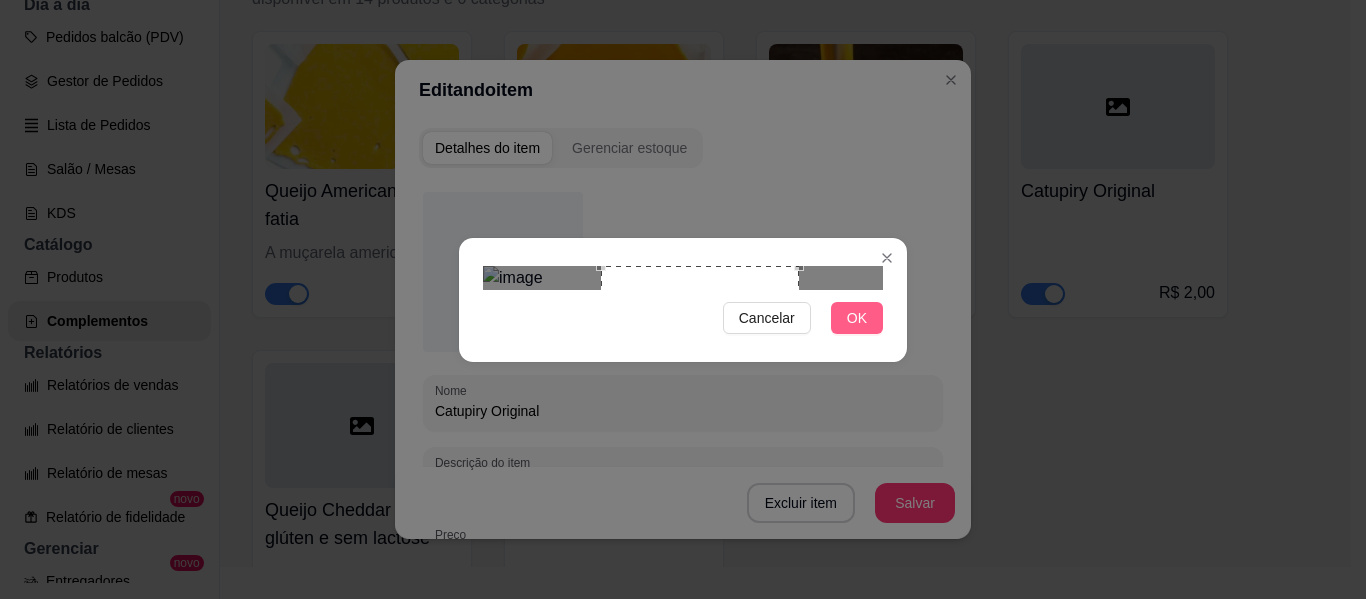 click on "OK" at bounding box center (857, 318) 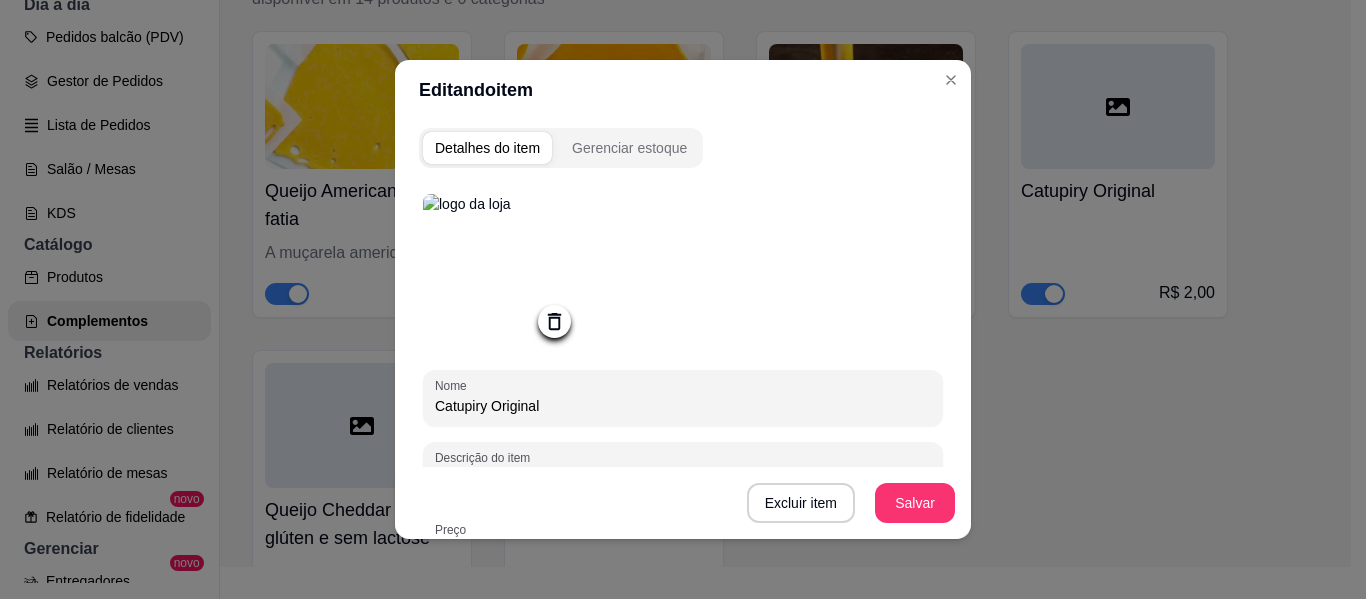 click on "Catupiry Original" at bounding box center (683, 406) 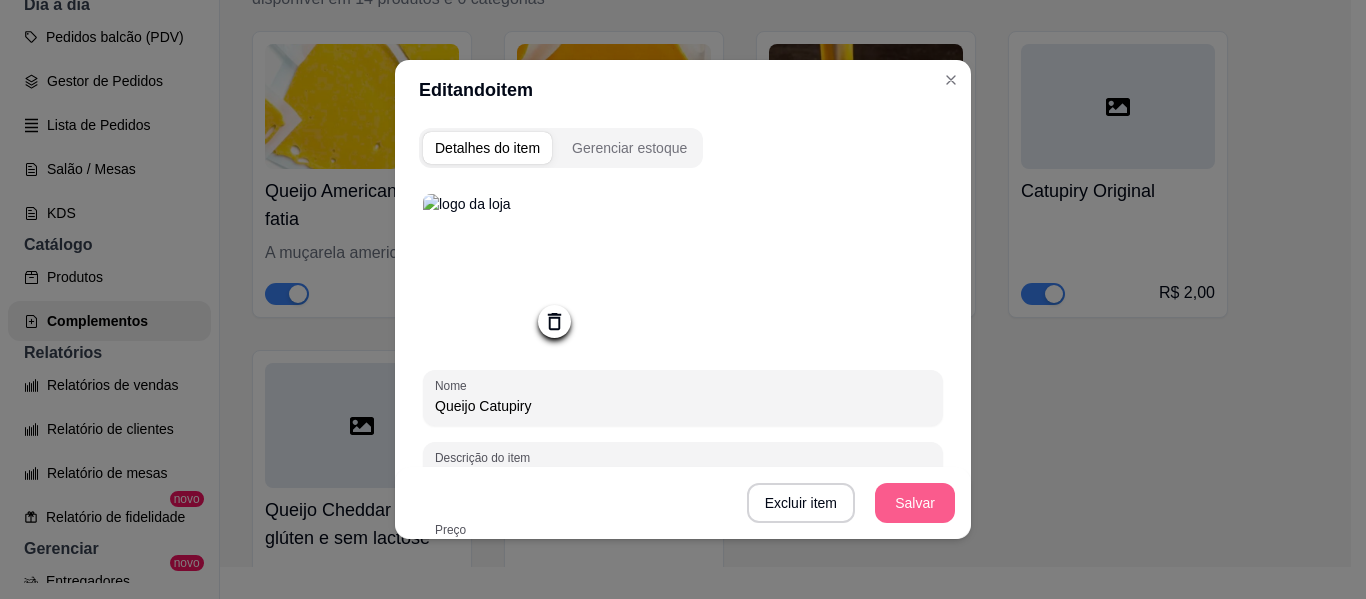 type on "Queijo Catupiry" 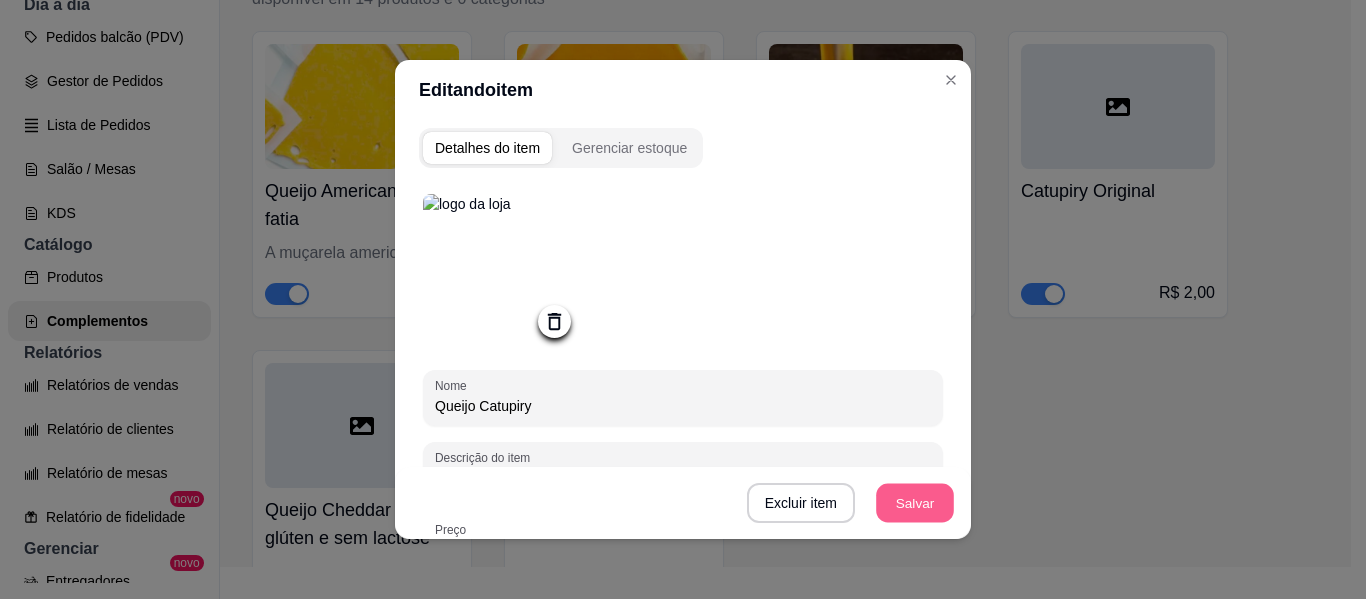 click on "Salvar" at bounding box center [915, 503] 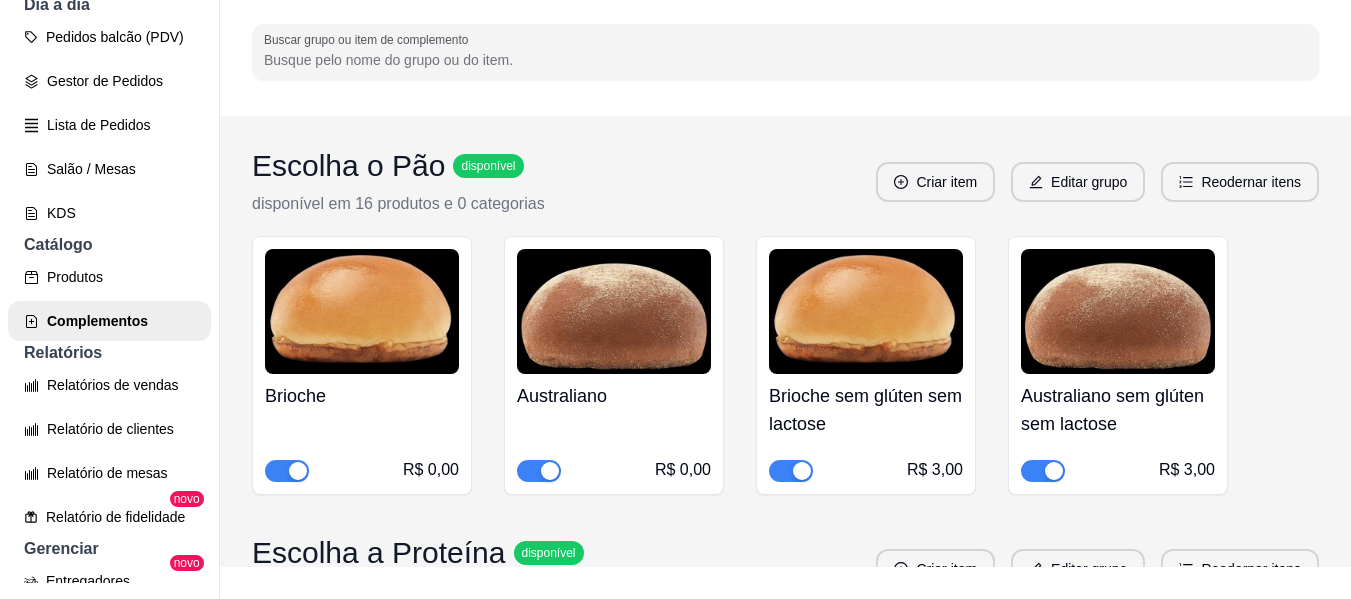 scroll, scrollTop: 0, scrollLeft: 0, axis: both 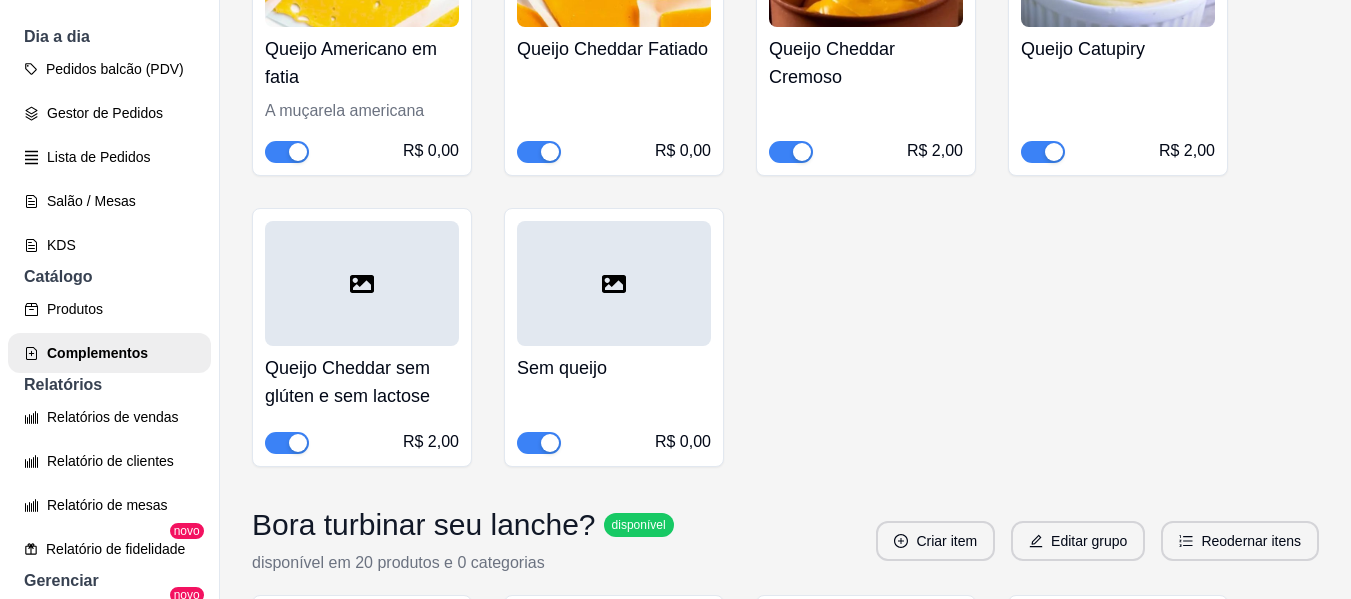 click at bounding box center (362, 283) 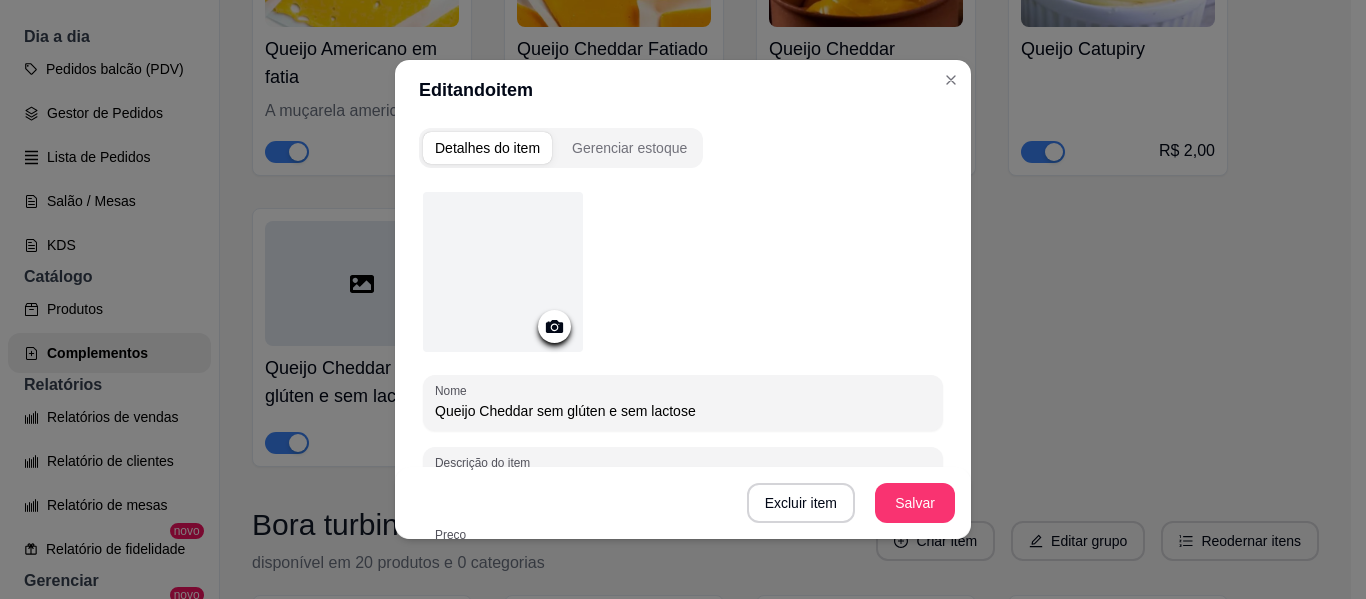 click 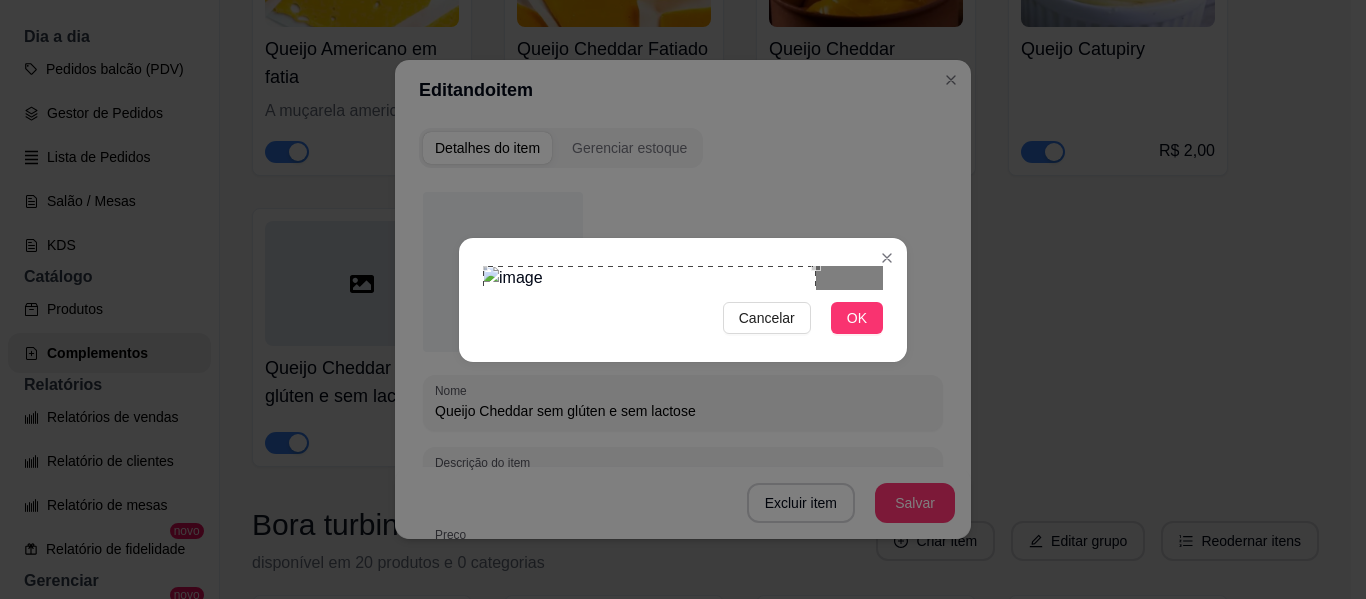 click at bounding box center [649, 432] 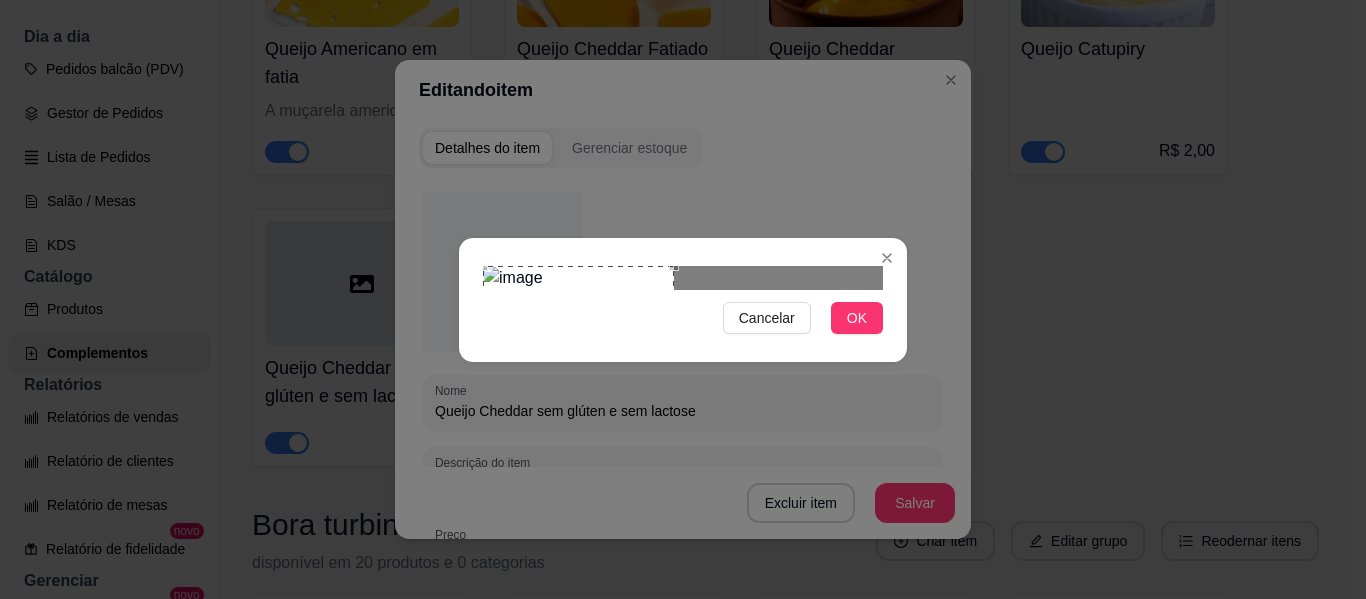 click at bounding box center (578, 361) 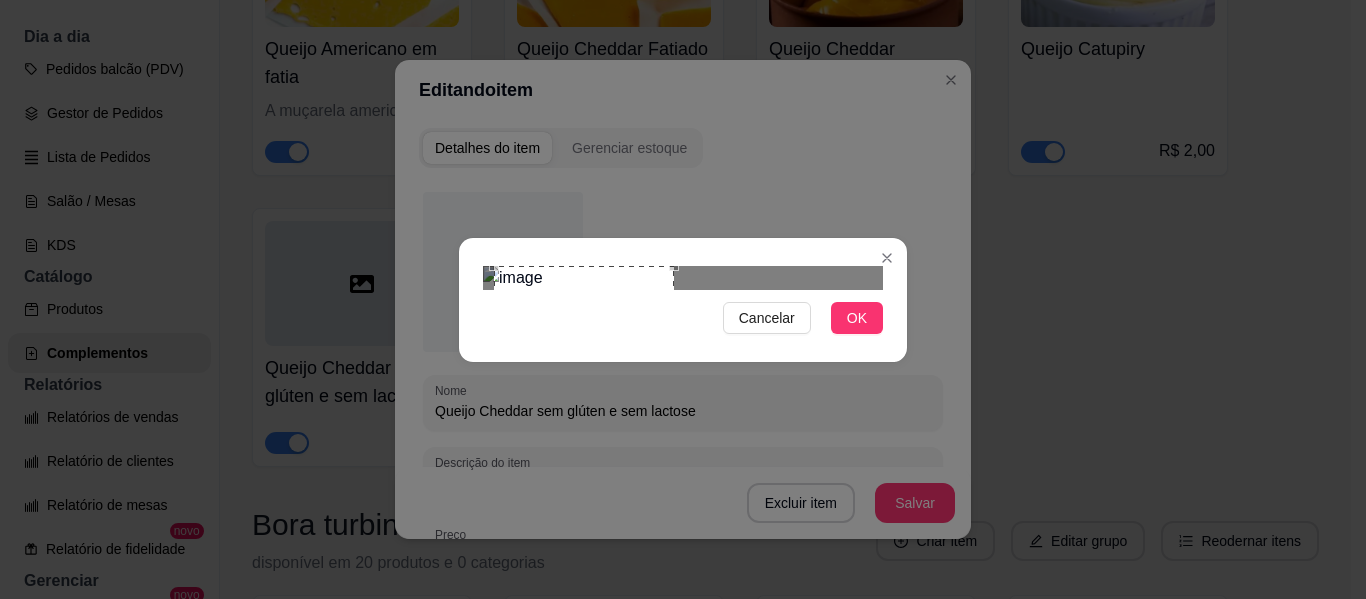 click at bounding box center [489, 451] 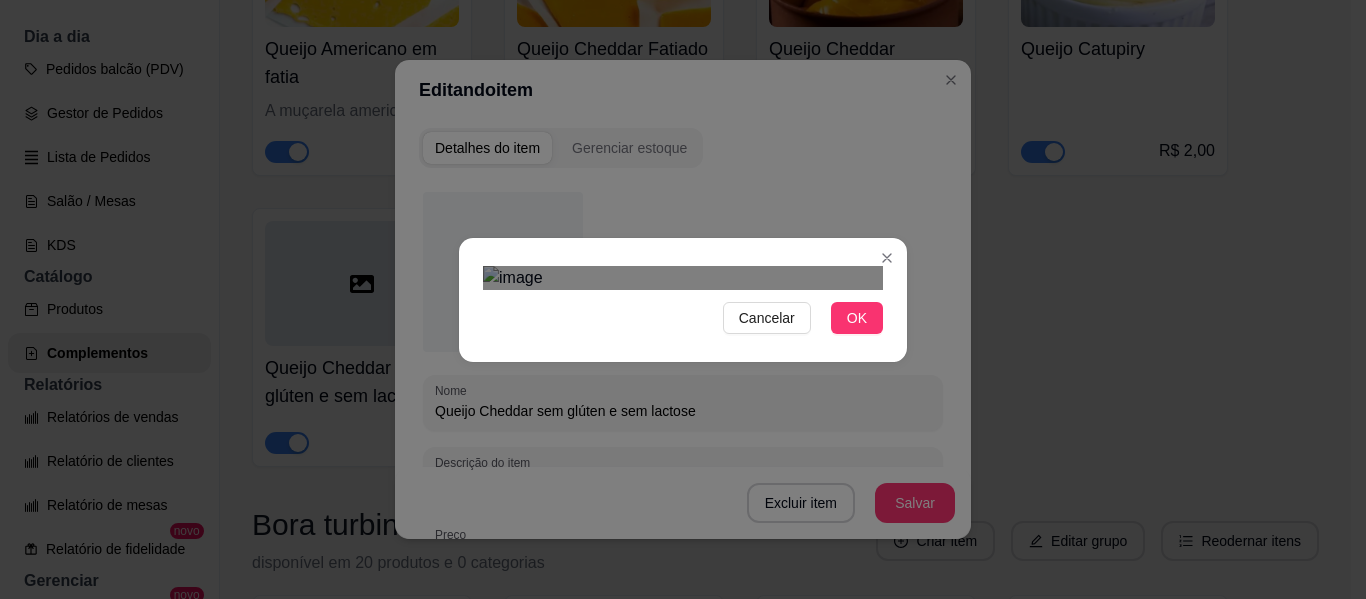 click at bounding box center [653, 451] 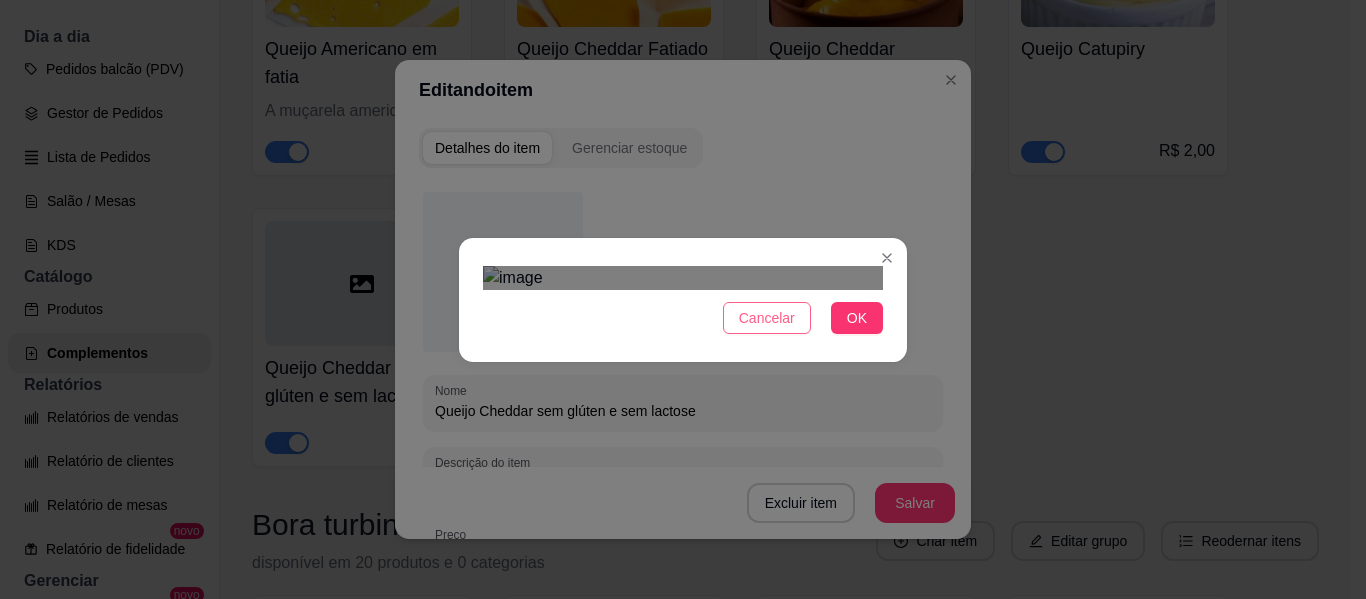 click on "Cancelar" at bounding box center (767, 318) 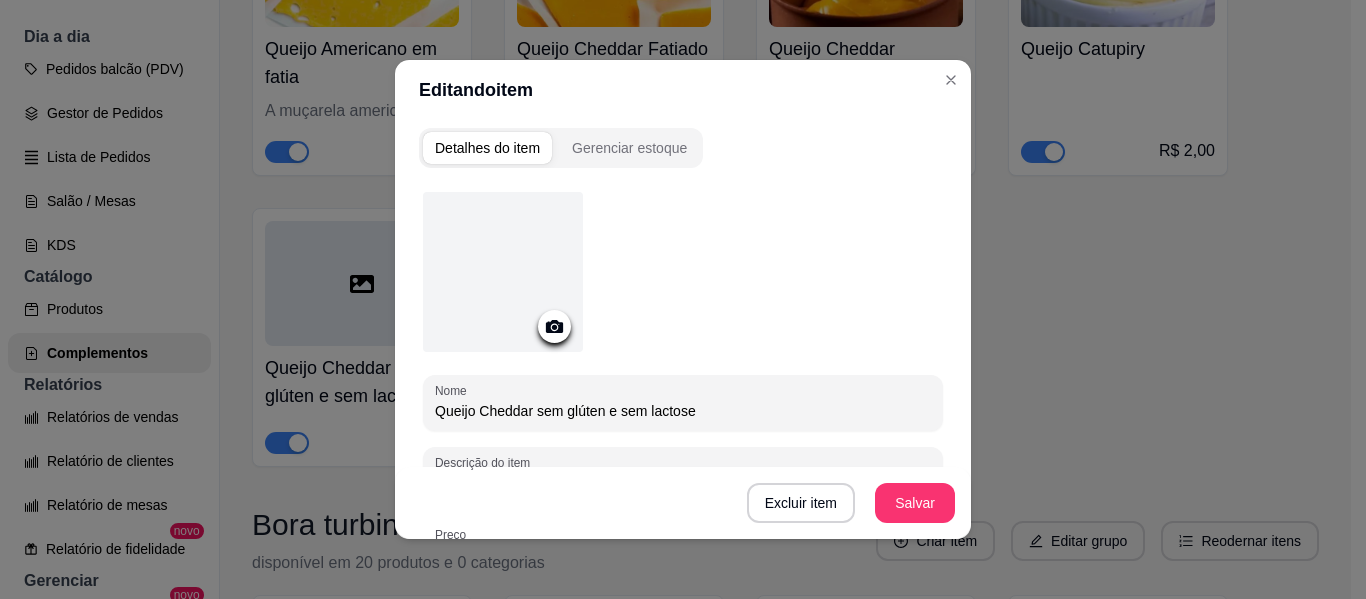 click at bounding box center (554, 326) 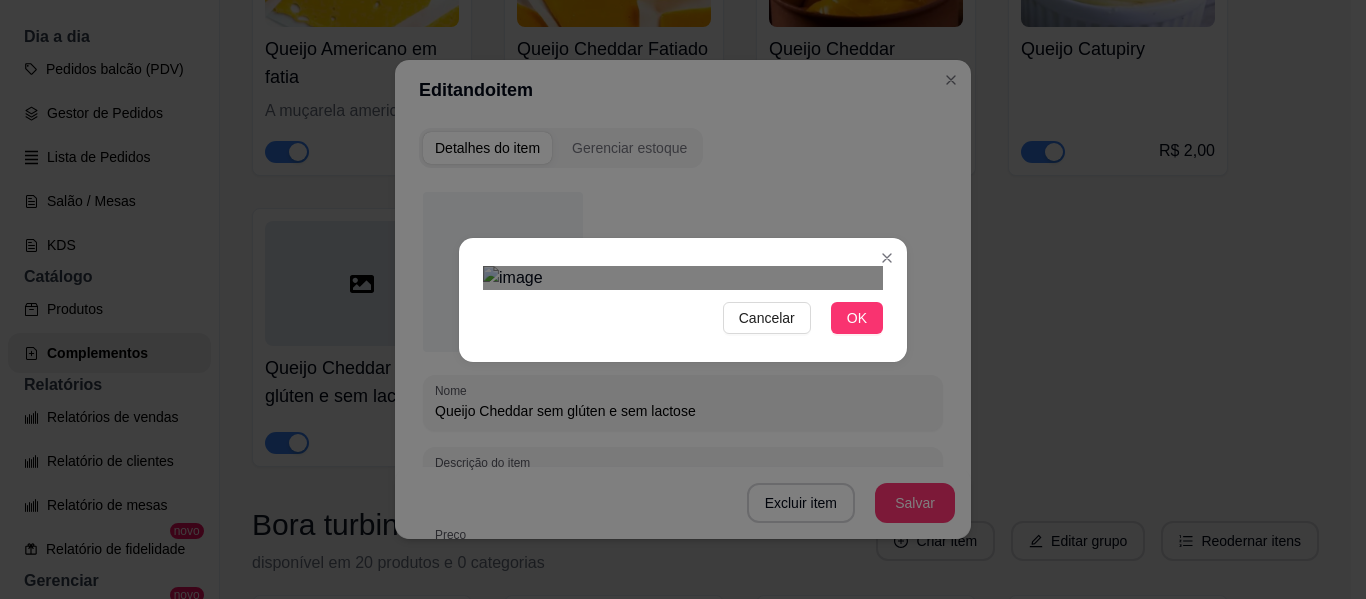 click at bounding box center (683, 278) 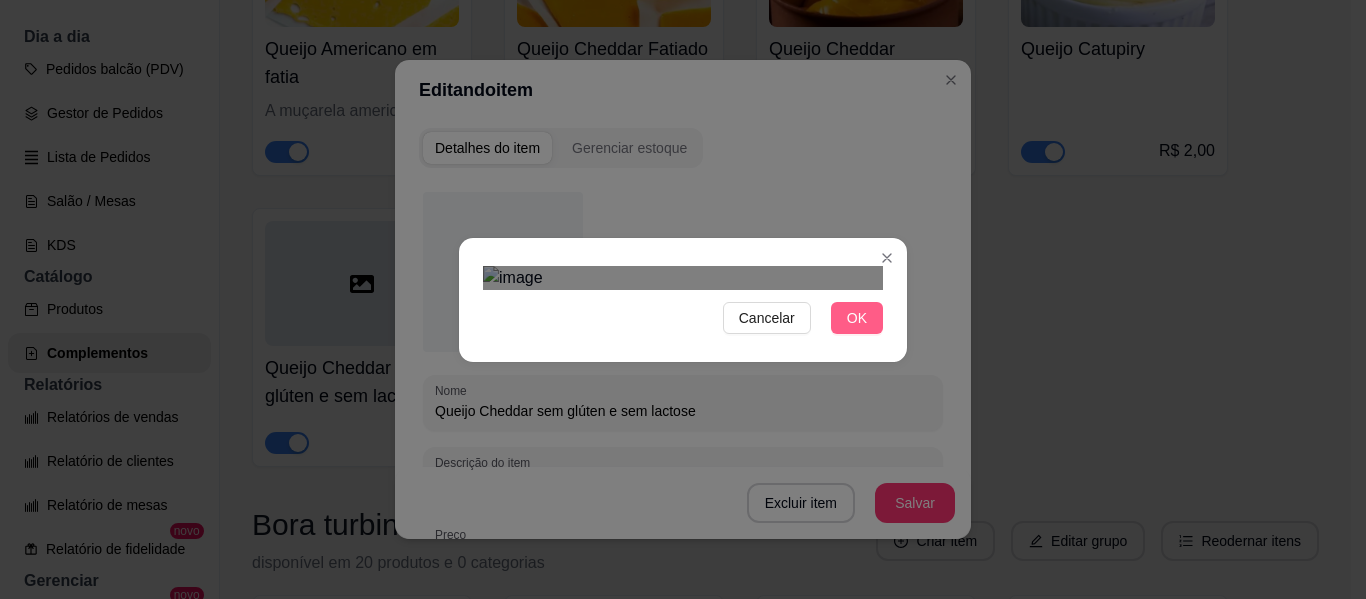 click on "OK" at bounding box center [857, 318] 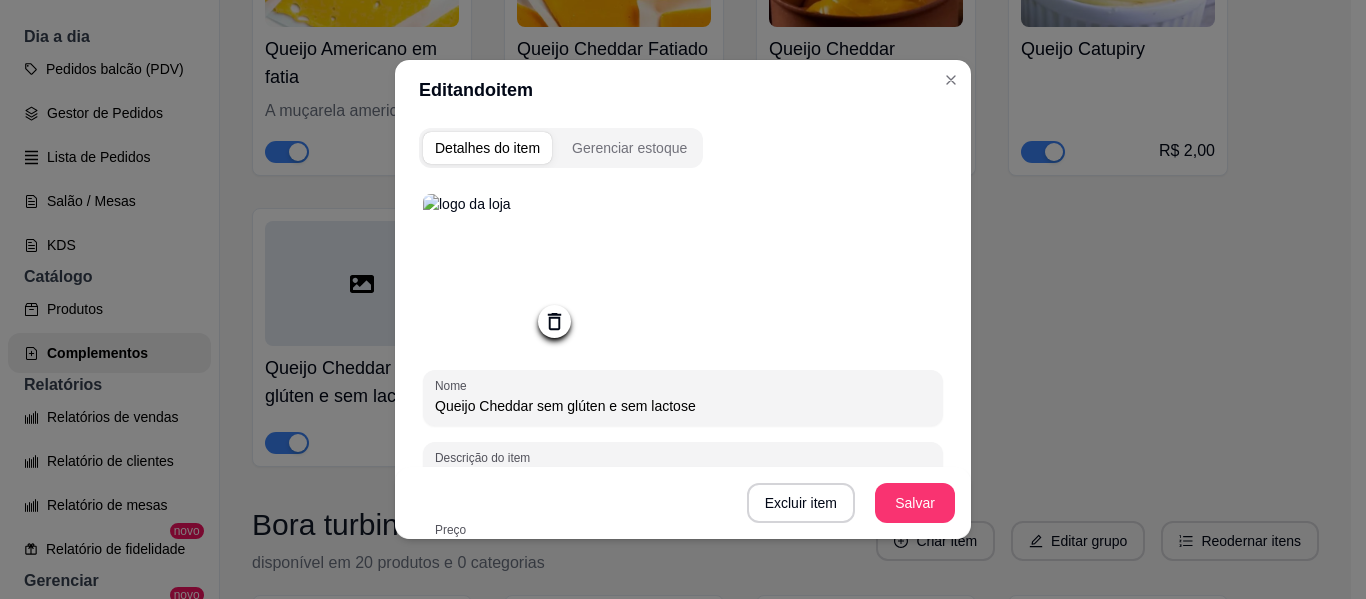 click on "Queijo Cheddar sem glúten e sem lactose" at bounding box center [683, 406] 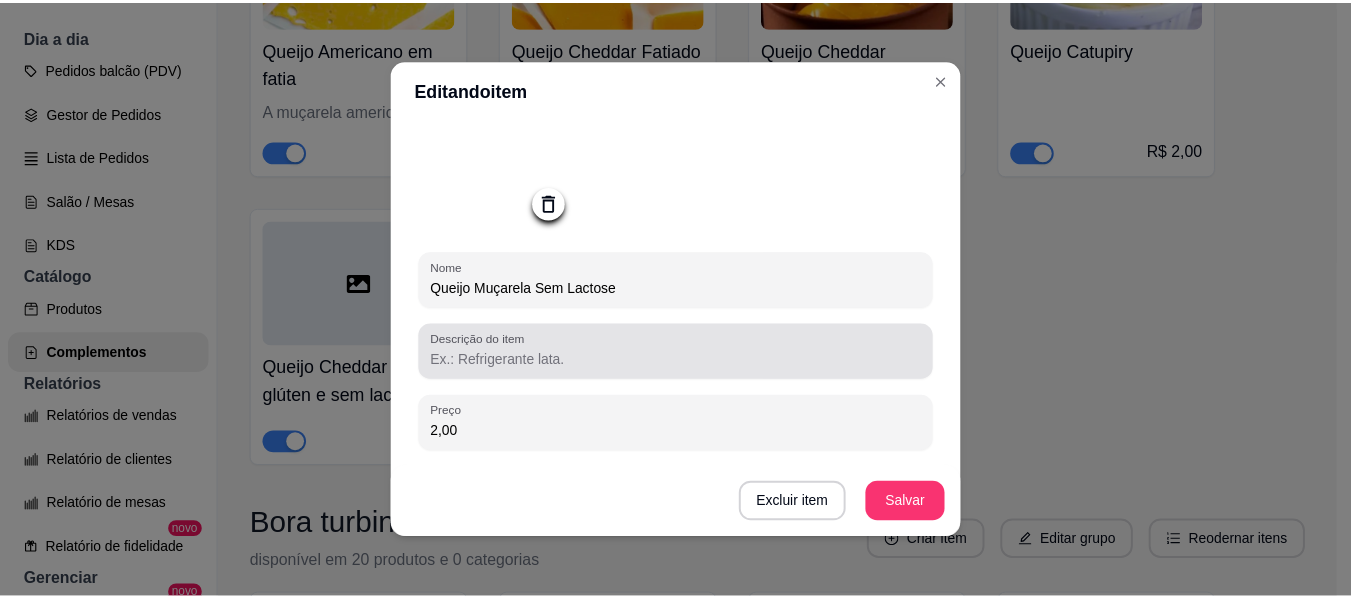 scroll, scrollTop: 0, scrollLeft: 0, axis: both 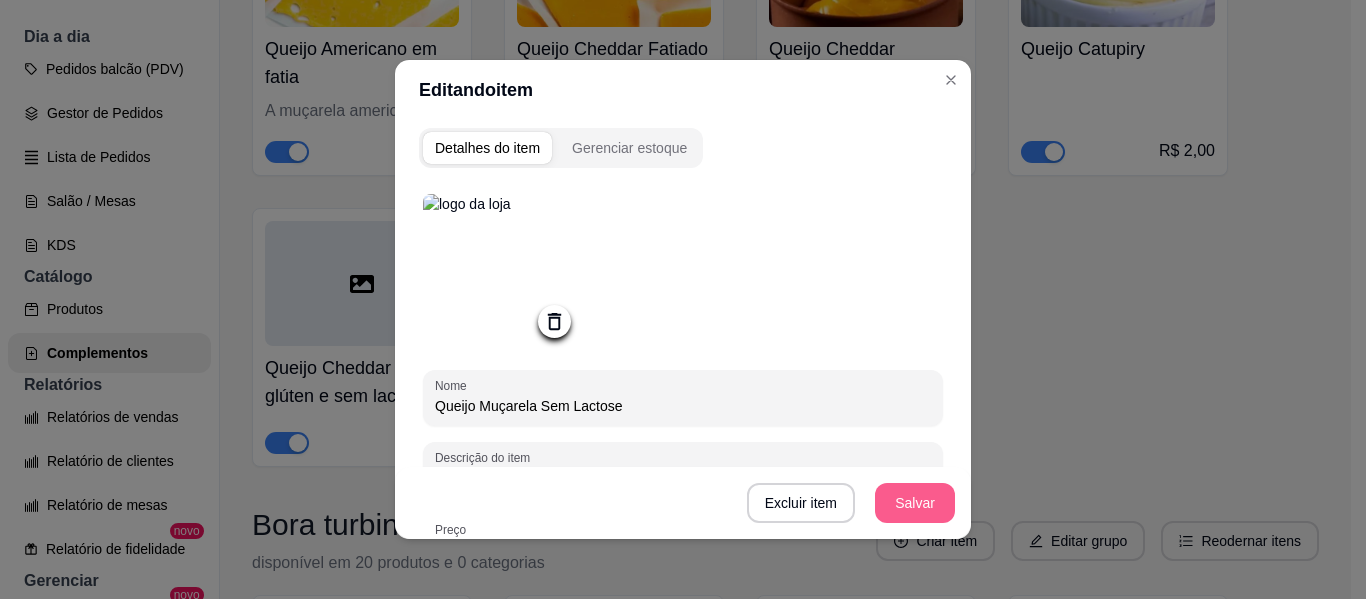 type on "Queijo Muçarela Sem Lactose" 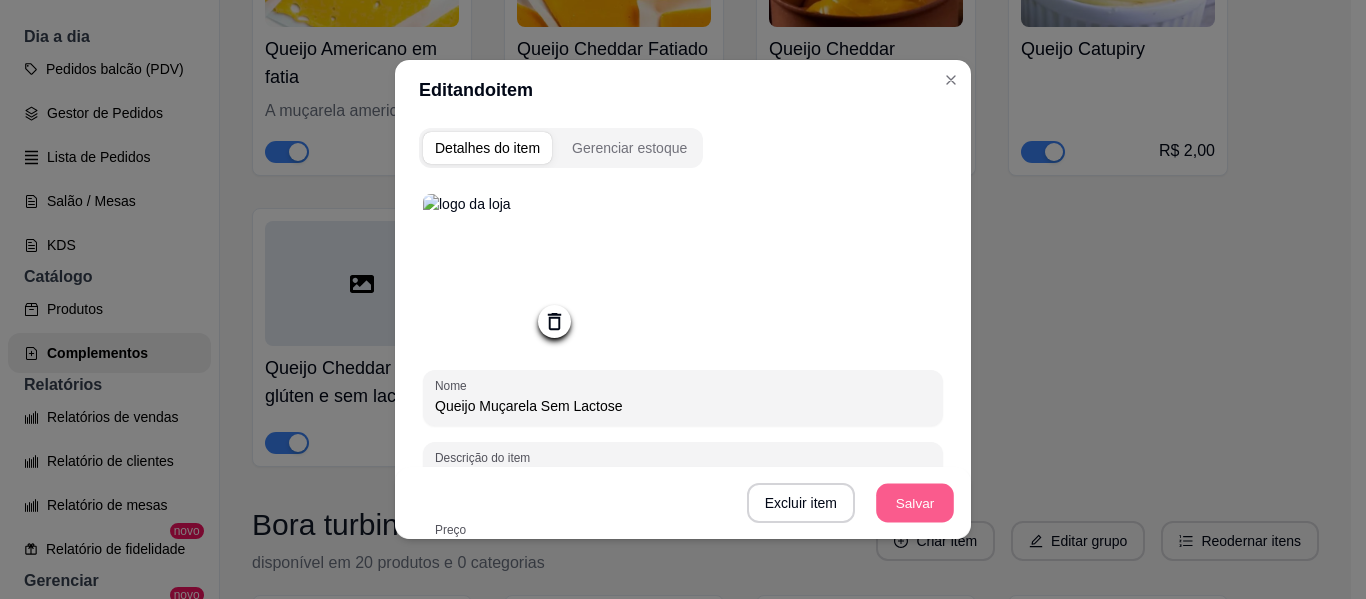 click on "Salvar" at bounding box center [915, 503] 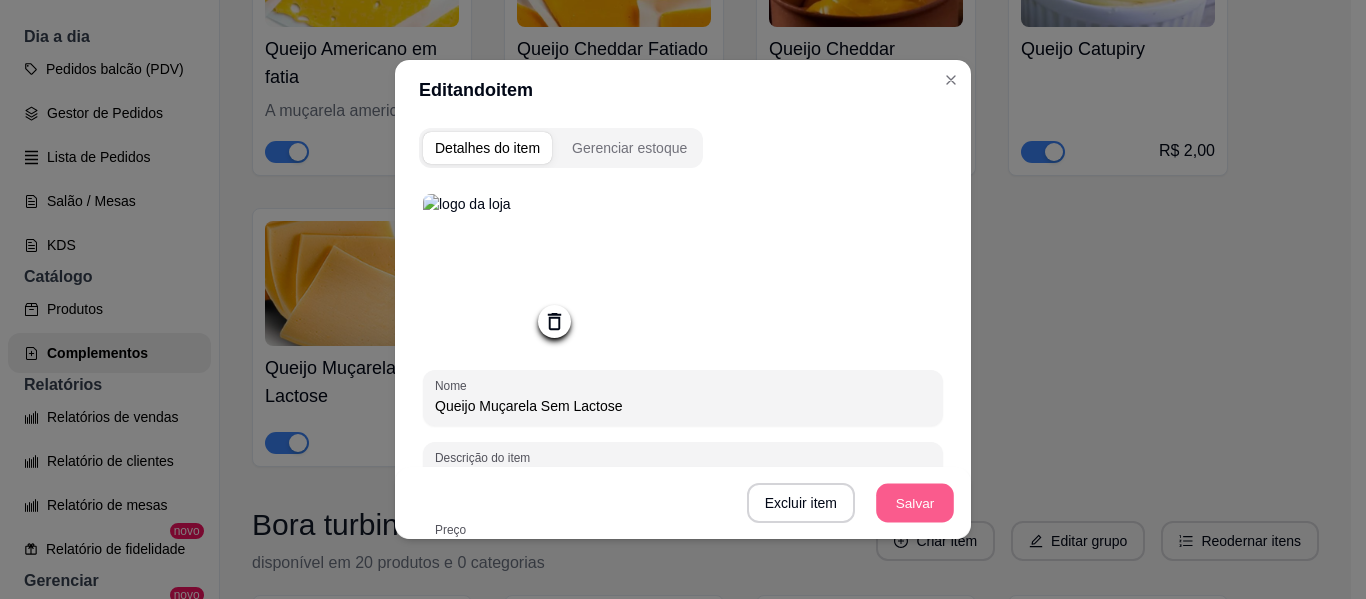 click on "Salvar" at bounding box center [915, 503] 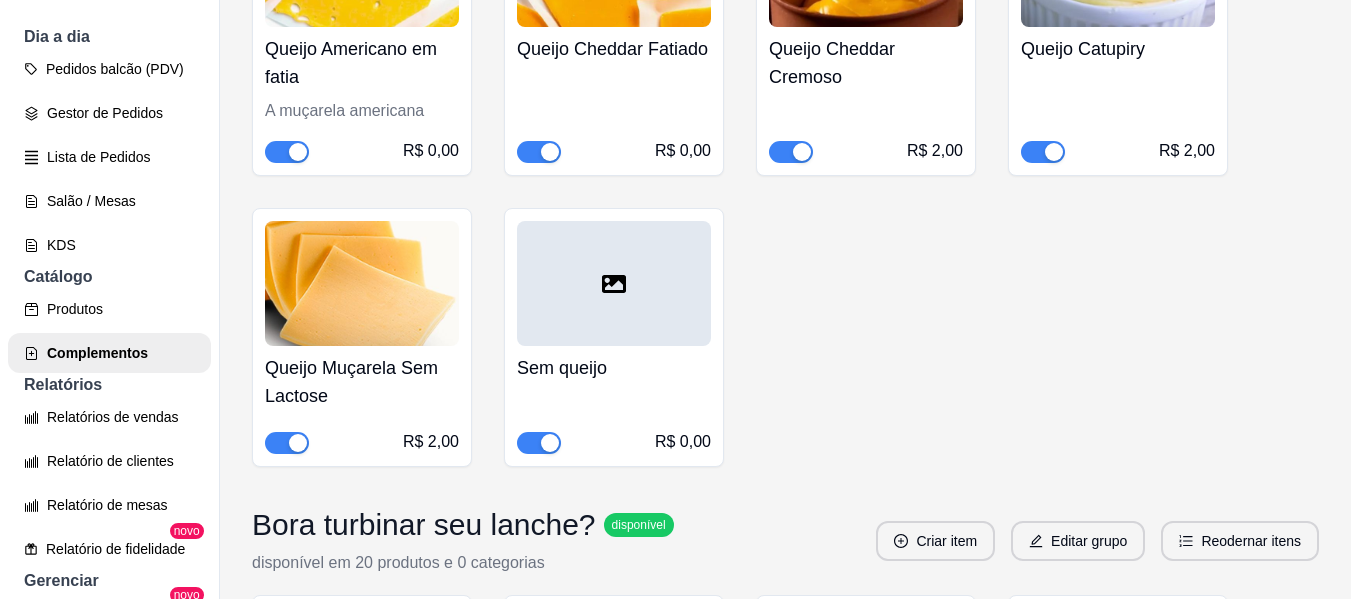 click at bounding box center (287, 443) 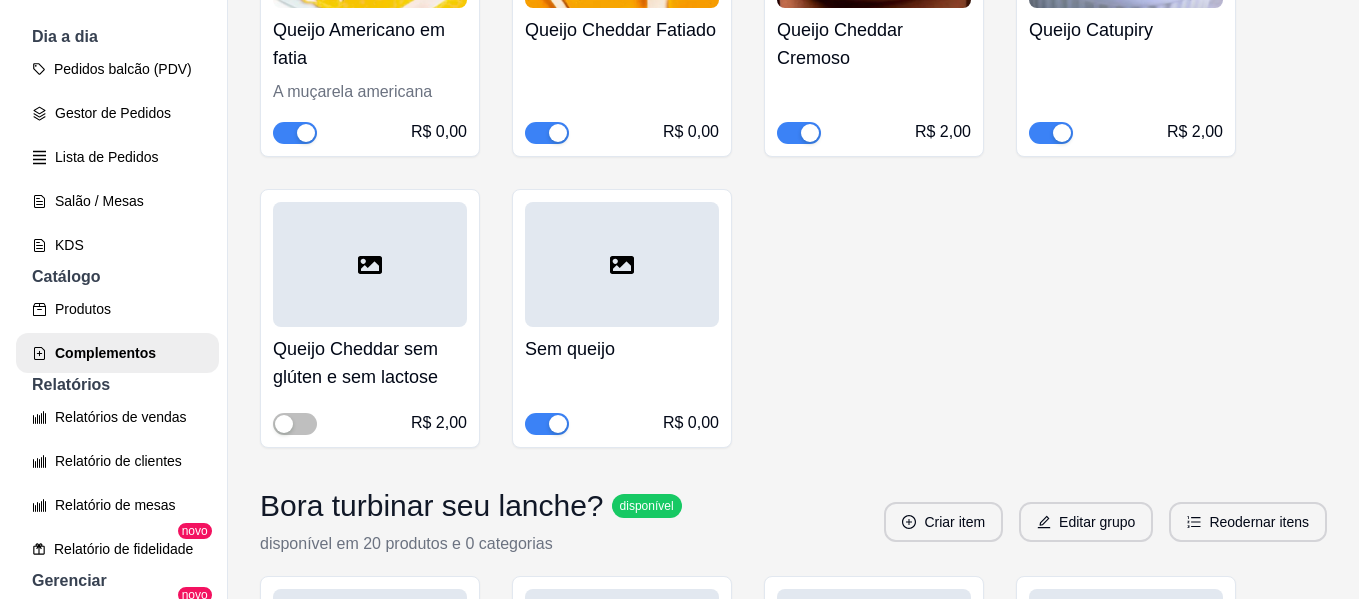 scroll, scrollTop: 1560, scrollLeft: 0, axis: vertical 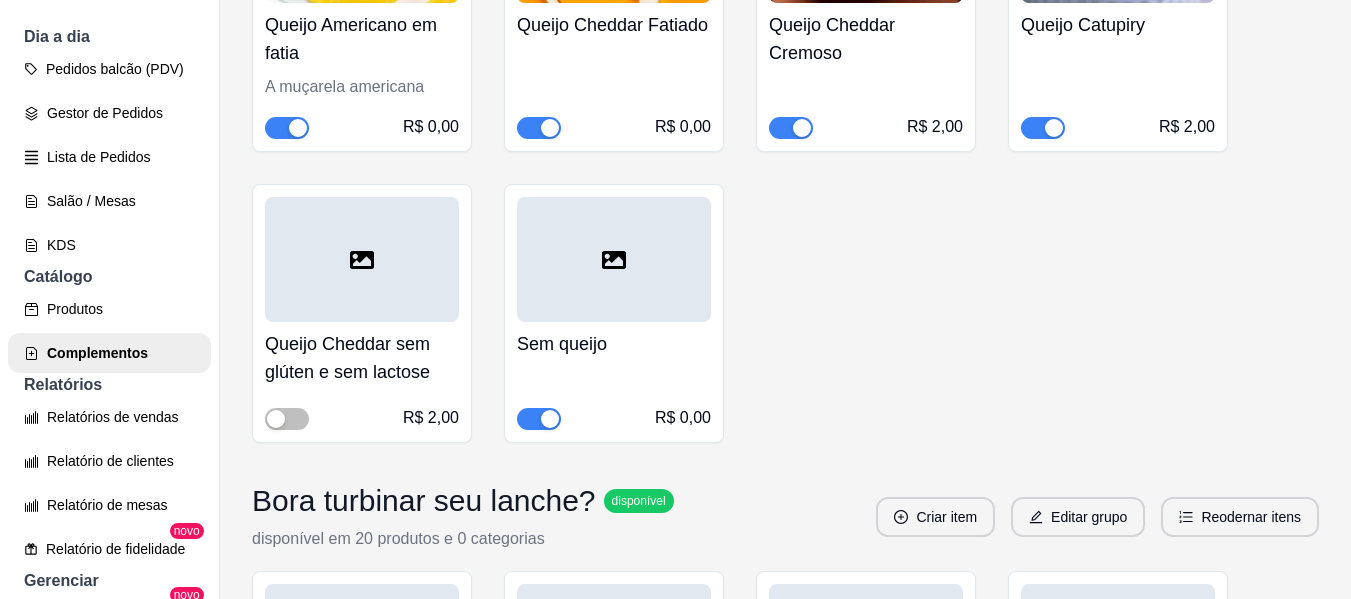 click 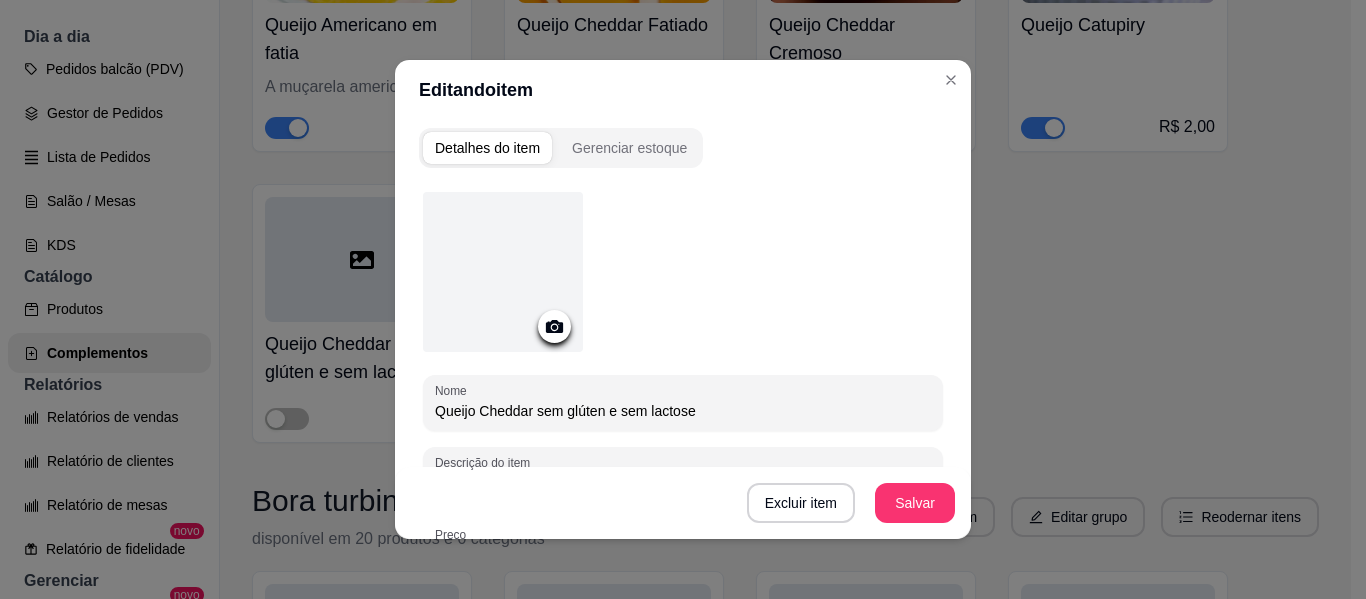 click 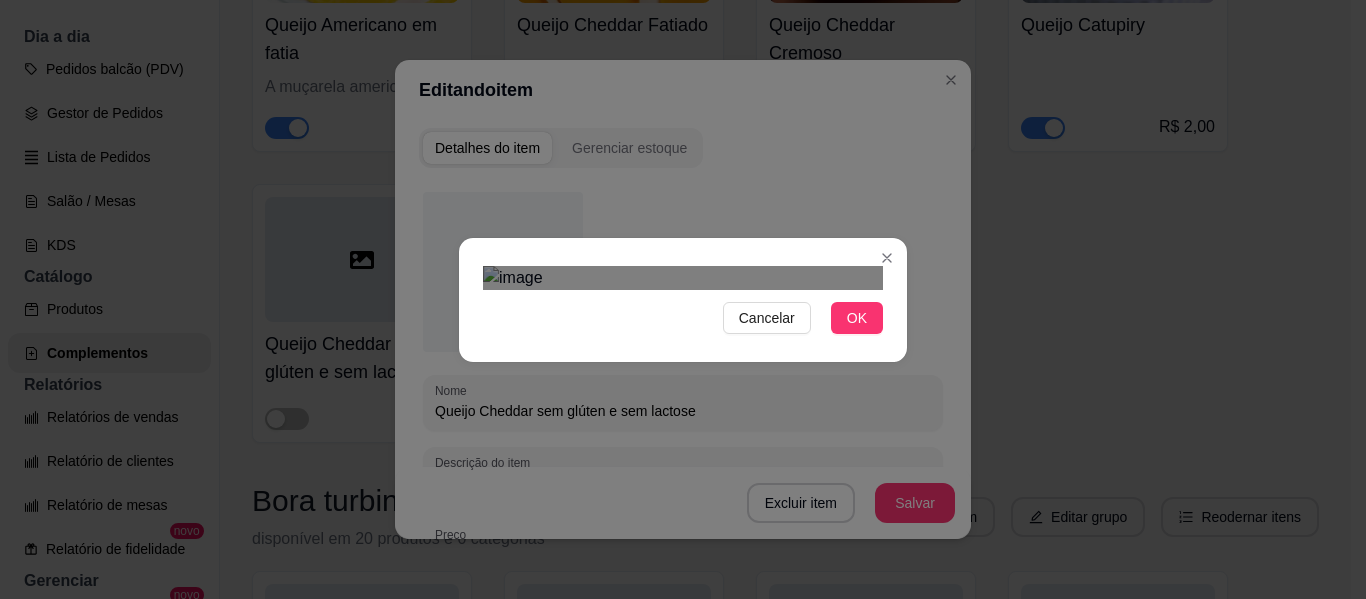 click at bounding box center (742, 525) 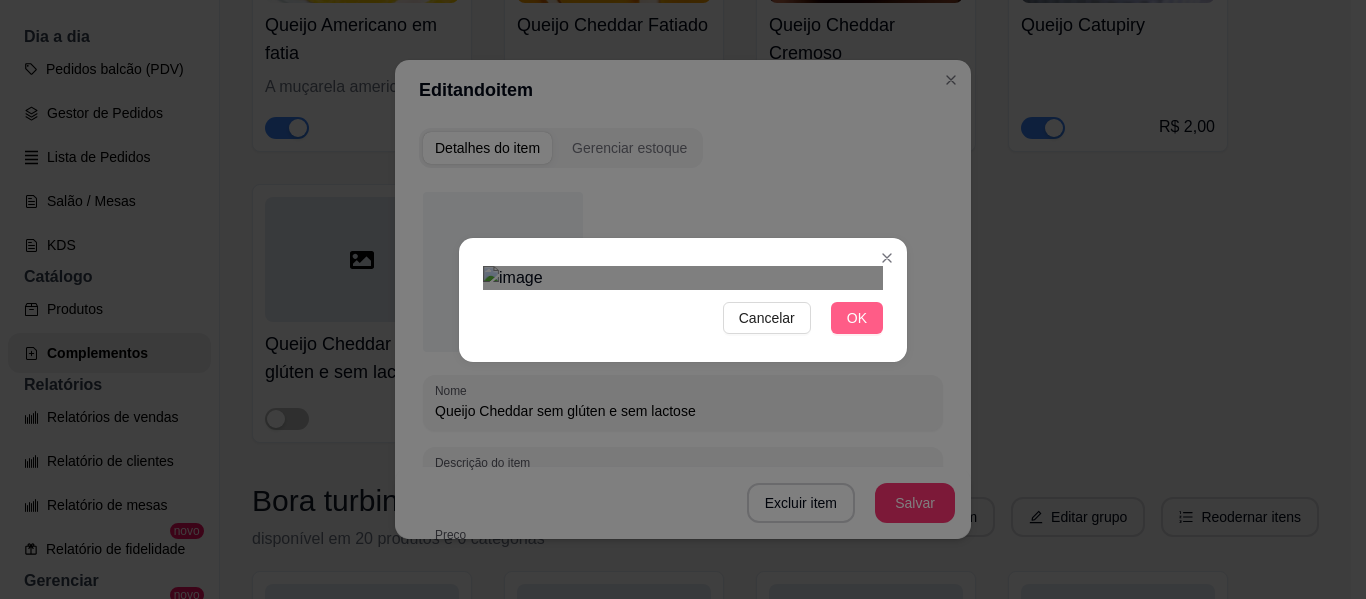click on "OK" at bounding box center (857, 318) 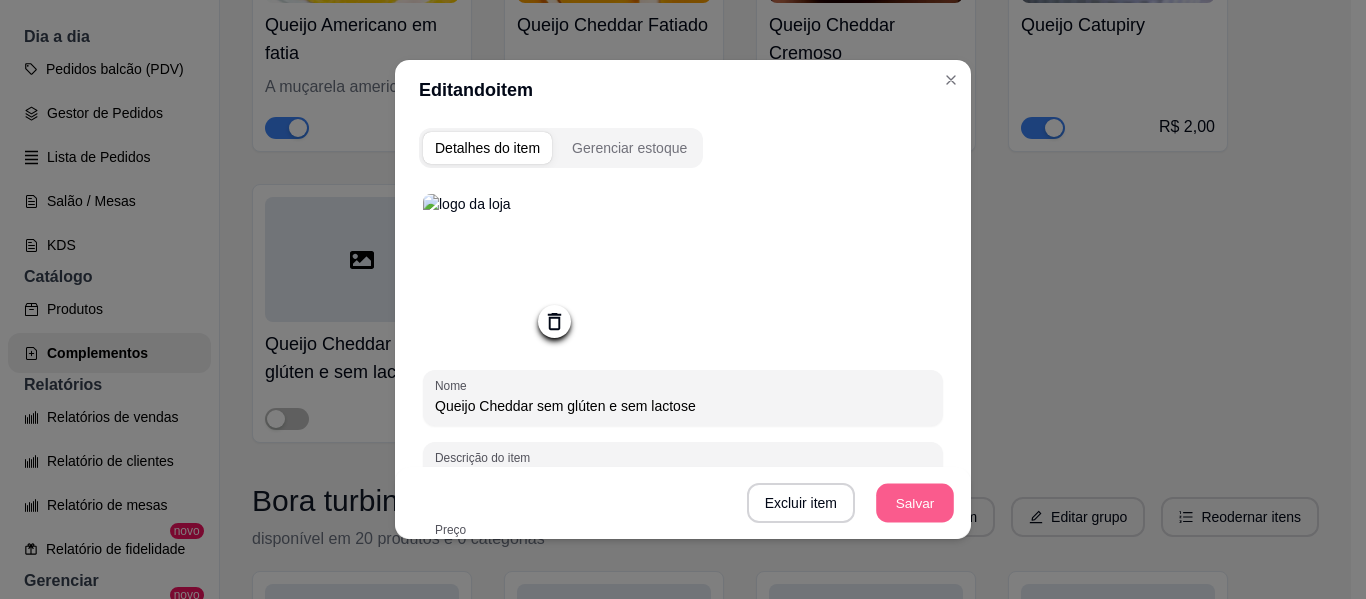 click on "Salvar" at bounding box center (915, 503) 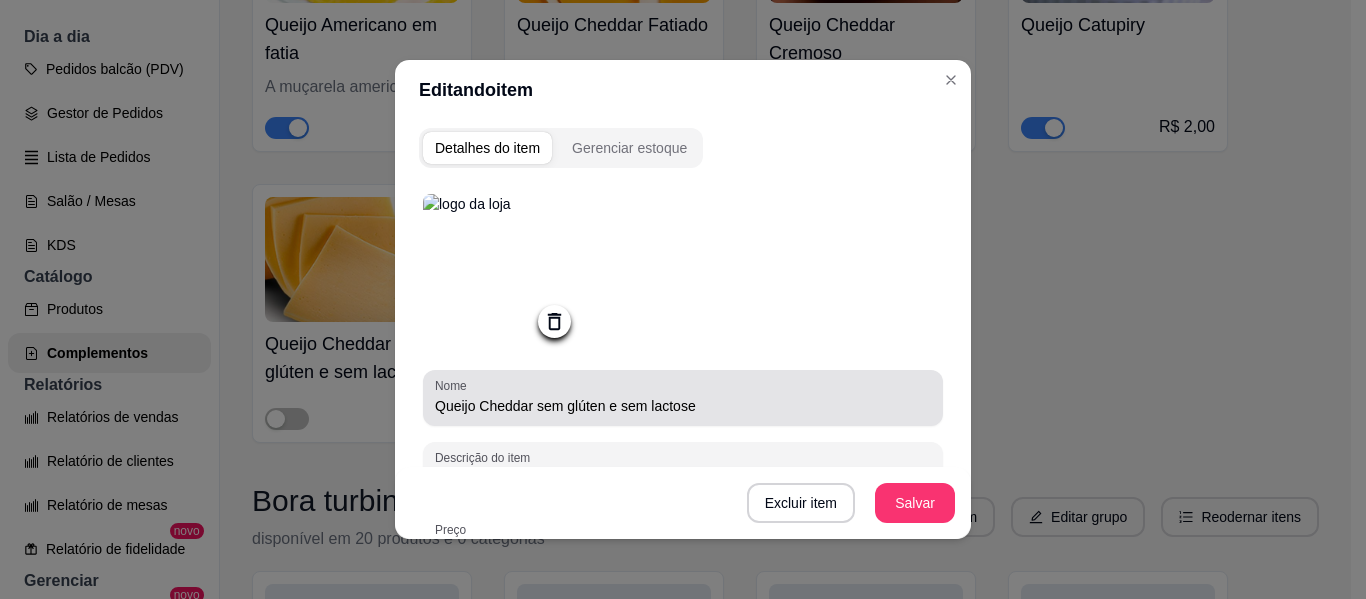 click on "Queijo Cheddar sem glúten e sem lactose" at bounding box center [683, 406] 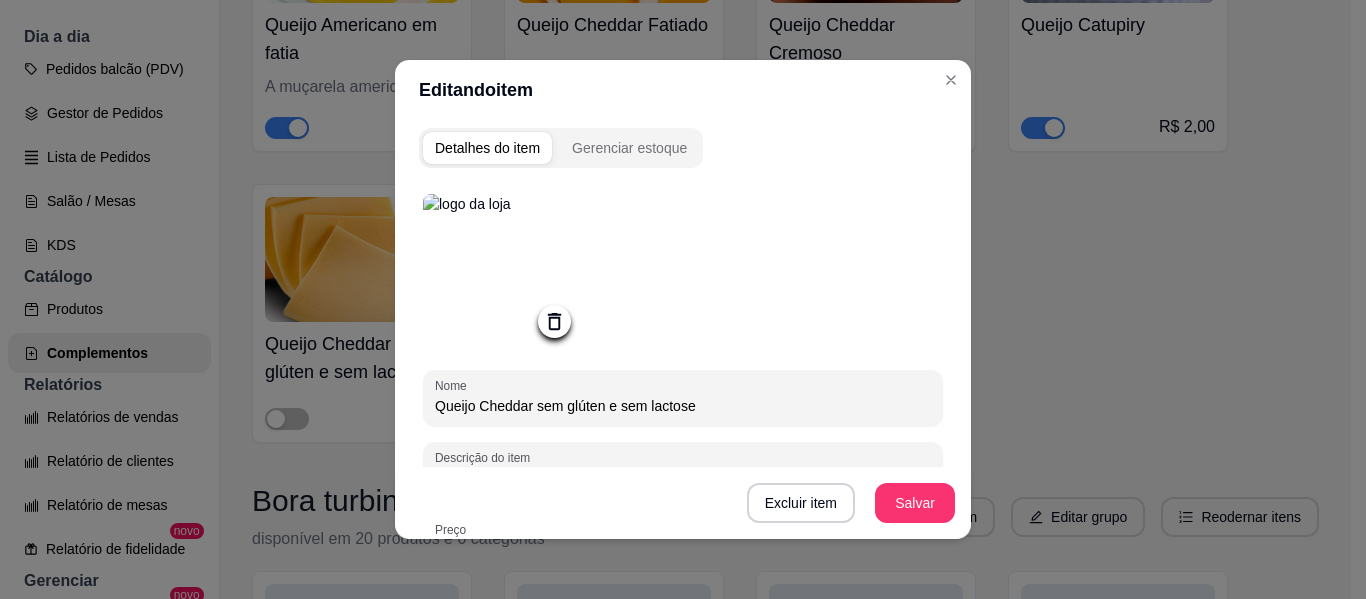 click on "Queijo Cheddar sem glúten e sem lactose" at bounding box center (683, 406) 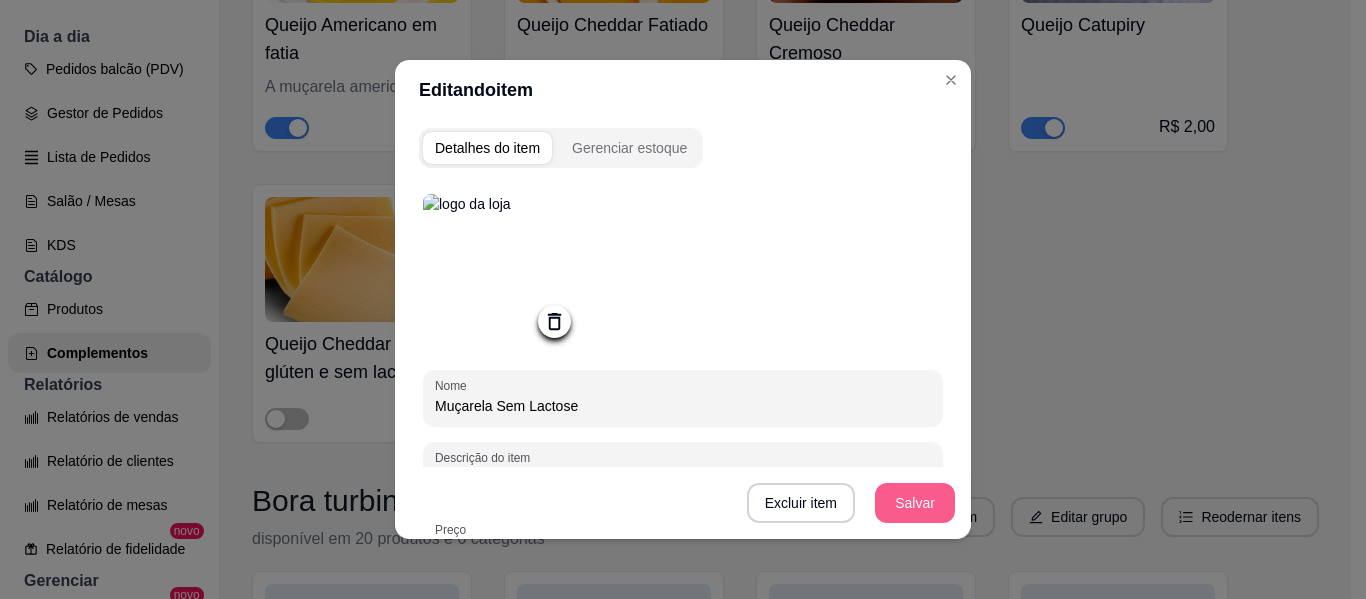 type on "Muçarela Sem Lactose" 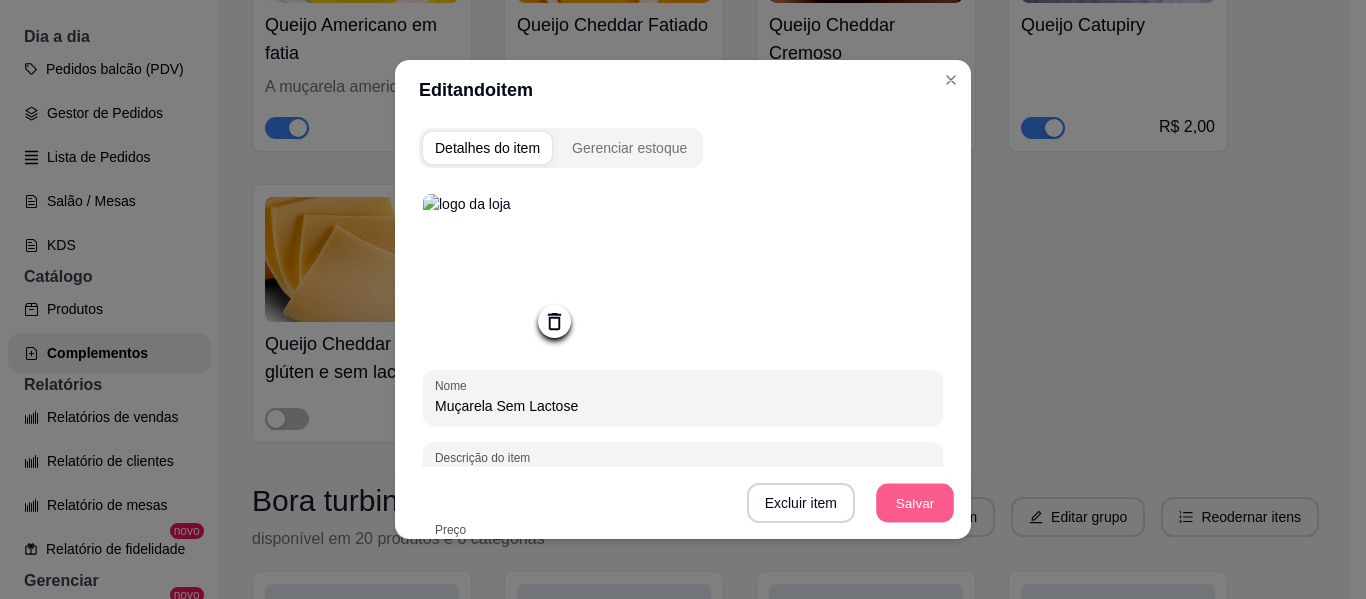 click on "Salvar" at bounding box center [915, 503] 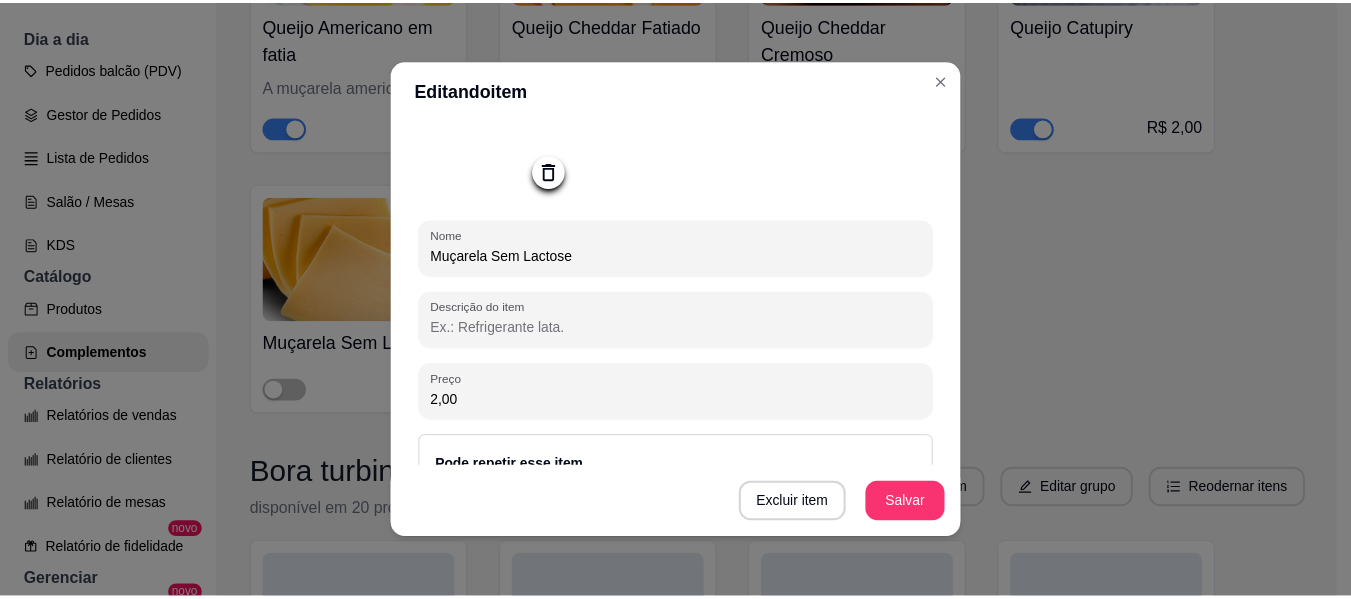 scroll, scrollTop: 0, scrollLeft: 0, axis: both 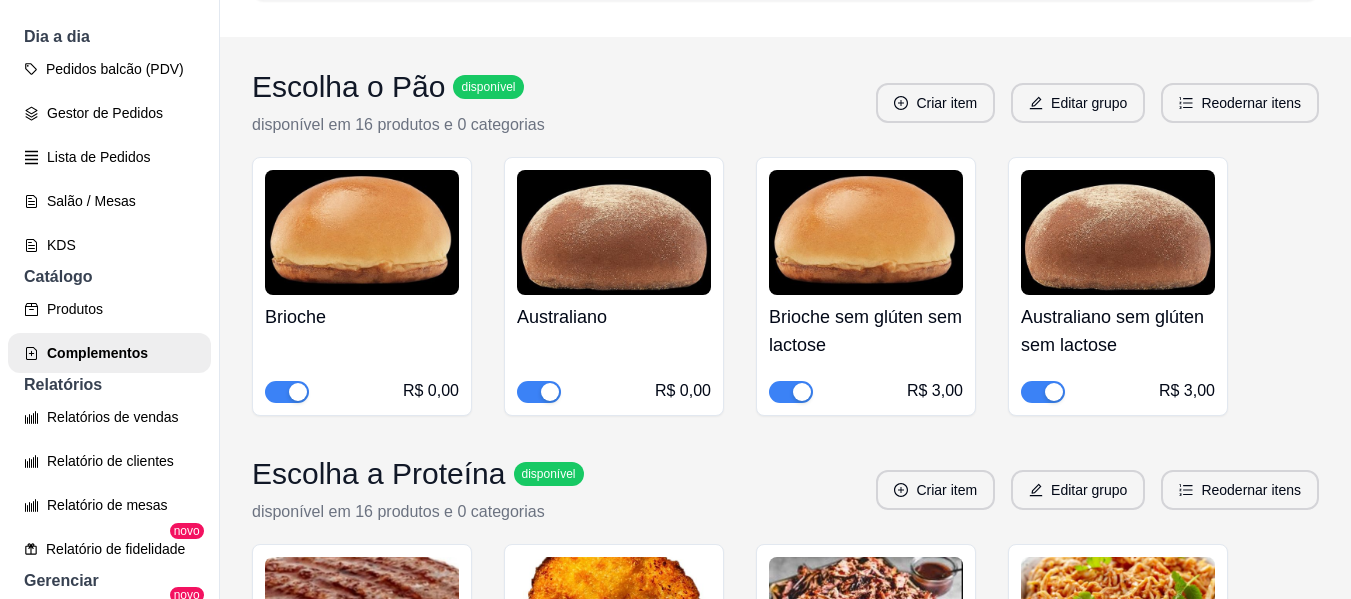 click on "Brioche sem glúten sem lactose" at bounding box center (866, 331) 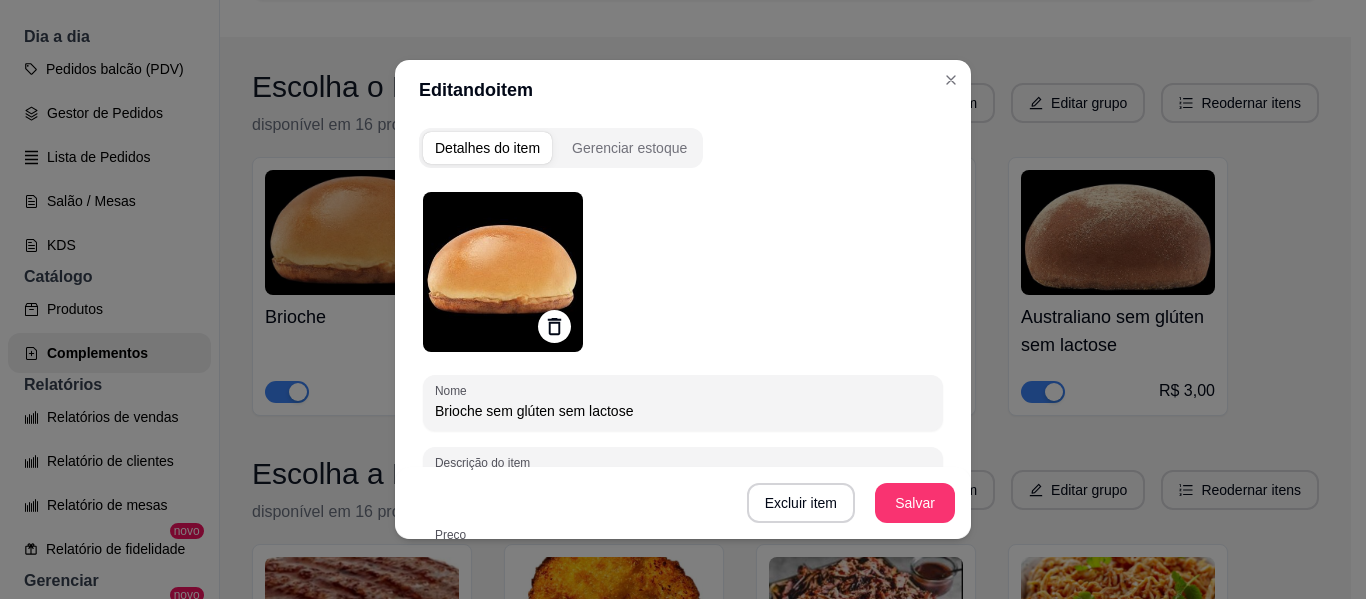 click on "Brioche sem glúten sem lactose" at bounding box center [683, 411] 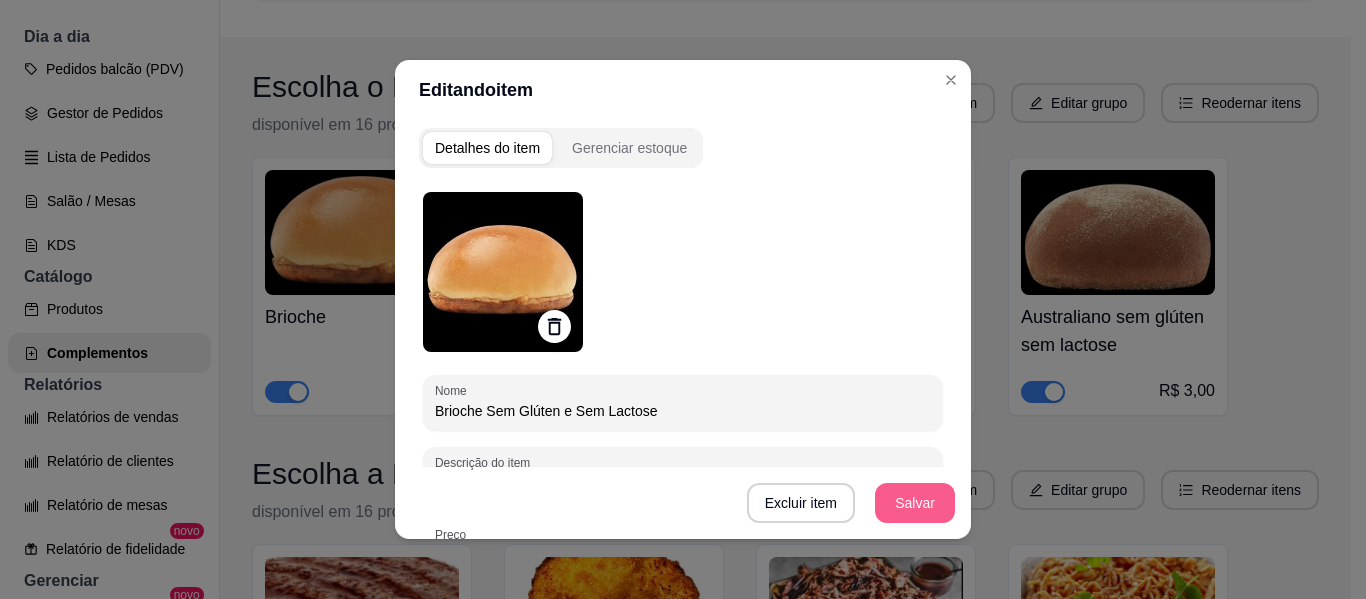 type on "Brioche Sem Glúten e Sem Lactose" 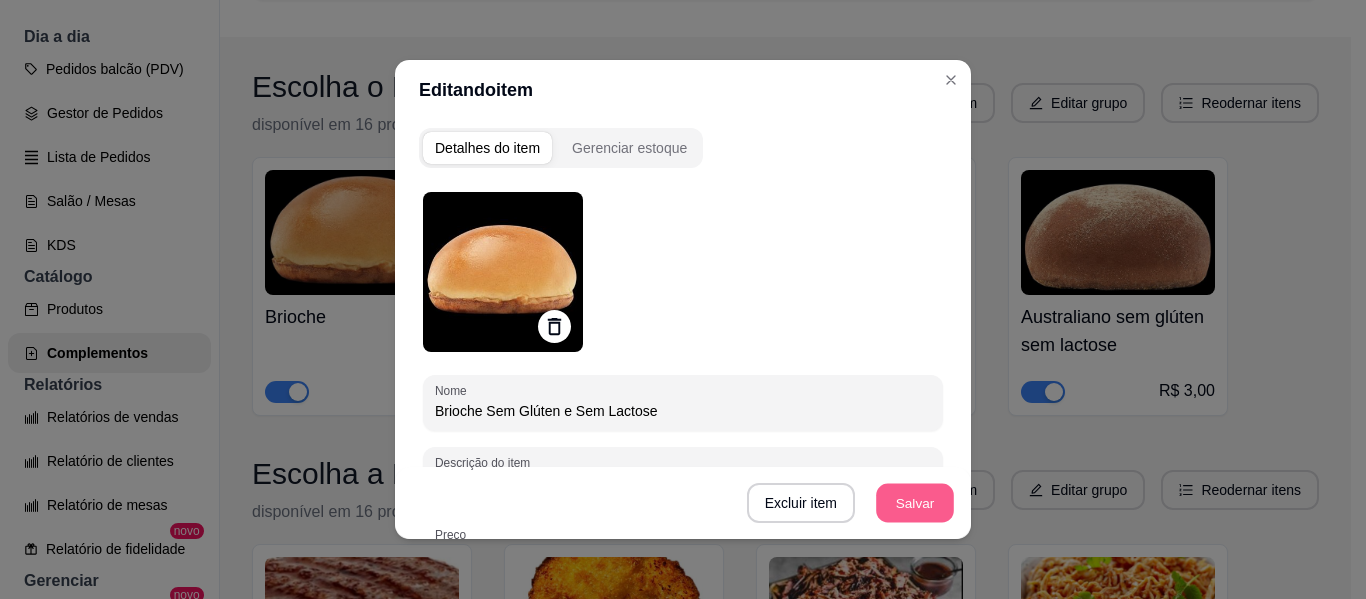click on "Salvar" at bounding box center [915, 503] 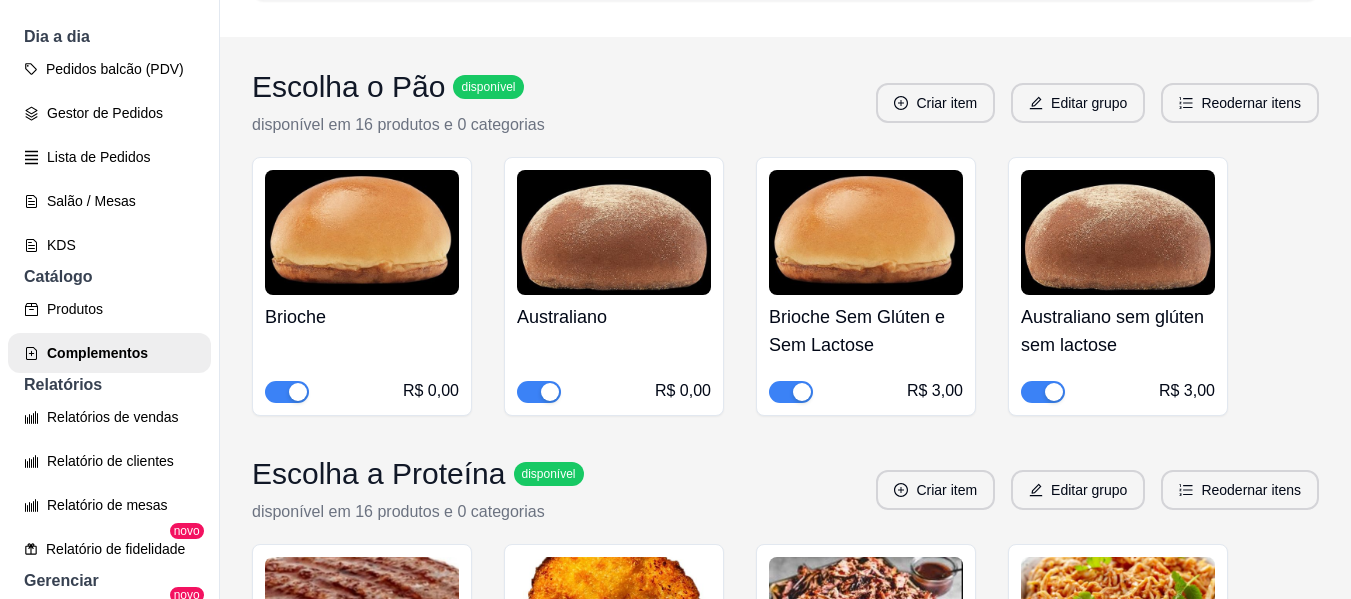 click on "Australiano sem glúten sem lactose" at bounding box center [1118, 331] 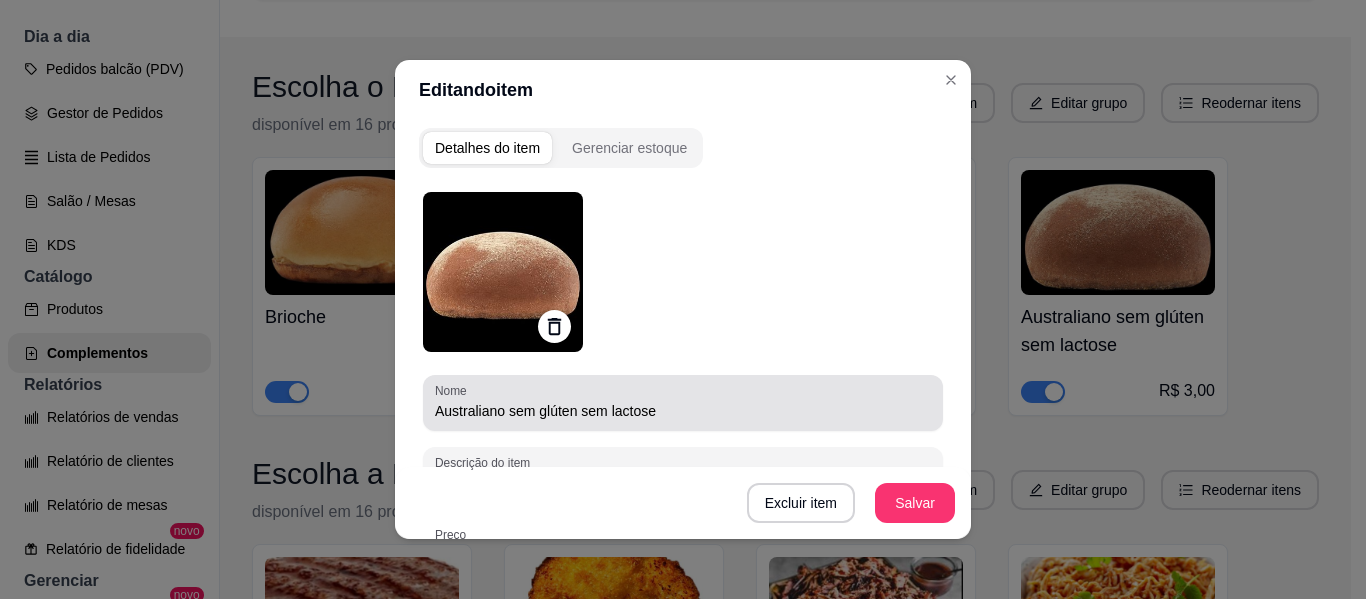 click on "Australiano sem glúten sem lactose" at bounding box center (683, 411) 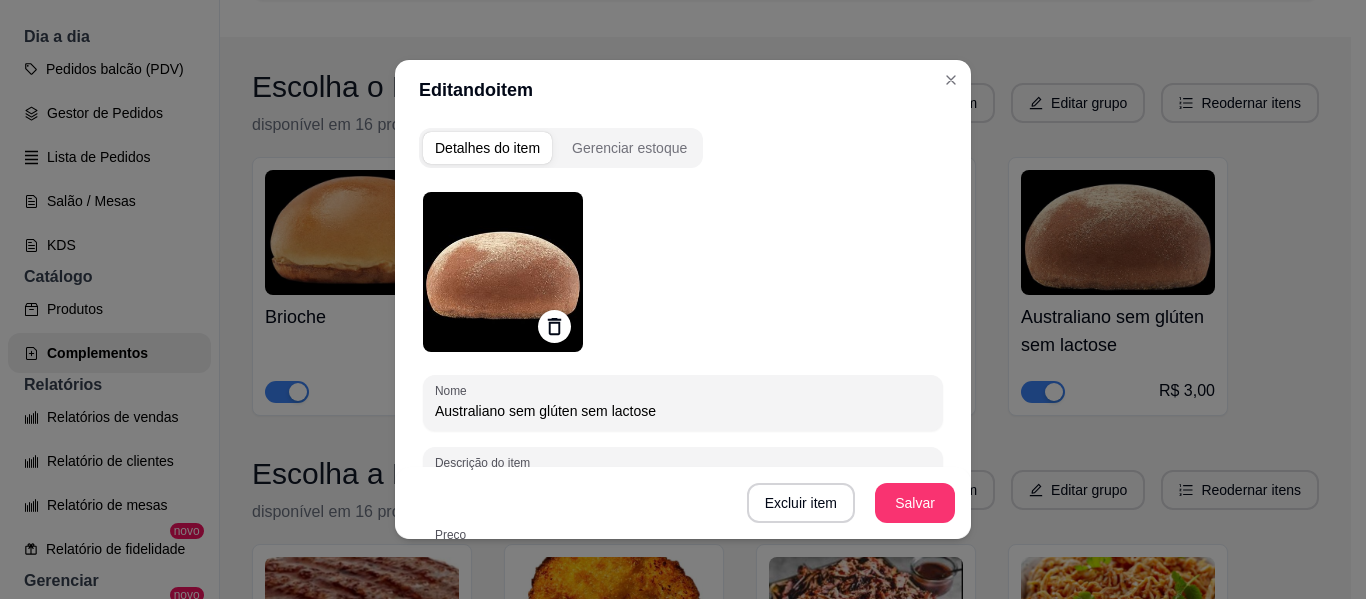 drag, startPoint x: 500, startPoint y: 412, endPoint x: 754, endPoint y: 423, distance: 254.23808 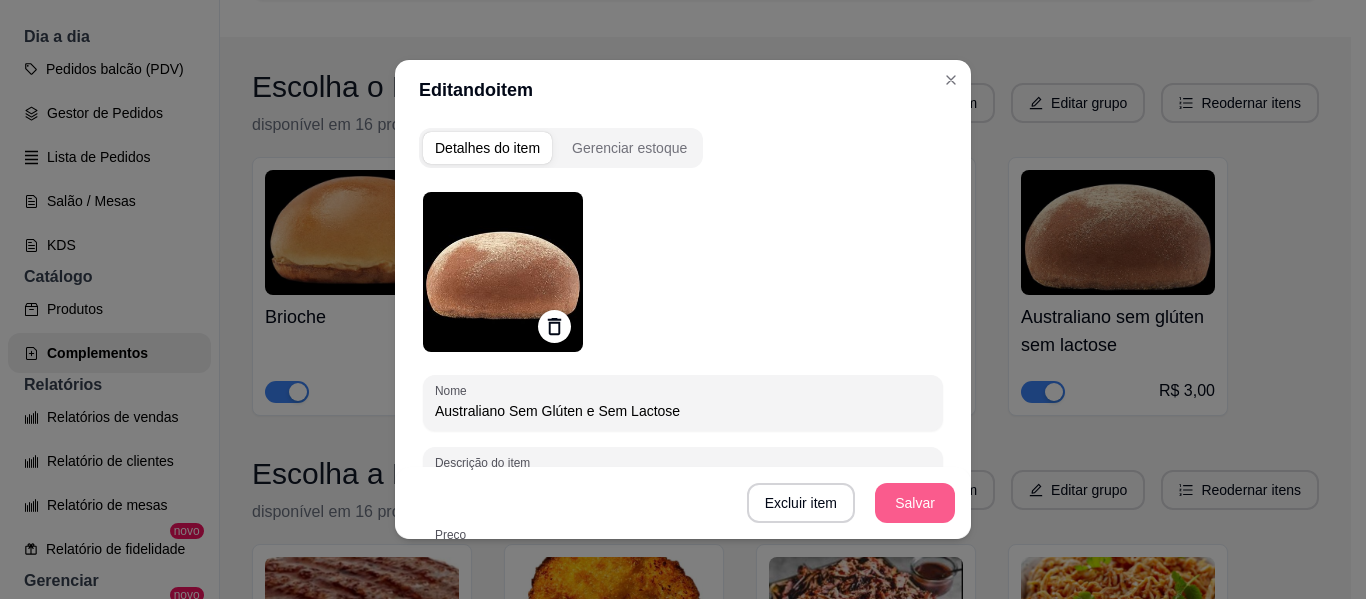 type on "Australiano Sem Glúten e Sem Lactose" 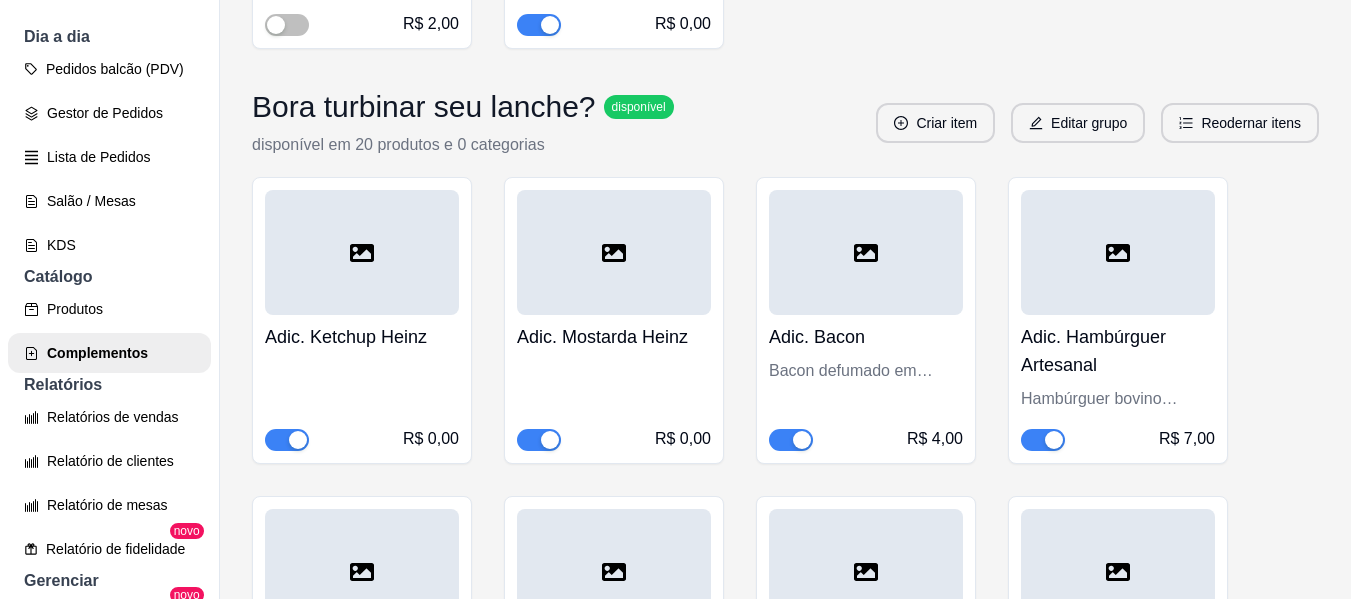 scroll, scrollTop: 1927, scrollLeft: 0, axis: vertical 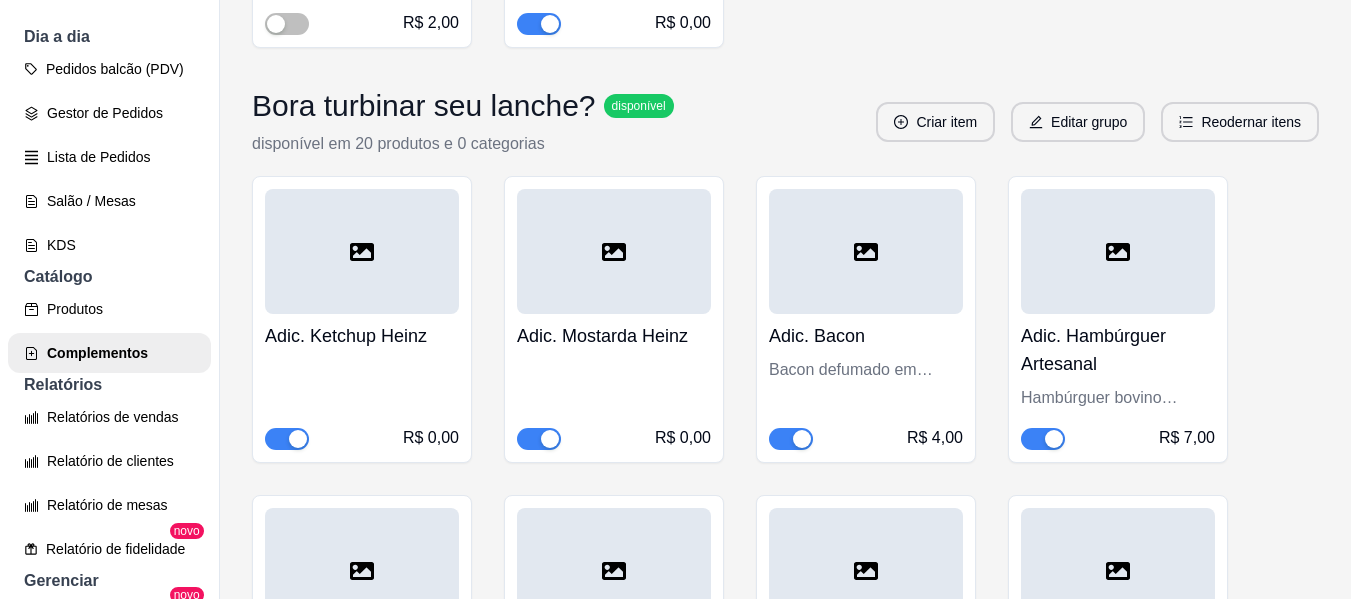 click at bounding box center [362, 251] 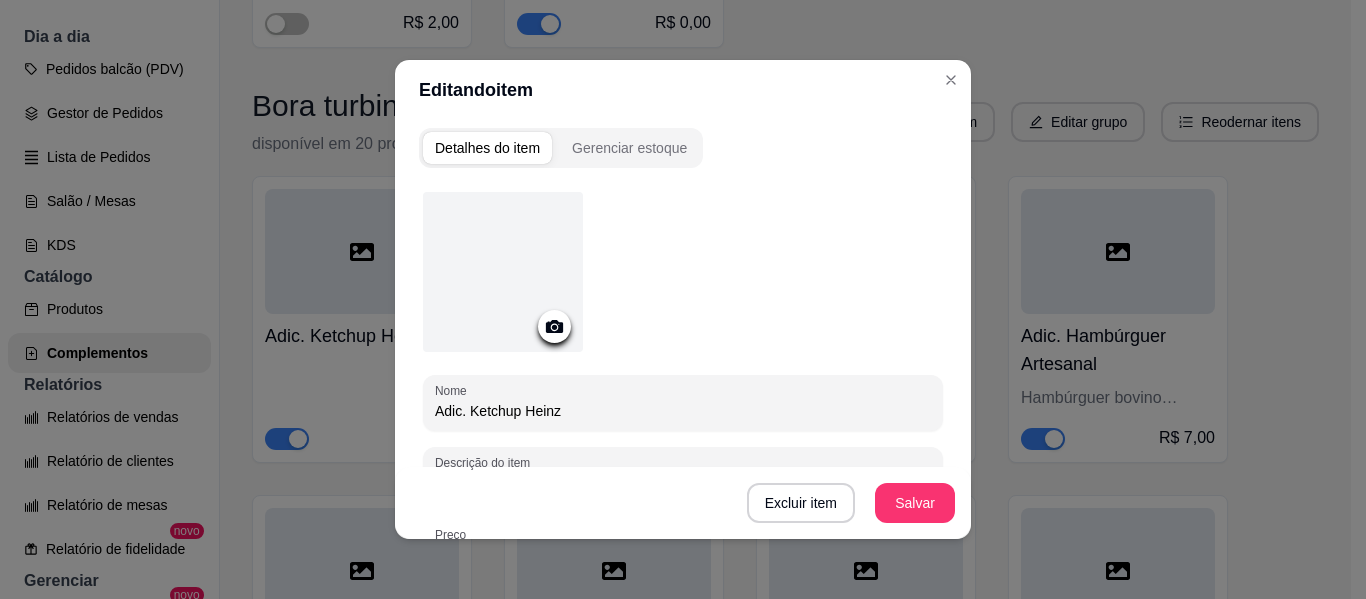 click at bounding box center [503, 272] 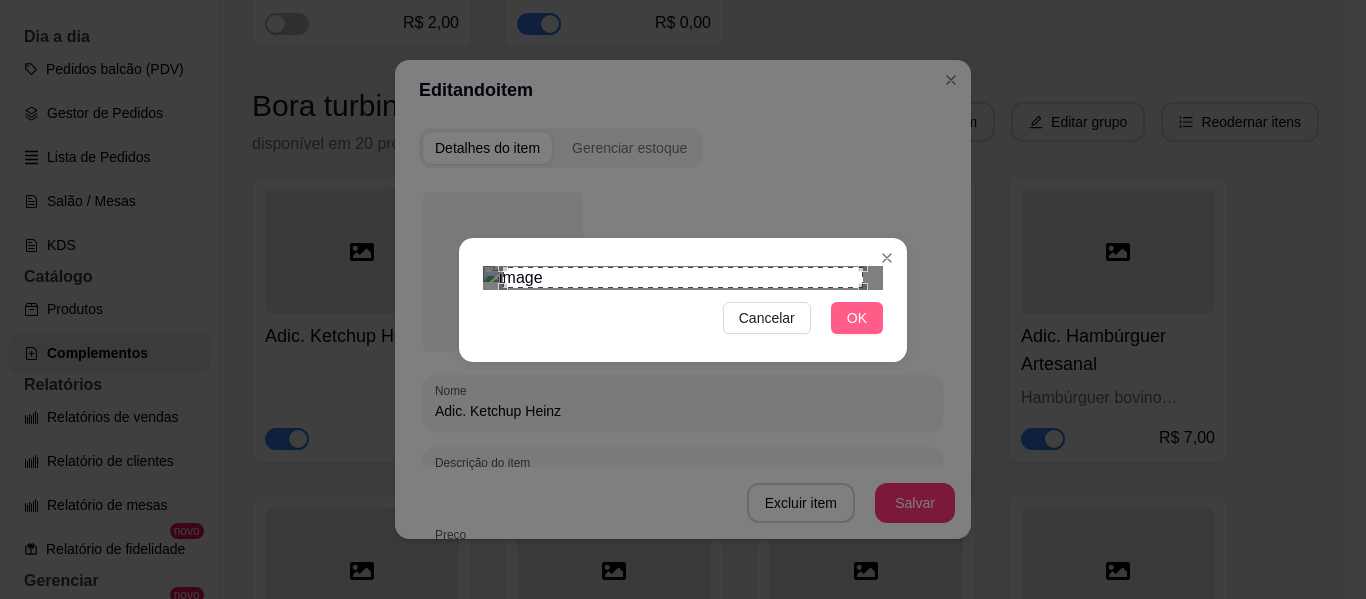 click on "OK" at bounding box center (857, 318) 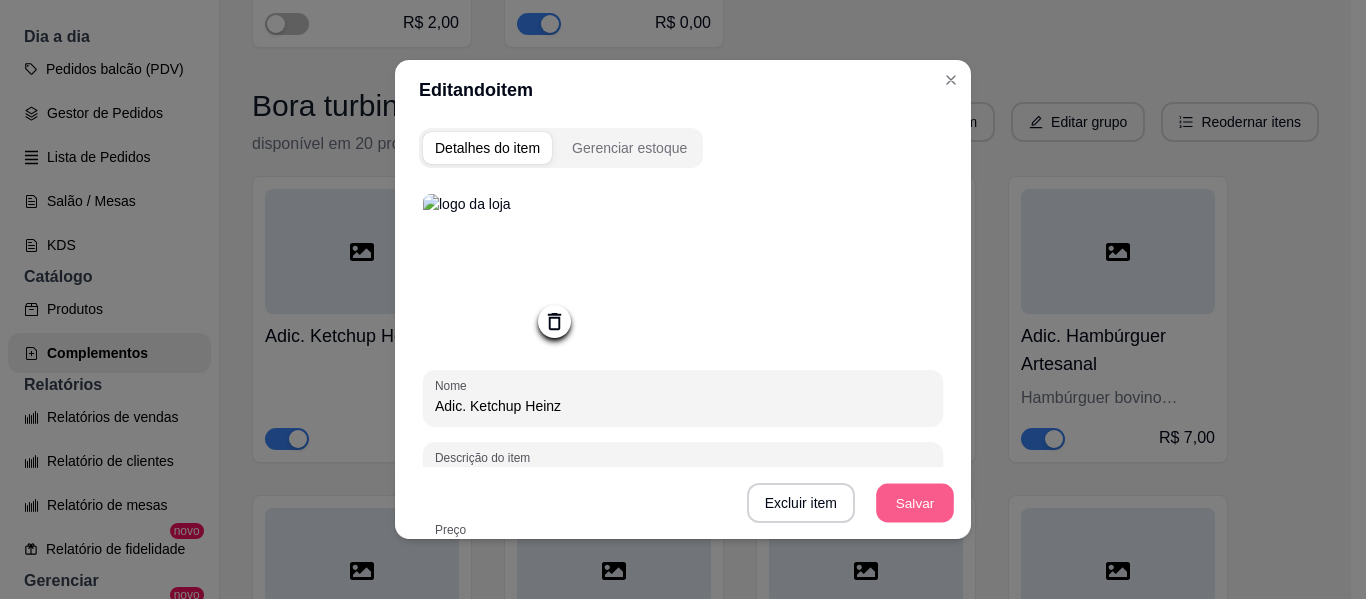 click on "Salvar" at bounding box center [915, 503] 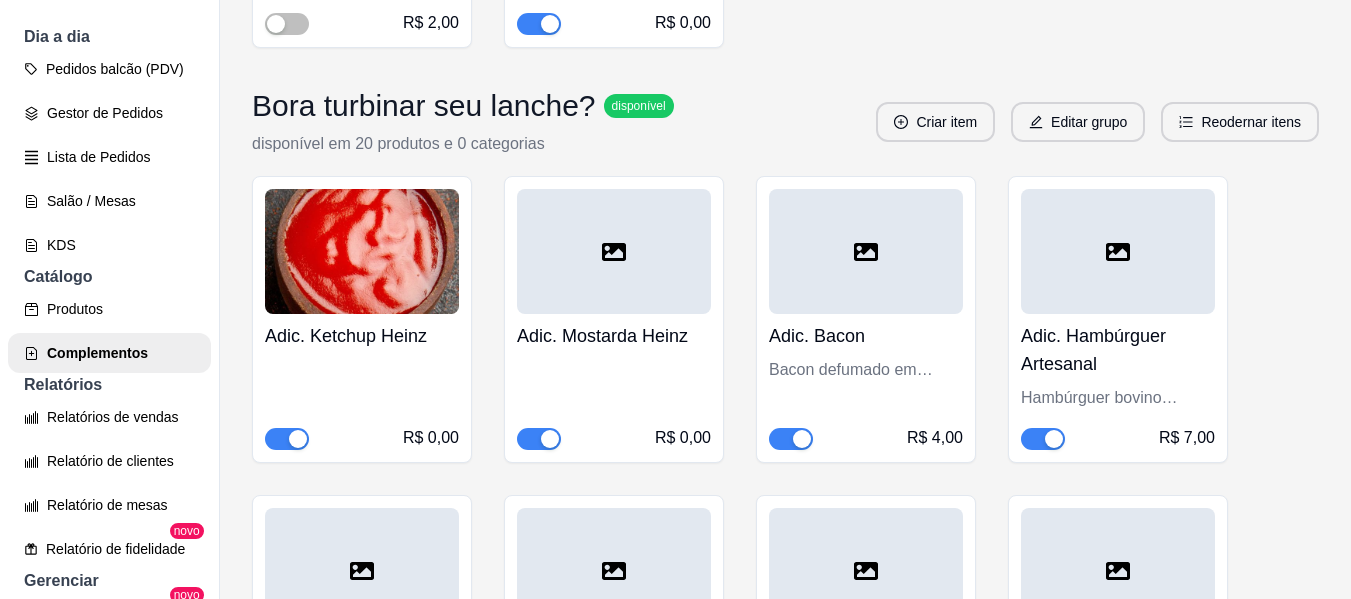 click at bounding box center (614, 251) 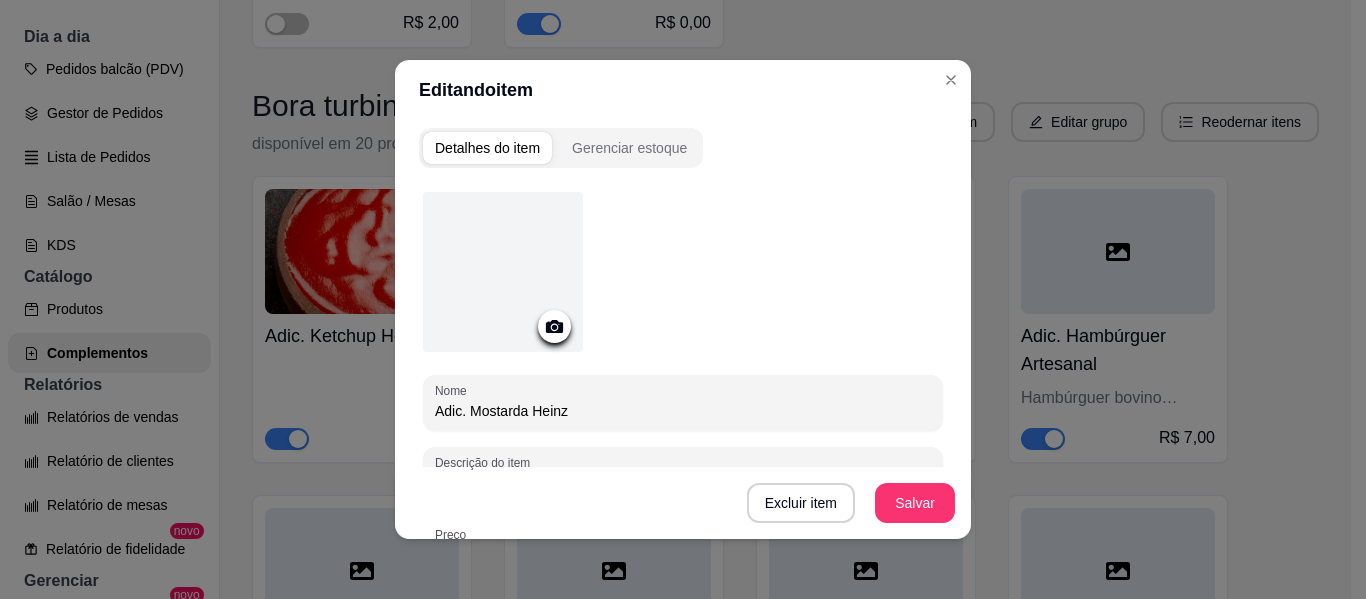 click 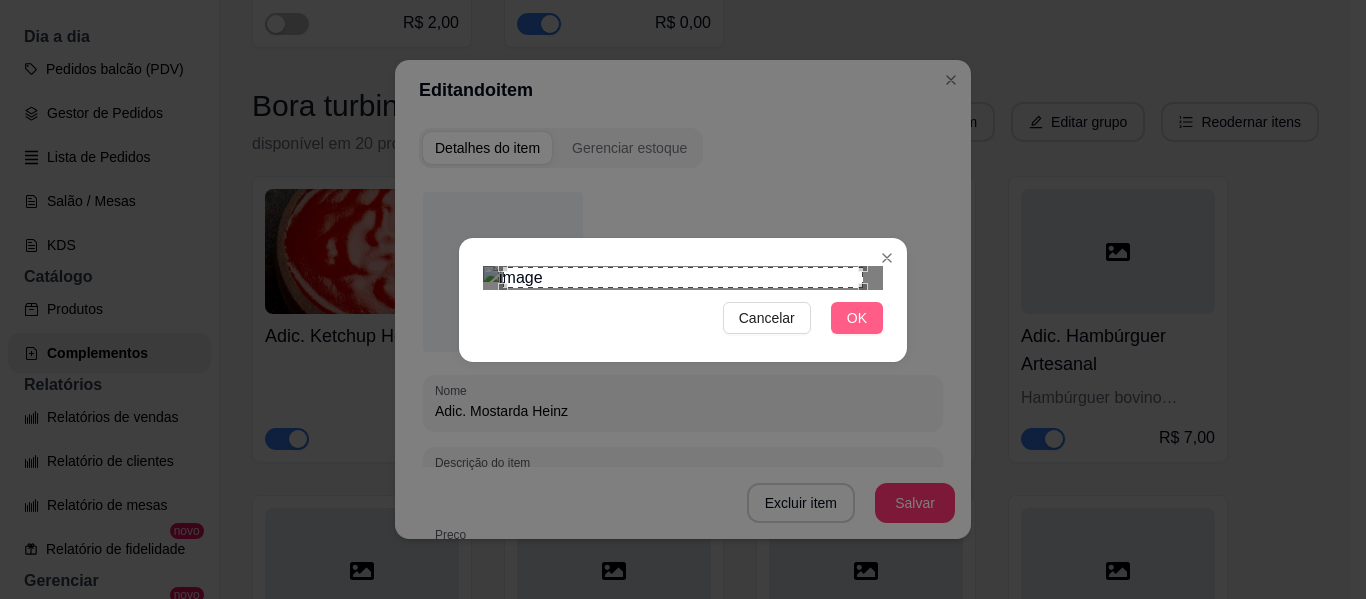 click on "OK" at bounding box center (857, 318) 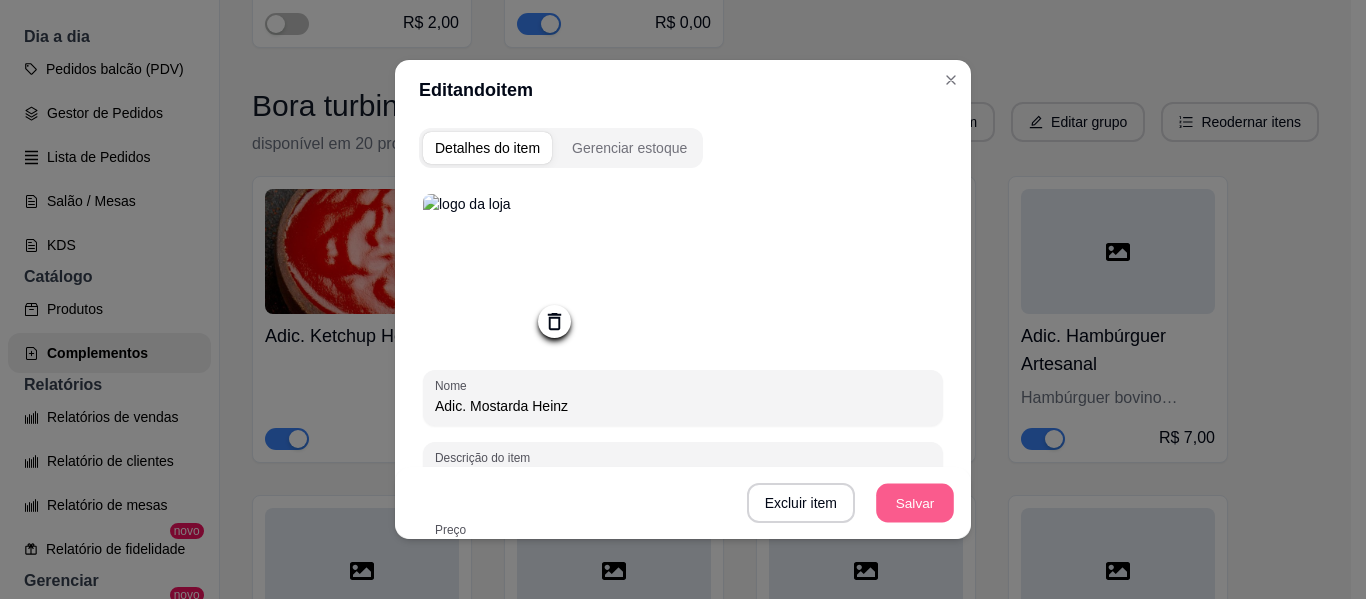 click on "Salvar" at bounding box center [915, 503] 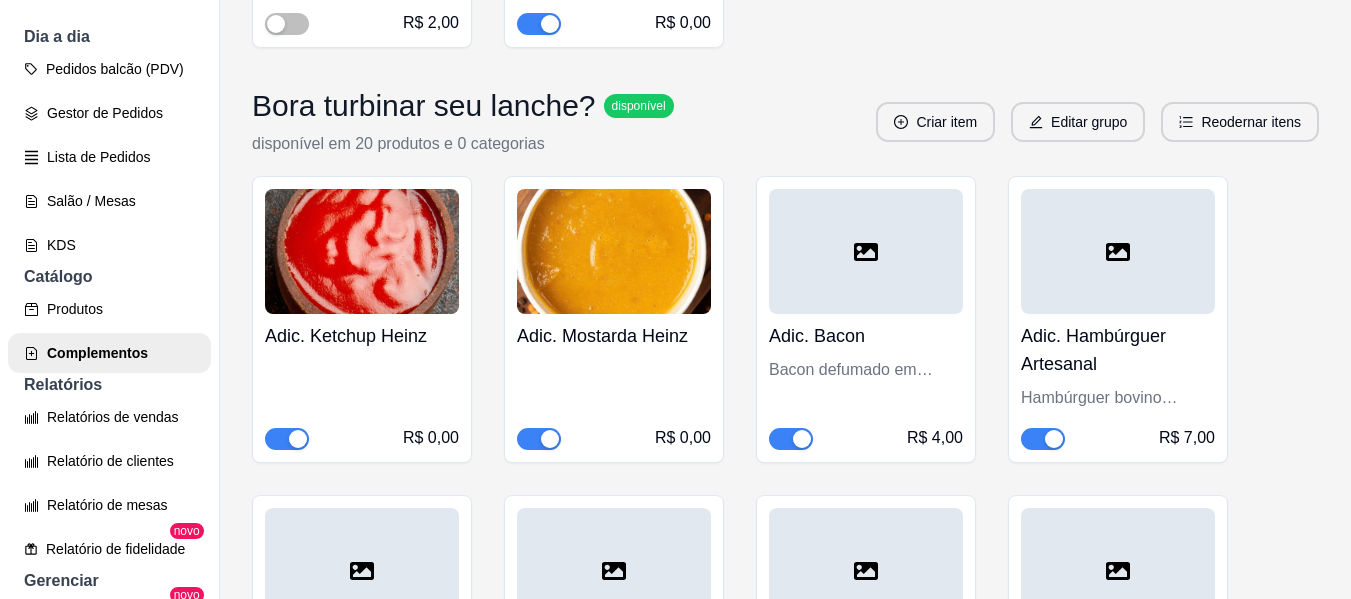 click at bounding box center (866, 251) 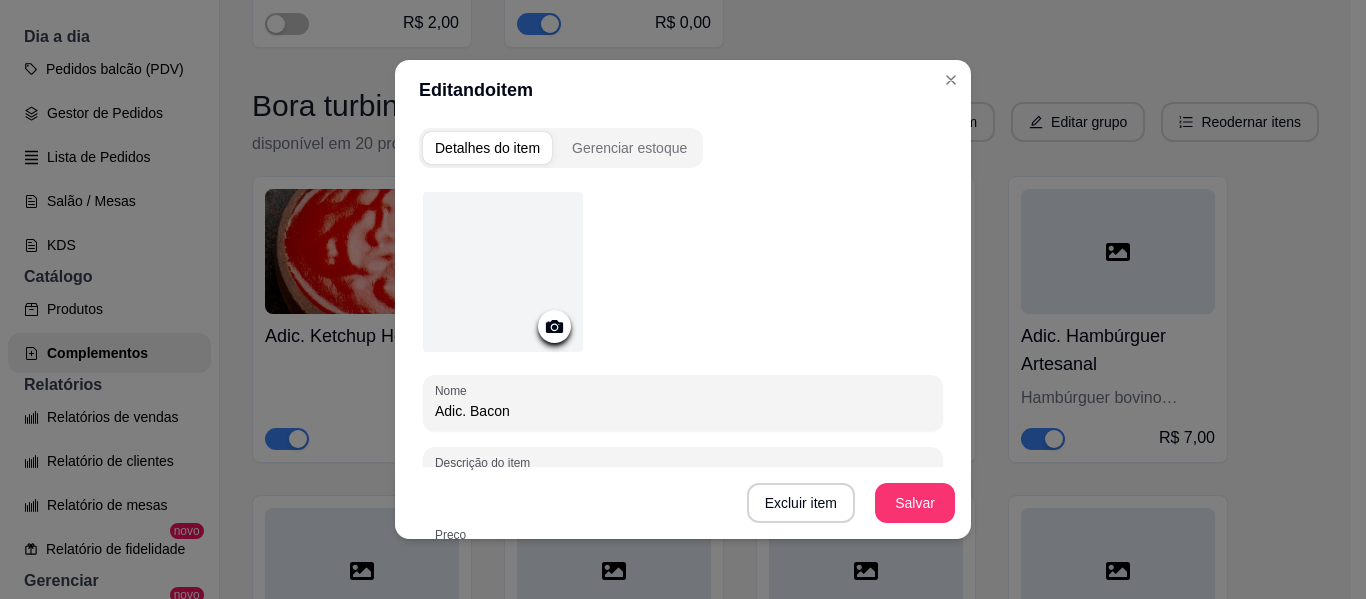 click 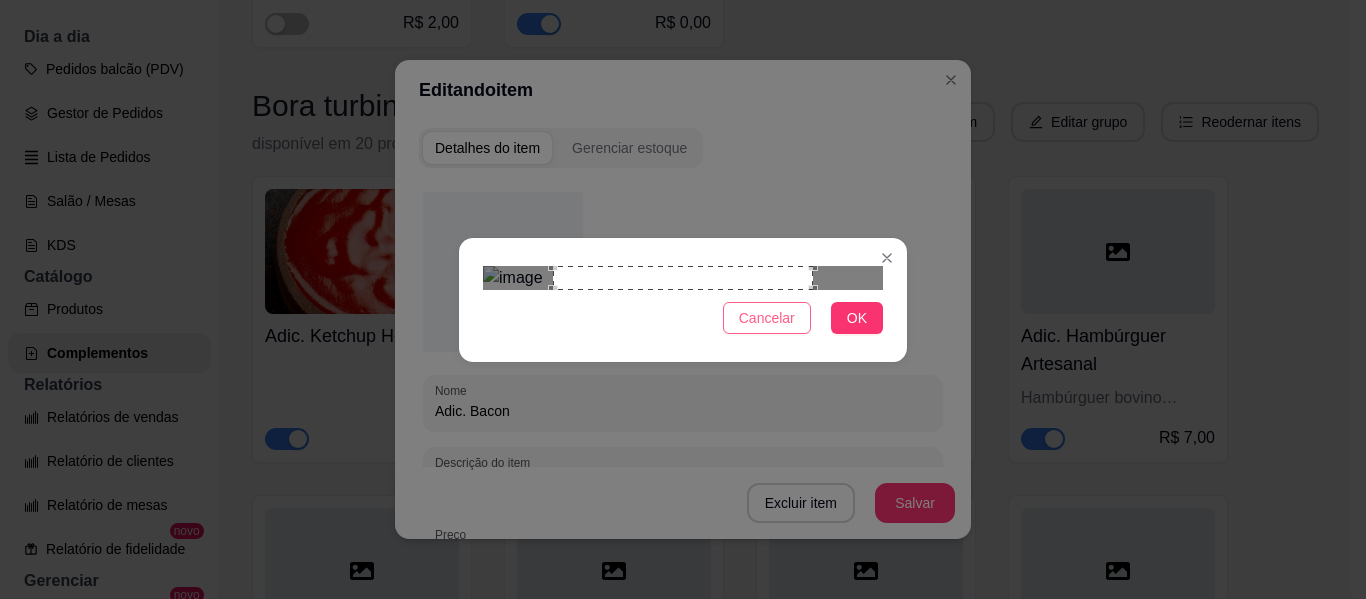 click on "Cancelar" at bounding box center [767, 318] 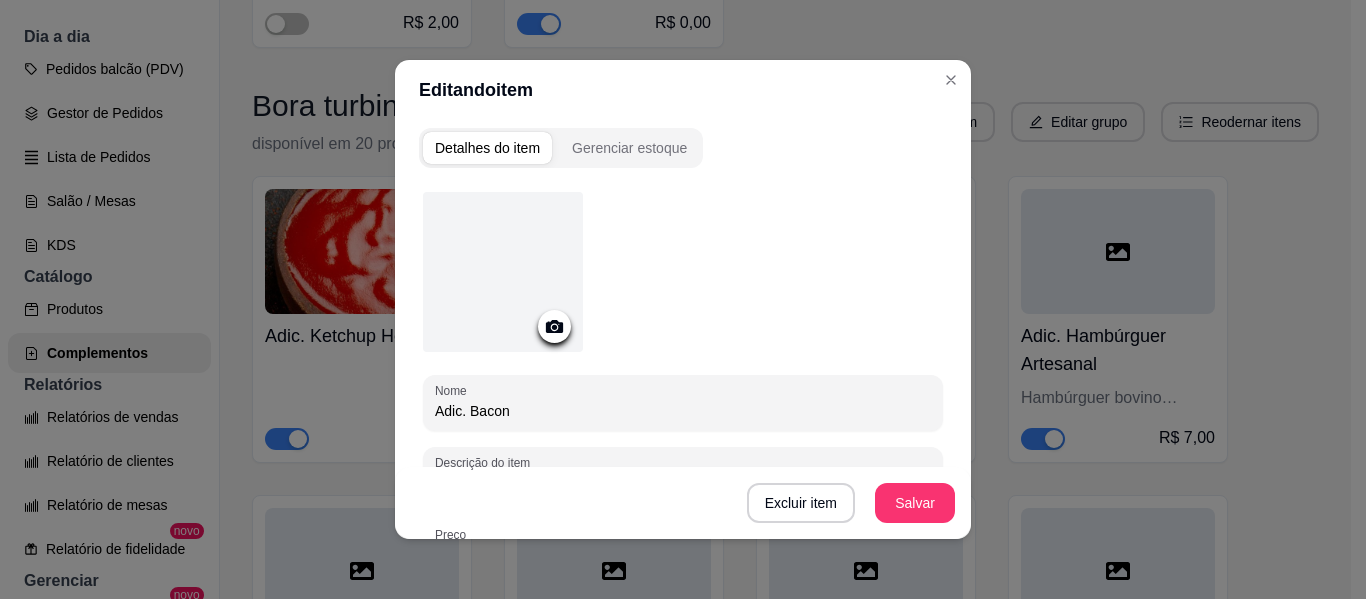 click 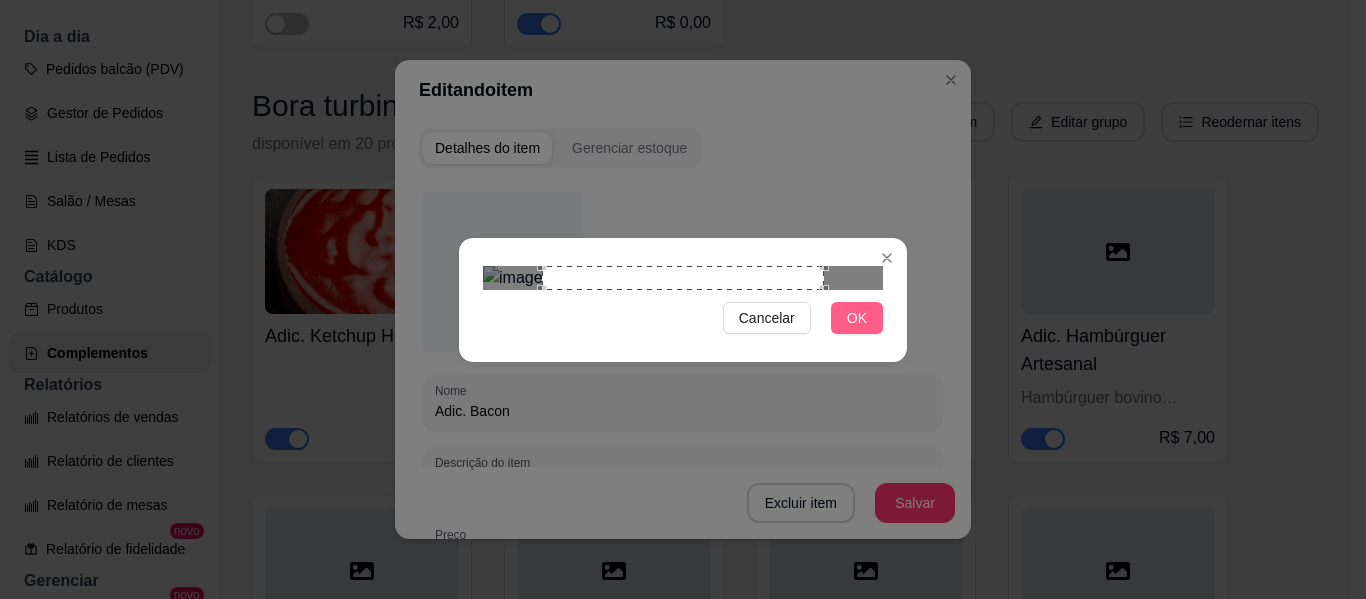 click on "OK" at bounding box center (857, 318) 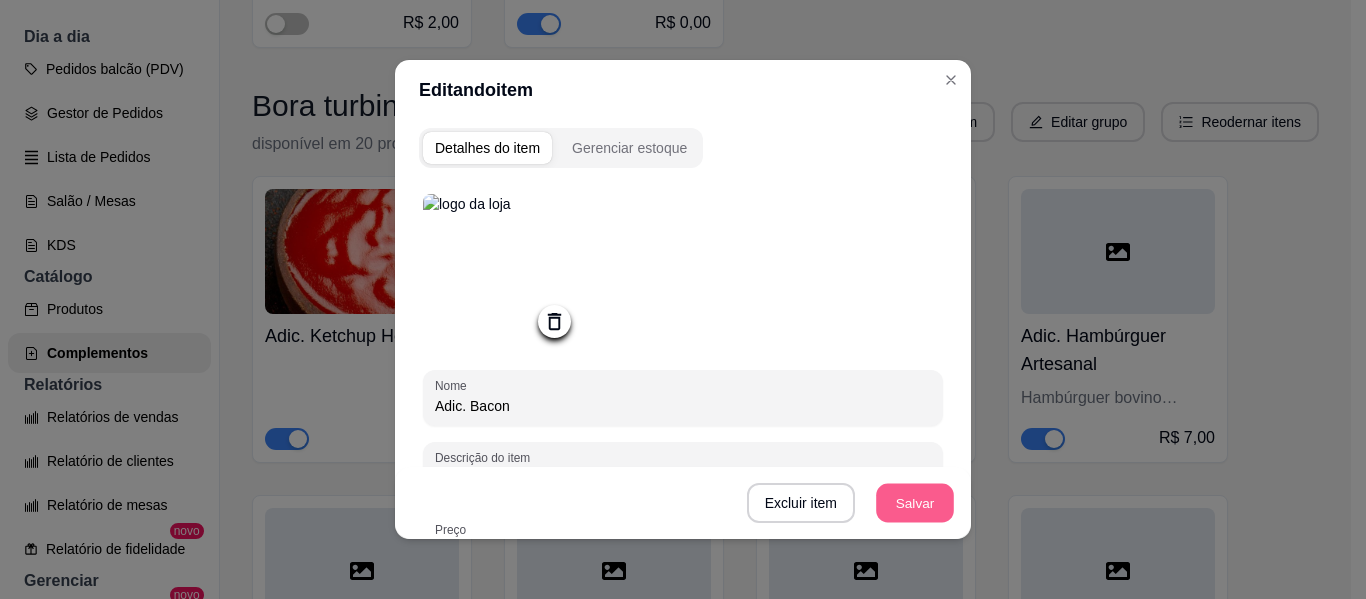 click on "Salvar" at bounding box center [915, 503] 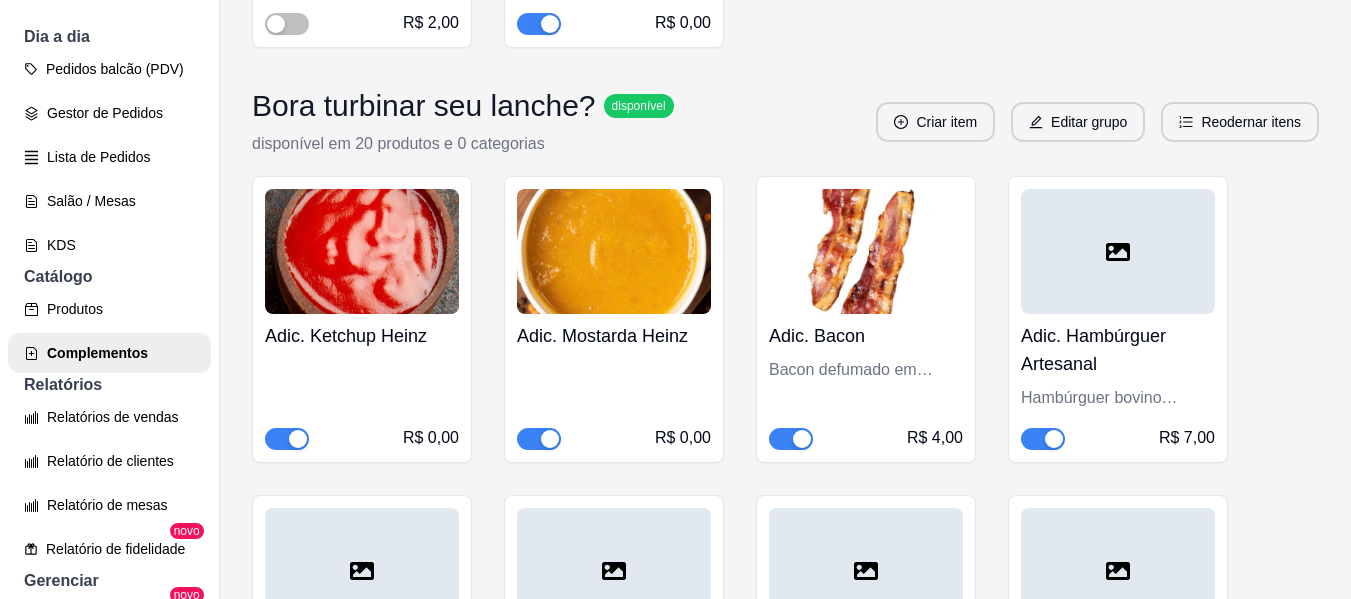 click at bounding box center [1118, 251] 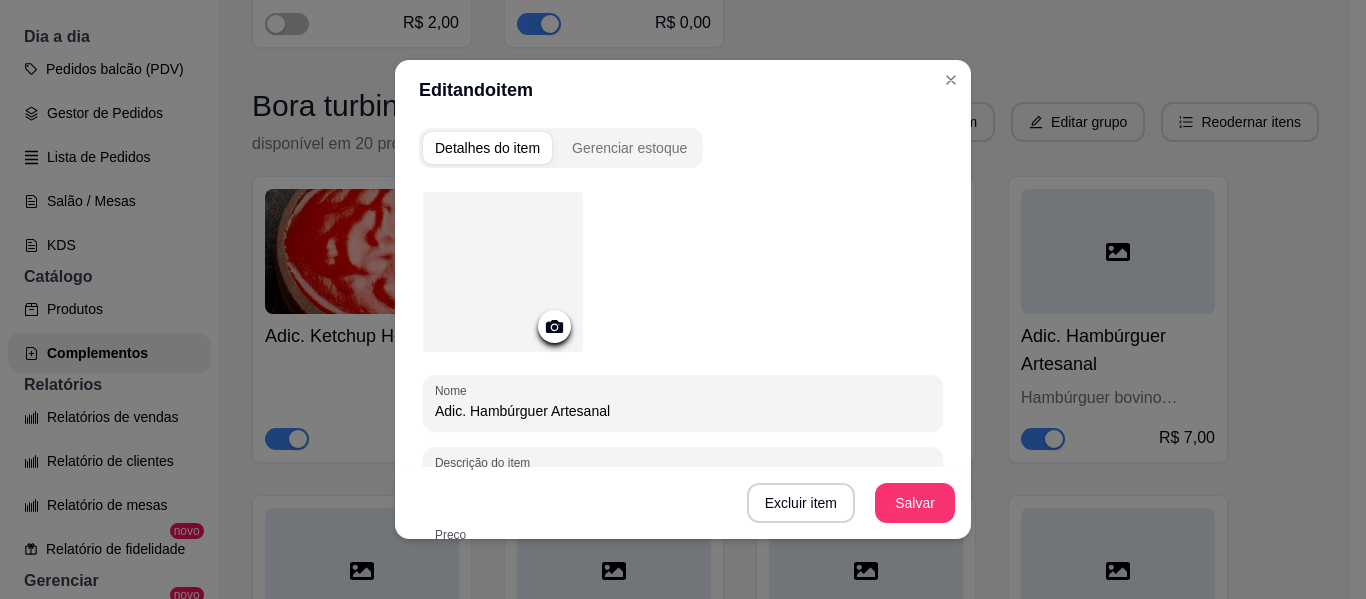 click 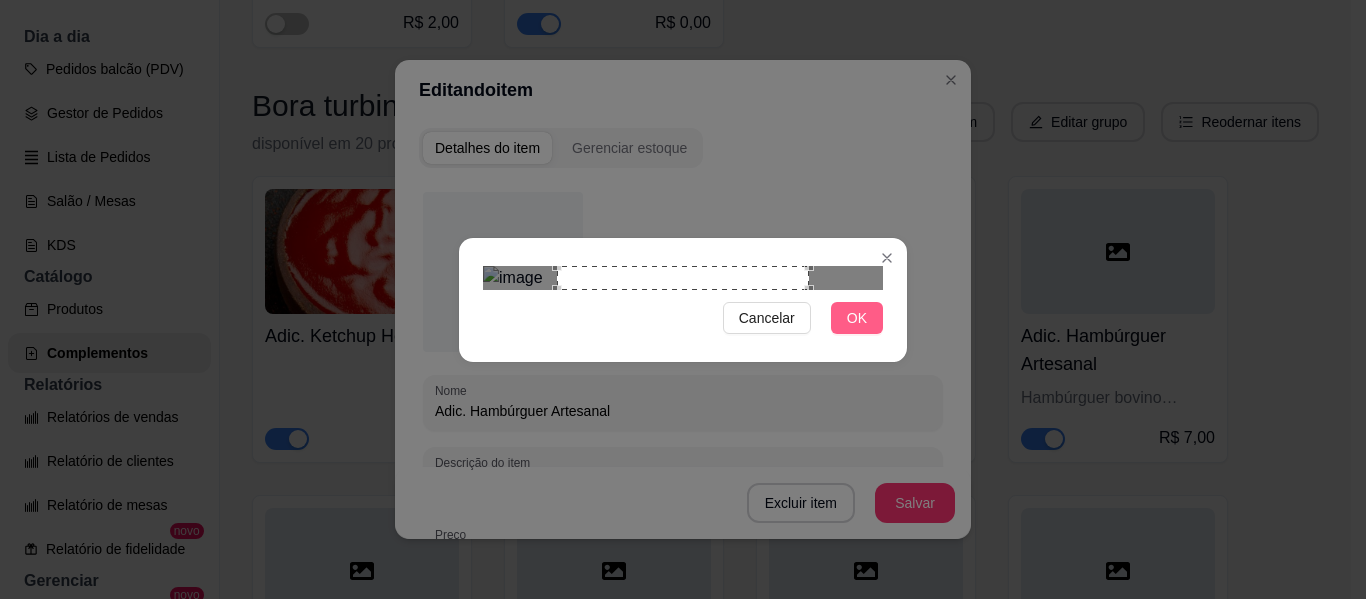click on "OK" at bounding box center (857, 318) 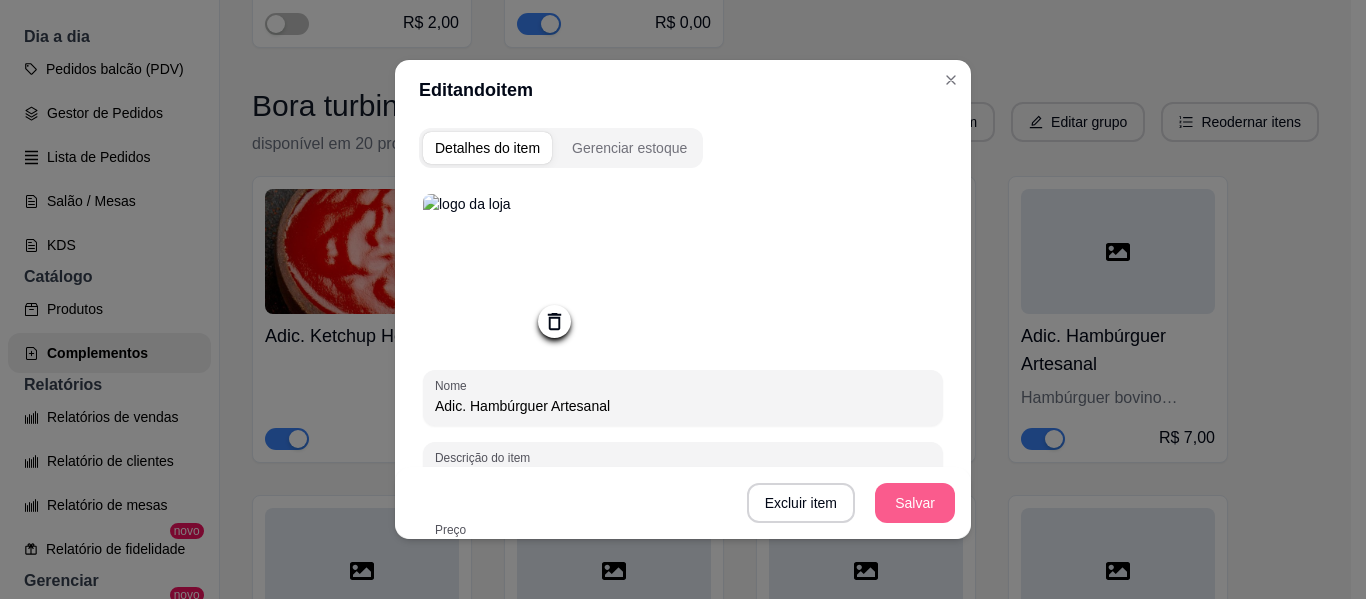 click on "Salvar" at bounding box center (915, 503) 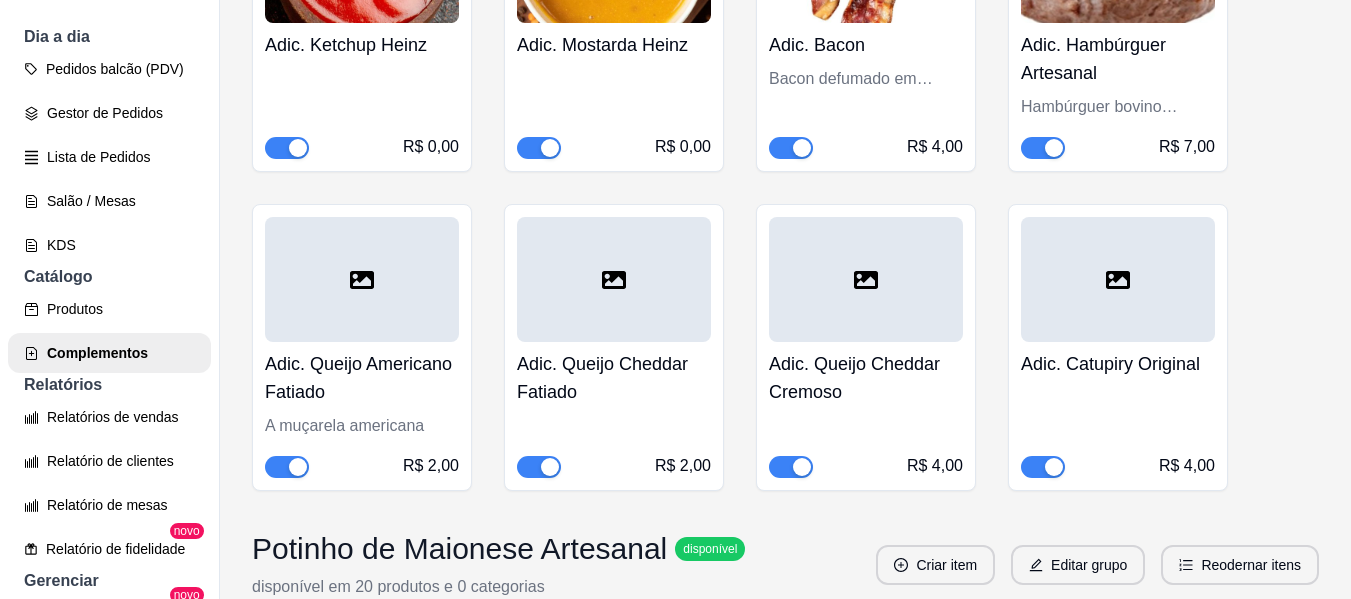 scroll, scrollTop: 2219, scrollLeft: 0, axis: vertical 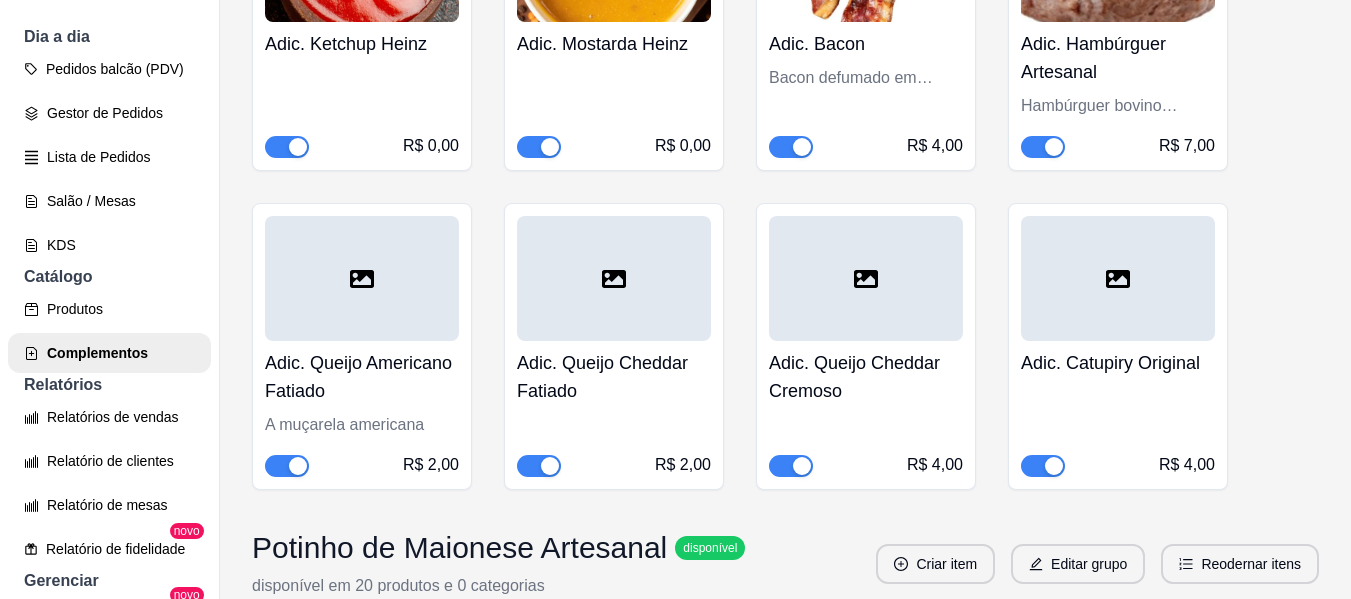 click at bounding box center (362, 278) 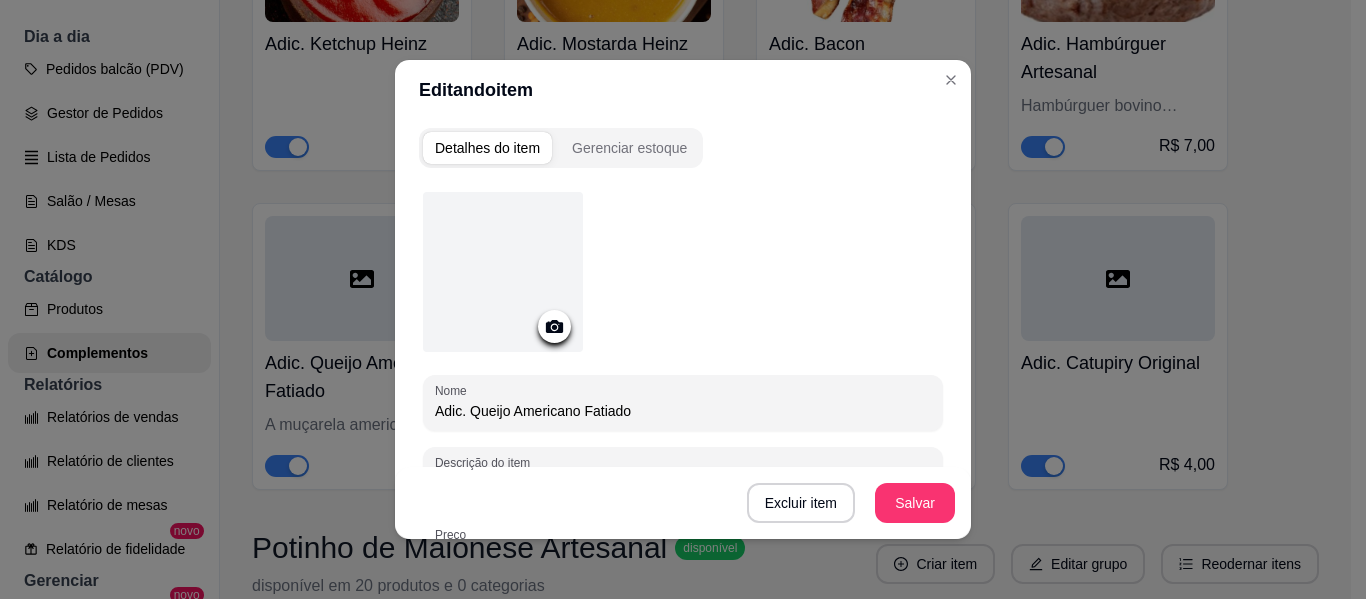 click 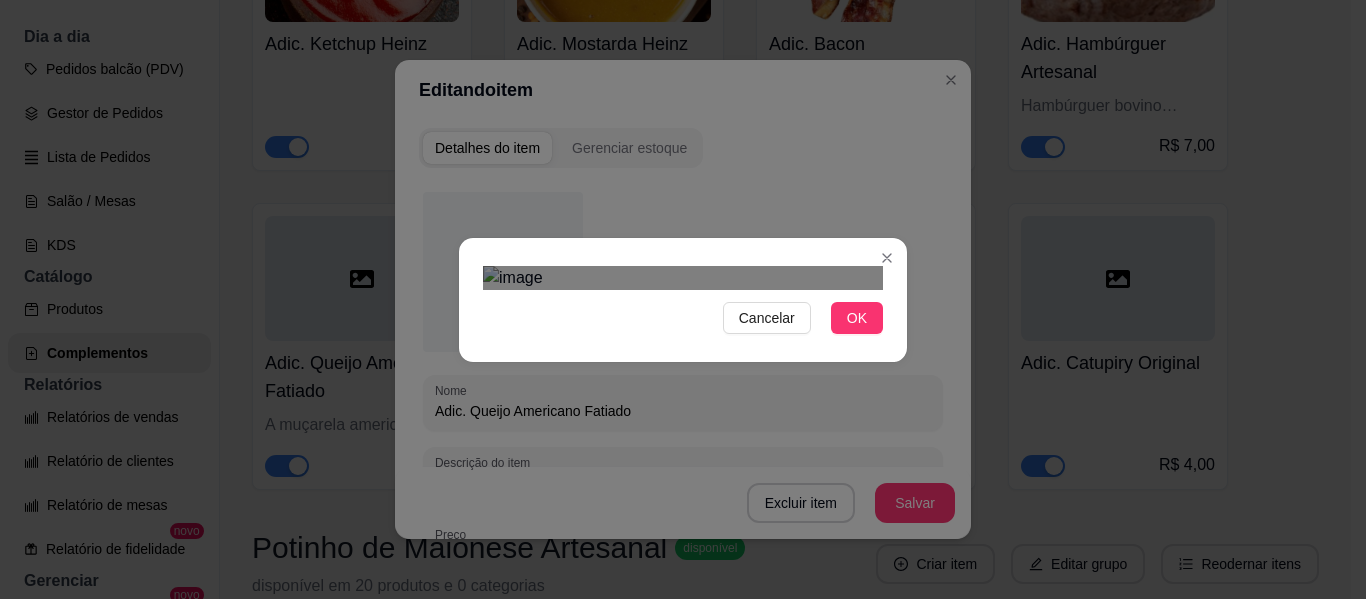 click at bounding box center (683, 278) 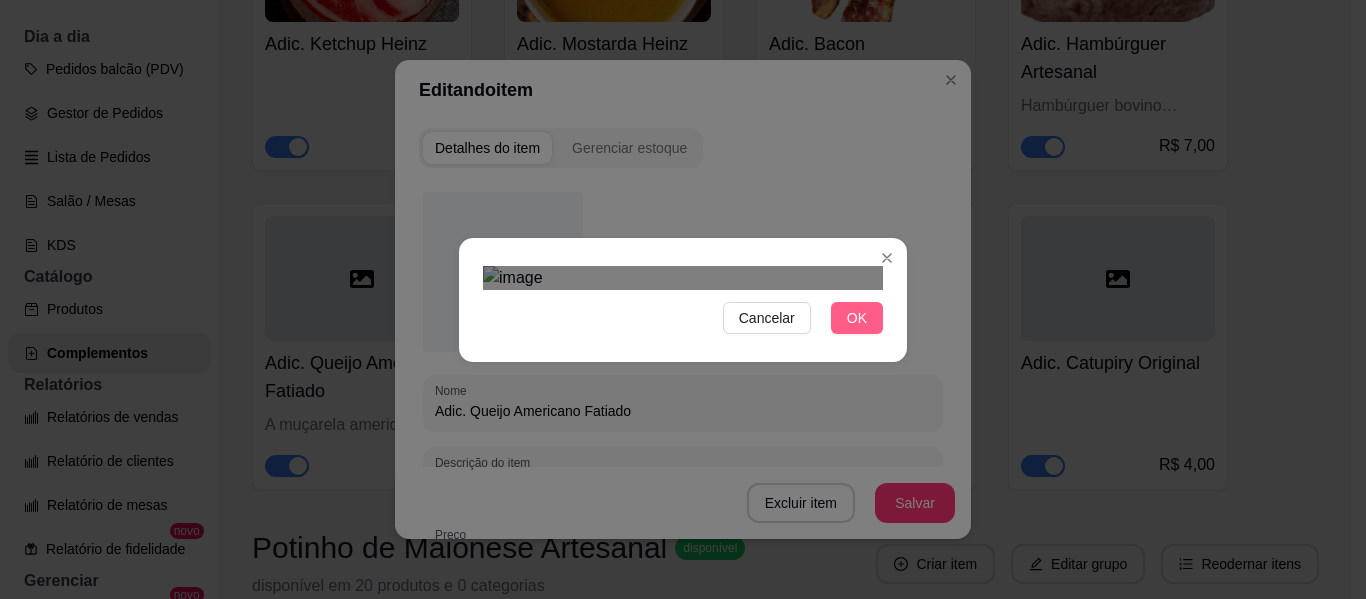 click on "OK" at bounding box center (857, 318) 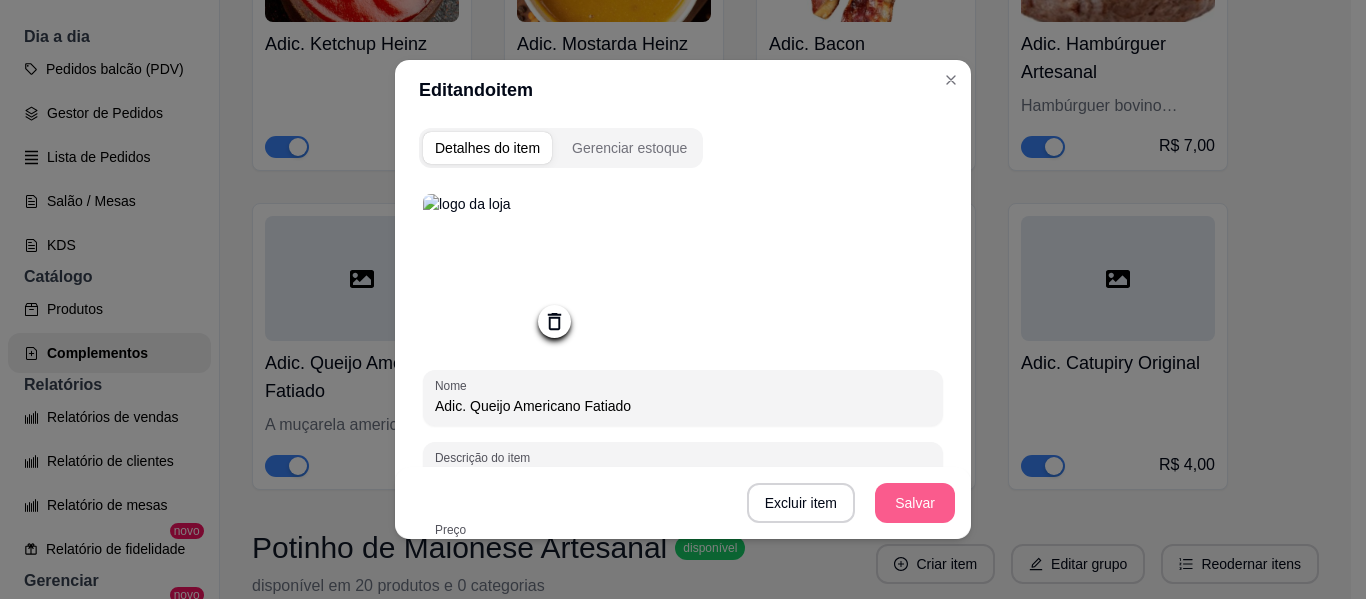 click on "Salvar" at bounding box center [915, 503] 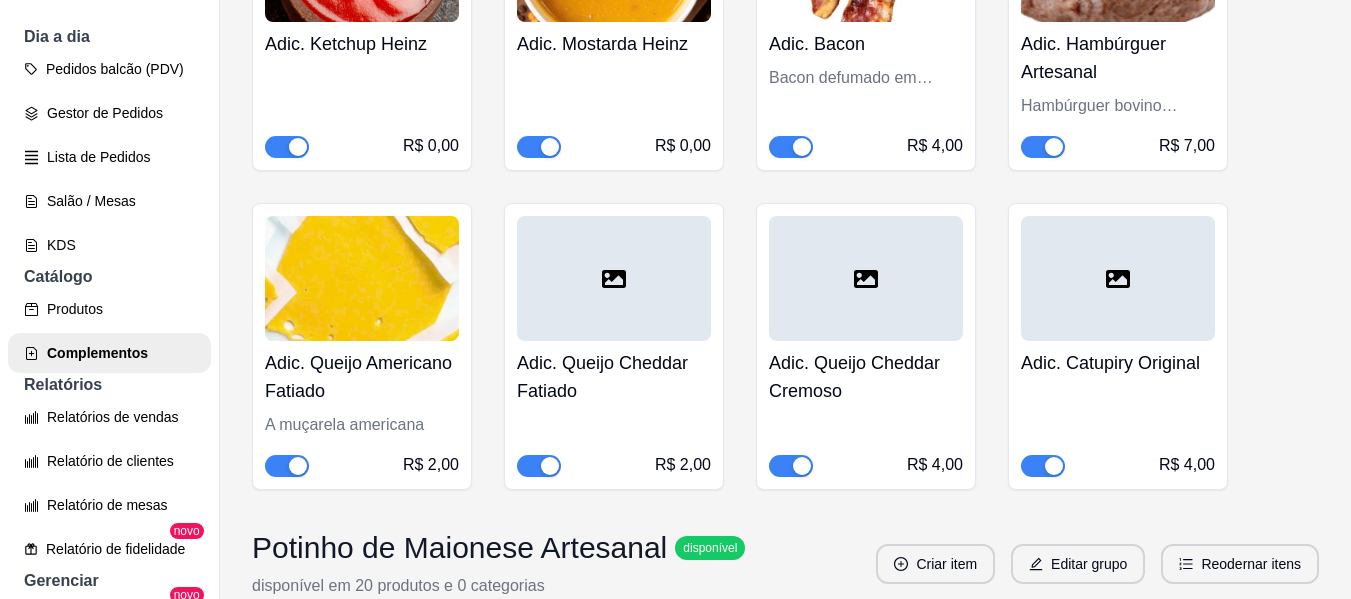 click at bounding box center [614, 278] 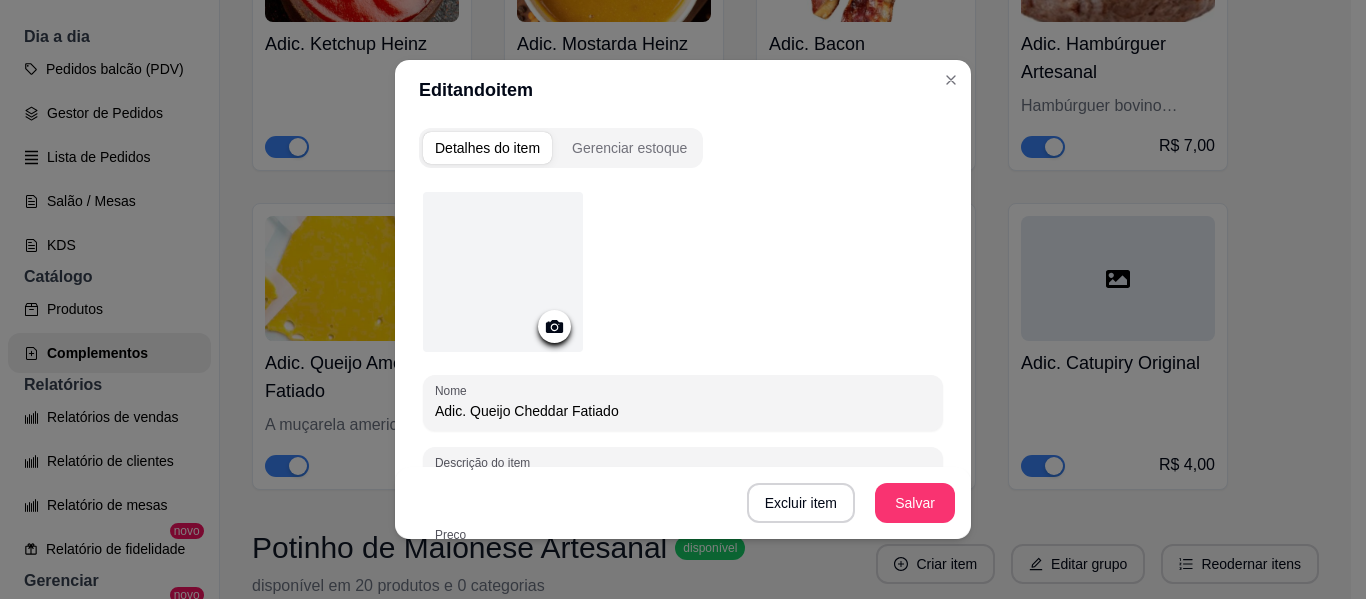 click 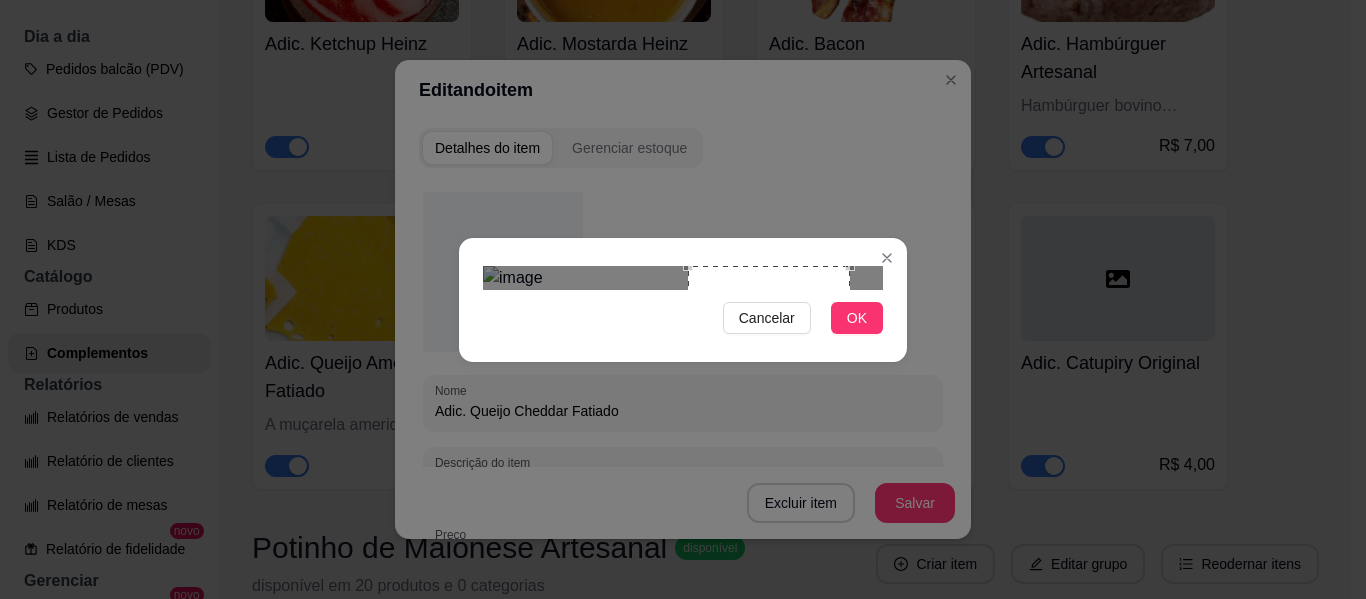 click at bounding box center (769, 347) 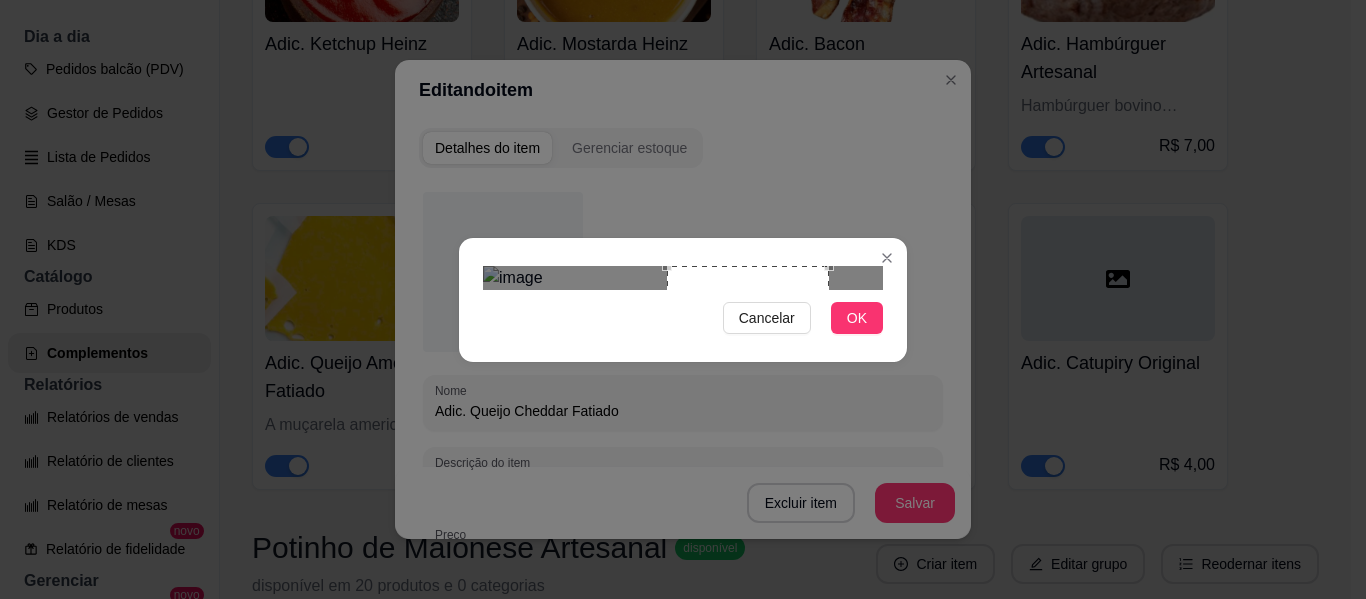 click at bounding box center [748, 347] 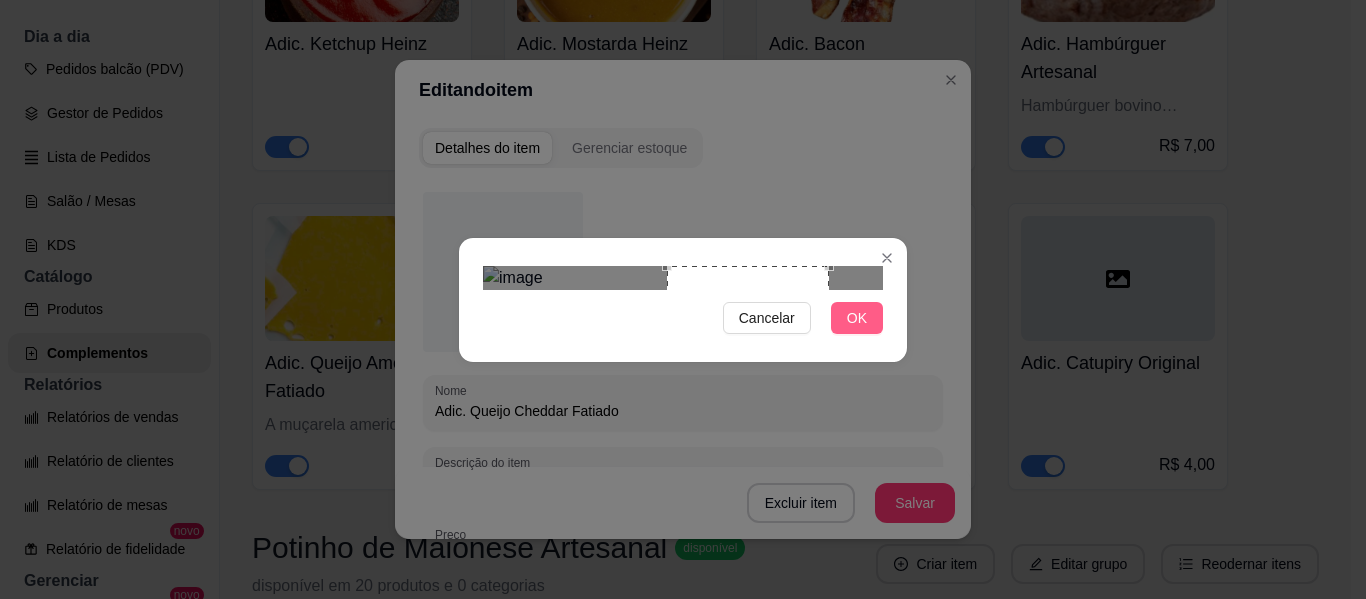 click on "OK" at bounding box center [857, 318] 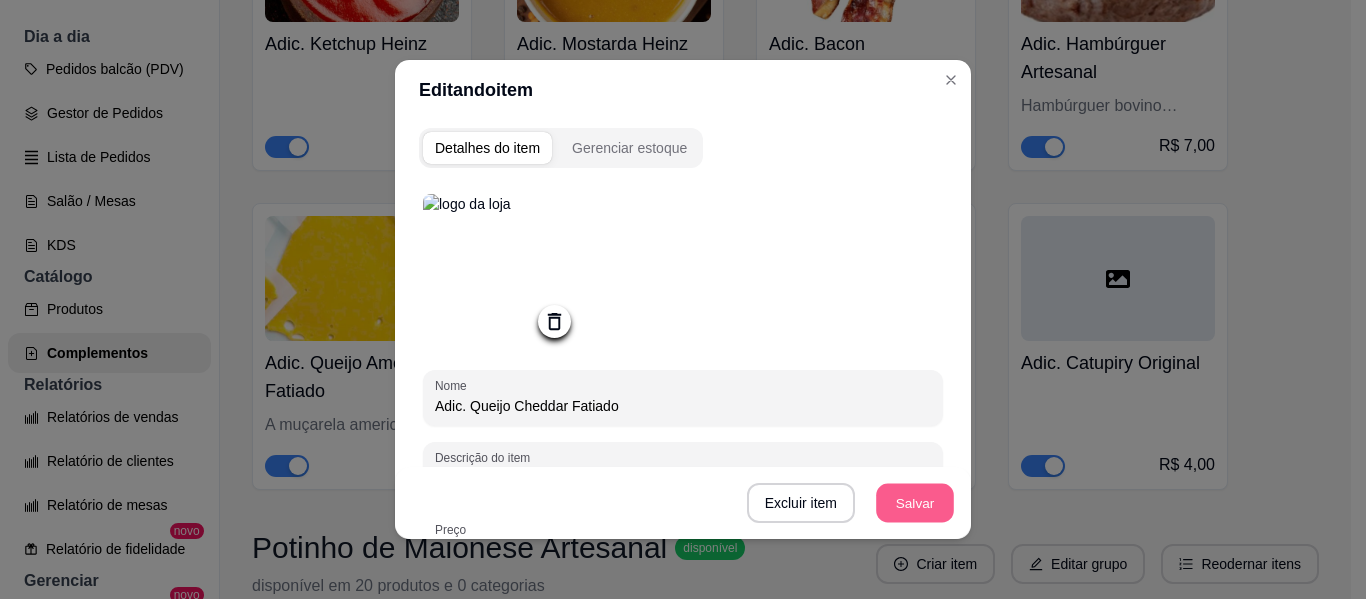 click on "Salvar" at bounding box center (915, 503) 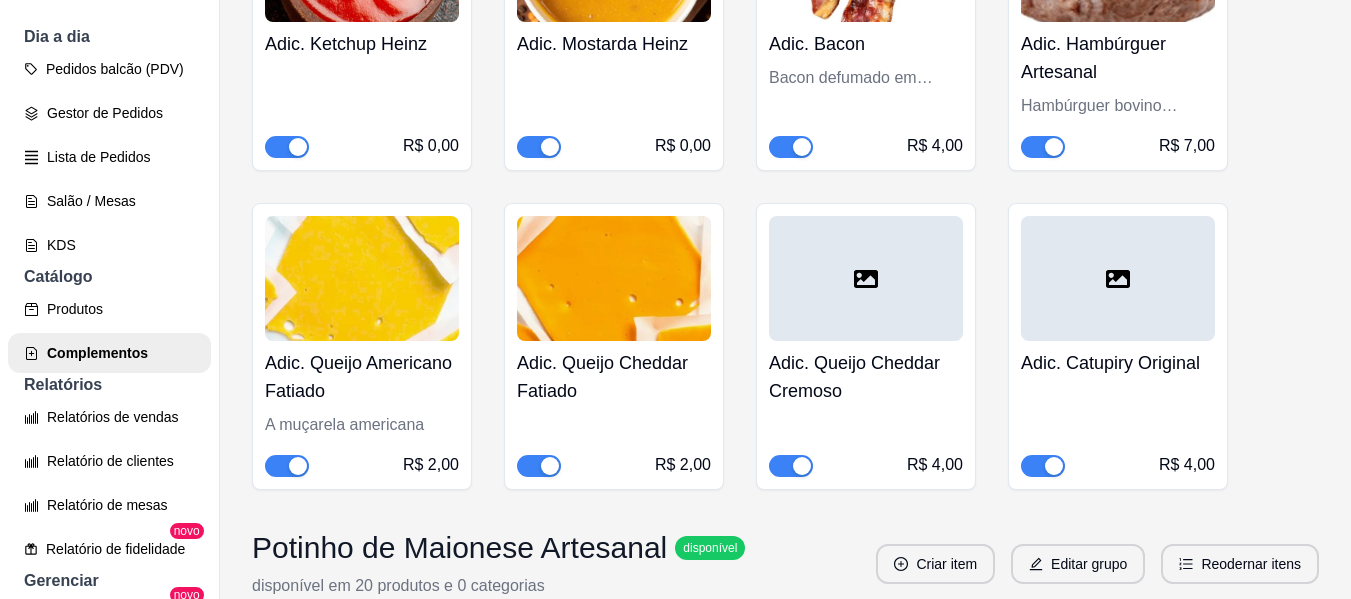 click at bounding box center [866, 278] 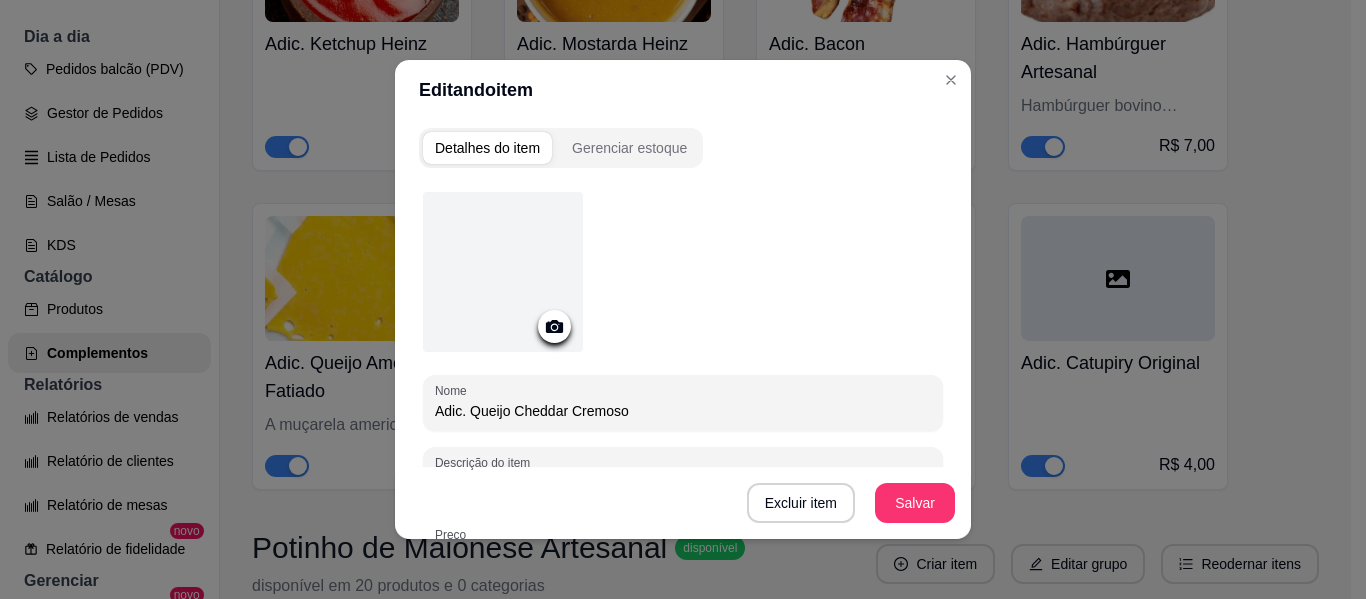 click 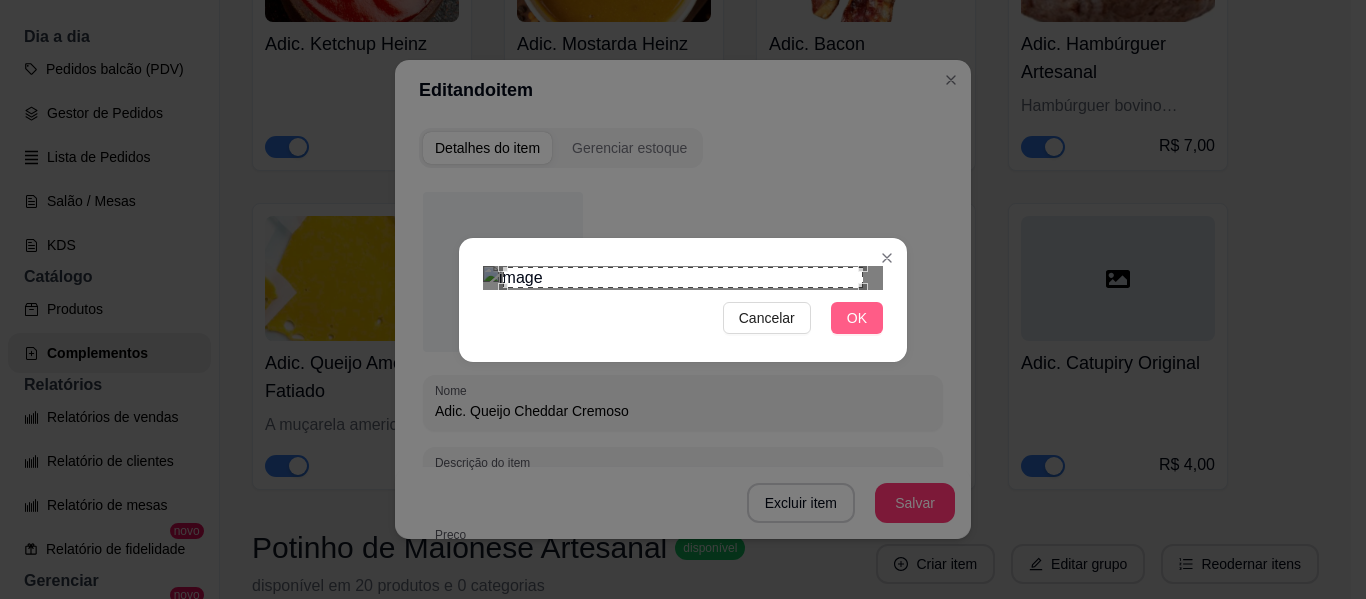 click on "OK" at bounding box center [857, 318] 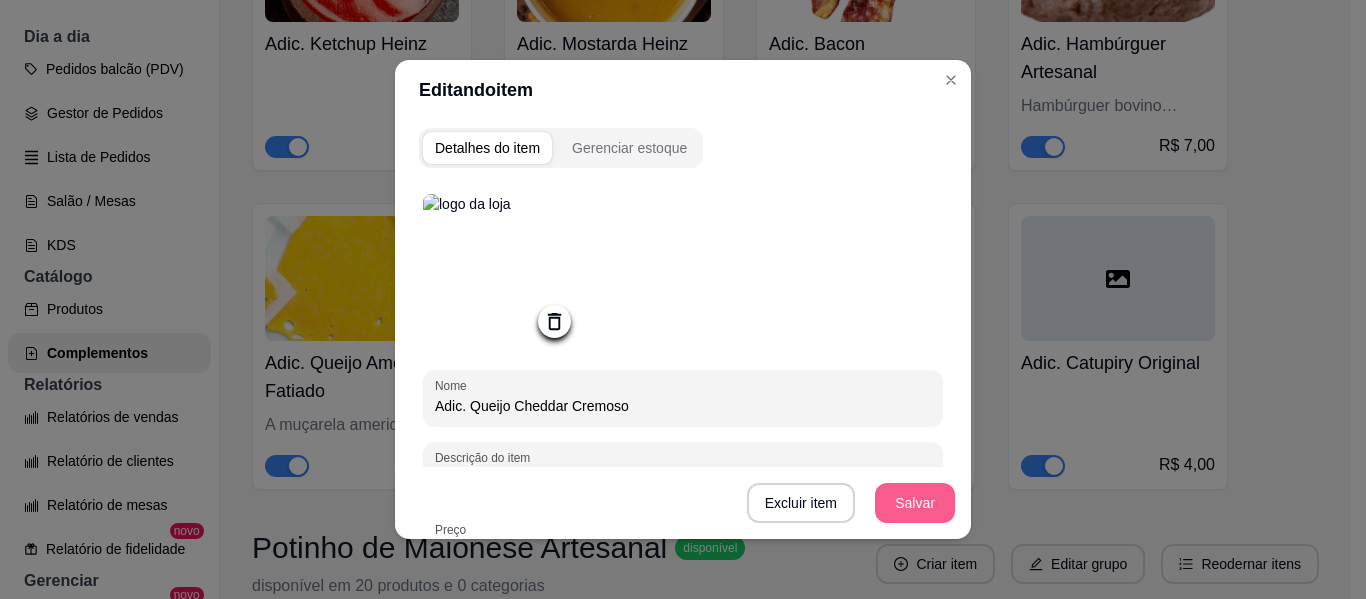 click on "Salvar" at bounding box center (915, 503) 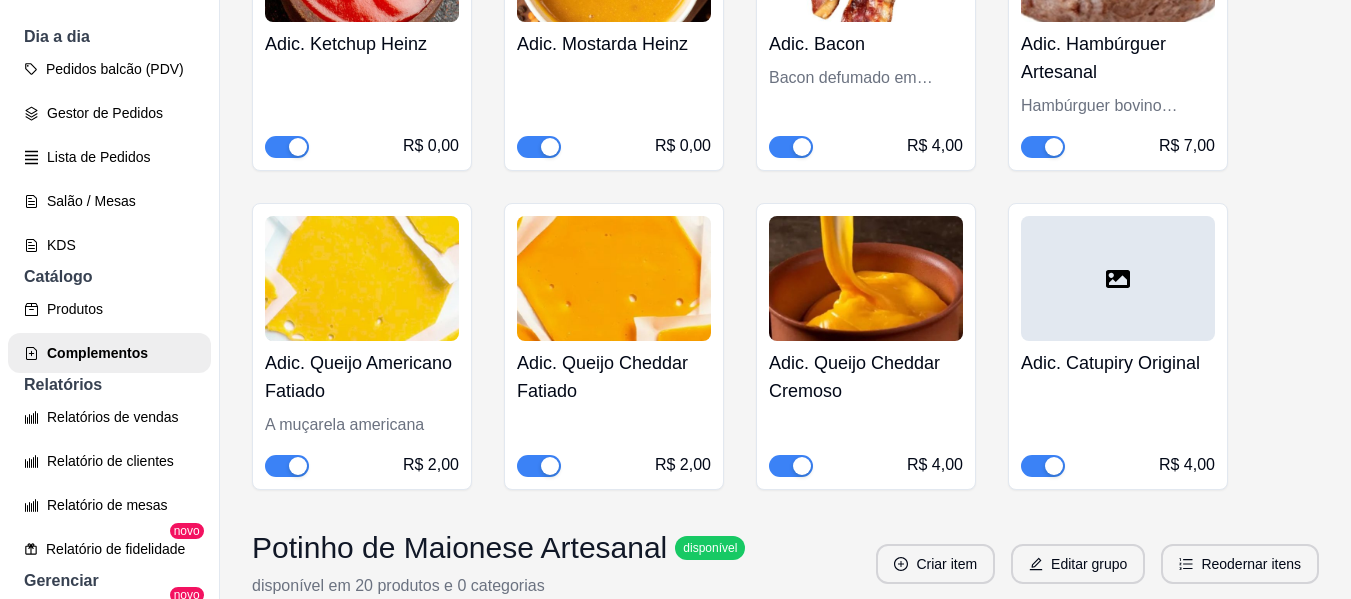 click at bounding box center (1118, 278) 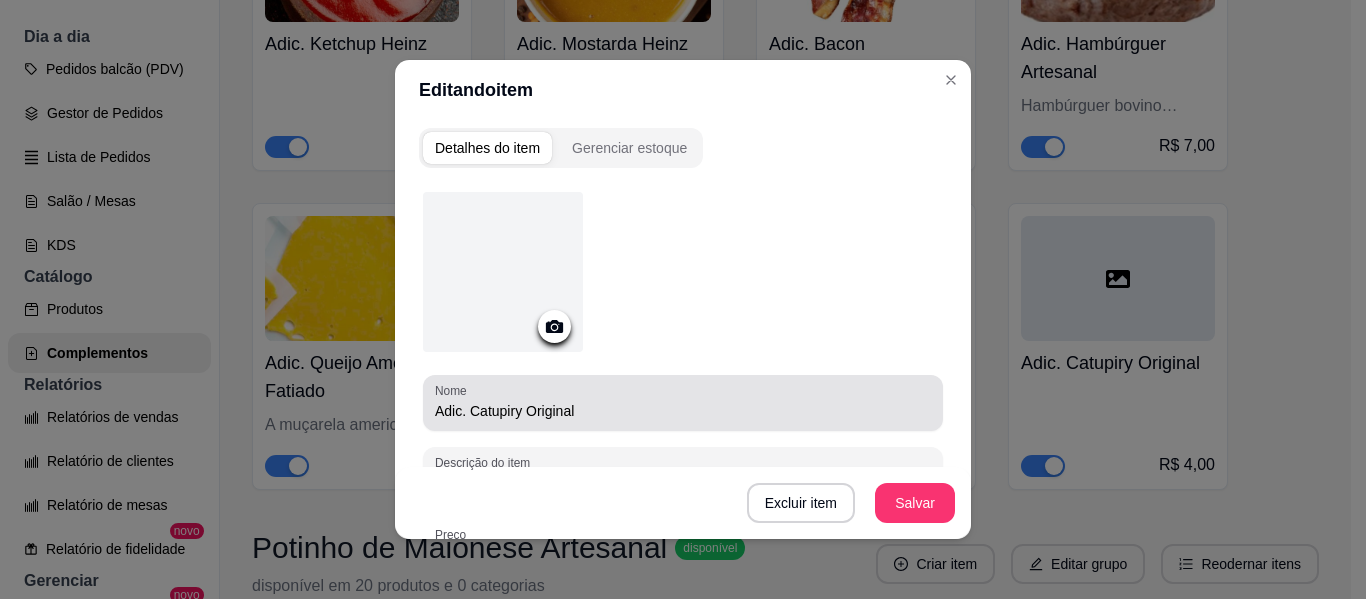 click on "Adic. Catupiry Original" at bounding box center [683, 411] 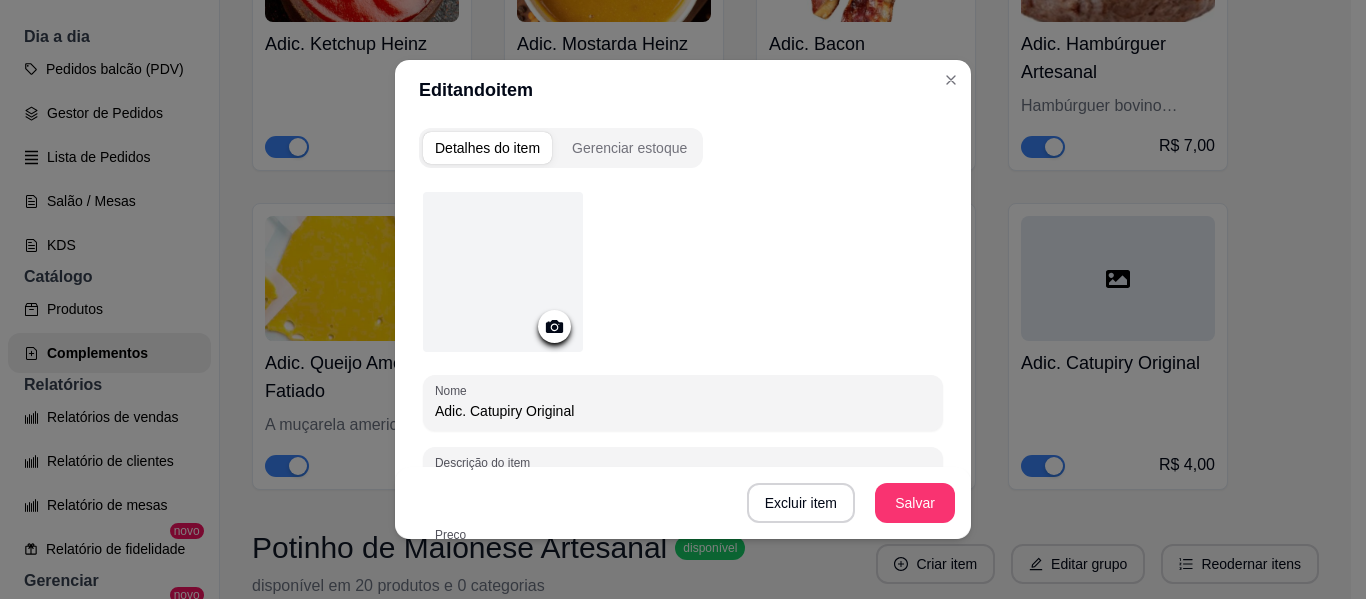 click on "Adic. Catupiry Original" at bounding box center [683, 411] 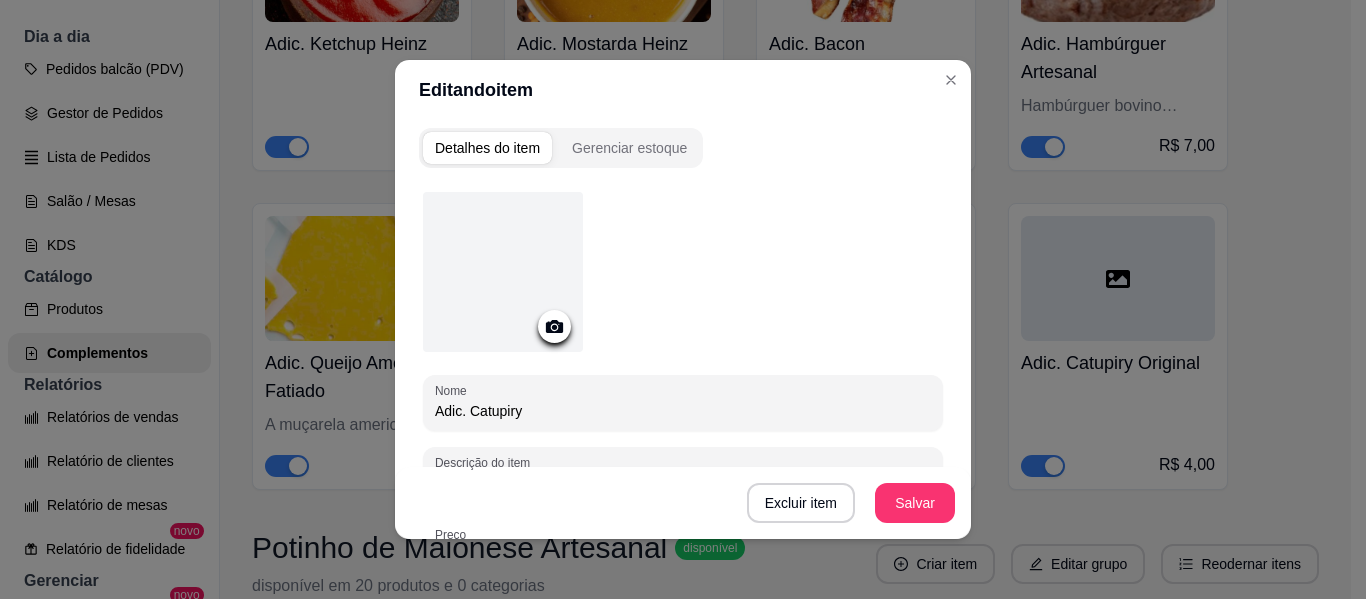 type on "Adic. Catupiry" 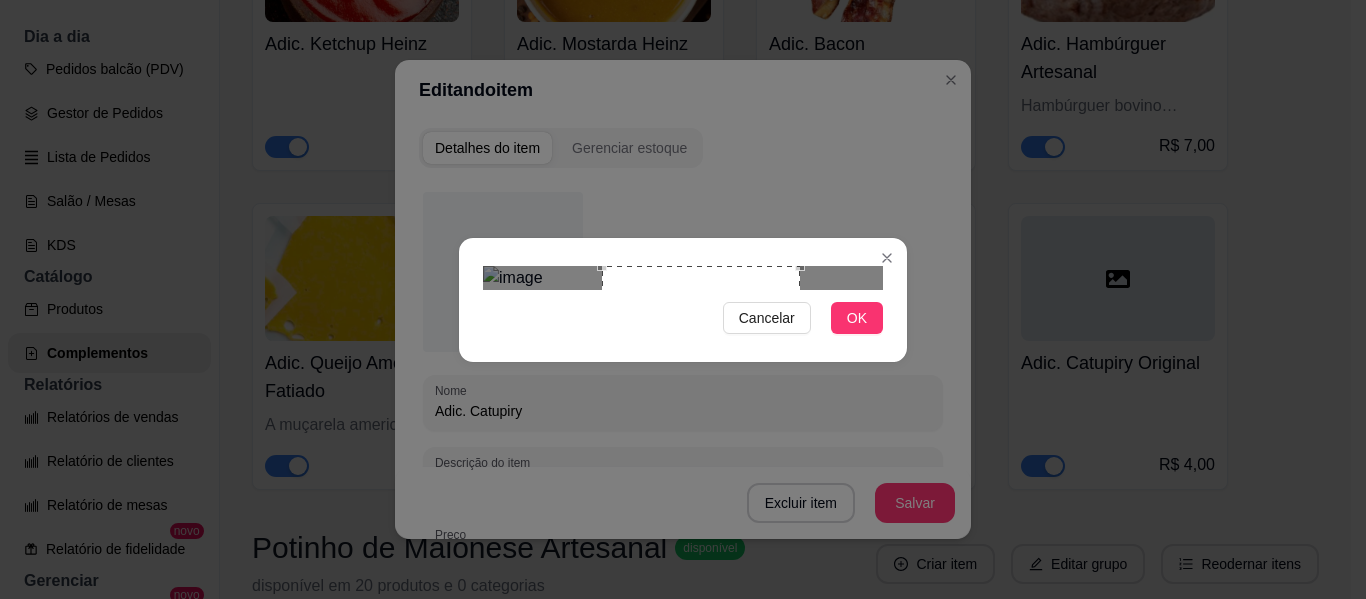 click at bounding box center [701, 365] 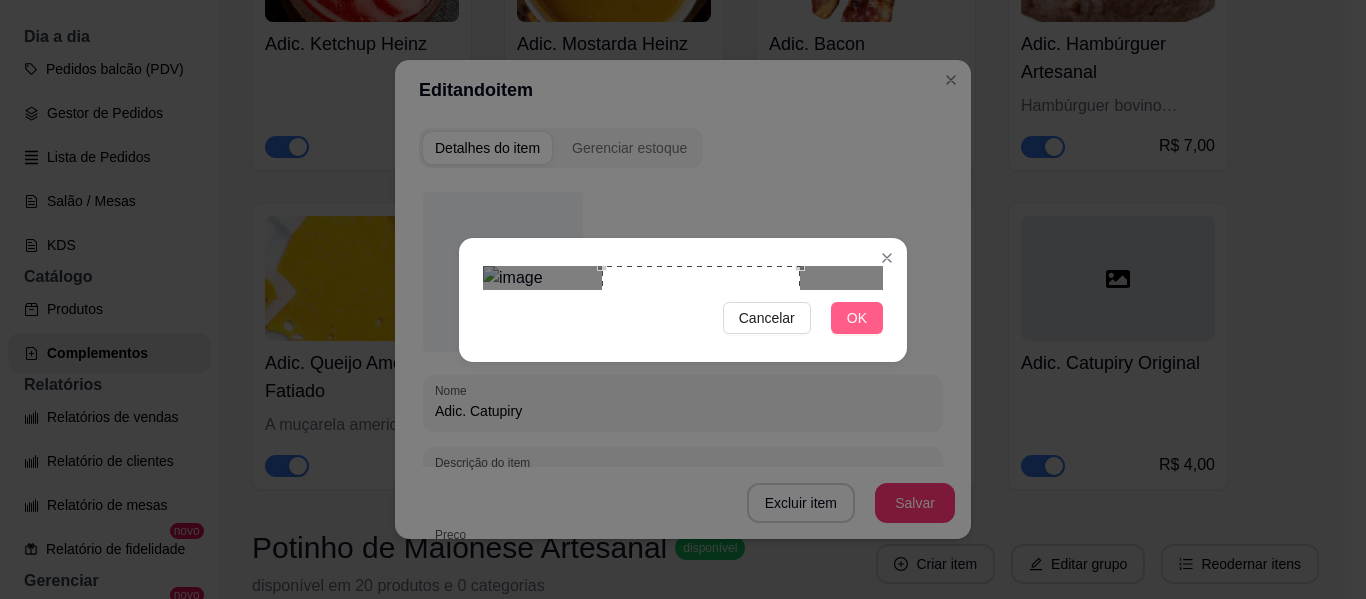 click on "OK" at bounding box center [857, 318] 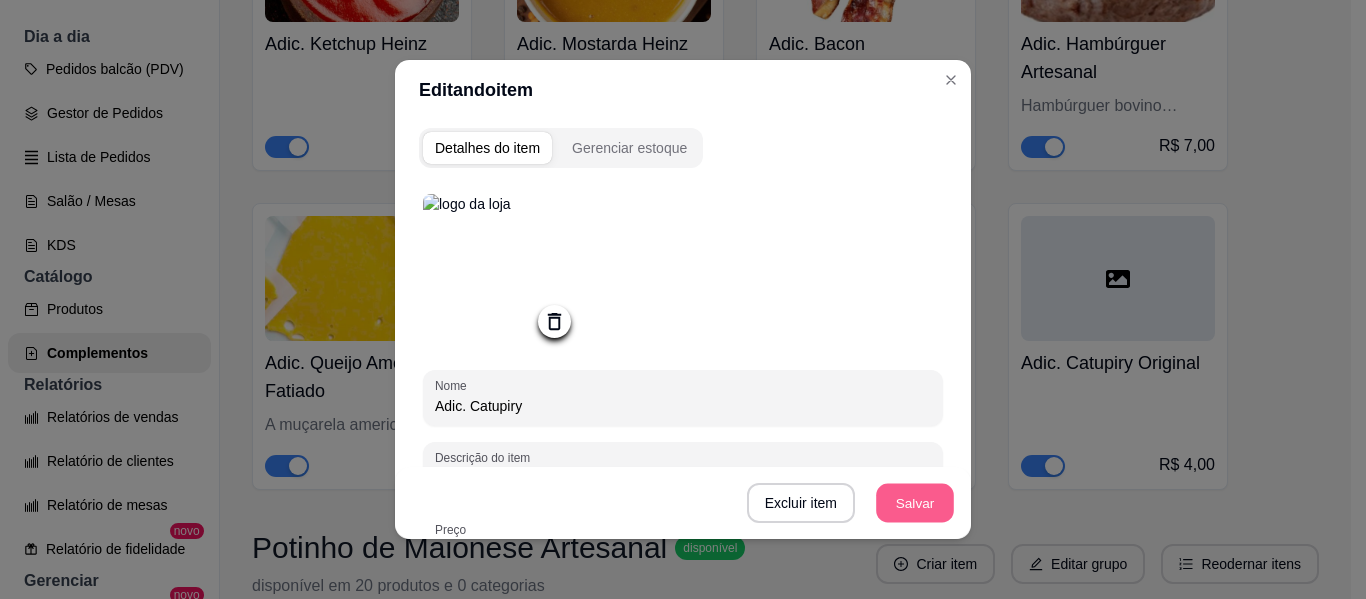 click on "Salvar" at bounding box center (915, 503) 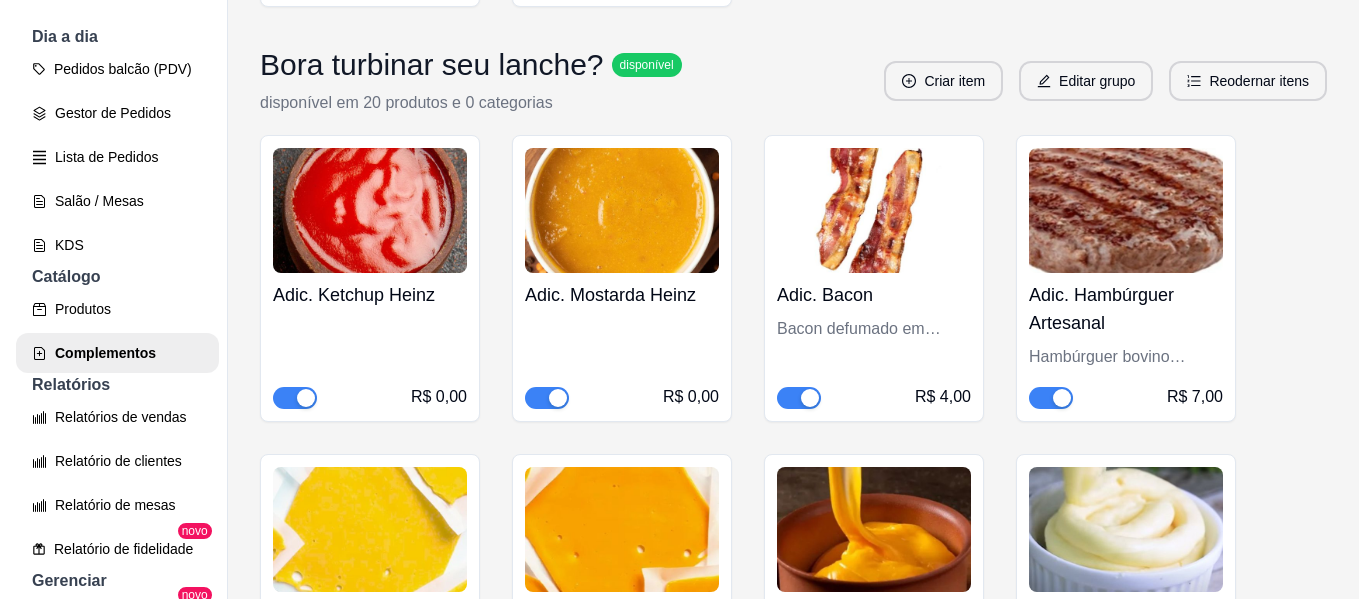 scroll, scrollTop: 1967, scrollLeft: 0, axis: vertical 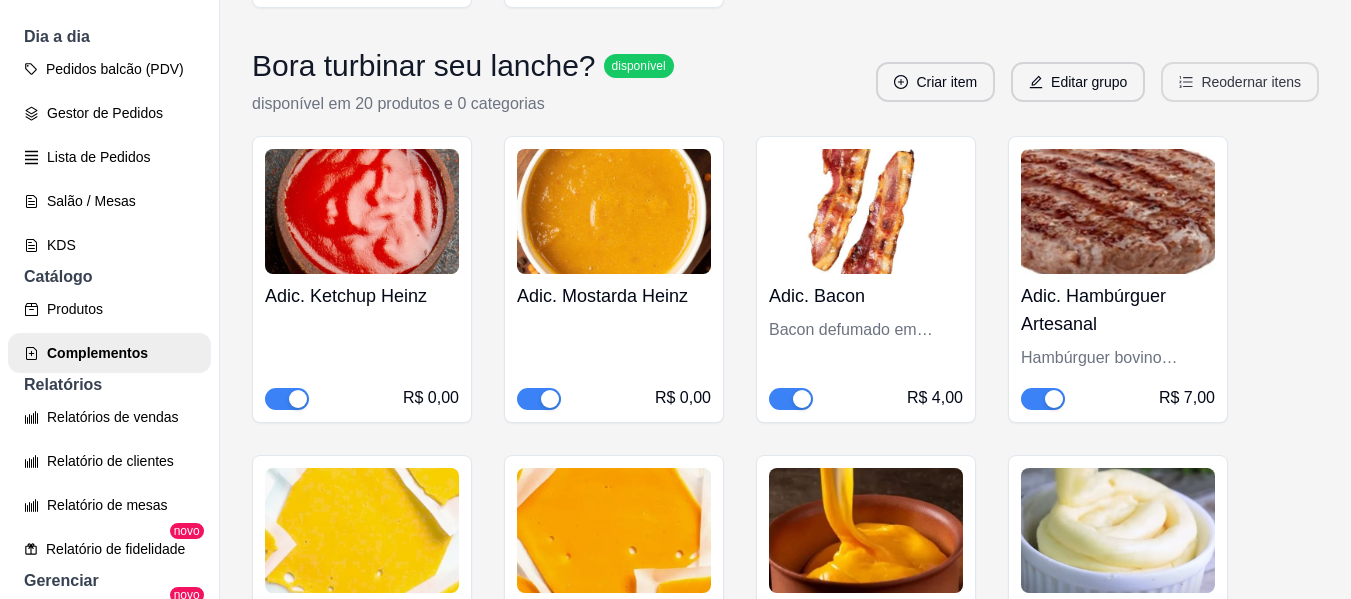 click on "Reodernar itens" at bounding box center [1240, 82] 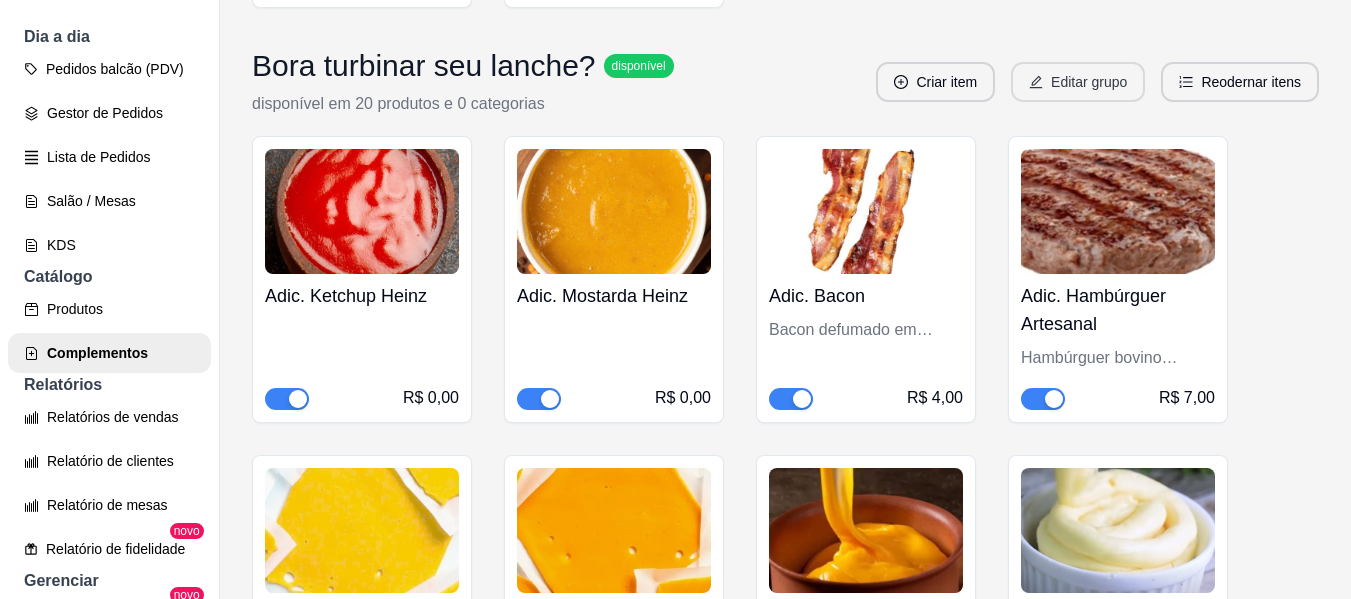click on "Editar grupo" at bounding box center [1078, 82] 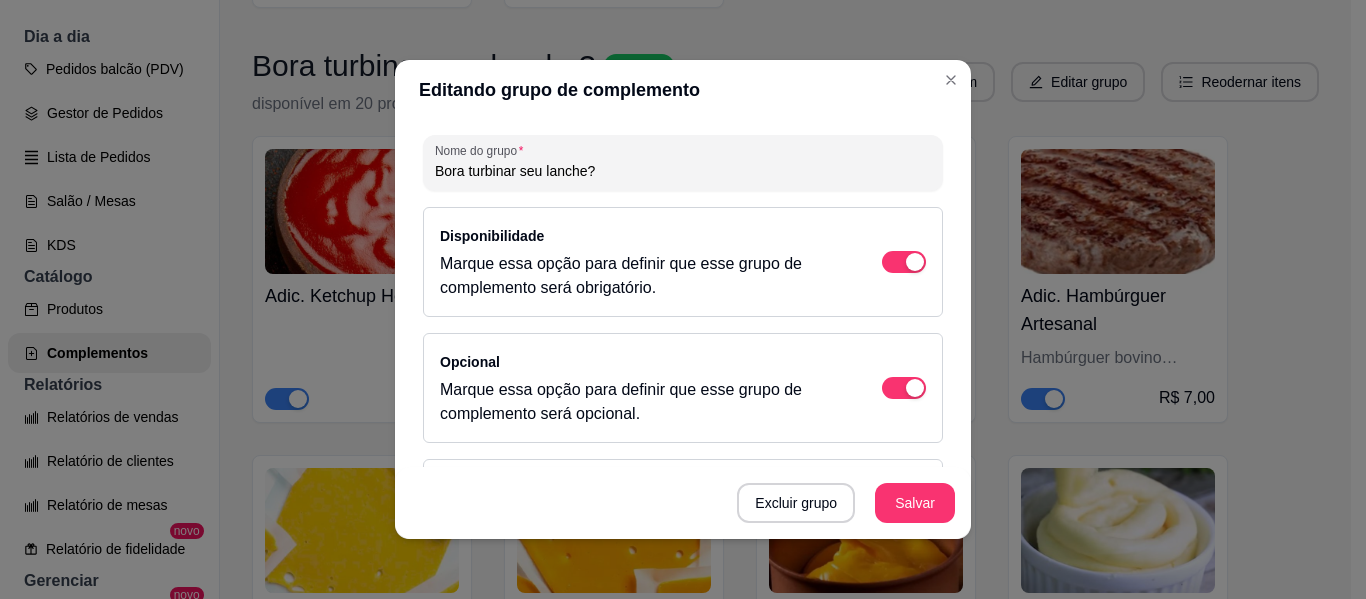 scroll, scrollTop: 0, scrollLeft: 0, axis: both 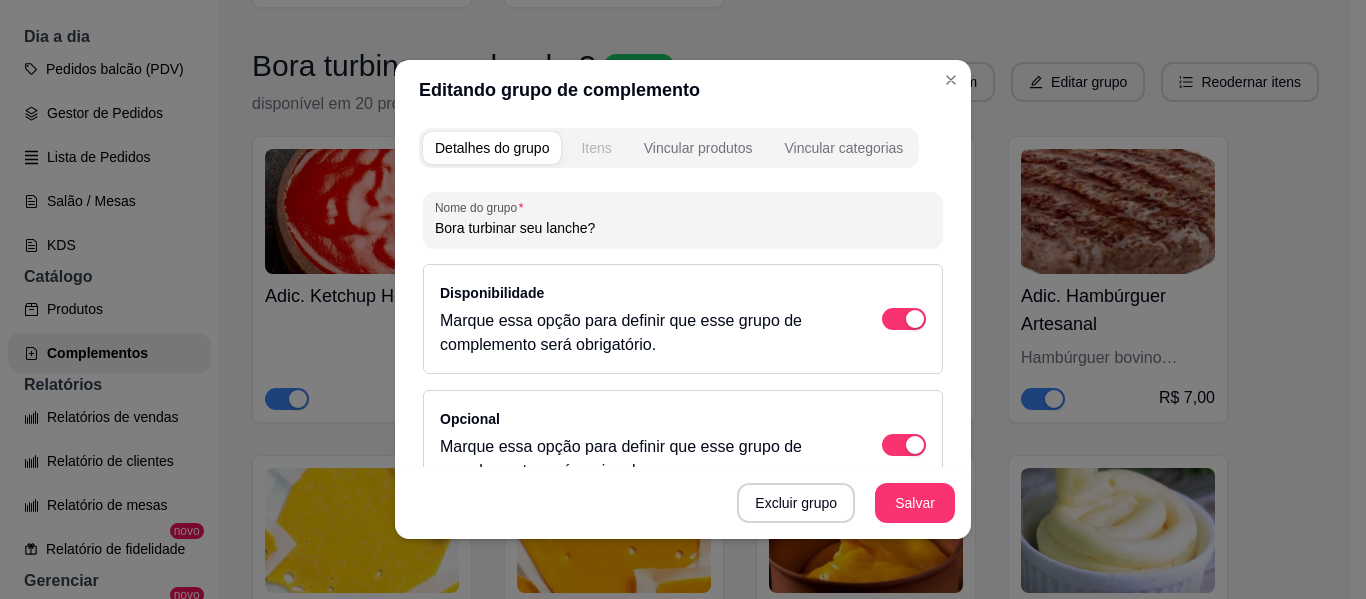 click on "Itens" at bounding box center (596, 148) 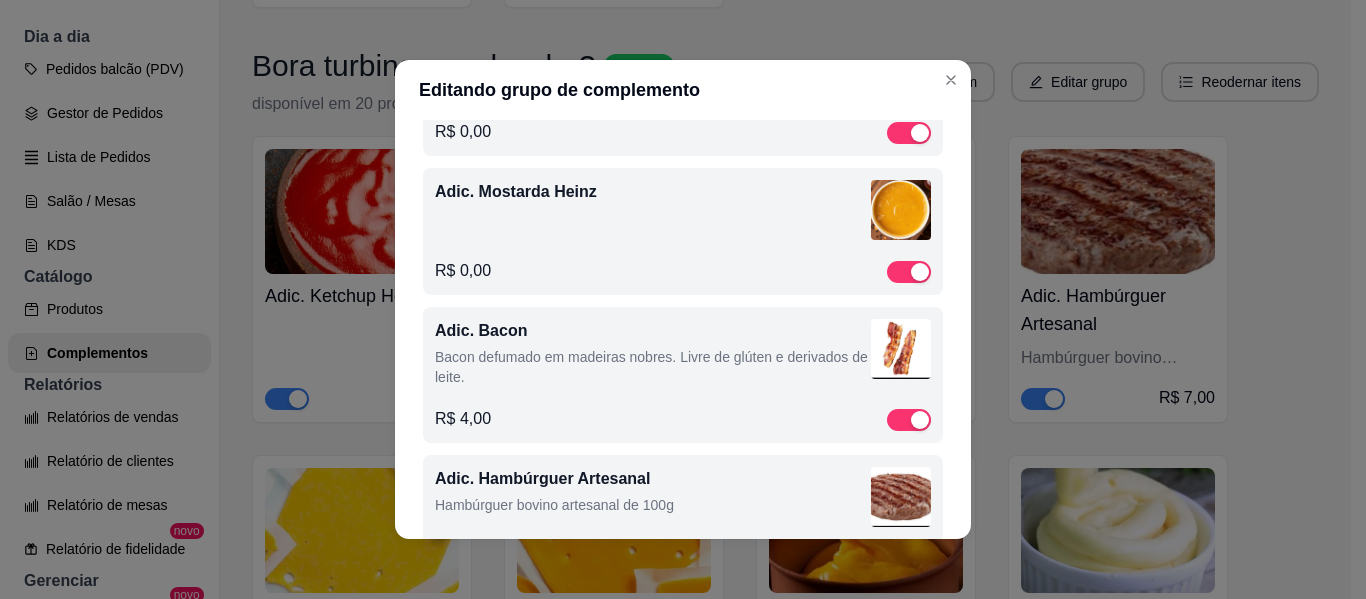 scroll, scrollTop: 0, scrollLeft: 0, axis: both 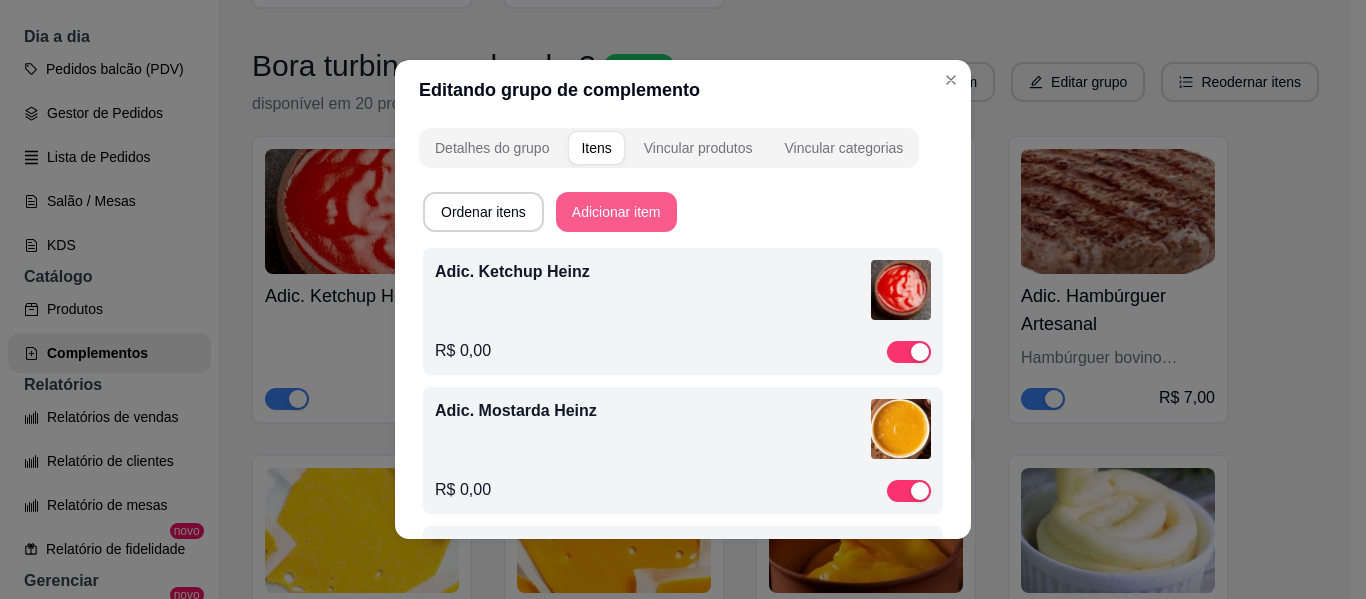 click on "Adicionar item" at bounding box center (616, 212) 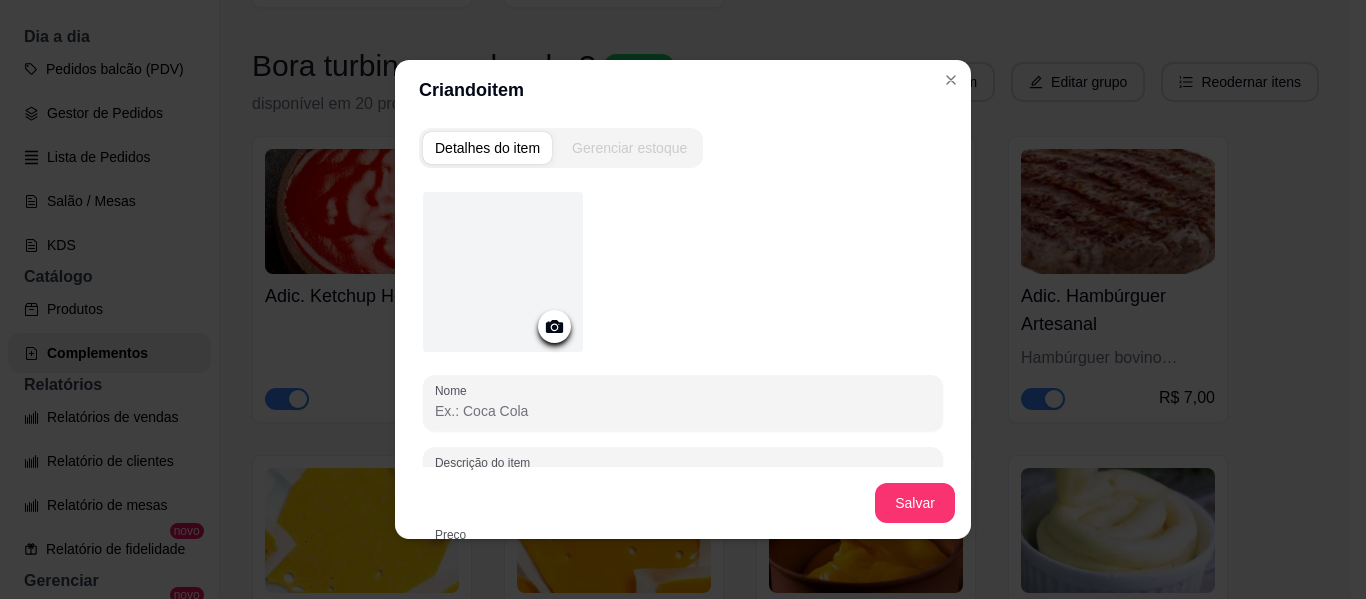 click 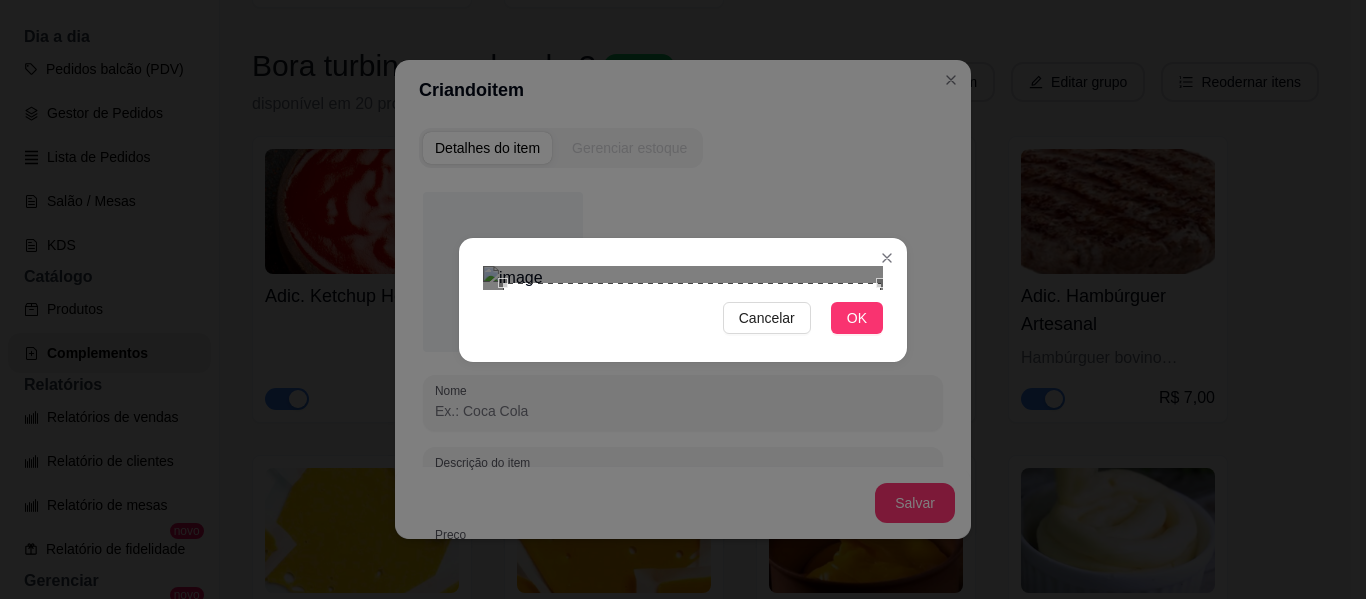 click on "Cancelar OK" at bounding box center (683, 300) 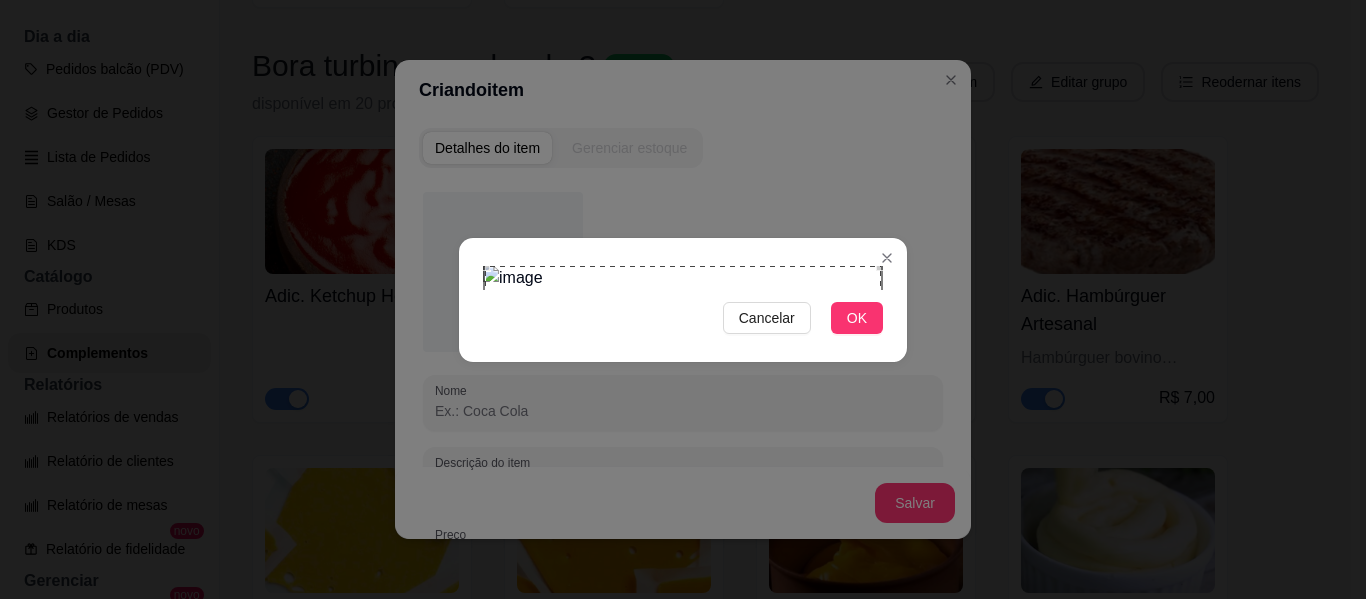 click on "Cancelar OK" at bounding box center [683, 300] 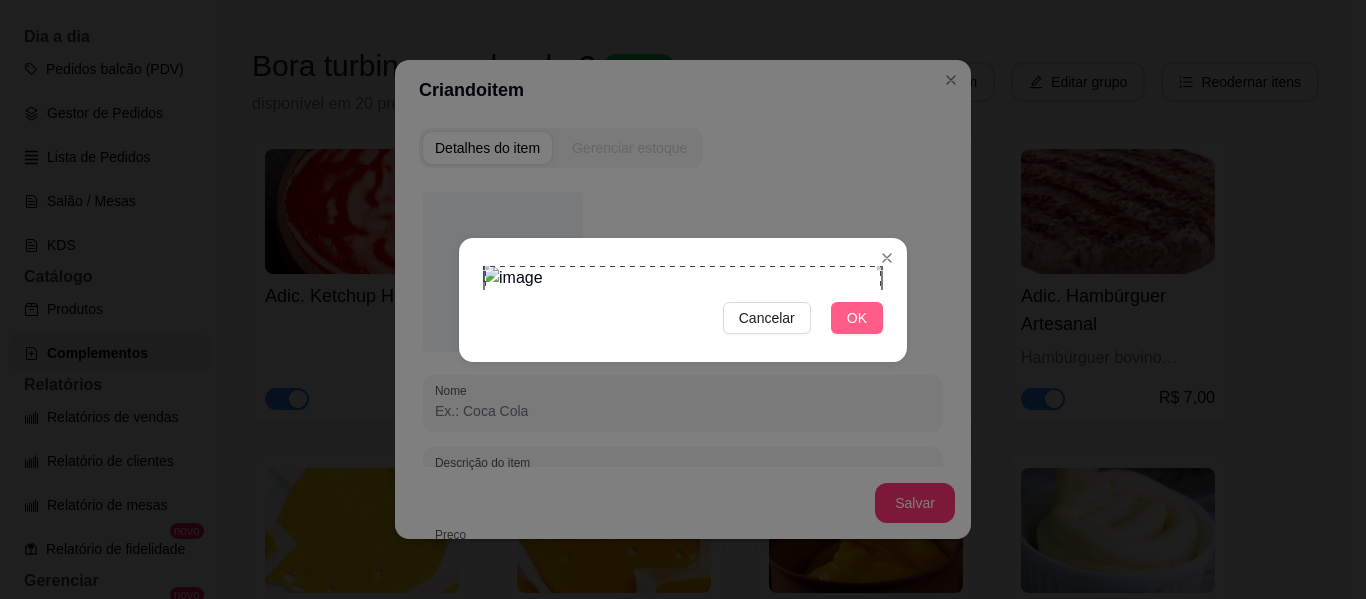 click on "OK" at bounding box center [857, 318] 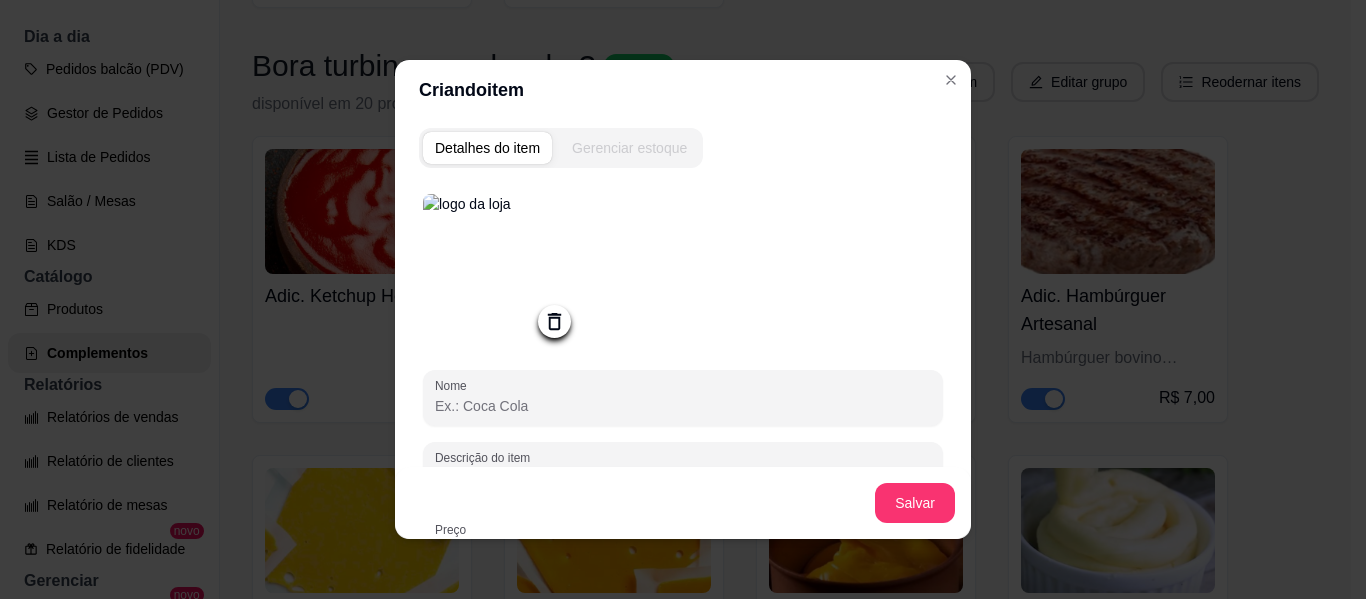 click on "Nome" at bounding box center (683, 406) 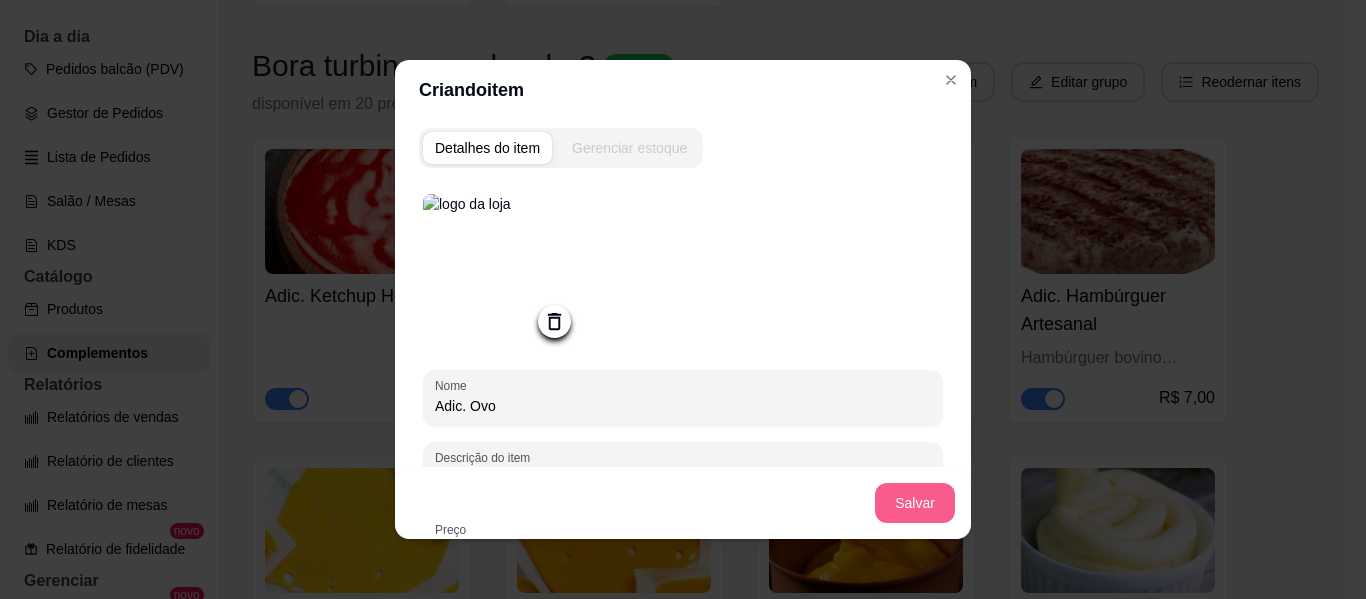 type on "Adic. Ovo" 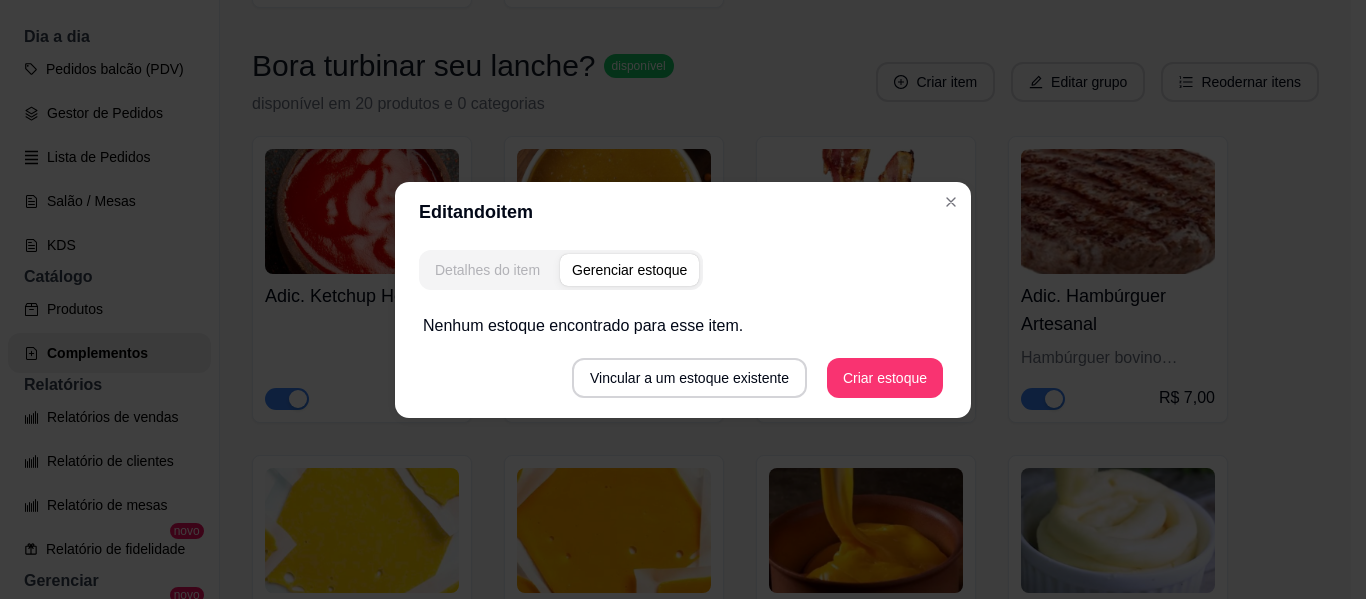 click on "Detalhes do item" at bounding box center (487, 270) 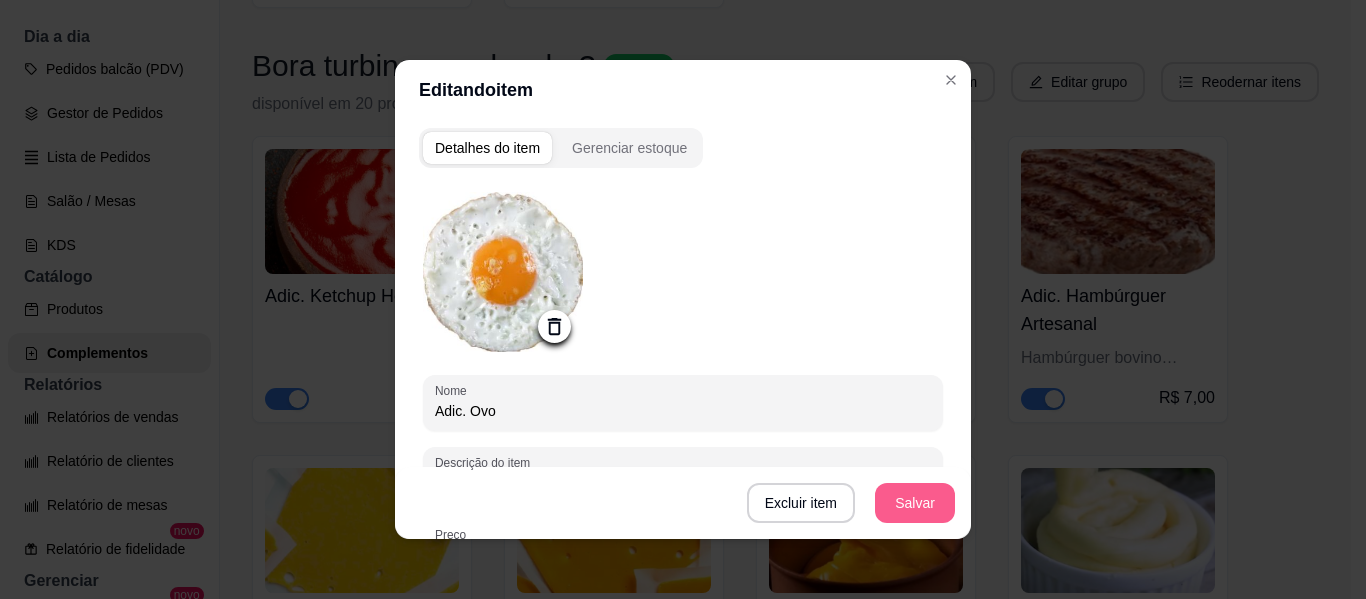 click on "Salvar" at bounding box center (915, 503) 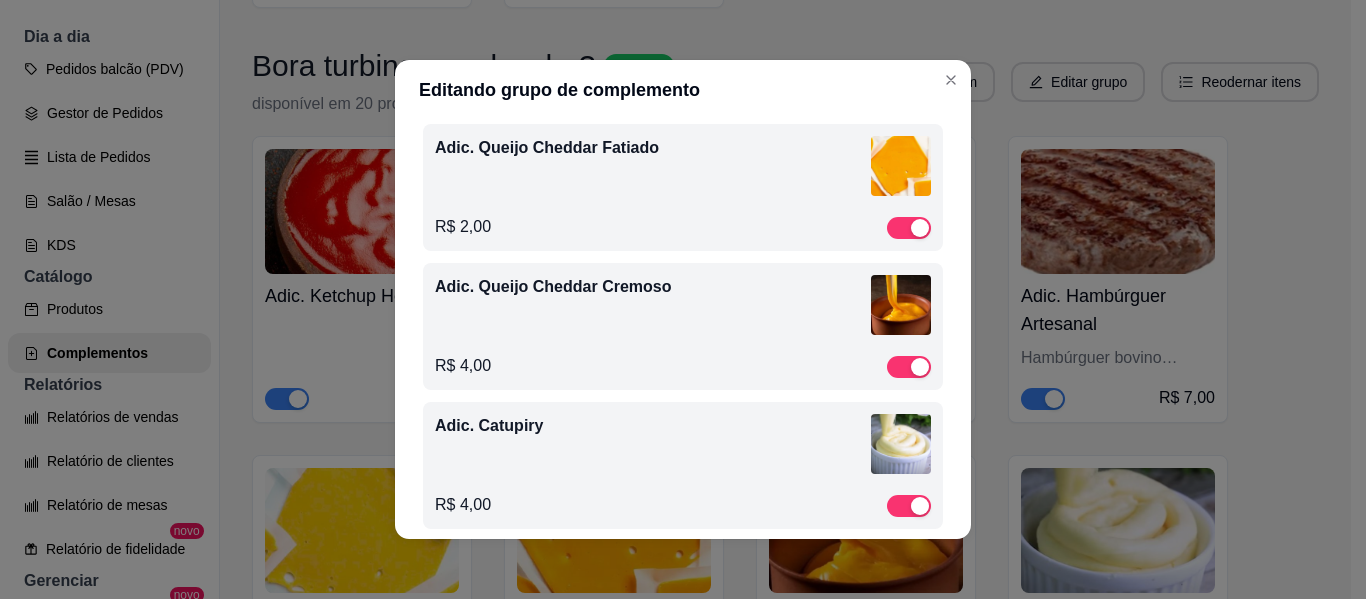 scroll, scrollTop: 990, scrollLeft: 0, axis: vertical 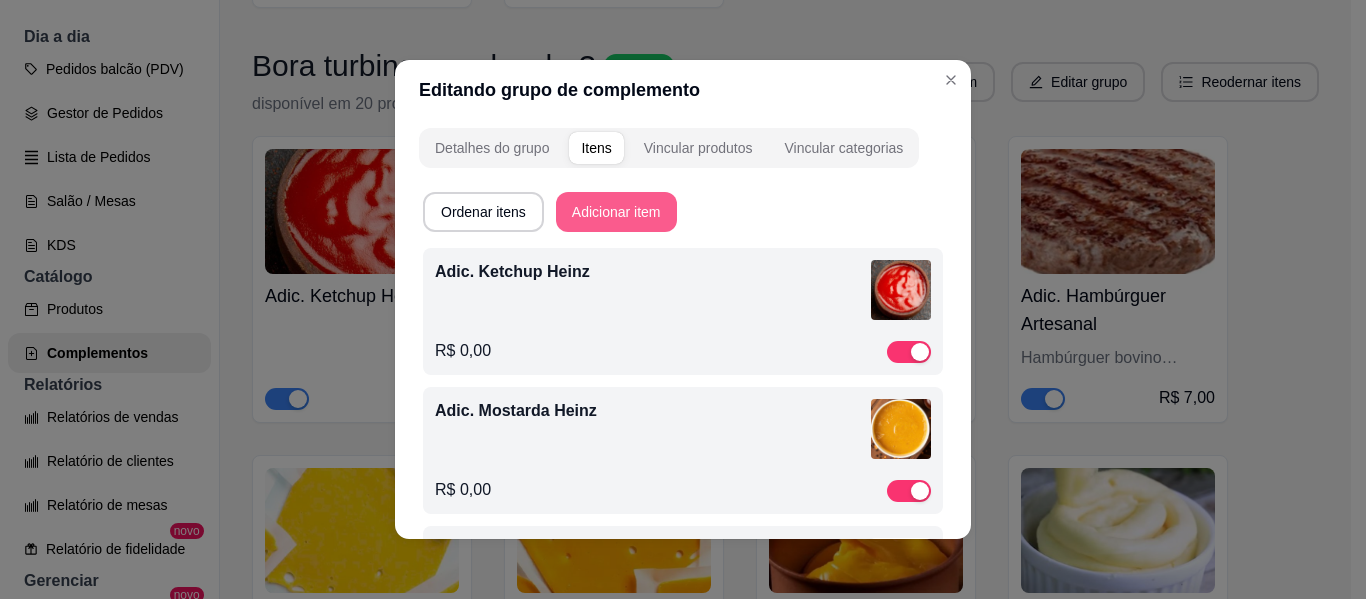 click on "Adicionar item" at bounding box center [616, 212] 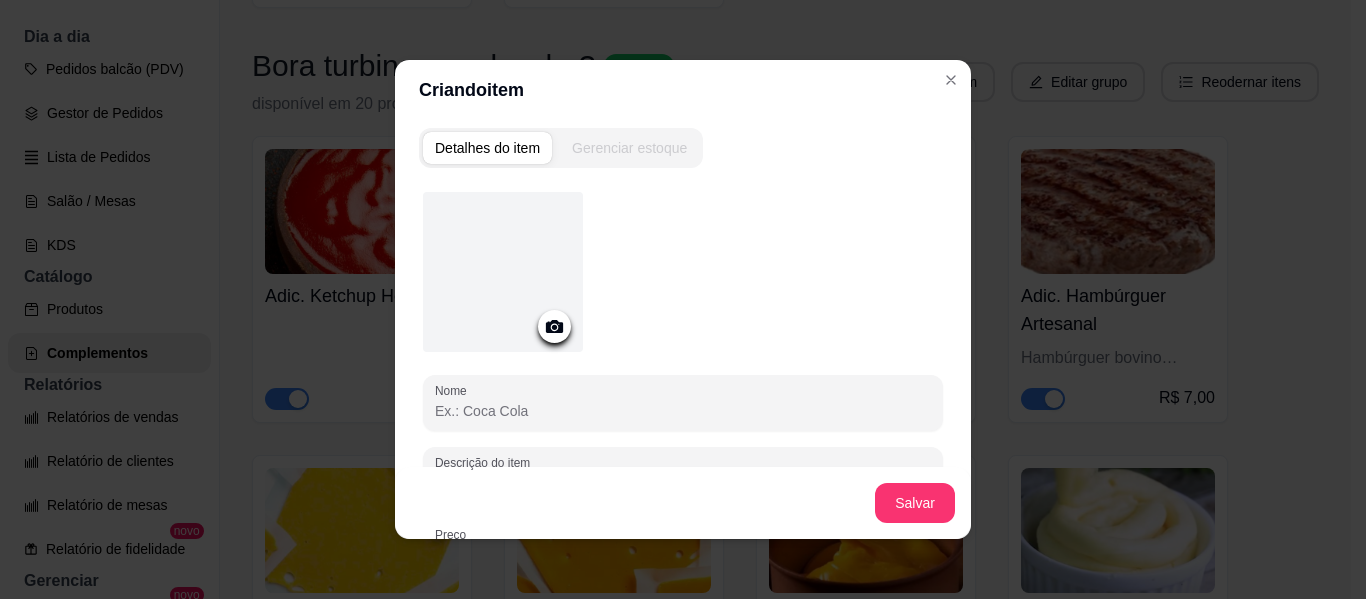 click 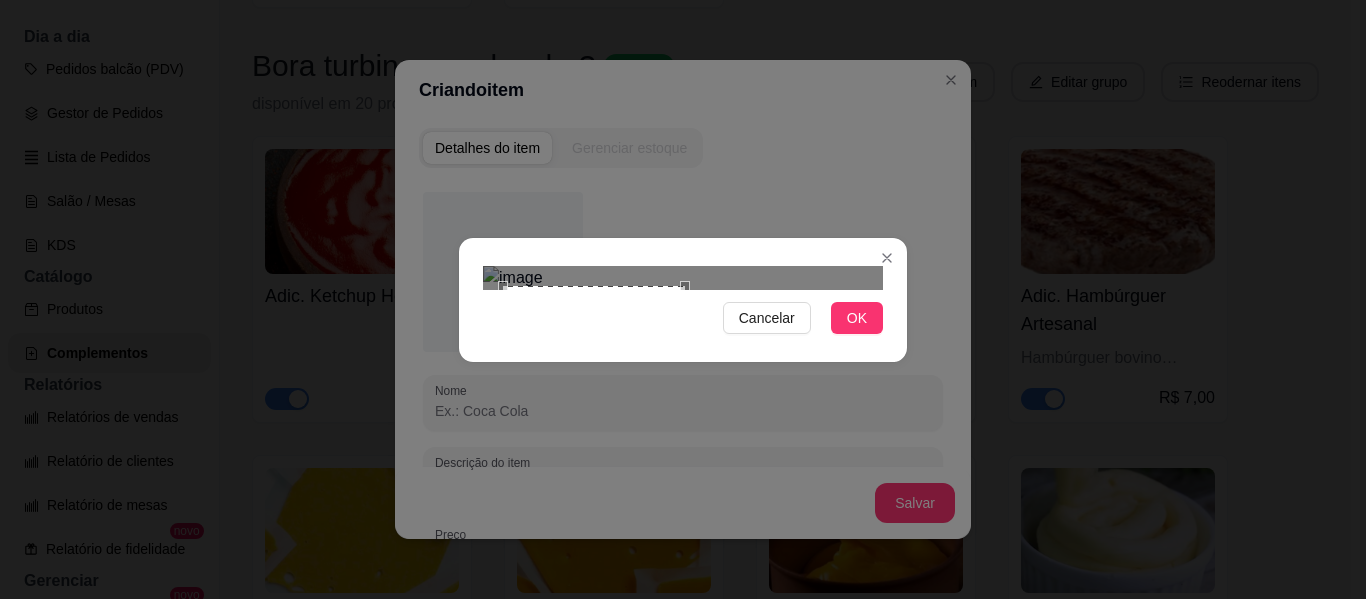click at bounding box center (683, 278) 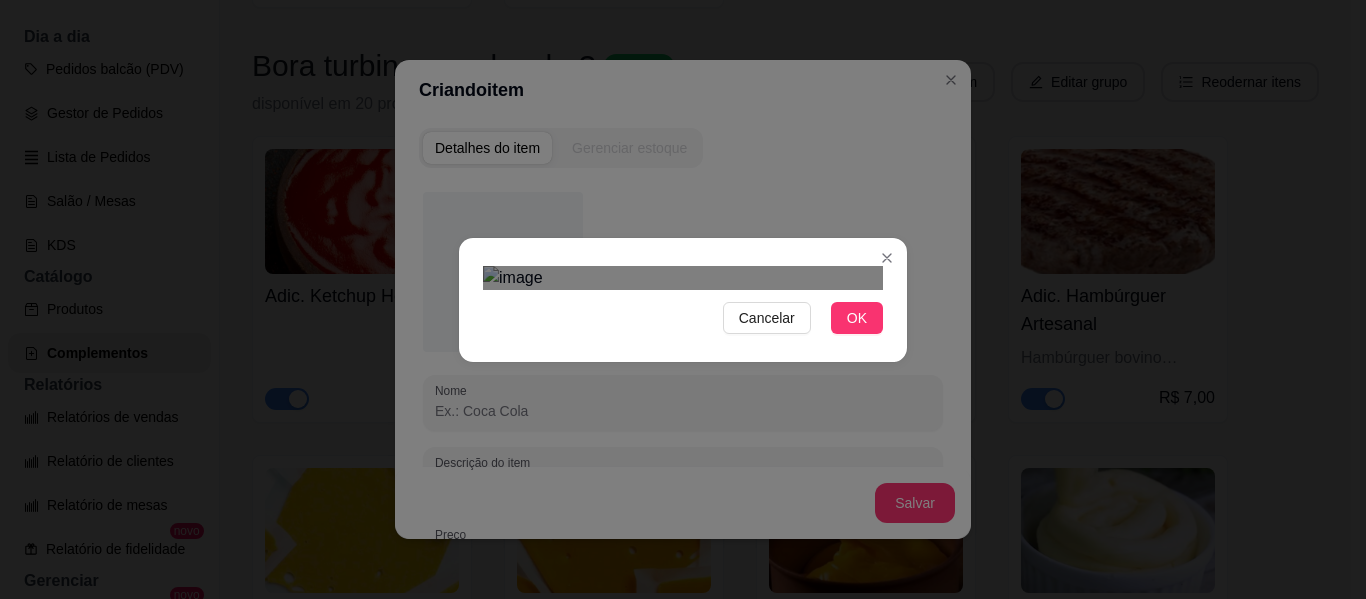 click at bounding box center [718, 534] 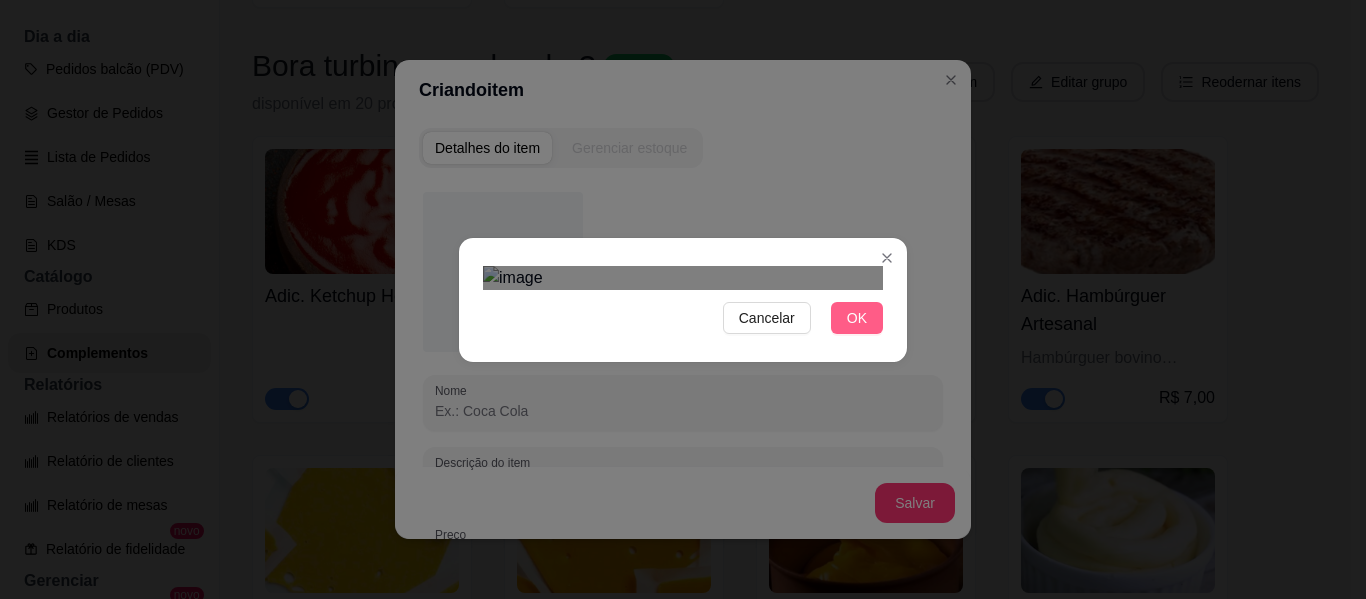 click on "OK" at bounding box center [857, 318] 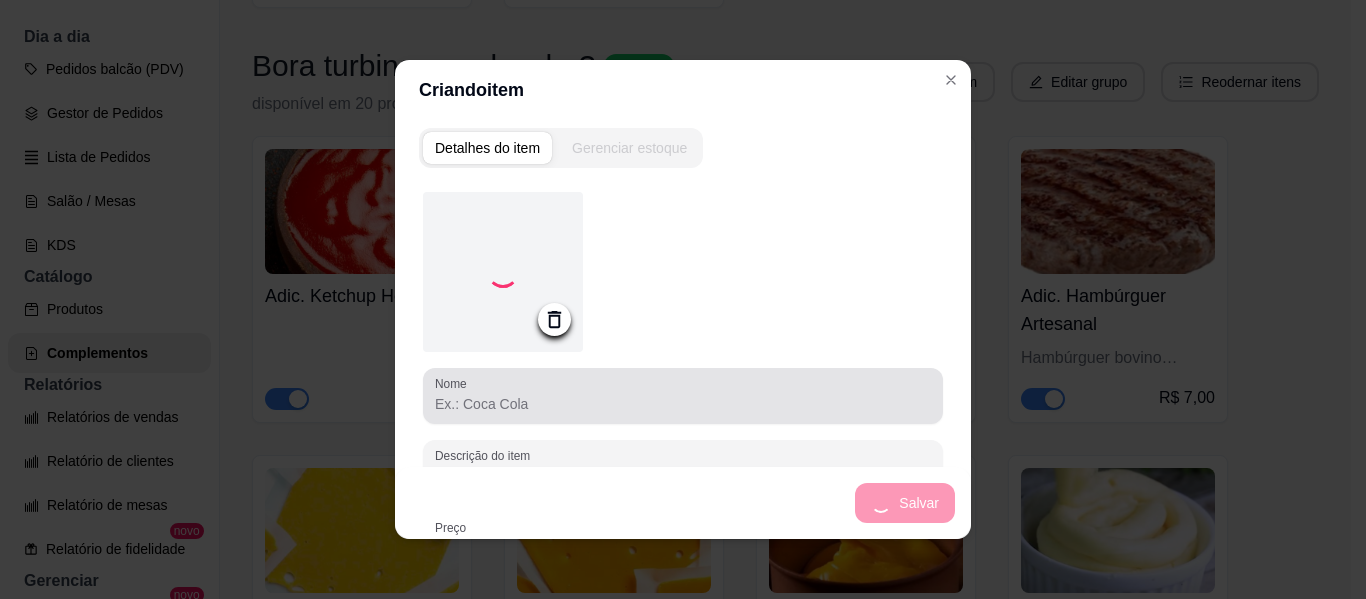 click on "Nome" at bounding box center (683, 404) 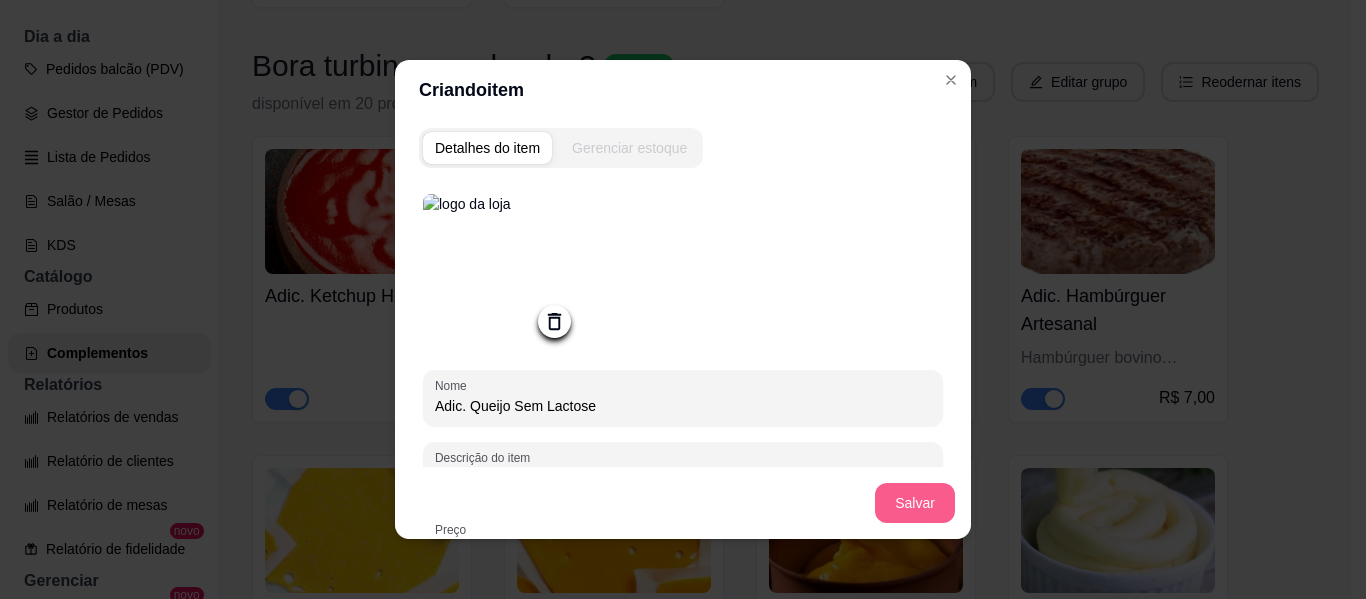 type on "Adic. Queijo Sem Lactose" 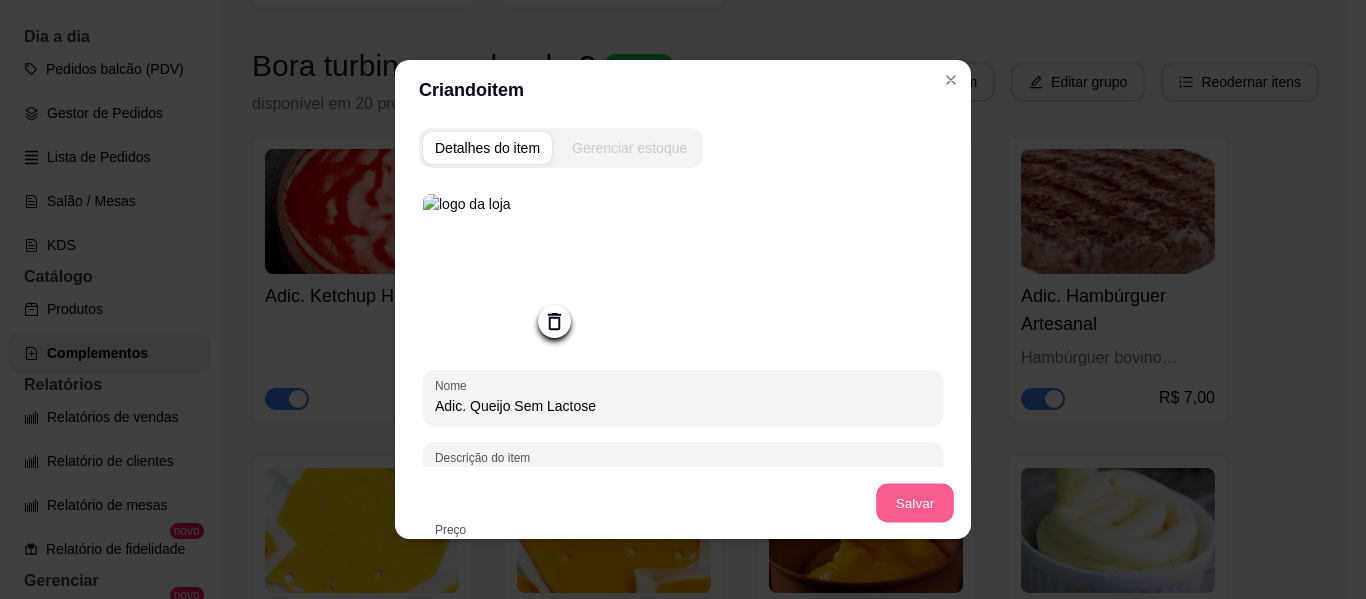 click on "Salvar" at bounding box center [915, 503] 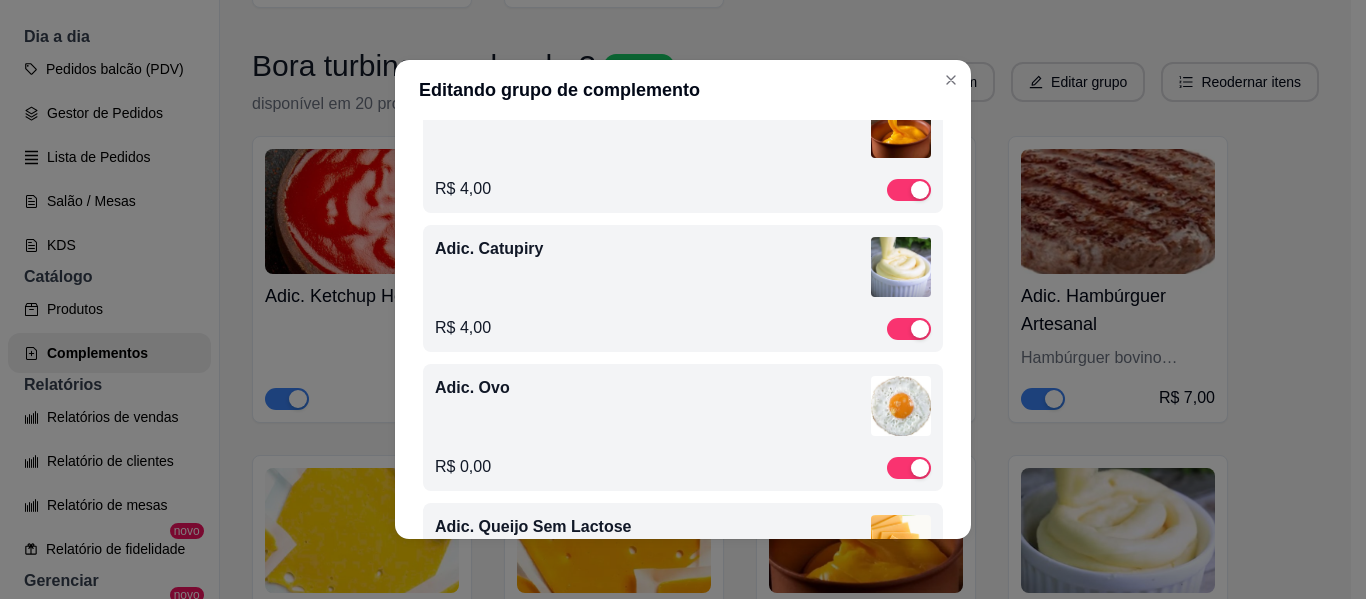 scroll, scrollTop: 1129, scrollLeft: 0, axis: vertical 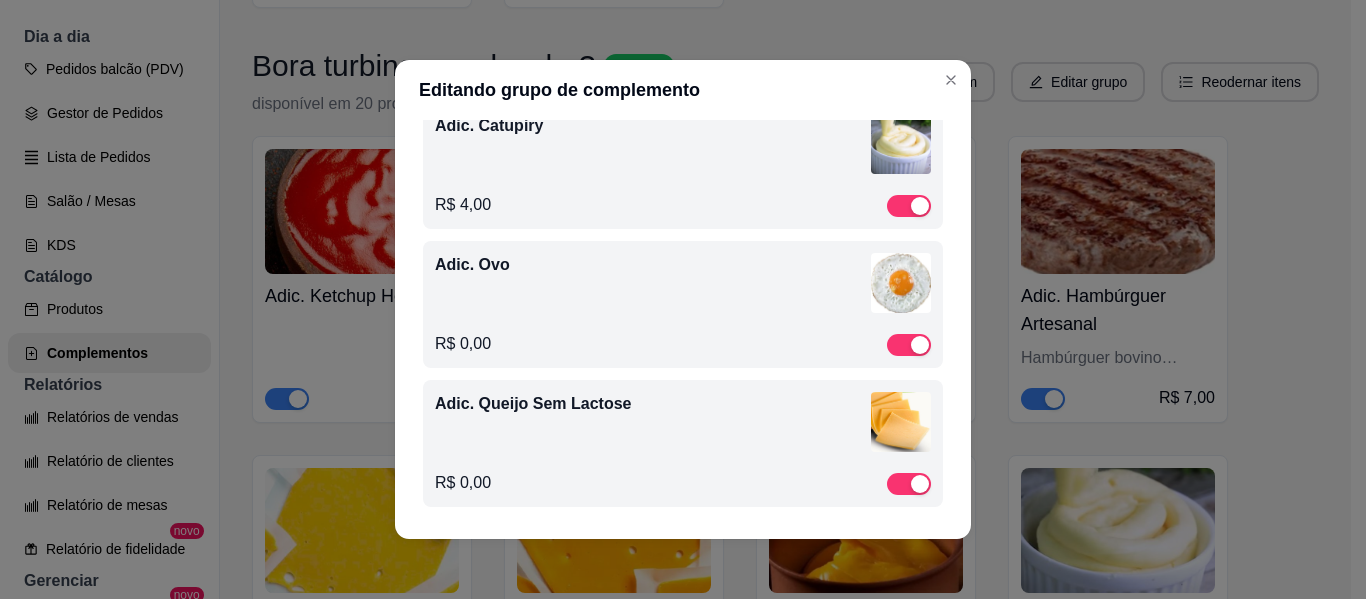 click on "Adic. Queijo Sem Lactose" at bounding box center [653, 404] 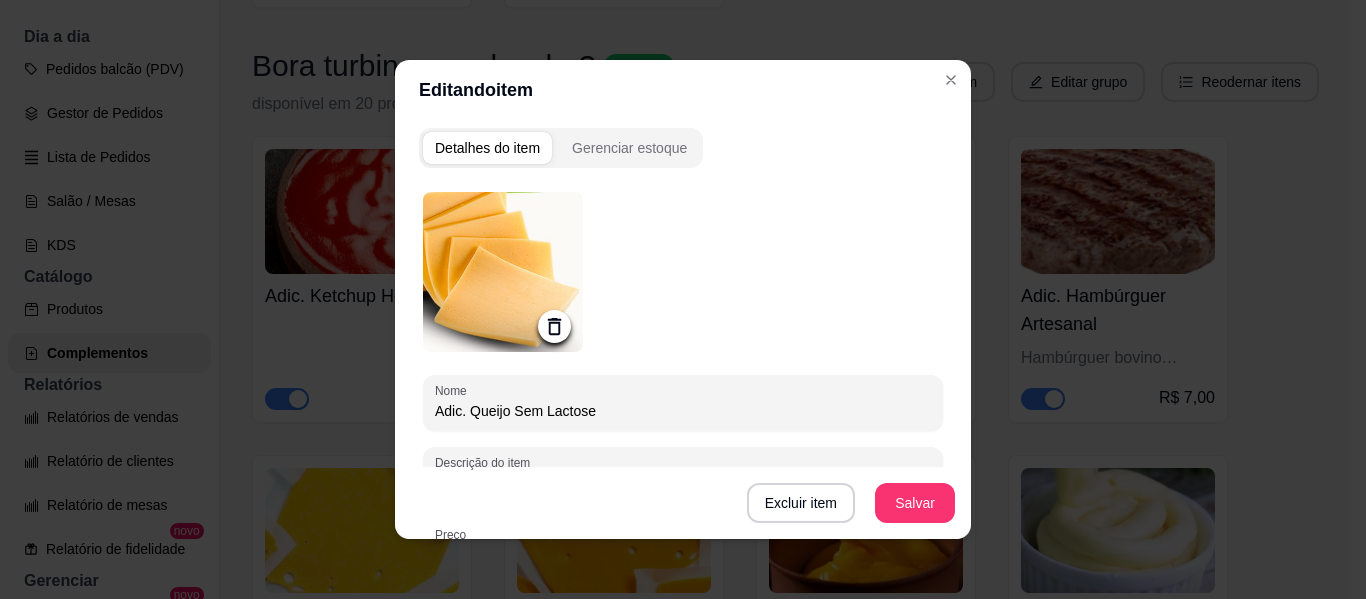click on "Adic. Queijo Sem Lactose" at bounding box center [683, 411] 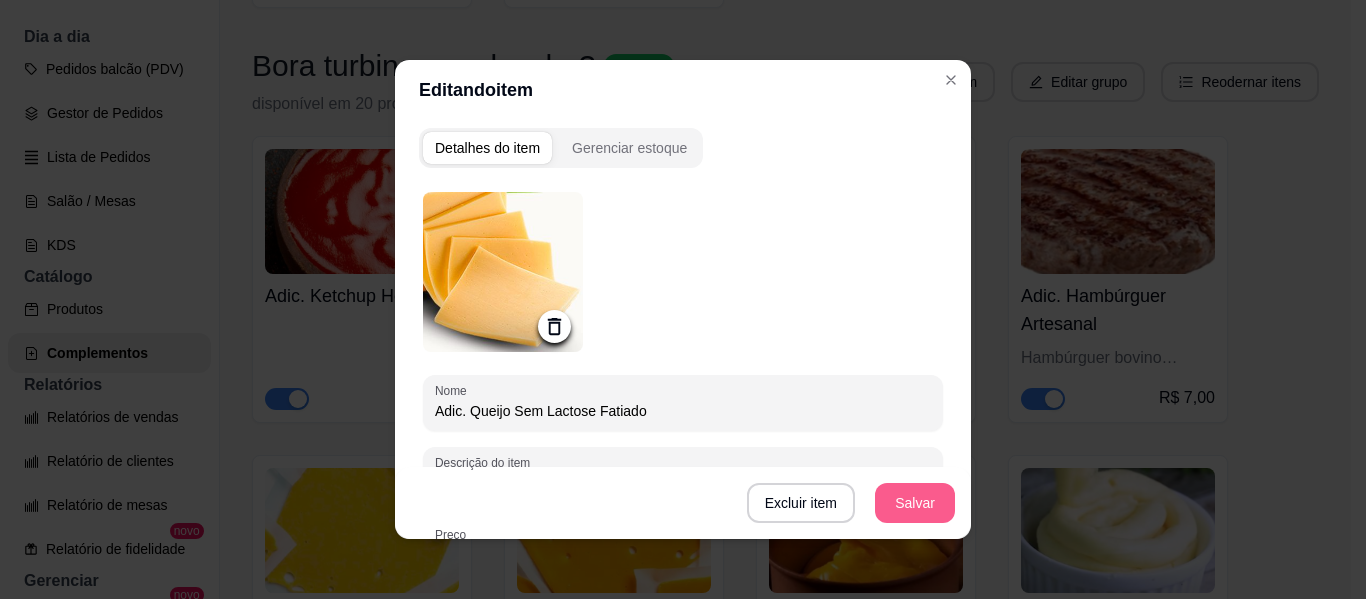 type on "Adic. Queijo Sem Lactose Fatiado" 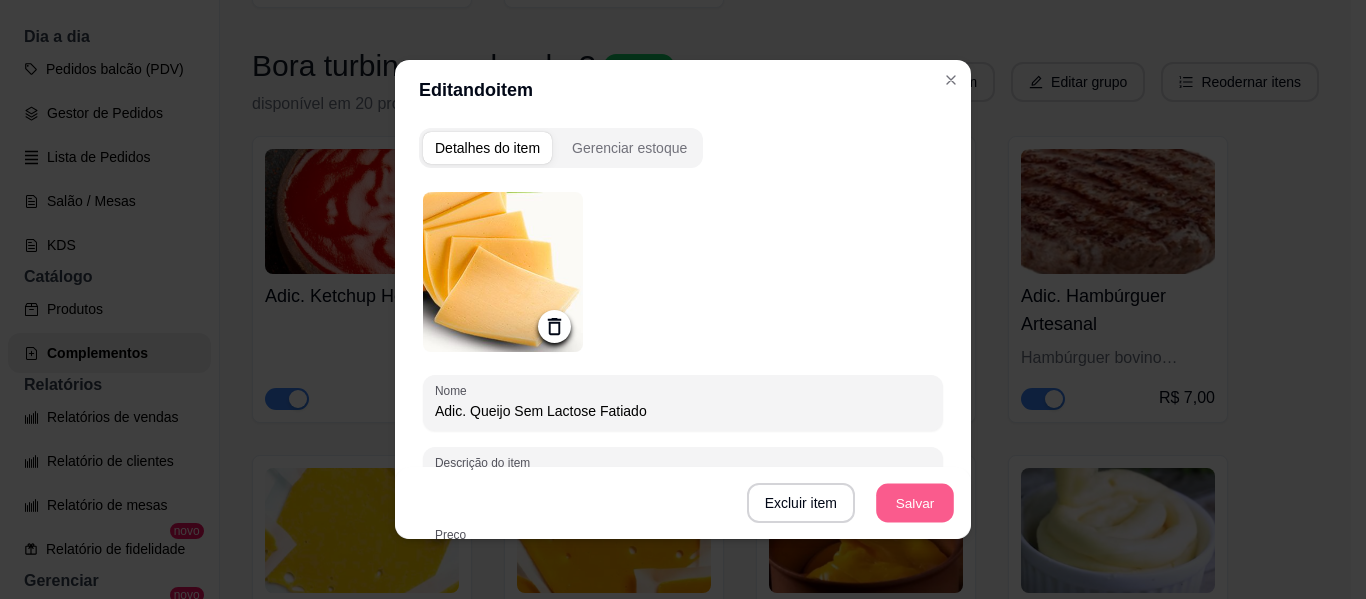 click on "Salvar" at bounding box center [915, 503] 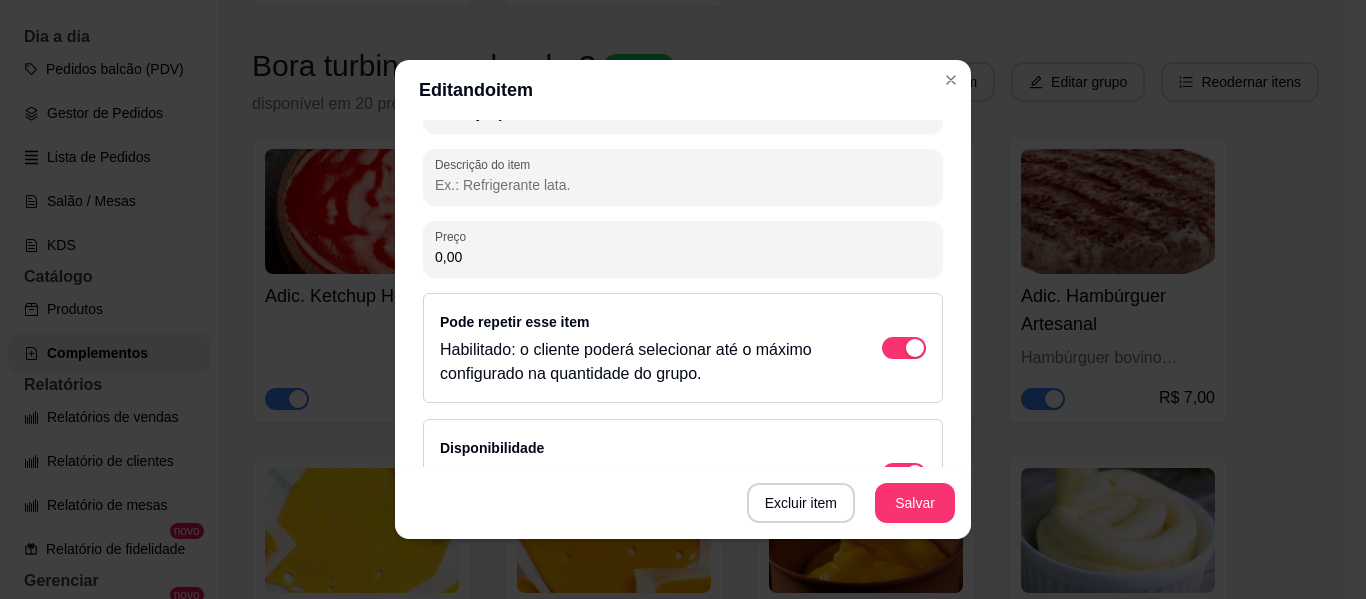 scroll, scrollTop: 301, scrollLeft: 0, axis: vertical 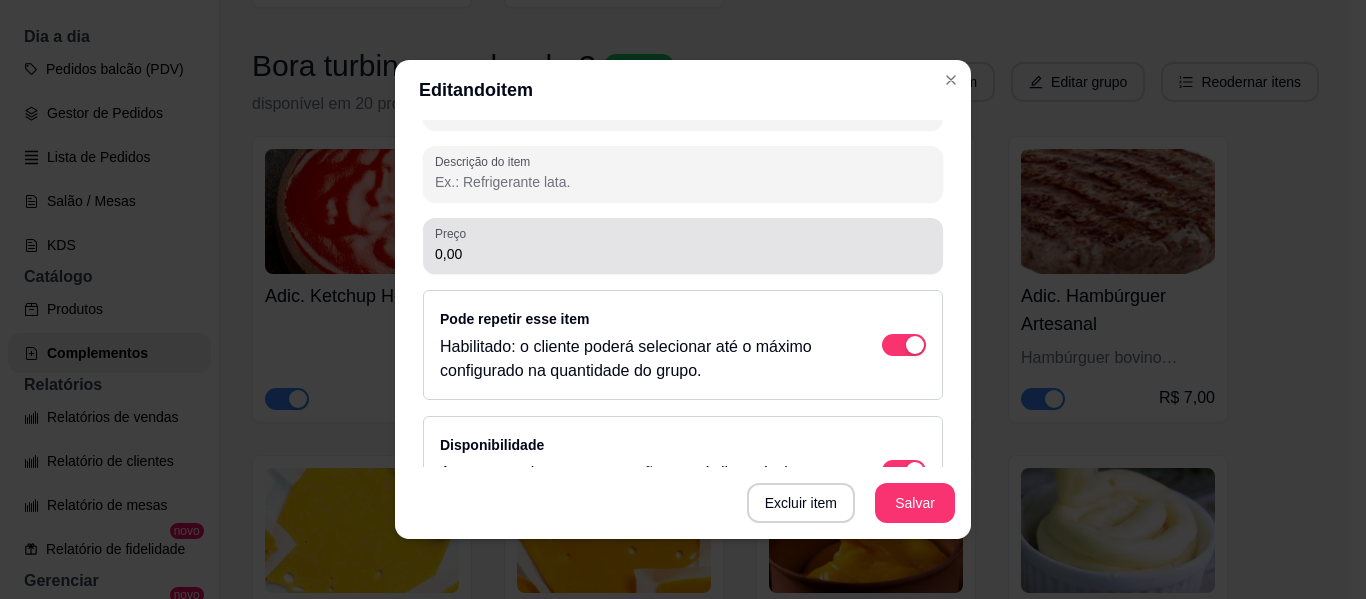 click on "0,00" at bounding box center (683, 254) 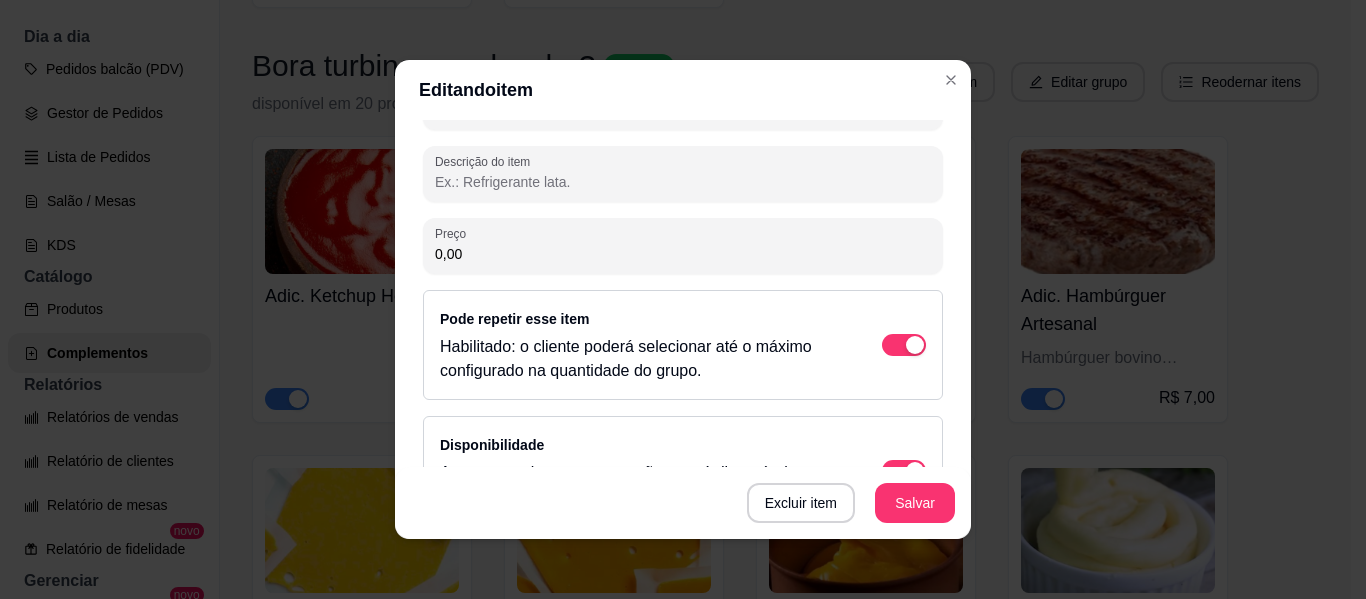 click on "0,00" at bounding box center [683, 254] 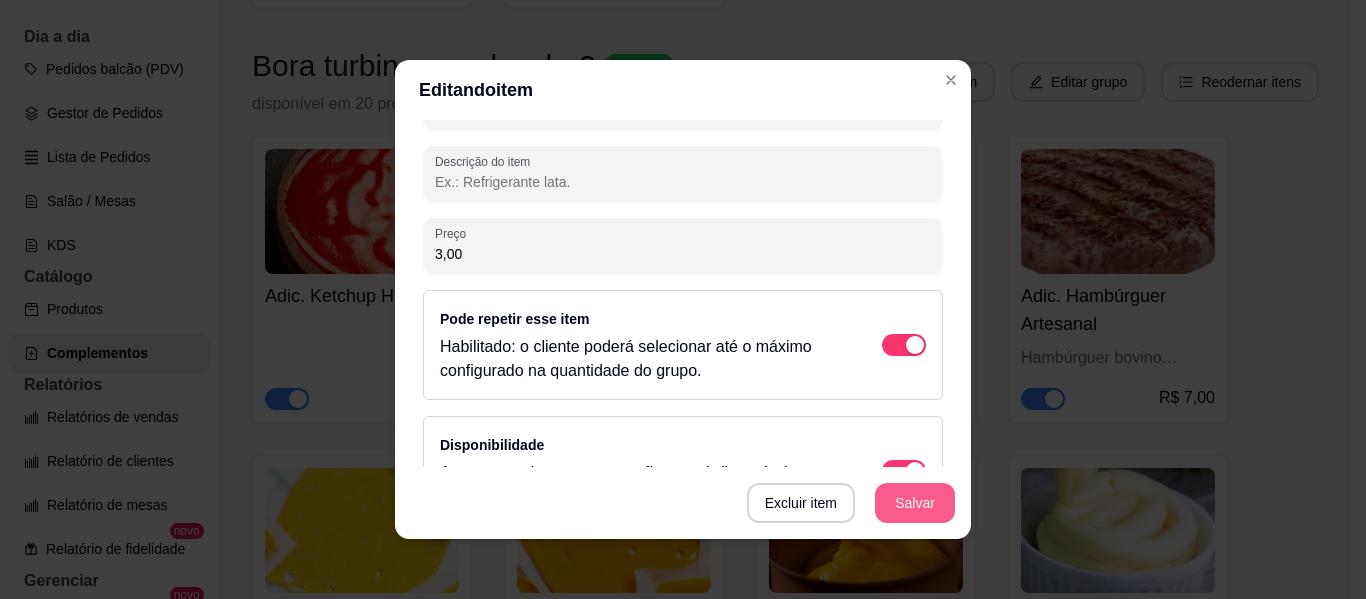 type on "3,00" 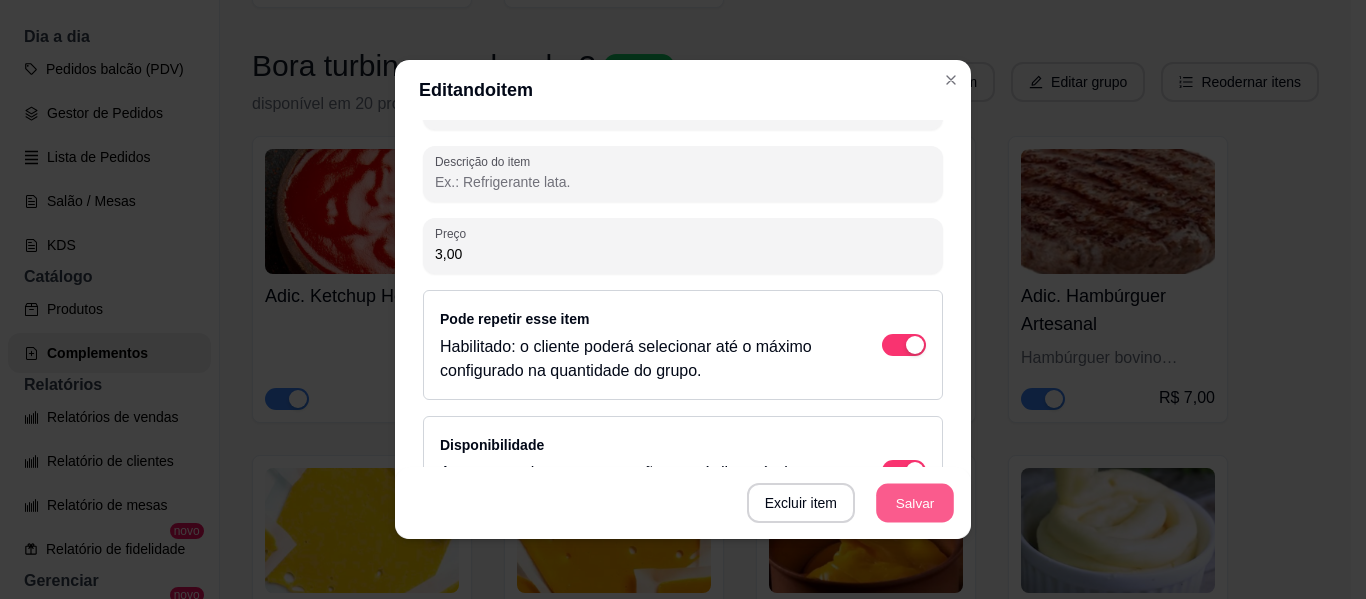 click on "Salvar" at bounding box center [915, 503] 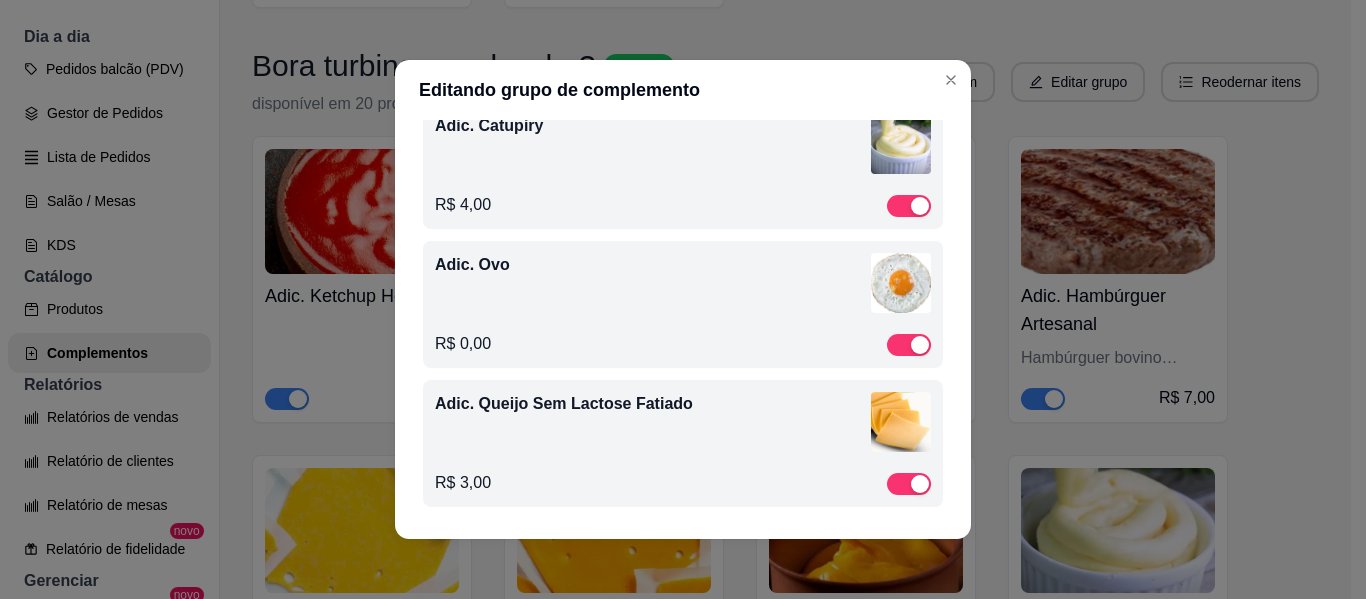 scroll, scrollTop: 4, scrollLeft: 0, axis: vertical 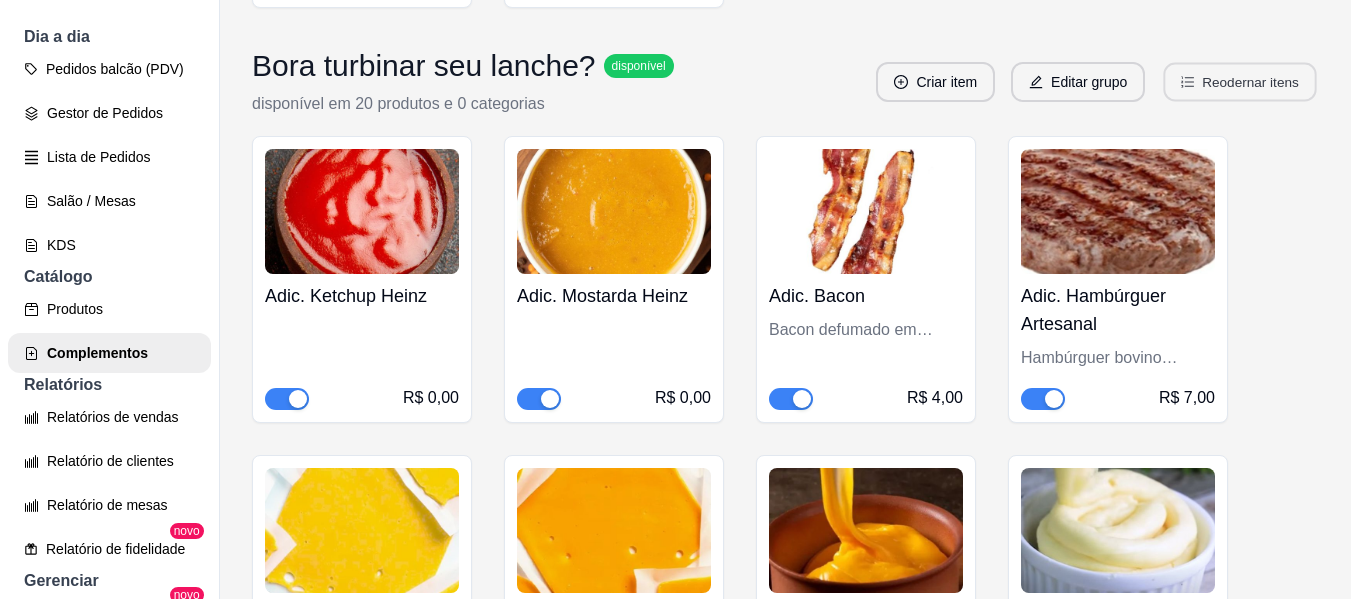 click on "Reodernar itens" at bounding box center (1240, 82) 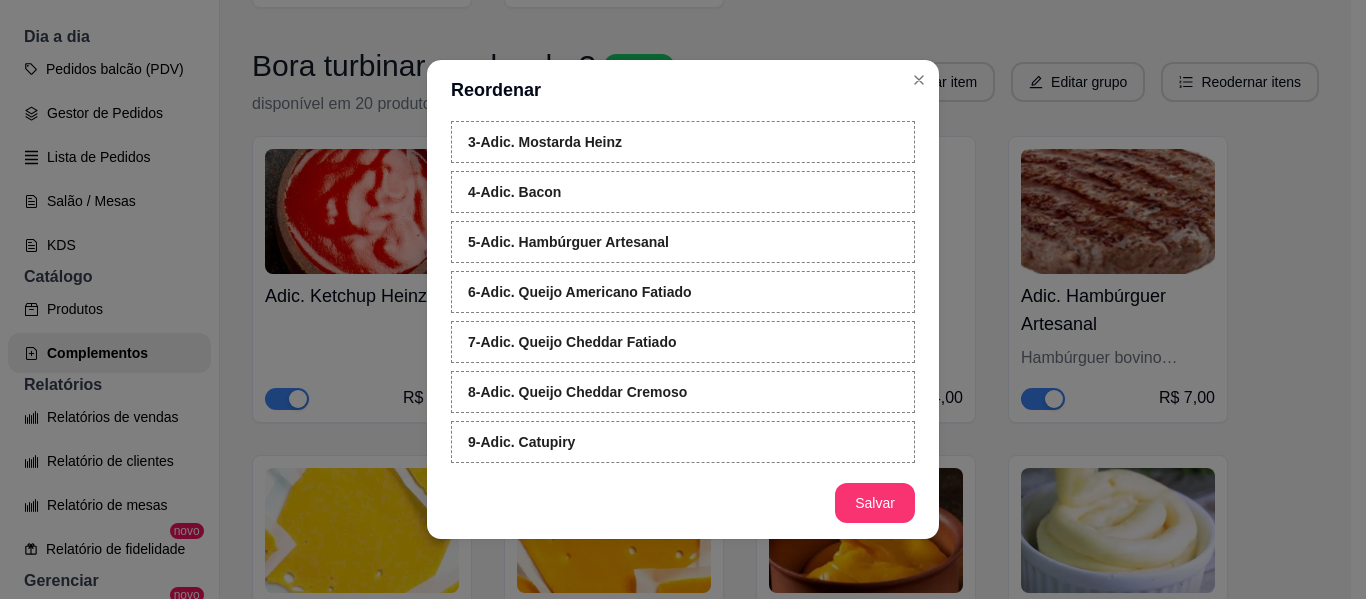 scroll, scrollTop: 179, scrollLeft: 0, axis: vertical 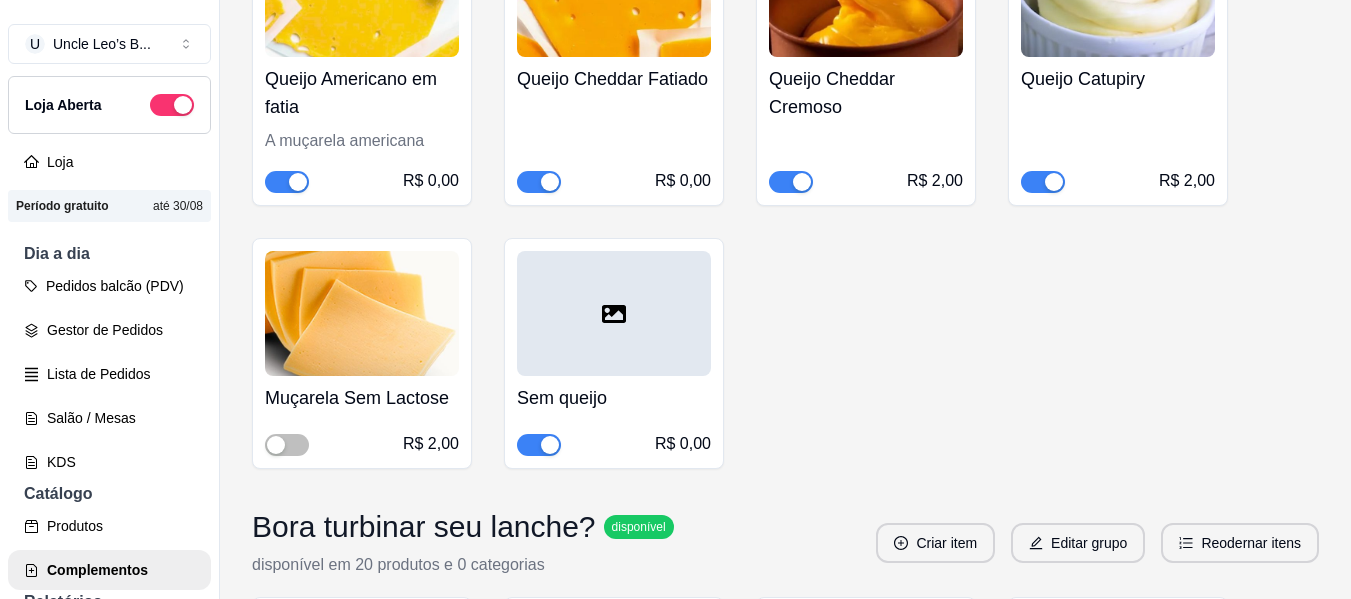 click at bounding box center [362, 313] 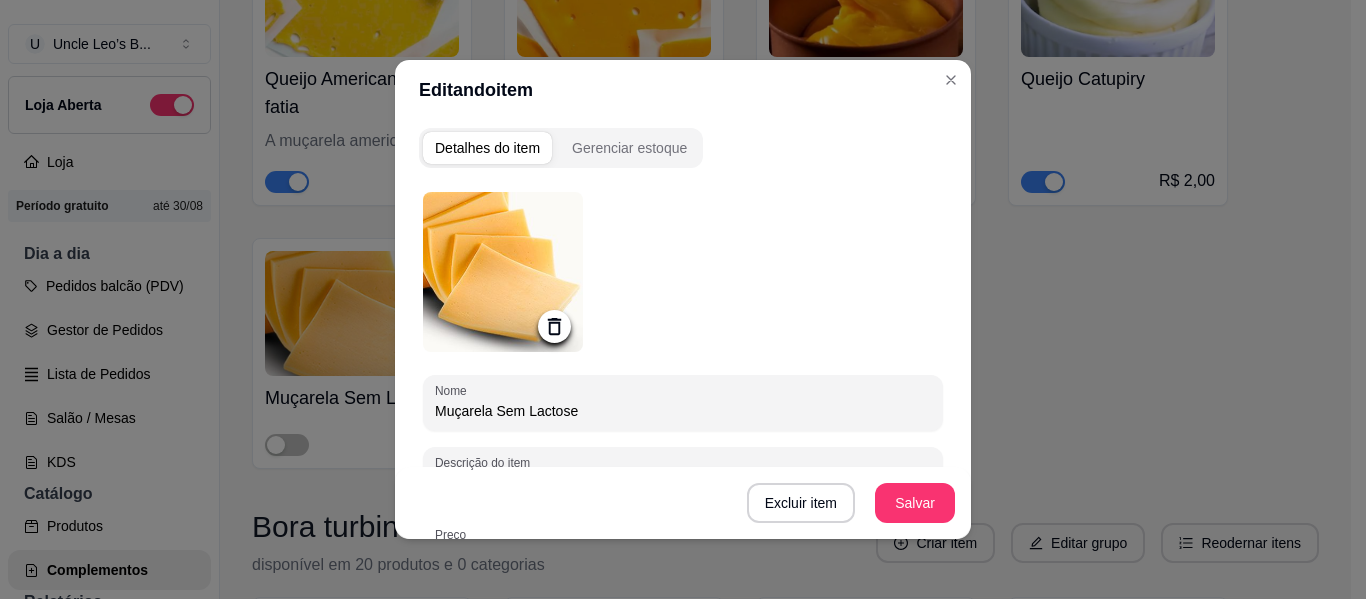 click on "Muçarela Sem Lactose" at bounding box center [683, 411] 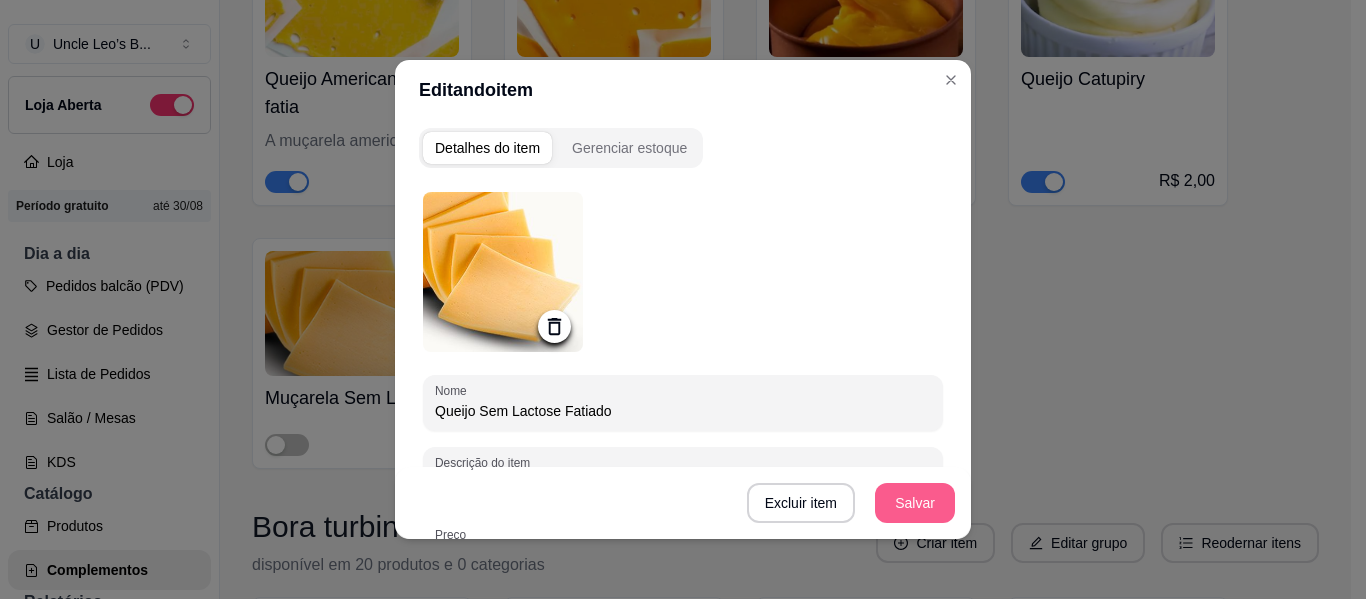 type on "Queijo Sem Lactose Fatiado" 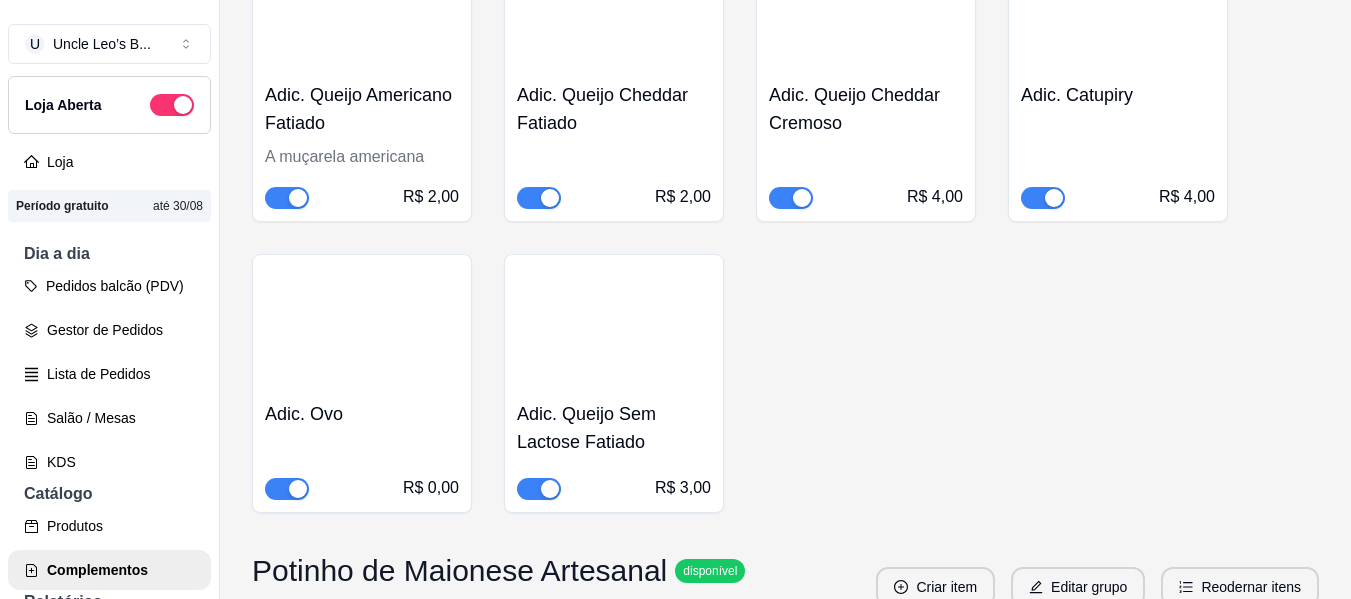 scroll, scrollTop: 2516, scrollLeft: 0, axis: vertical 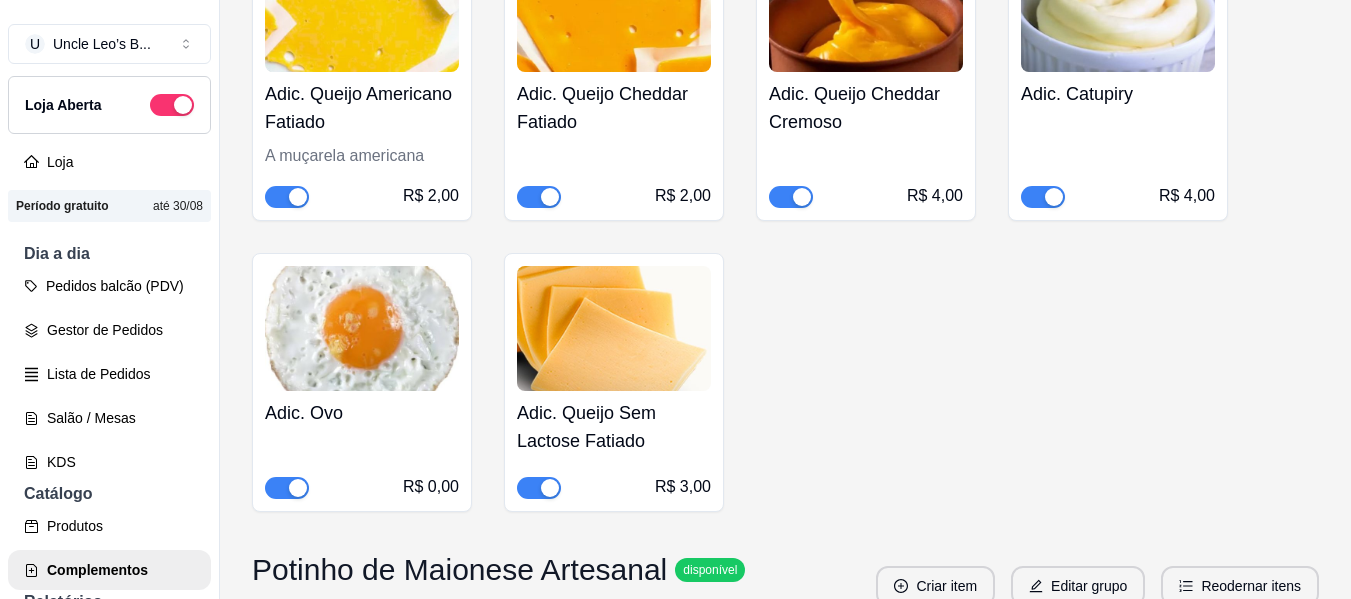 click on "Adic. Queijo Sem Lactose Fatiado" at bounding box center [614, 427] 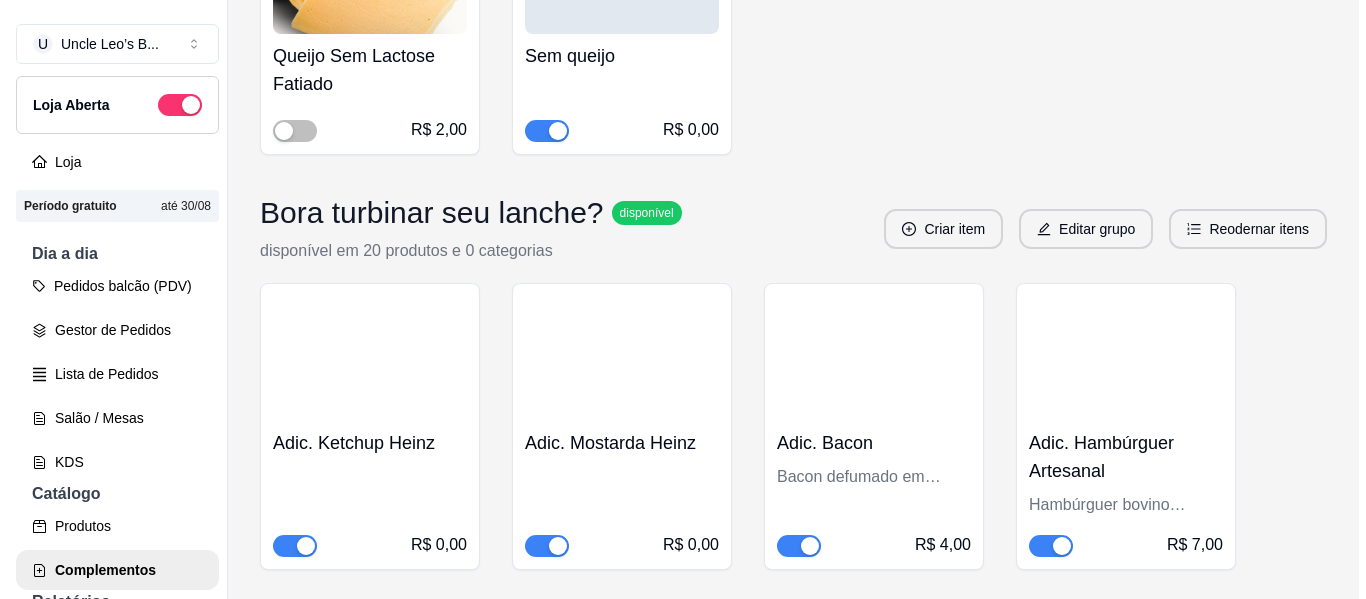 scroll, scrollTop: 1846, scrollLeft: 0, axis: vertical 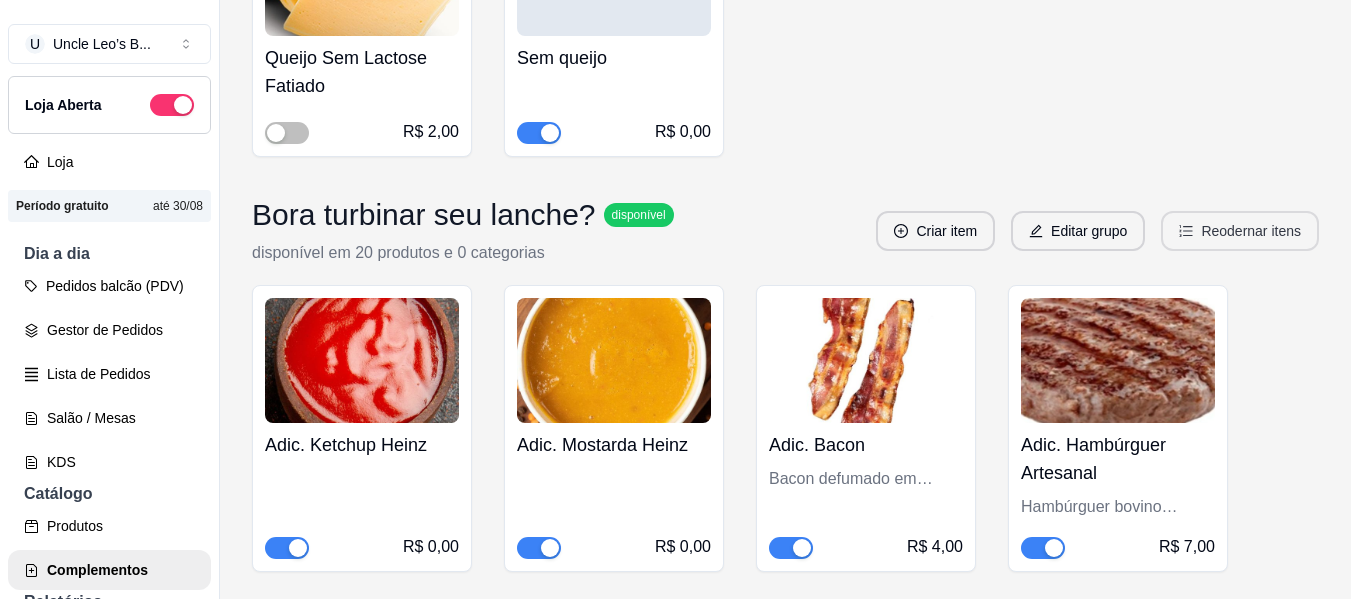 click on "Reodernar itens" at bounding box center [1240, 231] 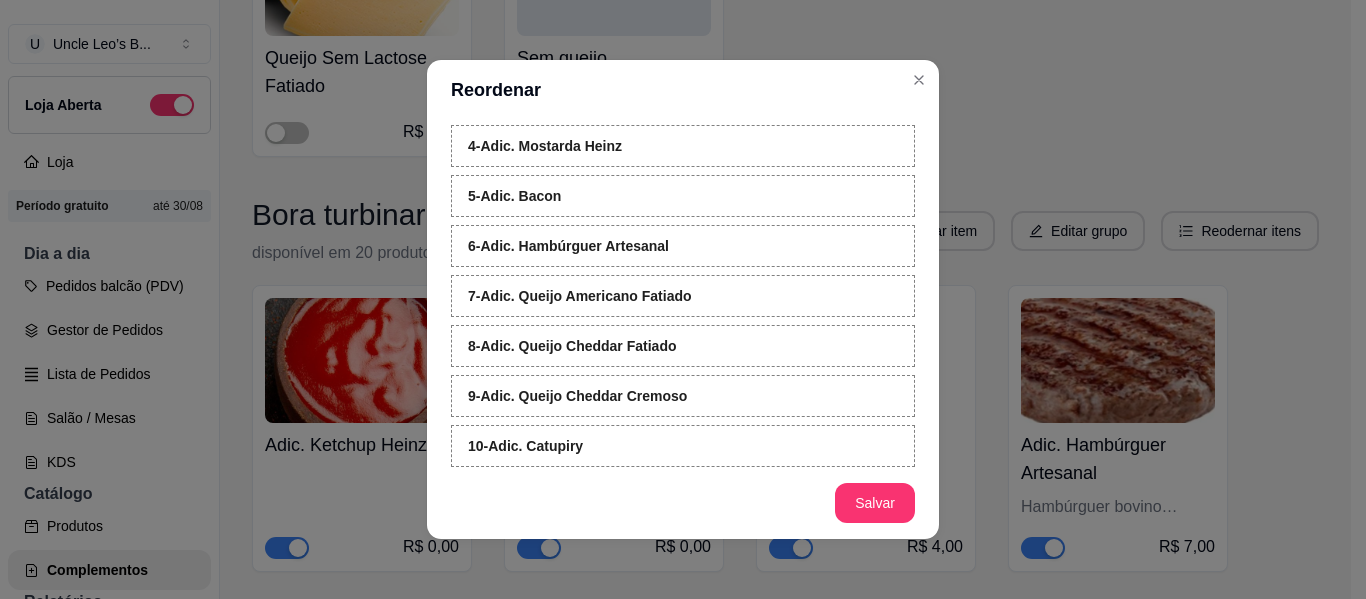 scroll, scrollTop: 229, scrollLeft: 0, axis: vertical 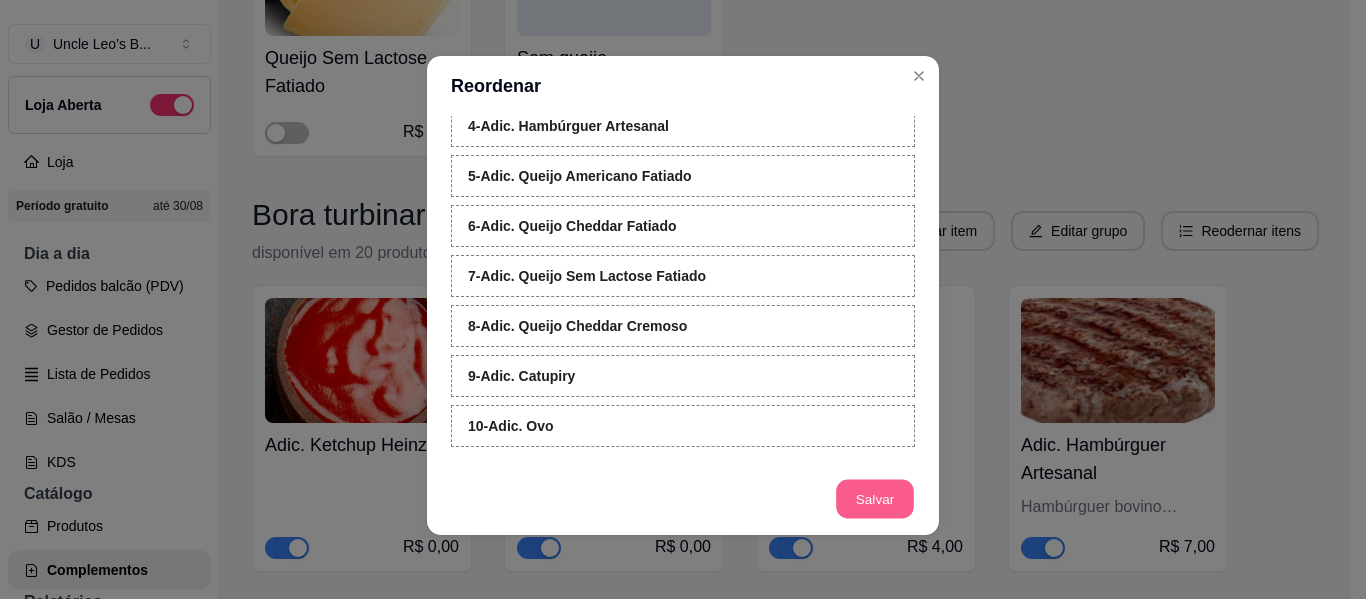 click on "Salvar" at bounding box center [875, 499] 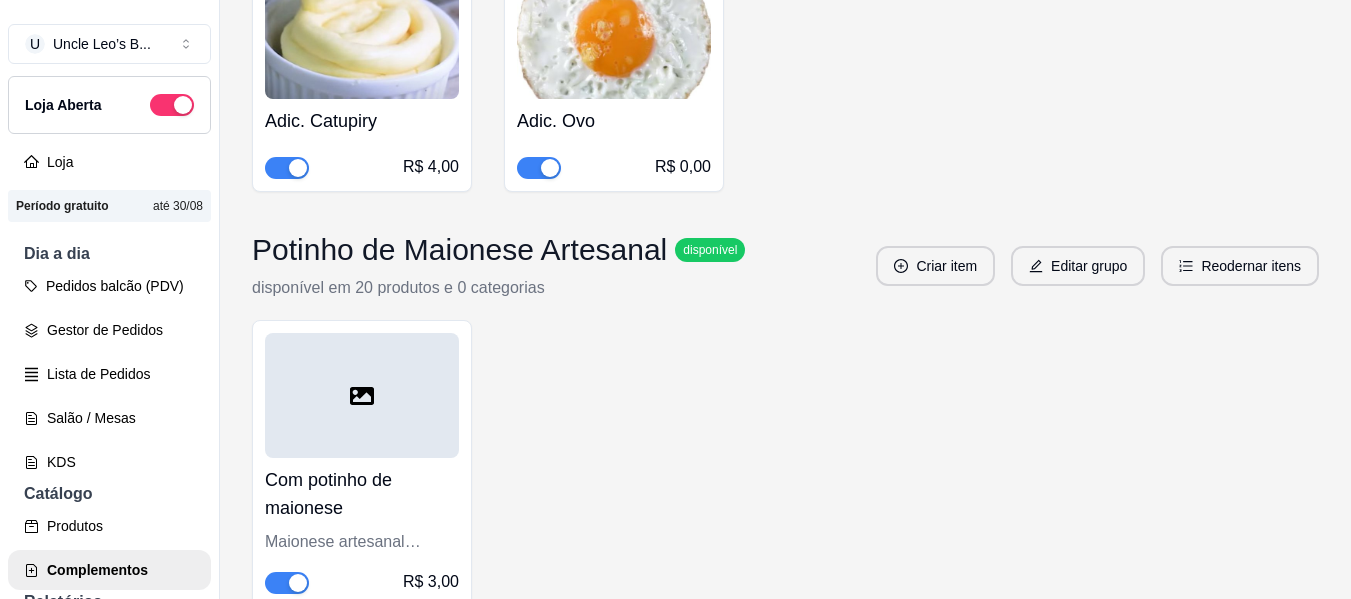 scroll, scrollTop: 2842, scrollLeft: 0, axis: vertical 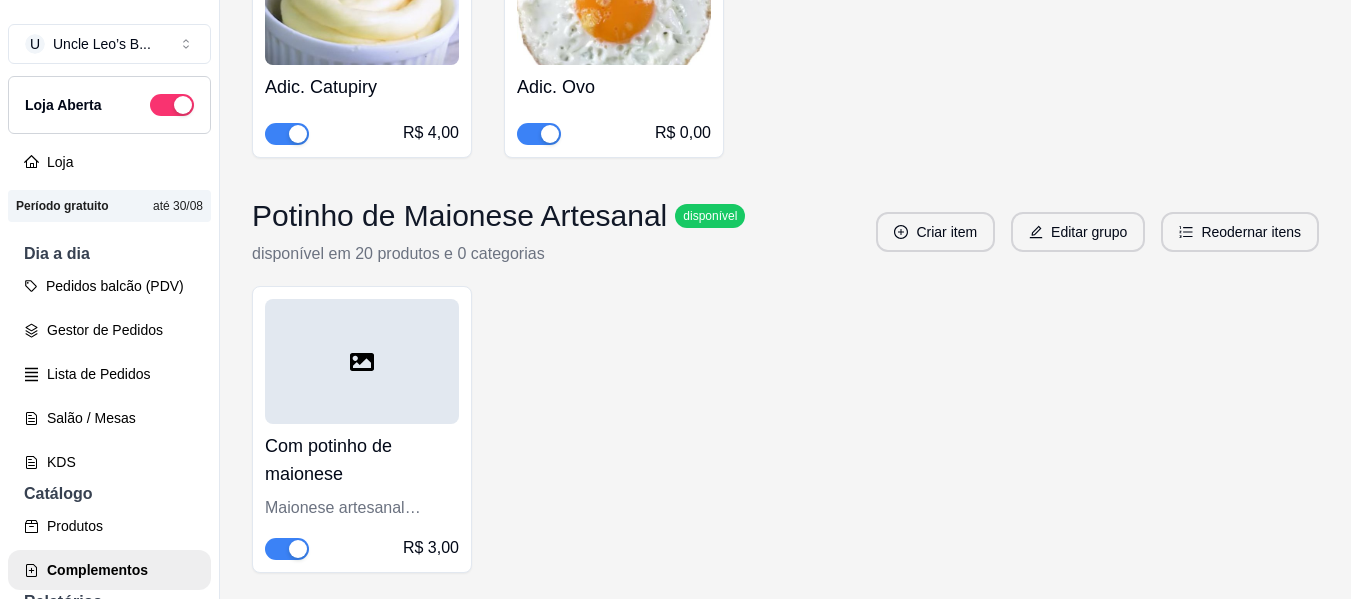 click at bounding box center [362, 361] 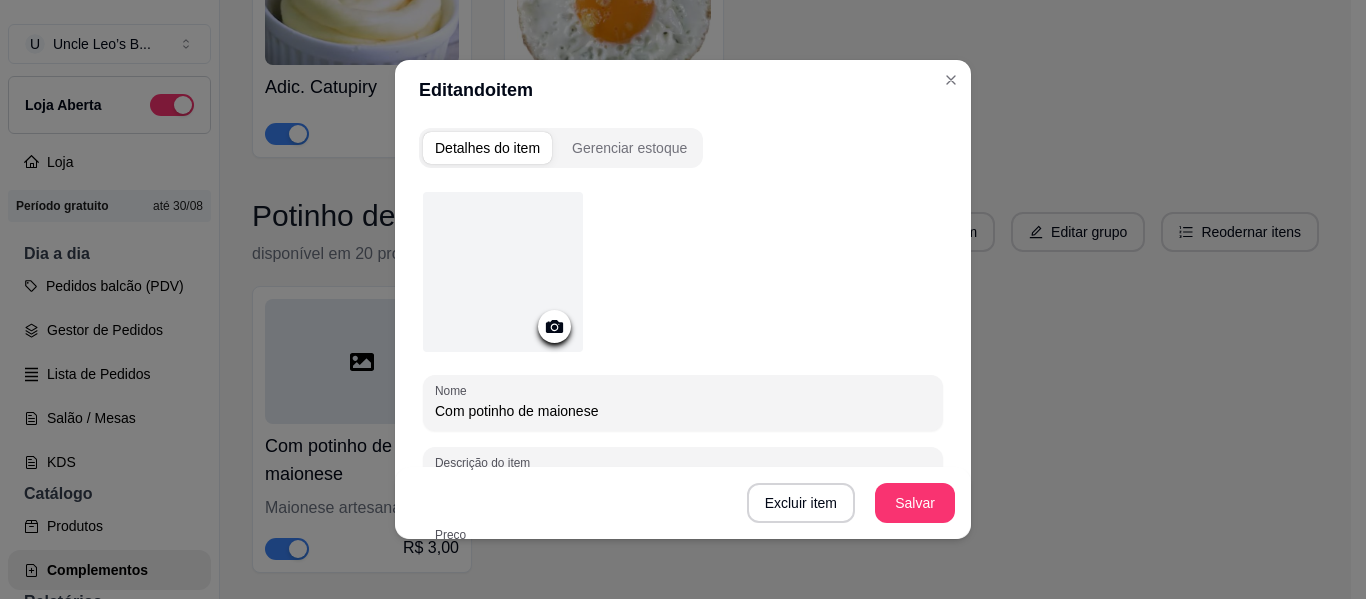 click 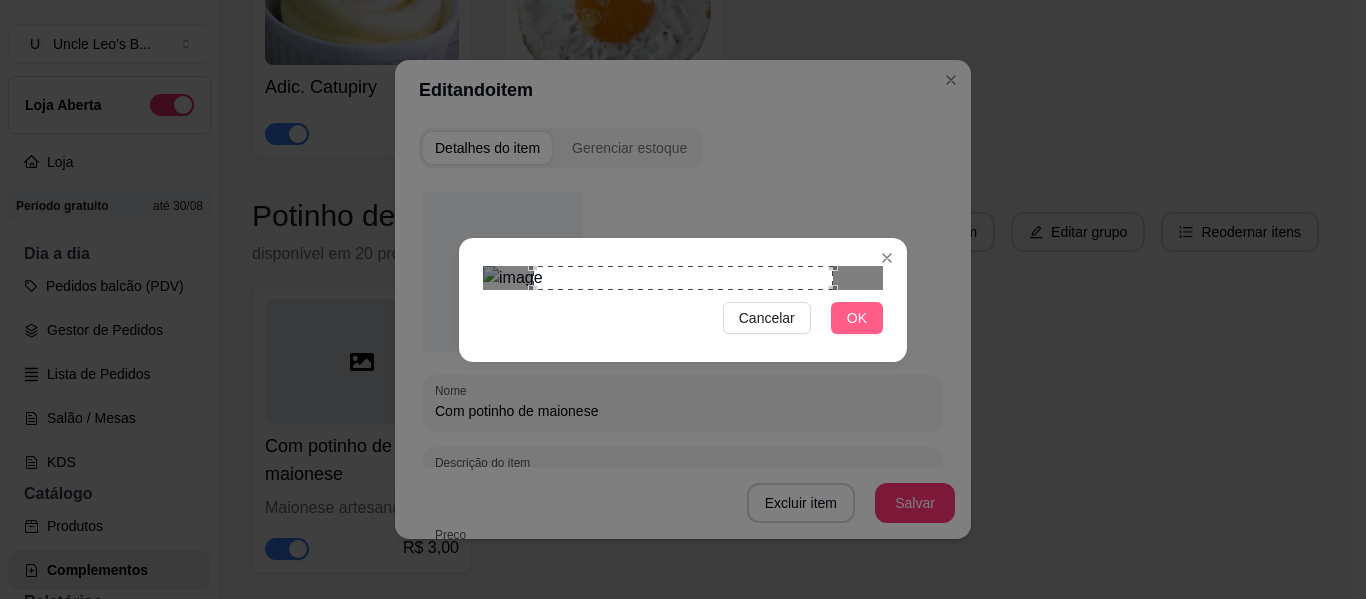 click on "OK" at bounding box center (857, 318) 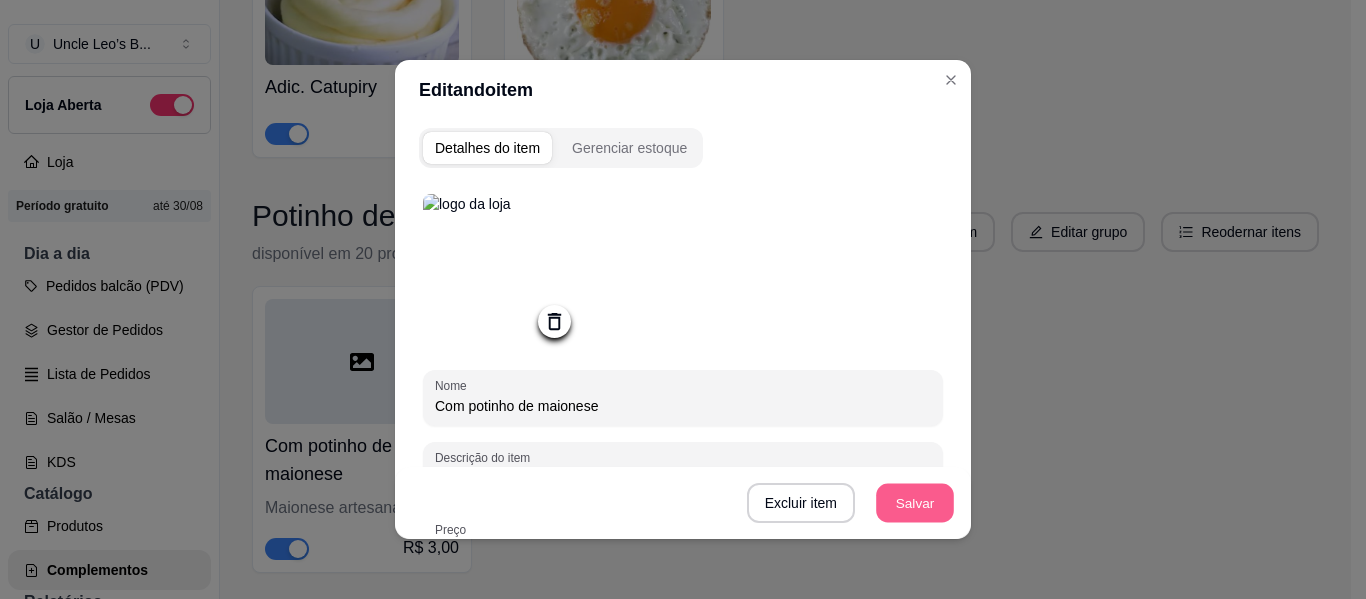 click on "Salvar" at bounding box center (915, 503) 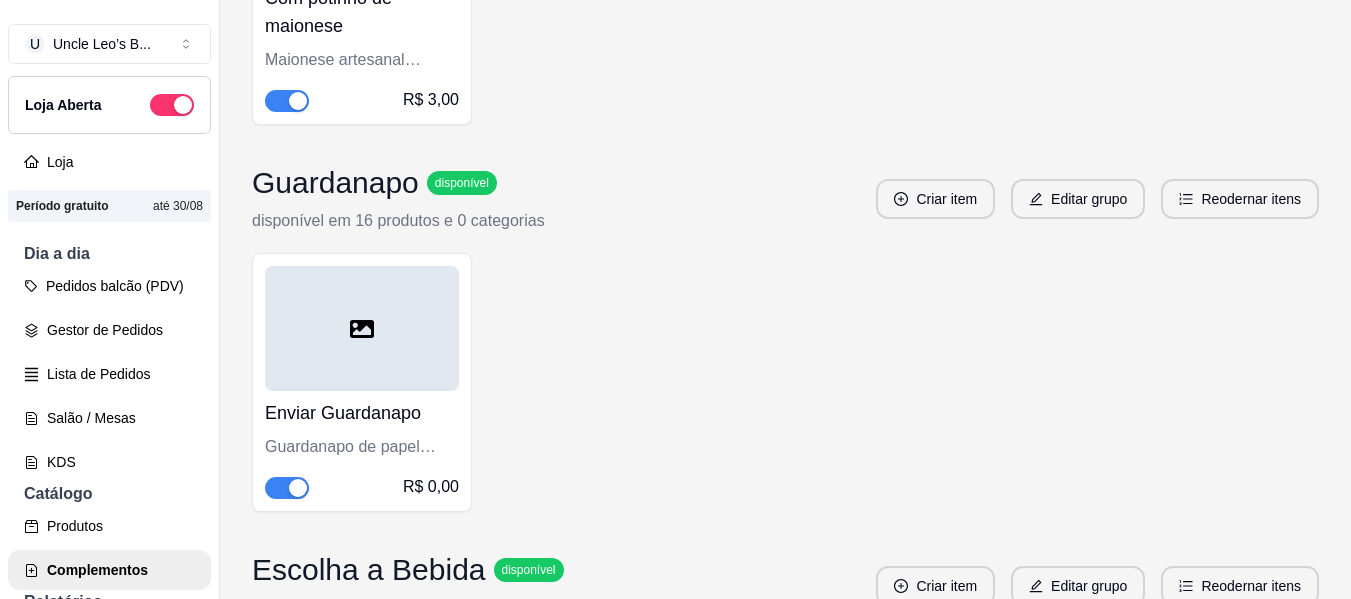 scroll, scrollTop: 3291, scrollLeft: 0, axis: vertical 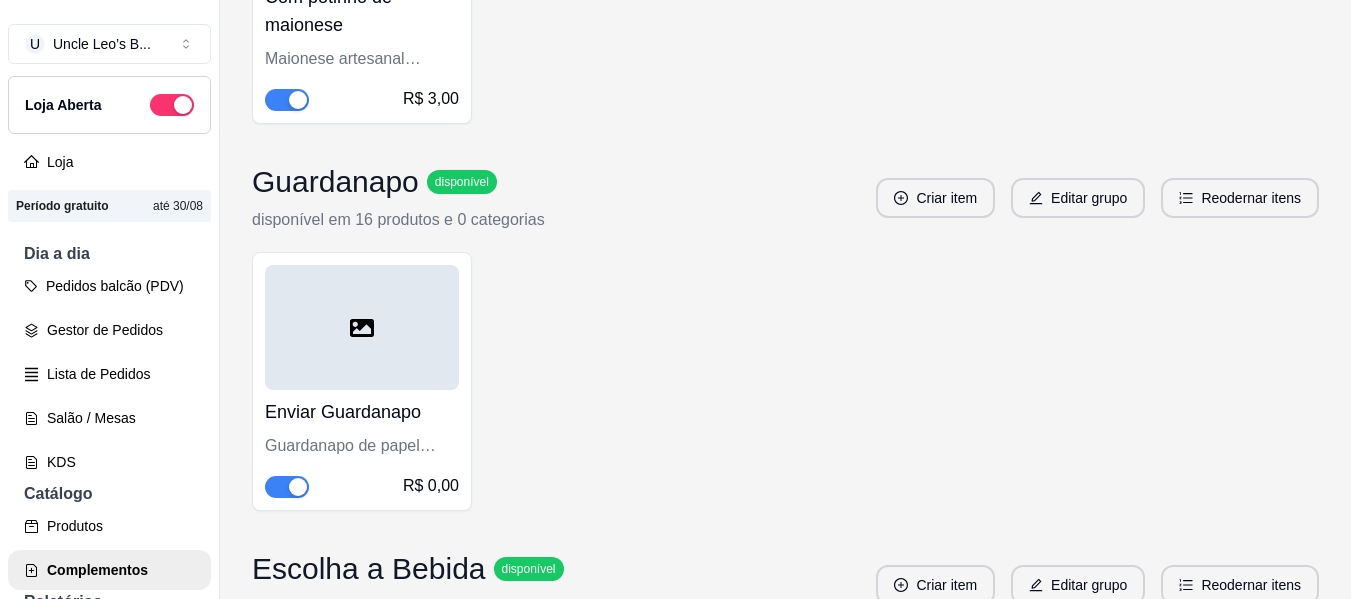 click 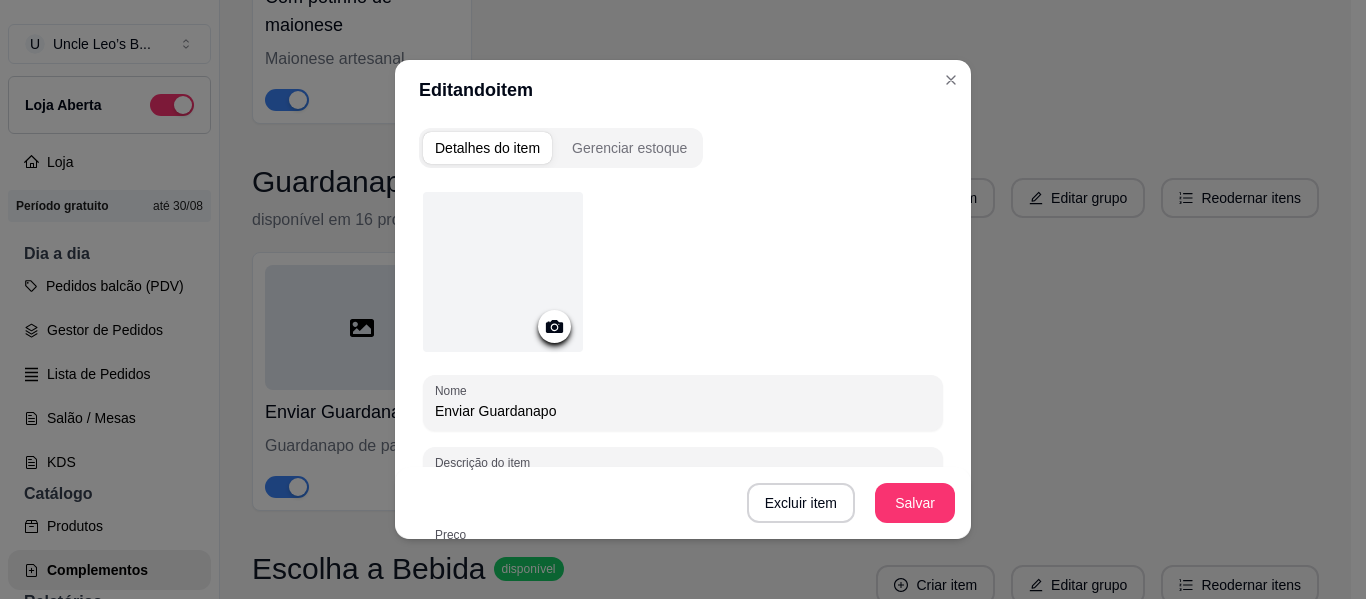 click 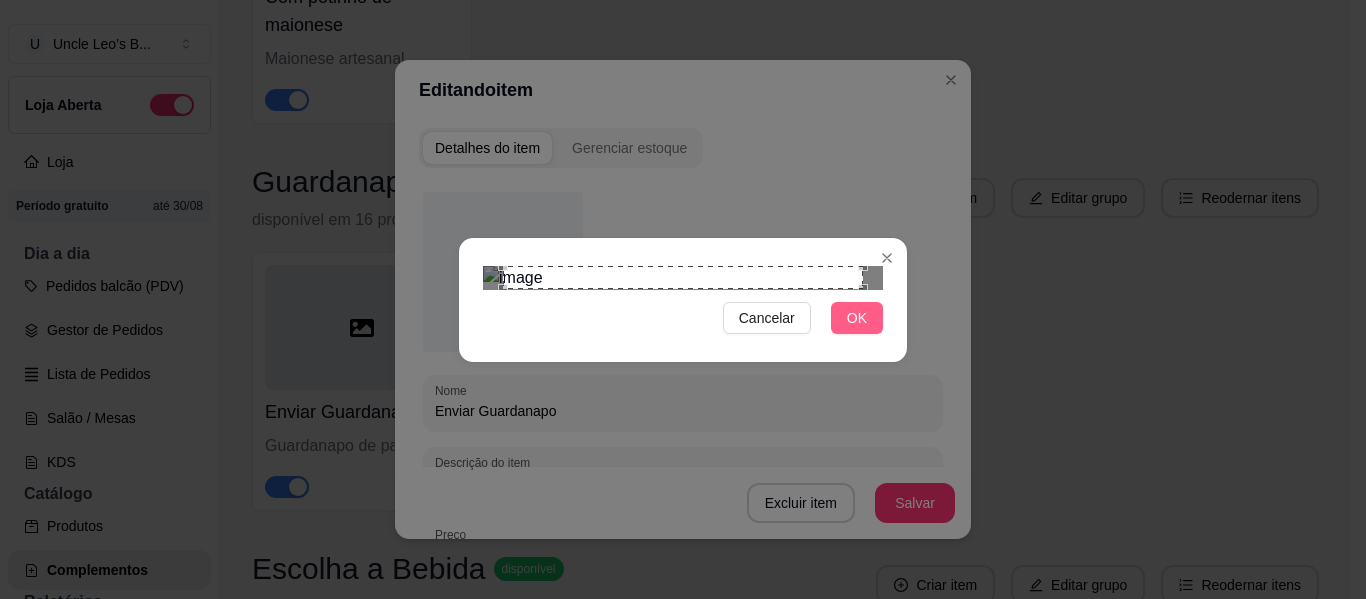 click on "OK" at bounding box center (857, 318) 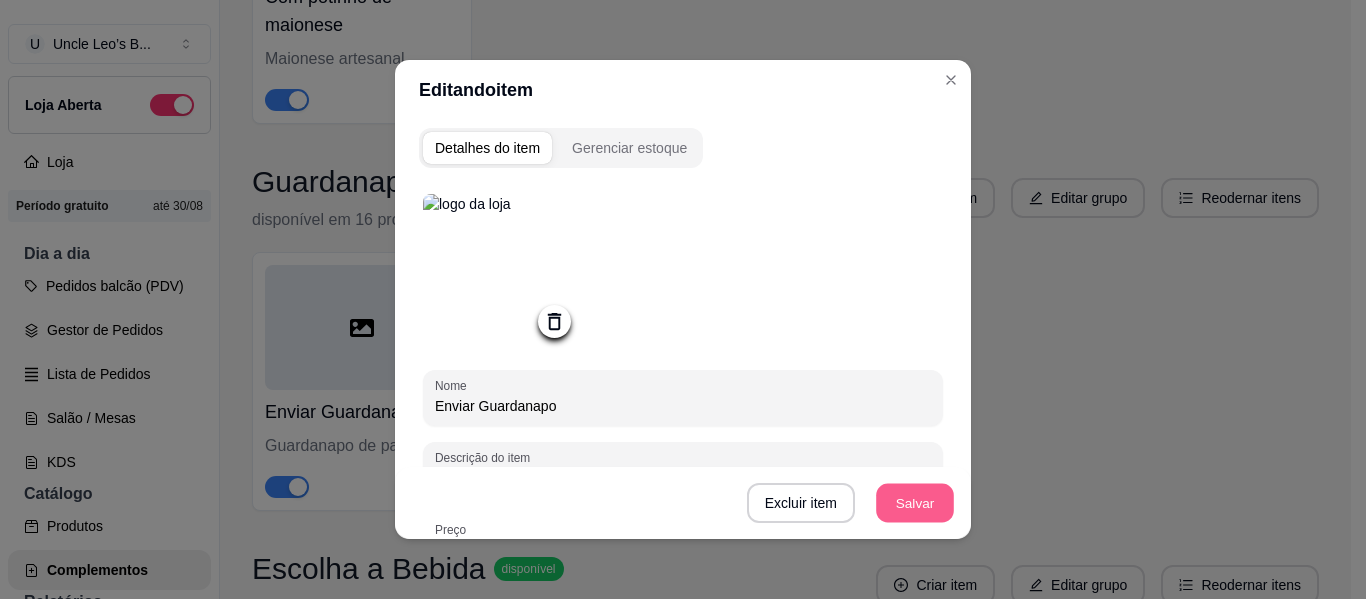 click on "Salvar" at bounding box center (915, 503) 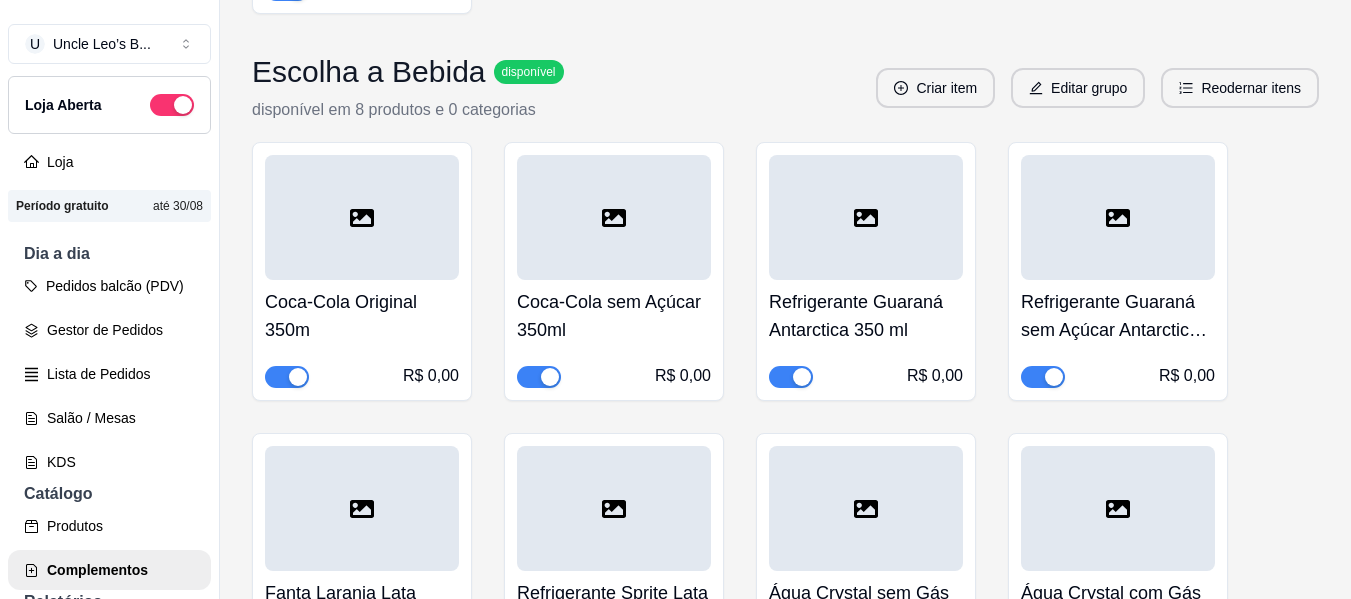 scroll, scrollTop: 3779, scrollLeft: 0, axis: vertical 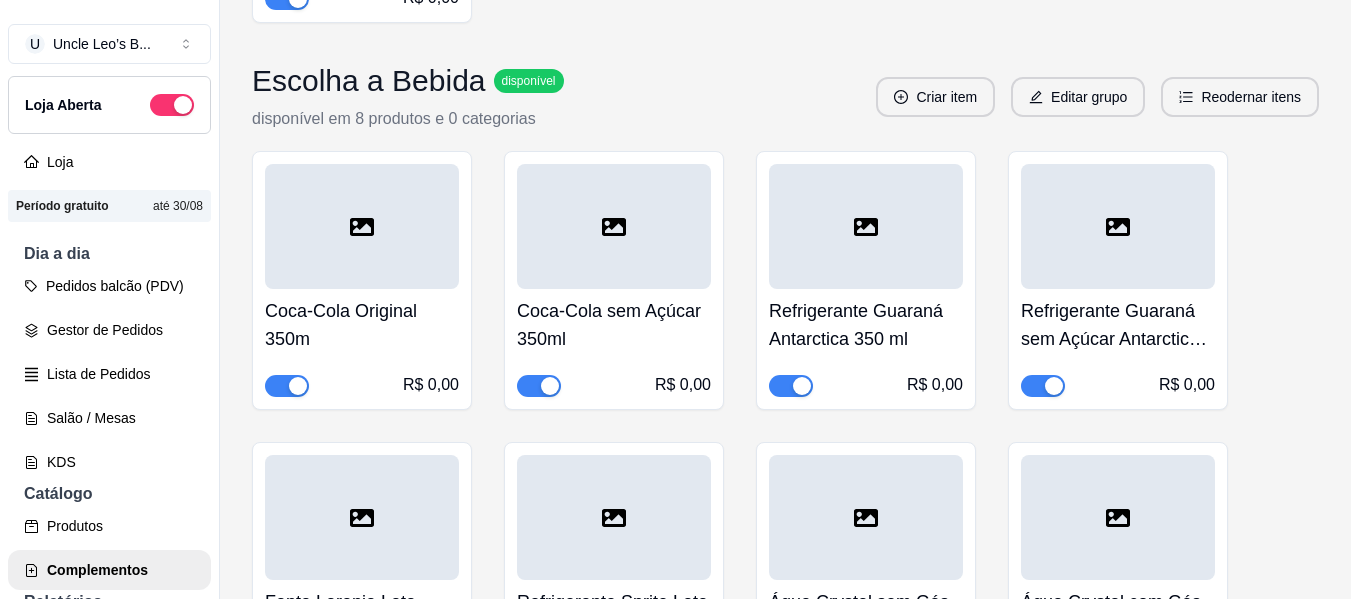 click at bounding box center [362, 226] 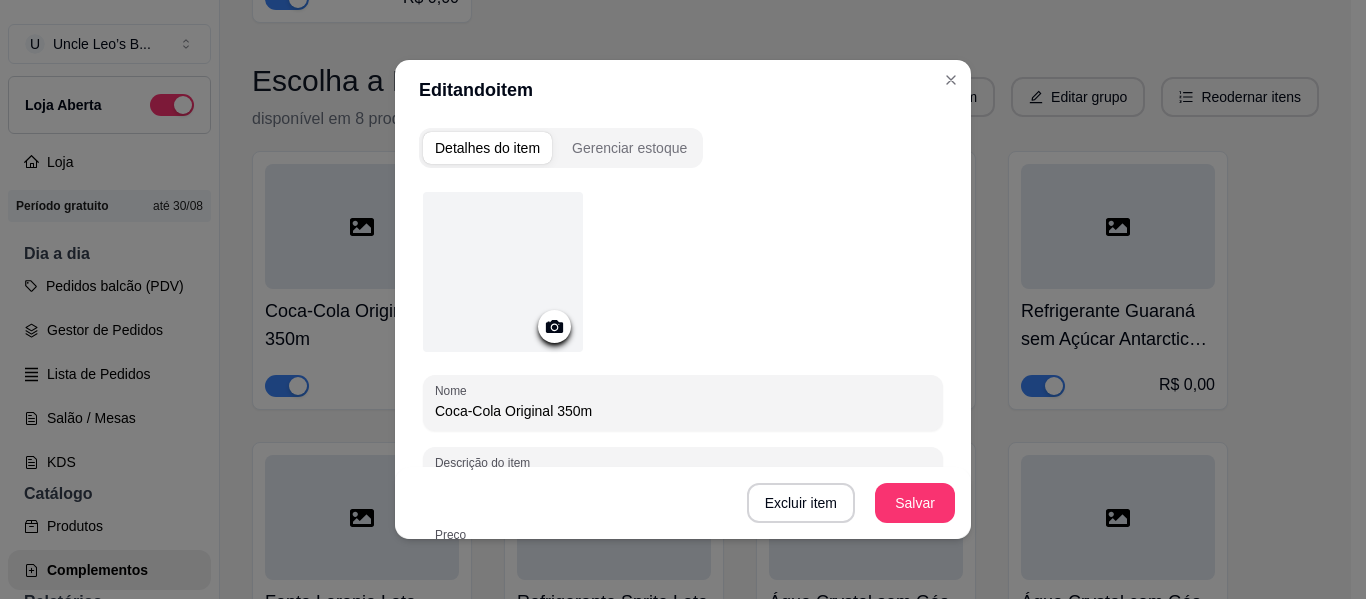 click 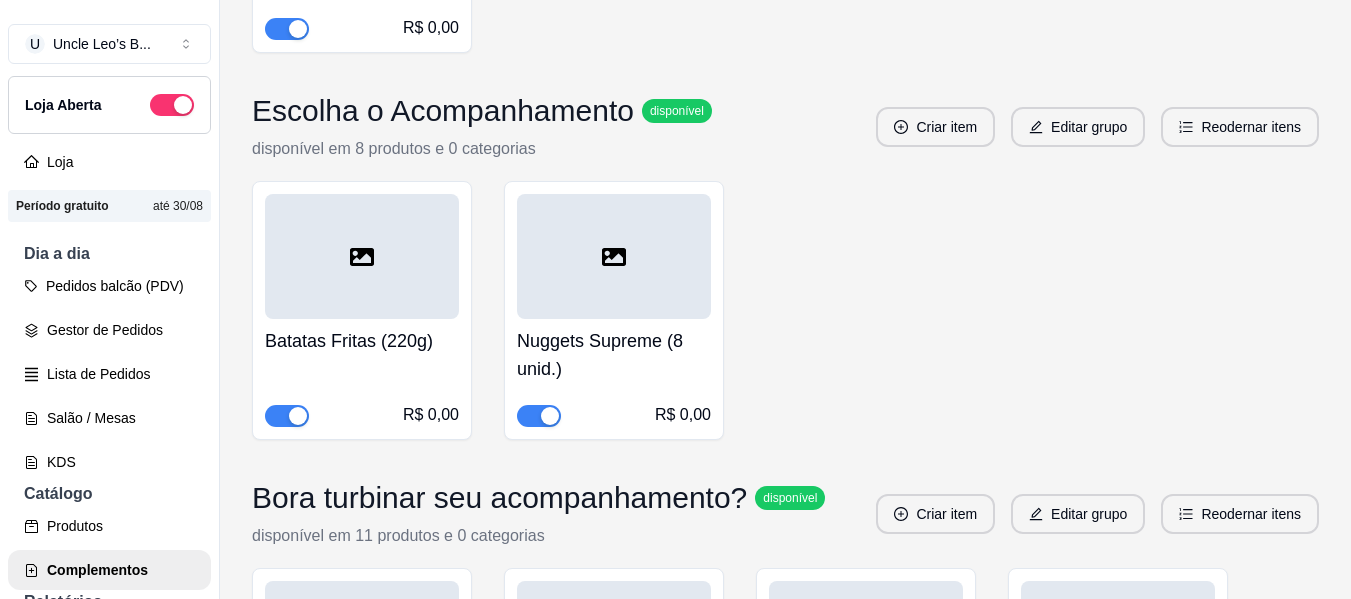 scroll, scrollTop: 4719, scrollLeft: 0, axis: vertical 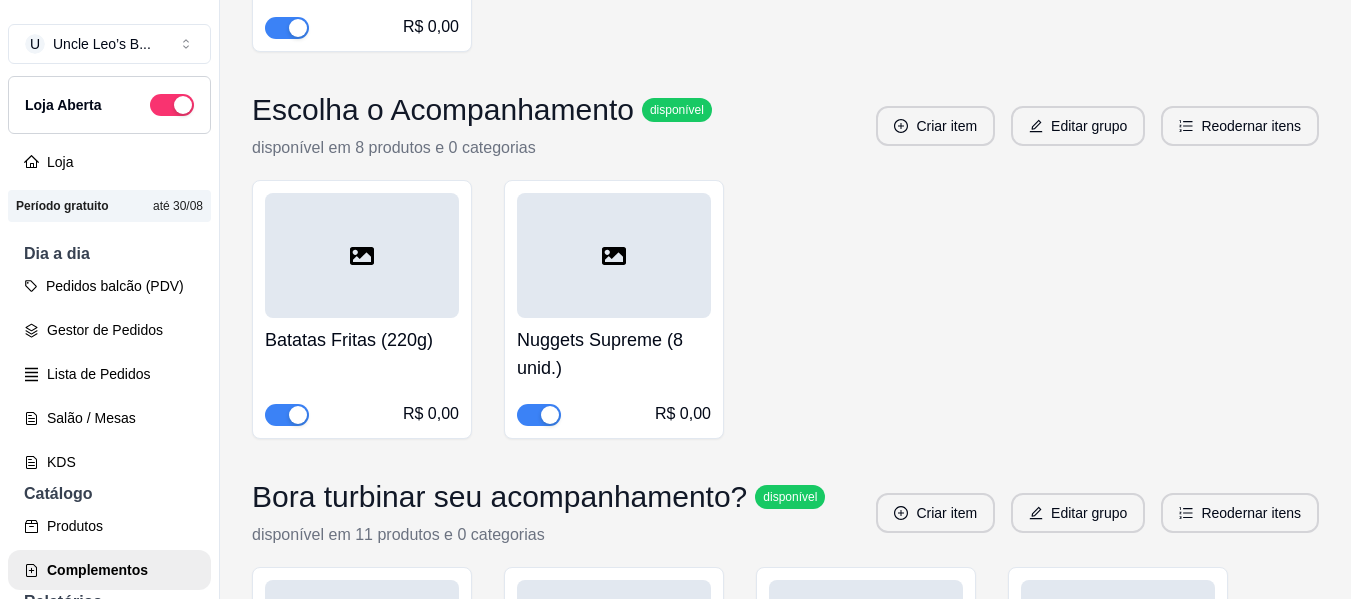 click at bounding box center [362, 255] 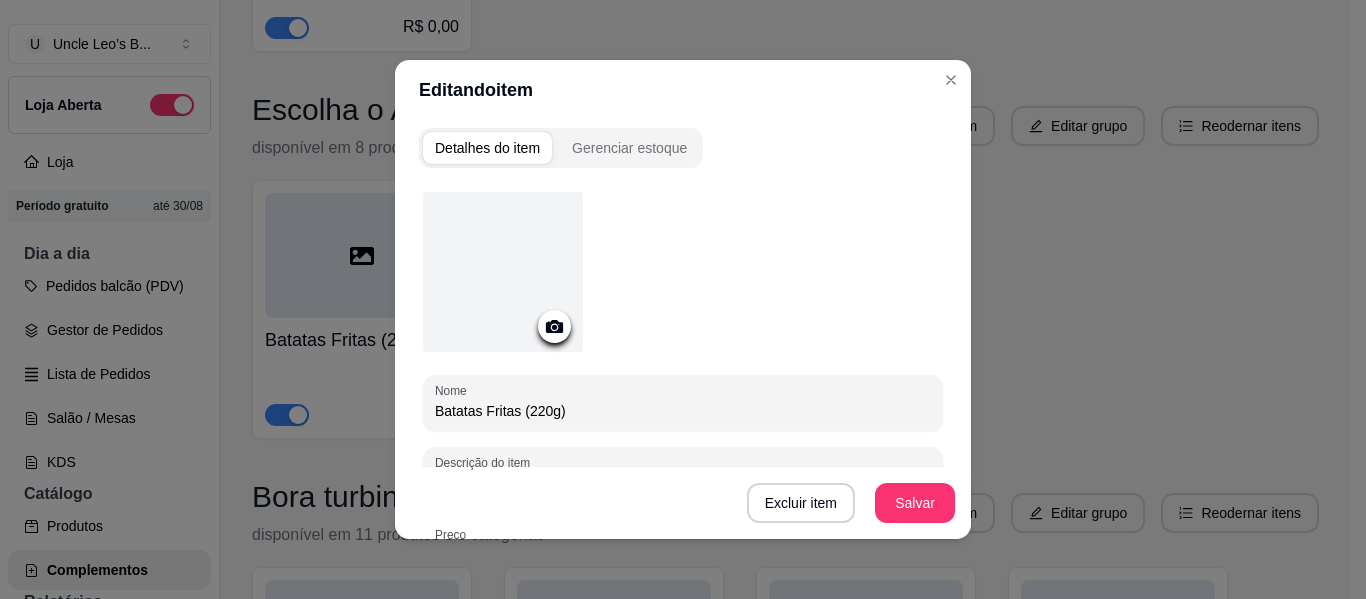 click 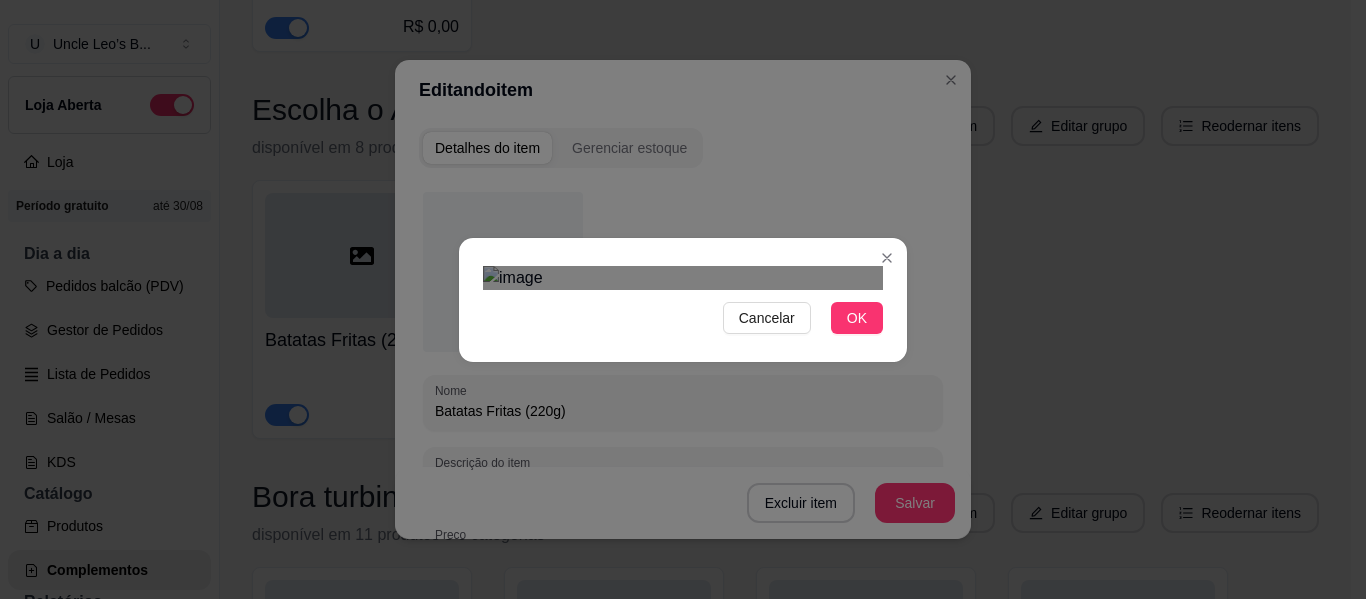 click at bounding box center [684, 507] 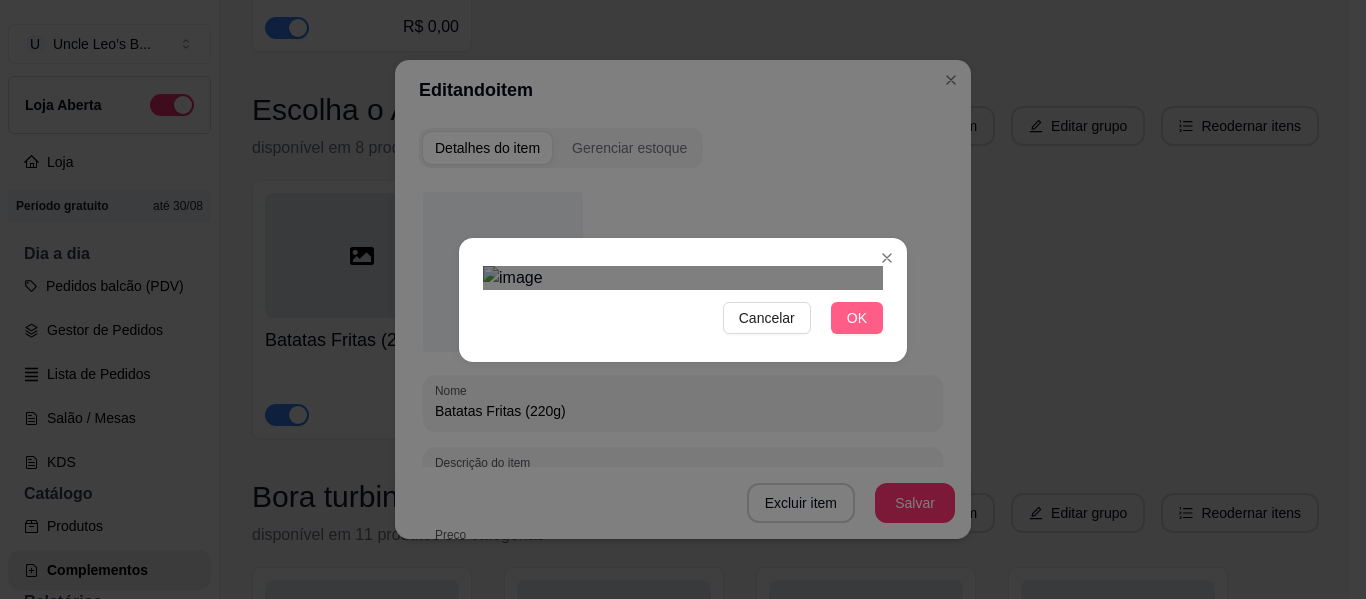 click on "OK" at bounding box center (857, 318) 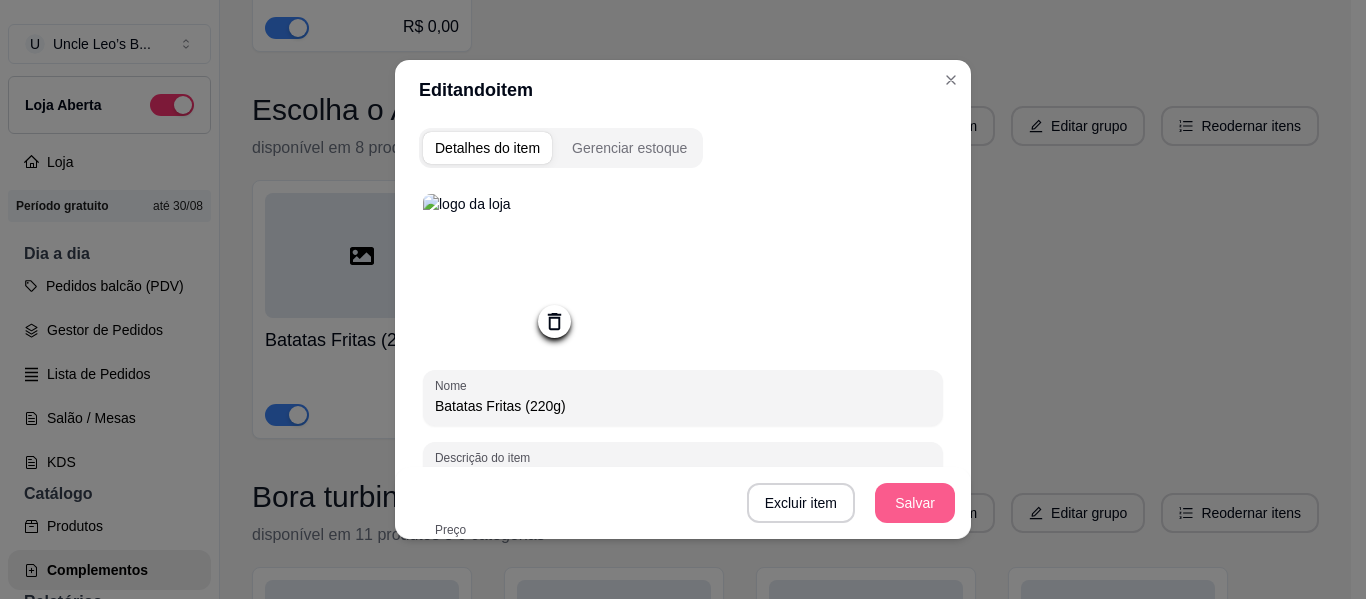 click on "Salvar" at bounding box center [915, 503] 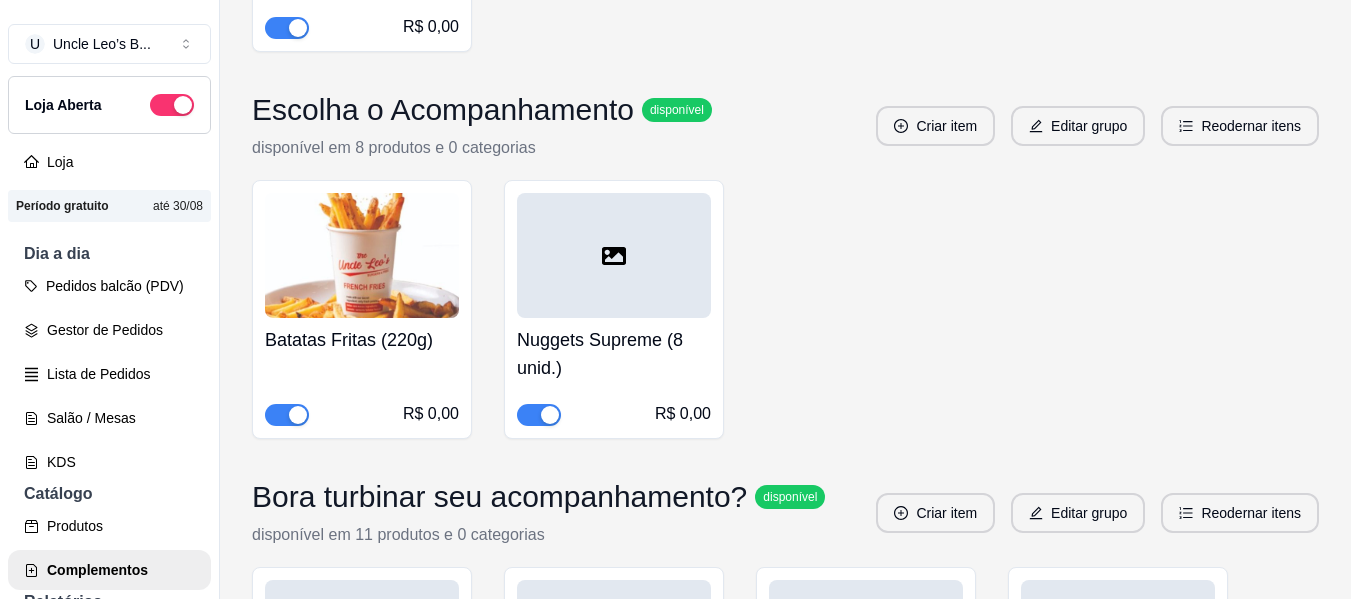 click at bounding box center (614, 255) 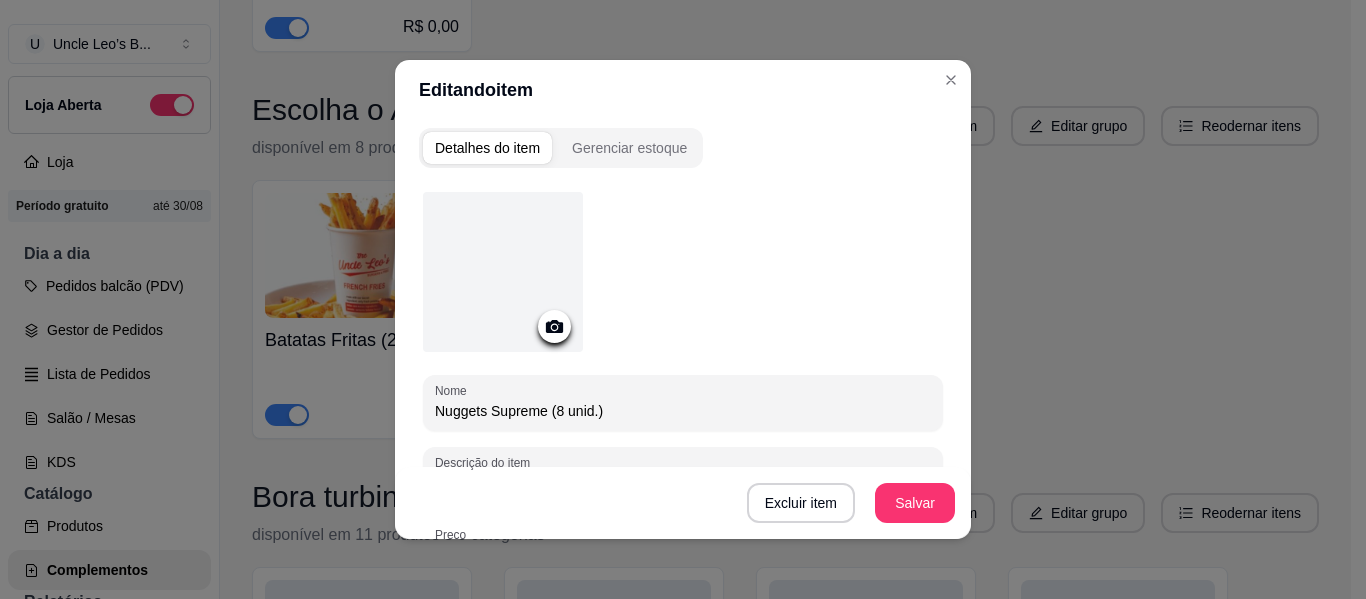 click 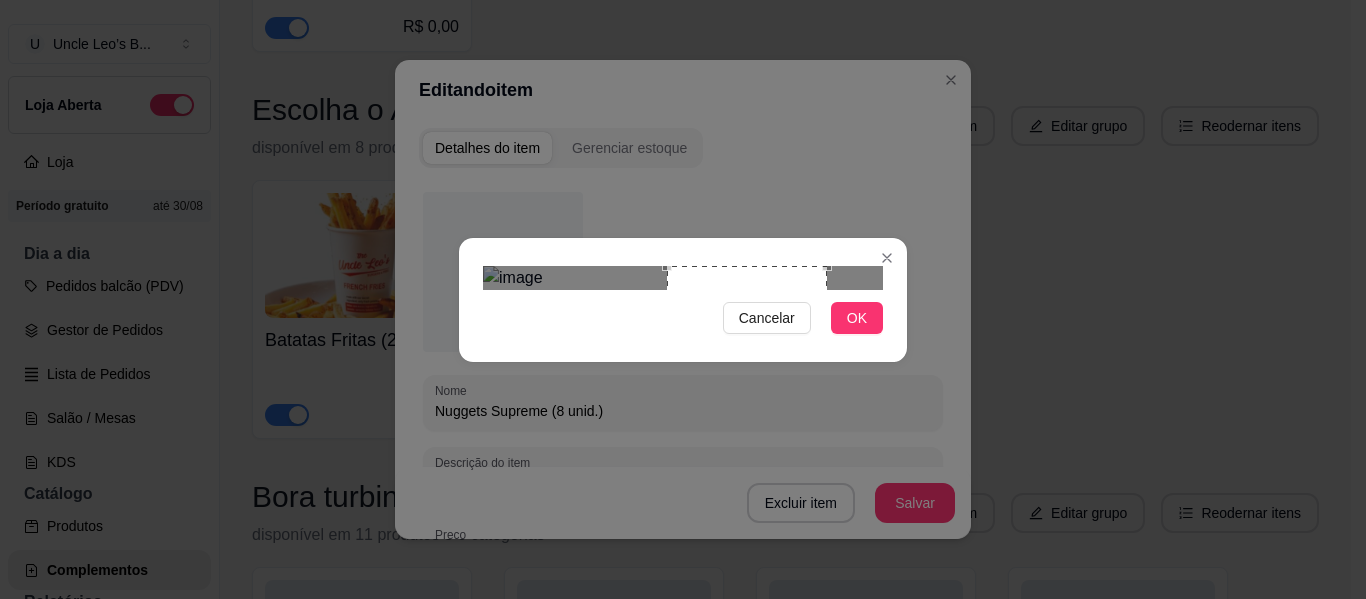 click at bounding box center (747, 346) 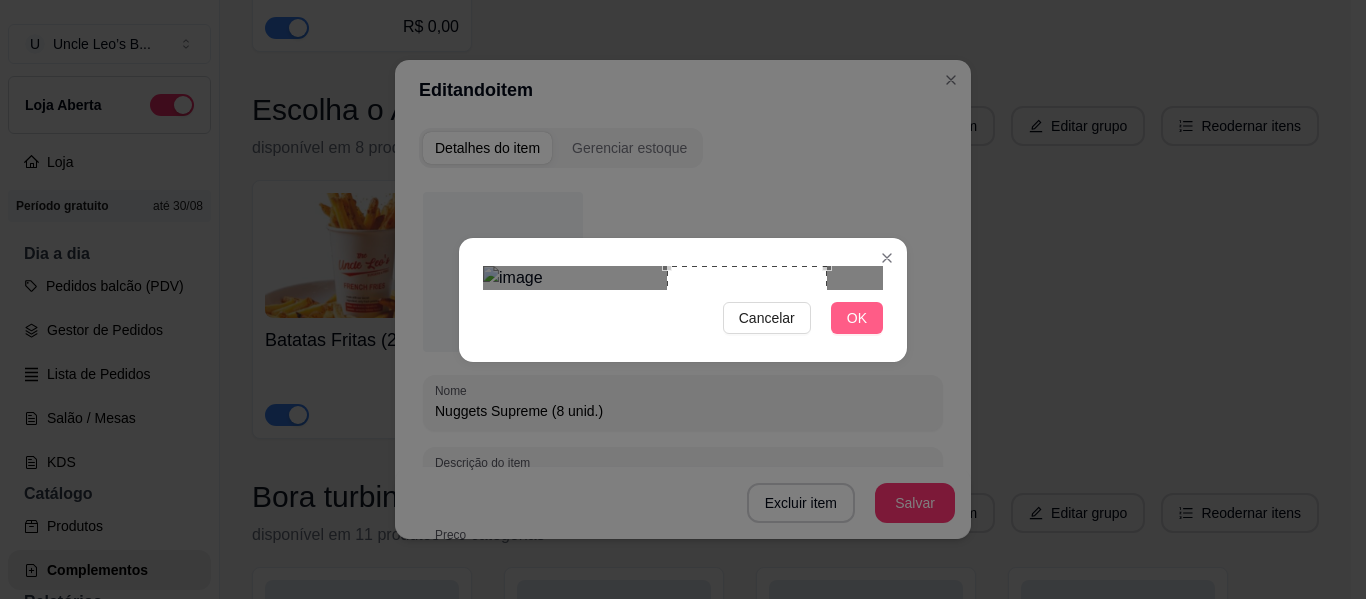 click on "OK" at bounding box center [857, 318] 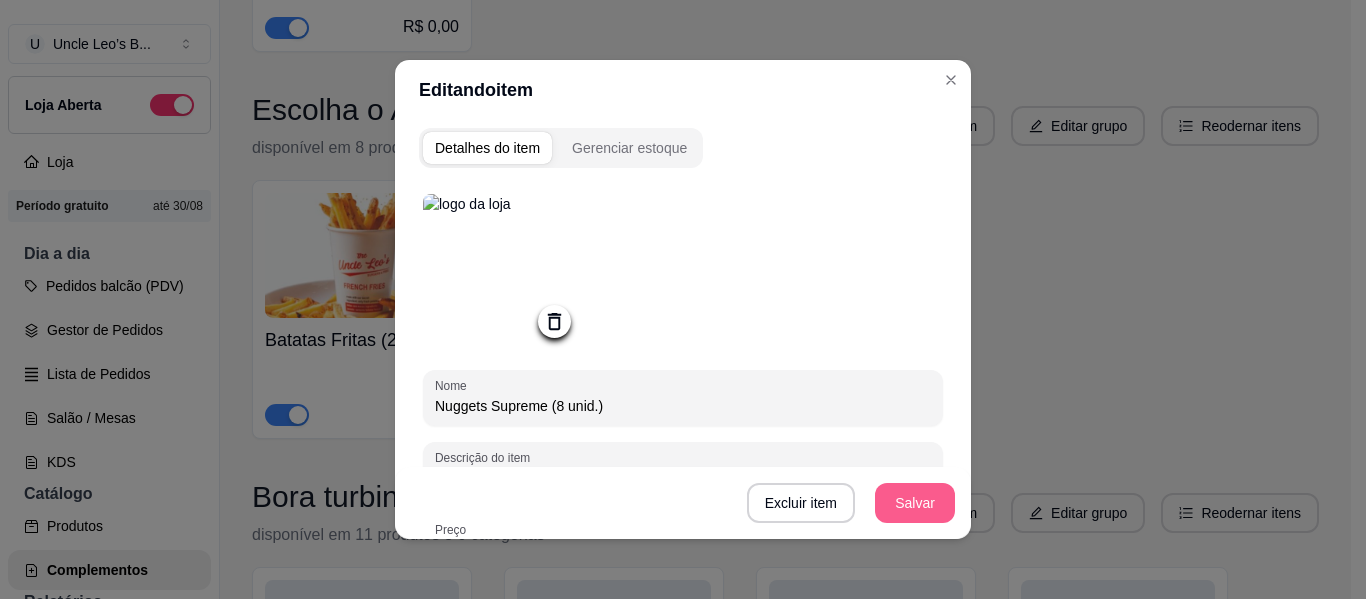 click on "Salvar" at bounding box center (915, 503) 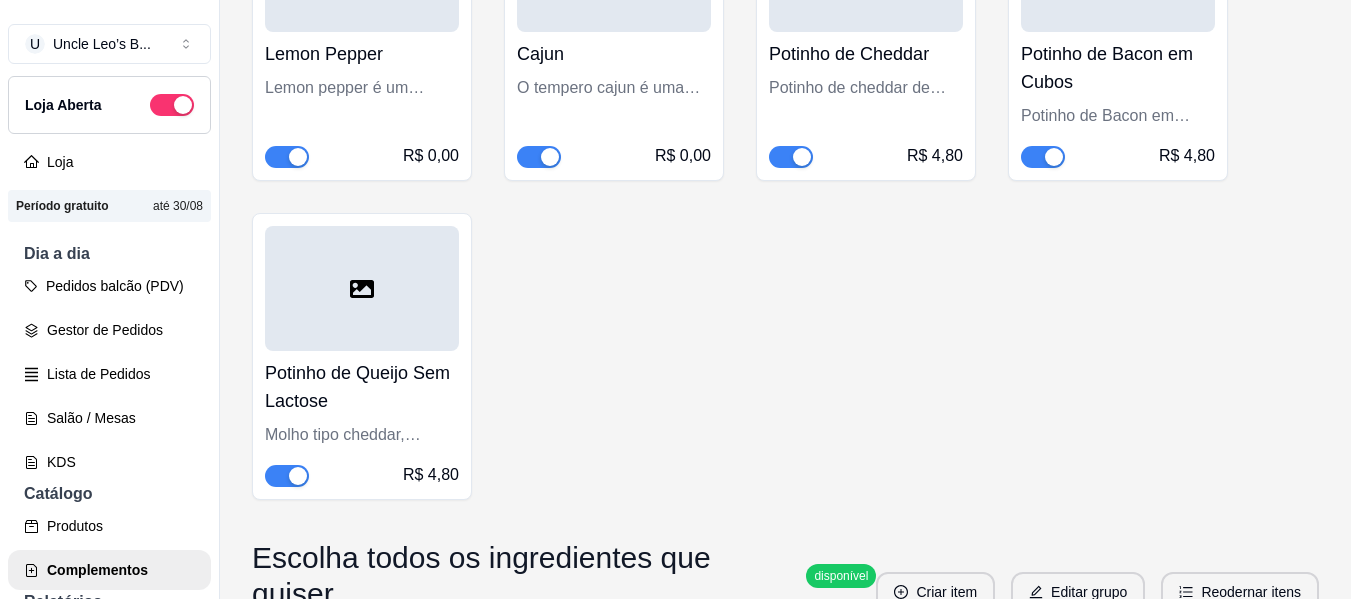 scroll, scrollTop: 5401, scrollLeft: 0, axis: vertical 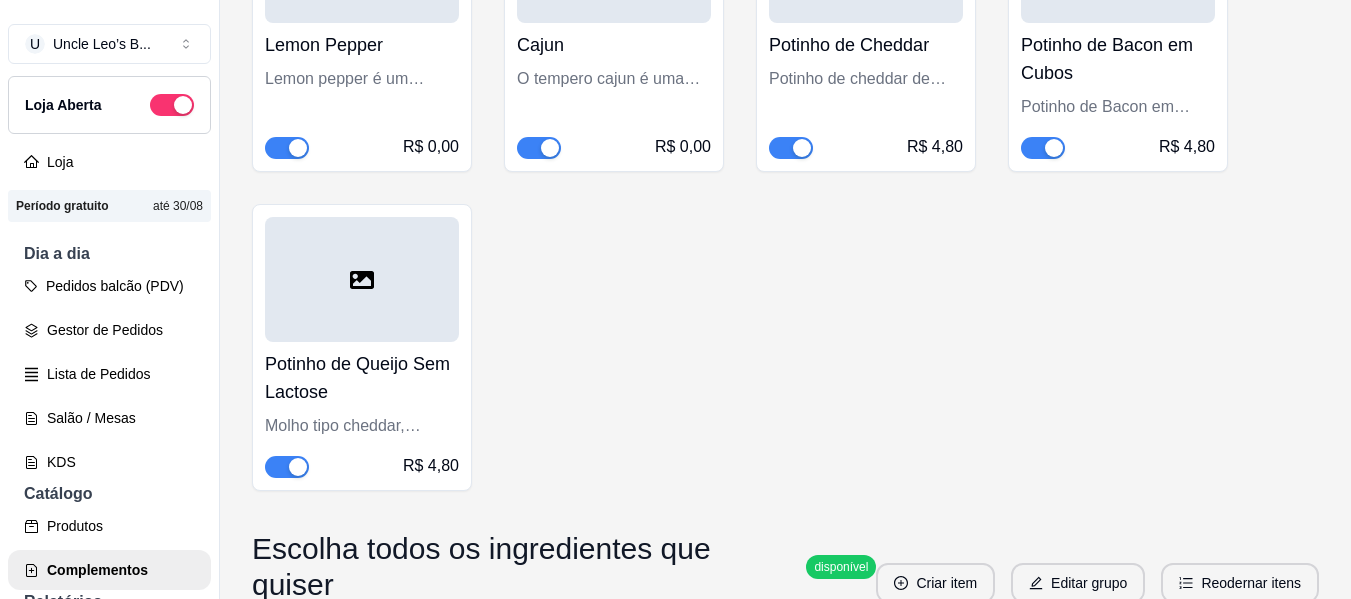 click at bounding box center (362, 279) 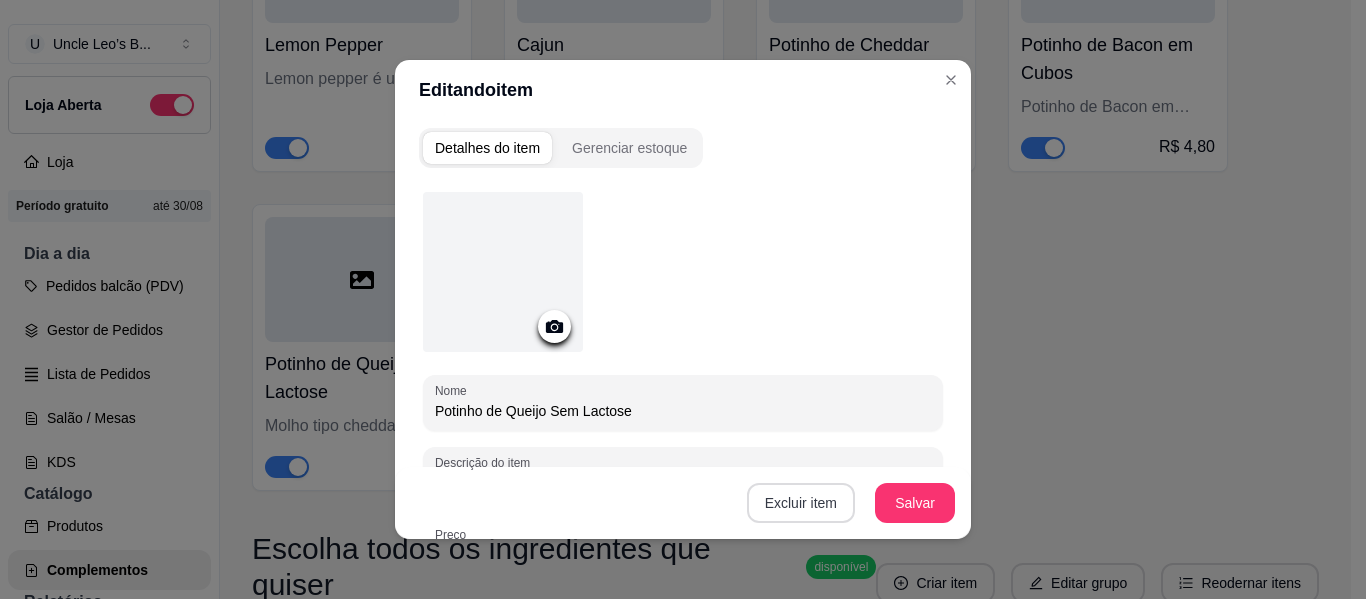 click on "Excluir item" at bounding box center (801, 503) 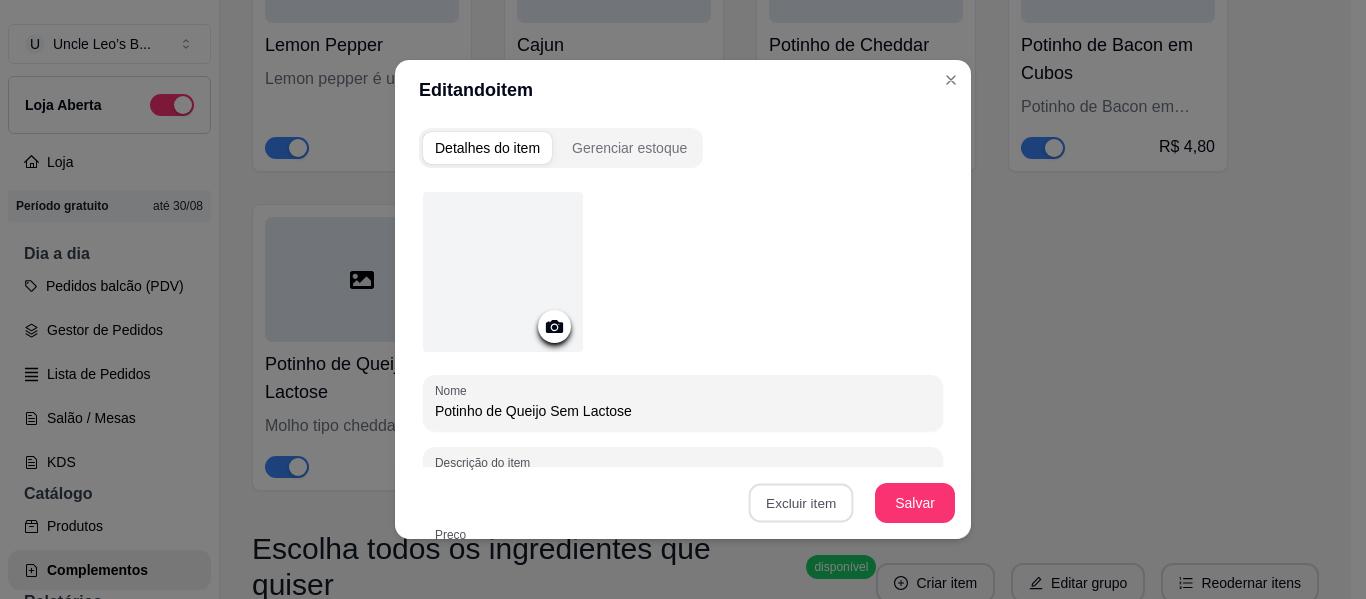 click on "Sim" at bounding box center [875, 458] 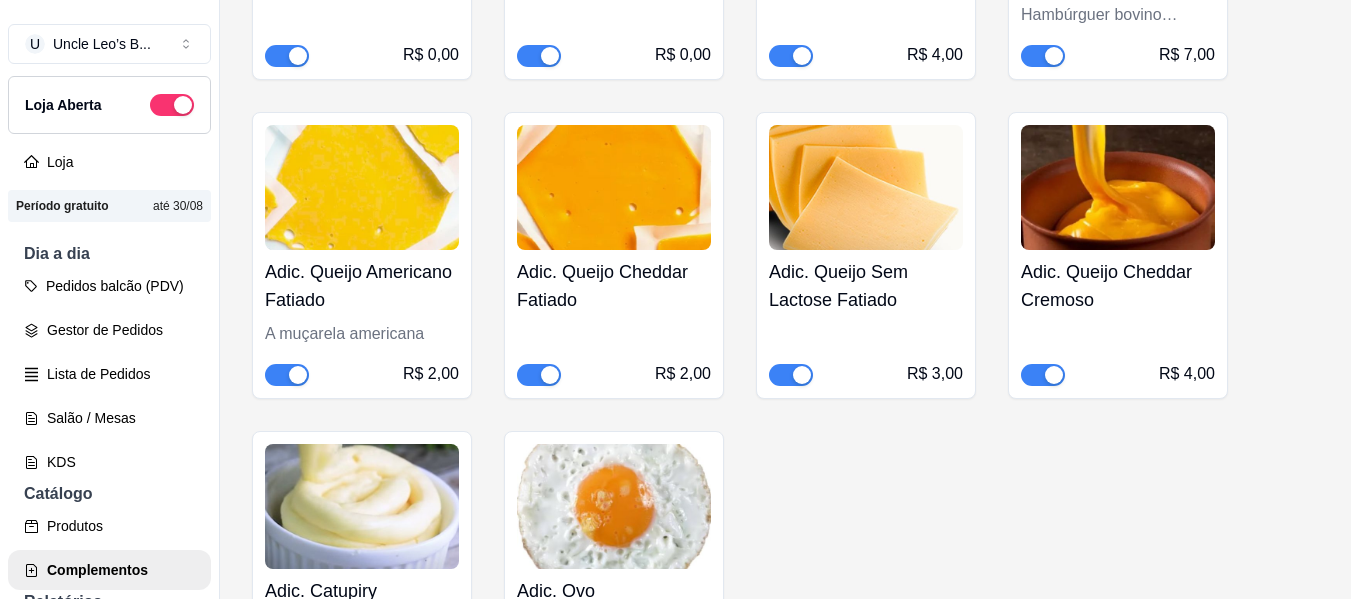 scroll, scrollTop: 2336, scrollLeft: 0, axis: vertical 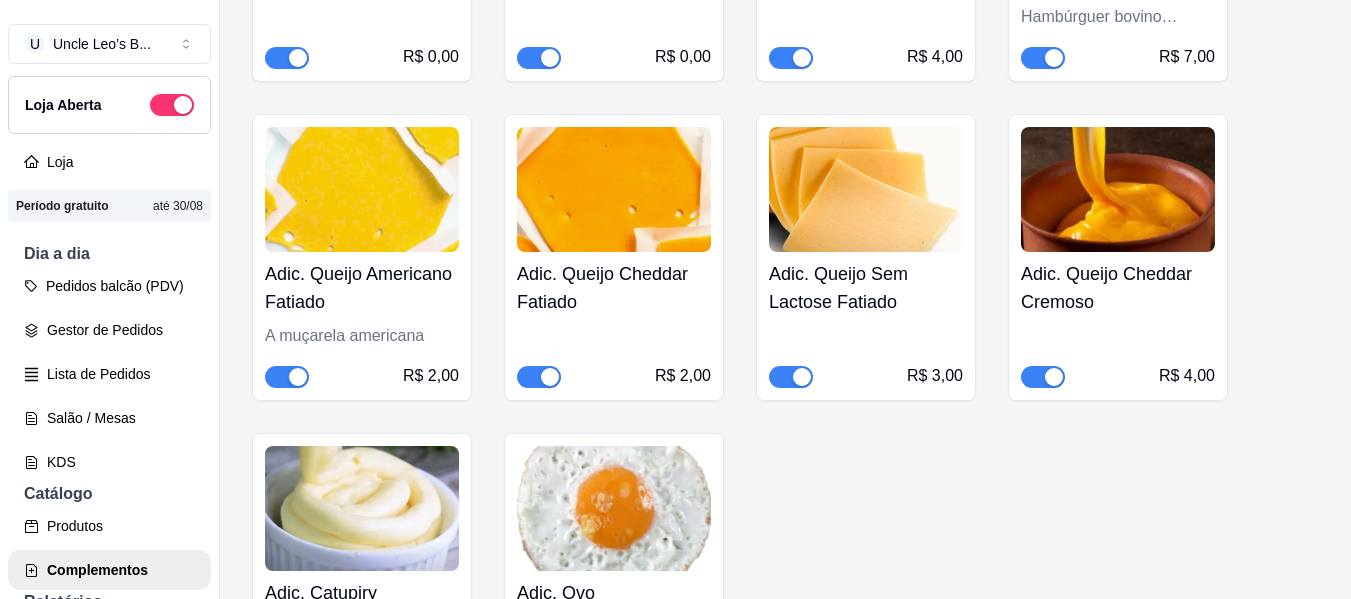 click at bounding box center [802, 377] 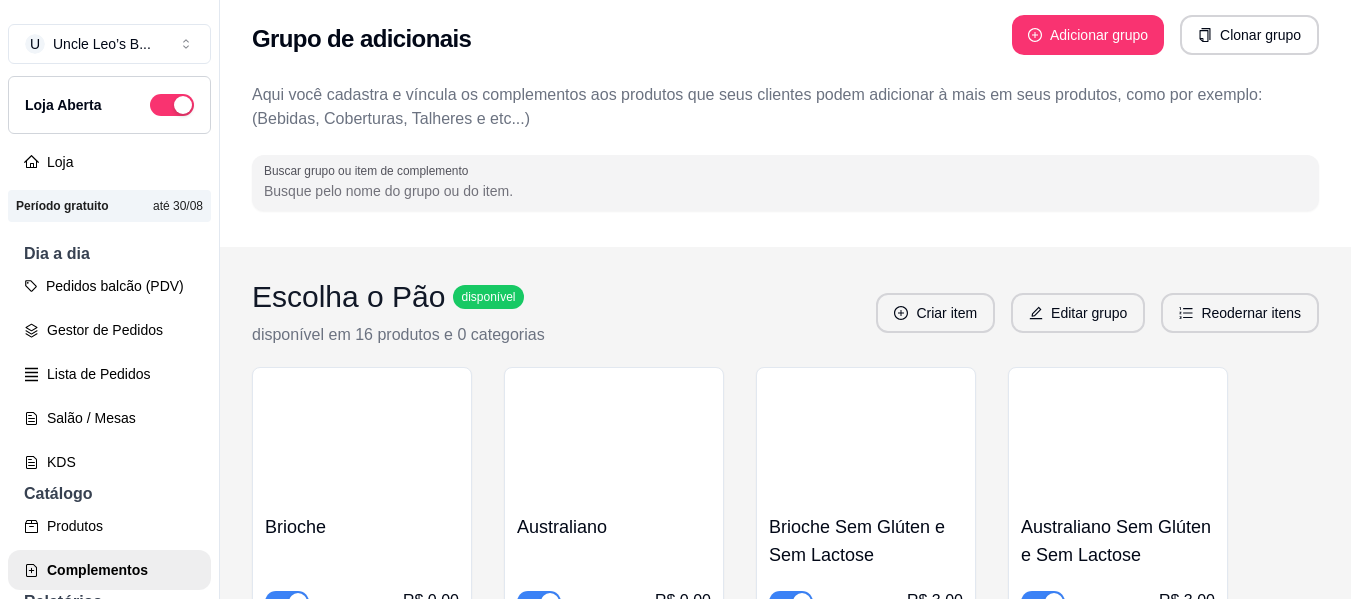 scroll, scrollTop: 31, scrollLeft: 0, axis: vertical 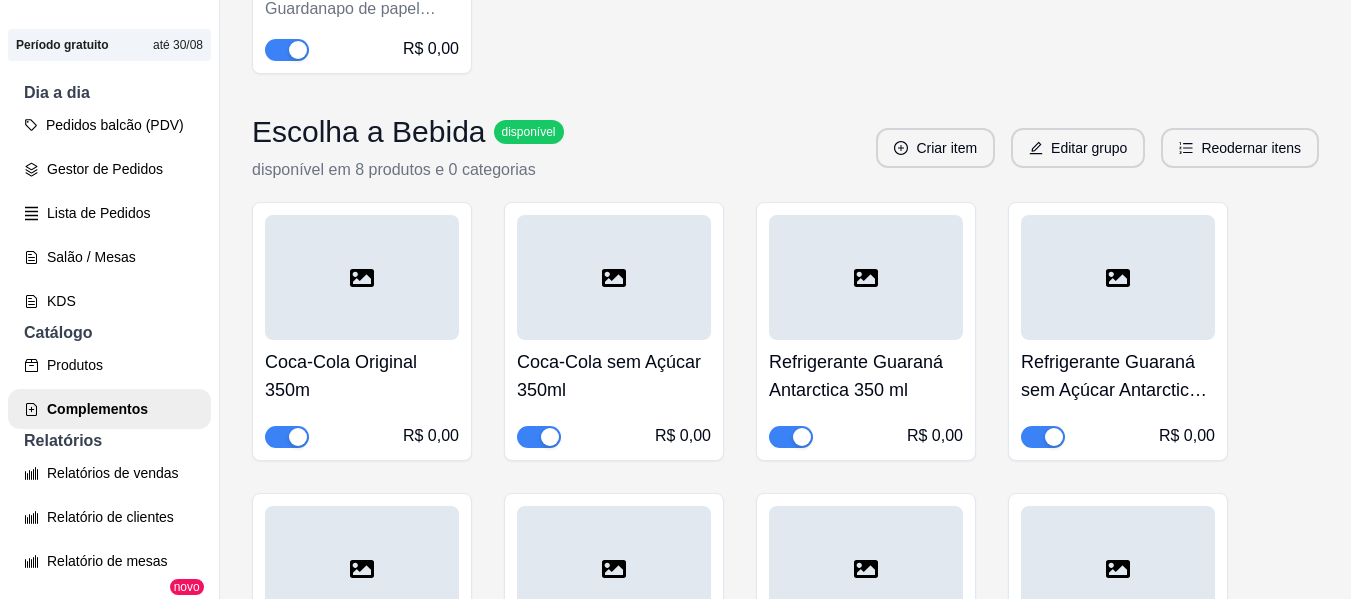 click at bounding box center (362, 277) 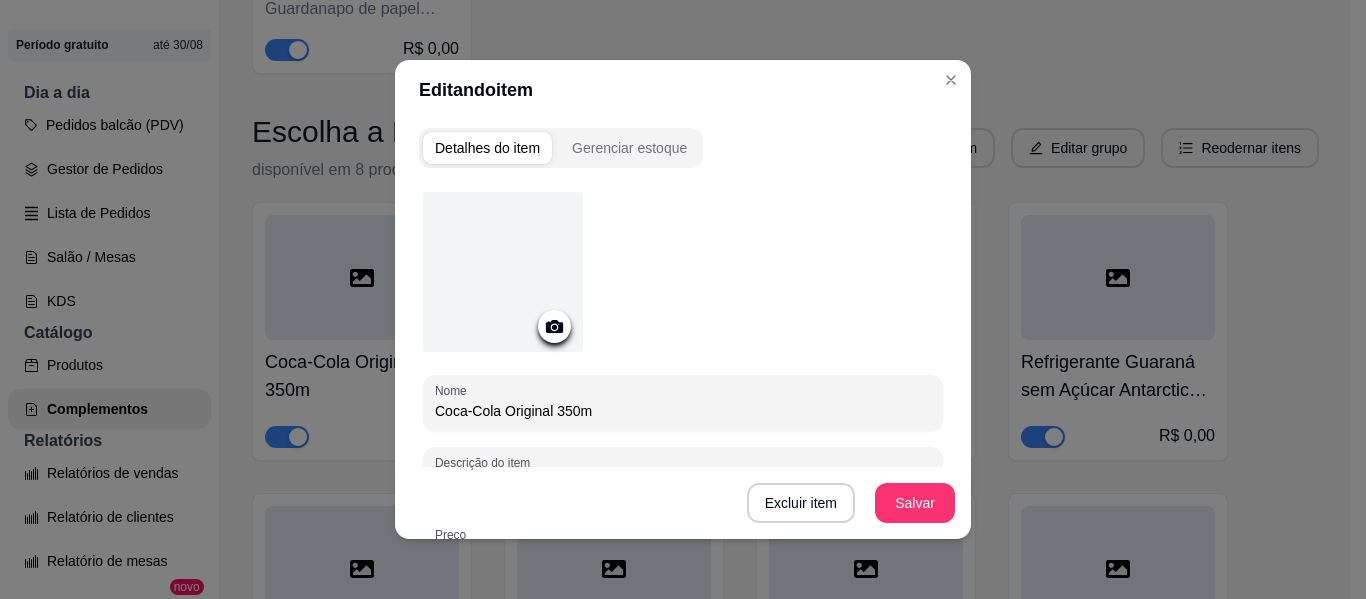 click 